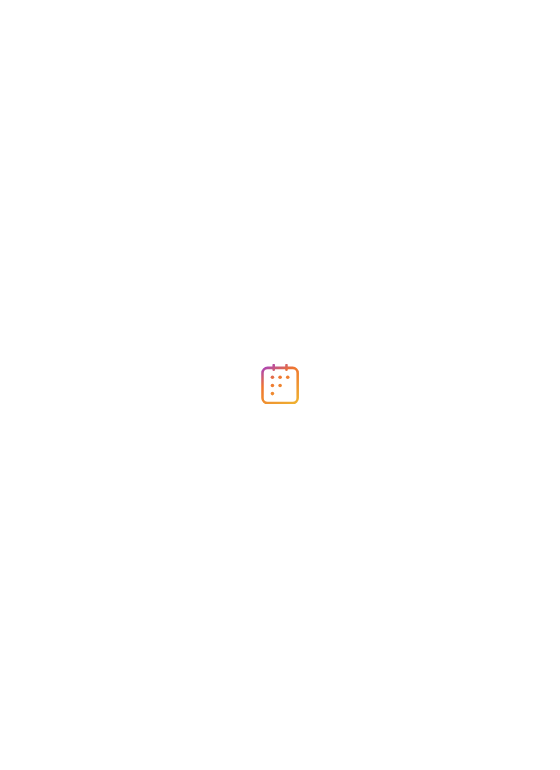 scroll, scrollTop: 0, scrollLeft: 0, axis: both 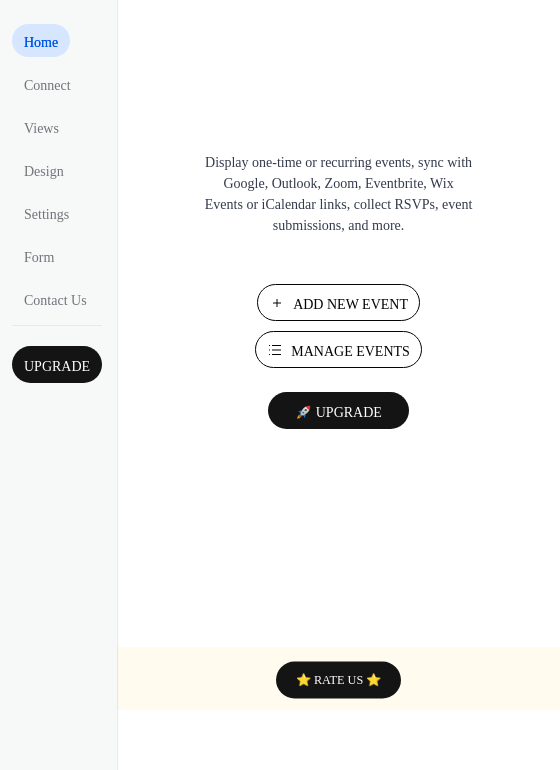 click on "Add New Event" at bounding box center (350, 304) 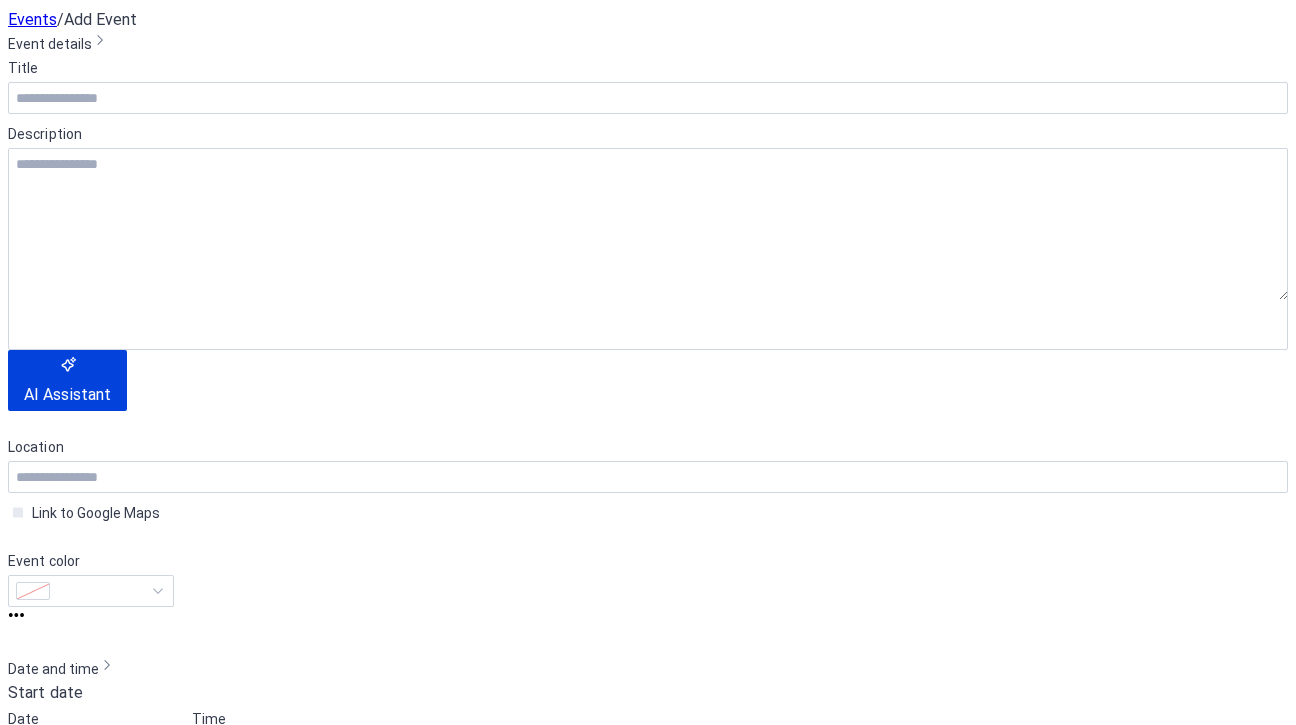 scroll, scrollTop: 0, scrollLeft: 0, axis: both 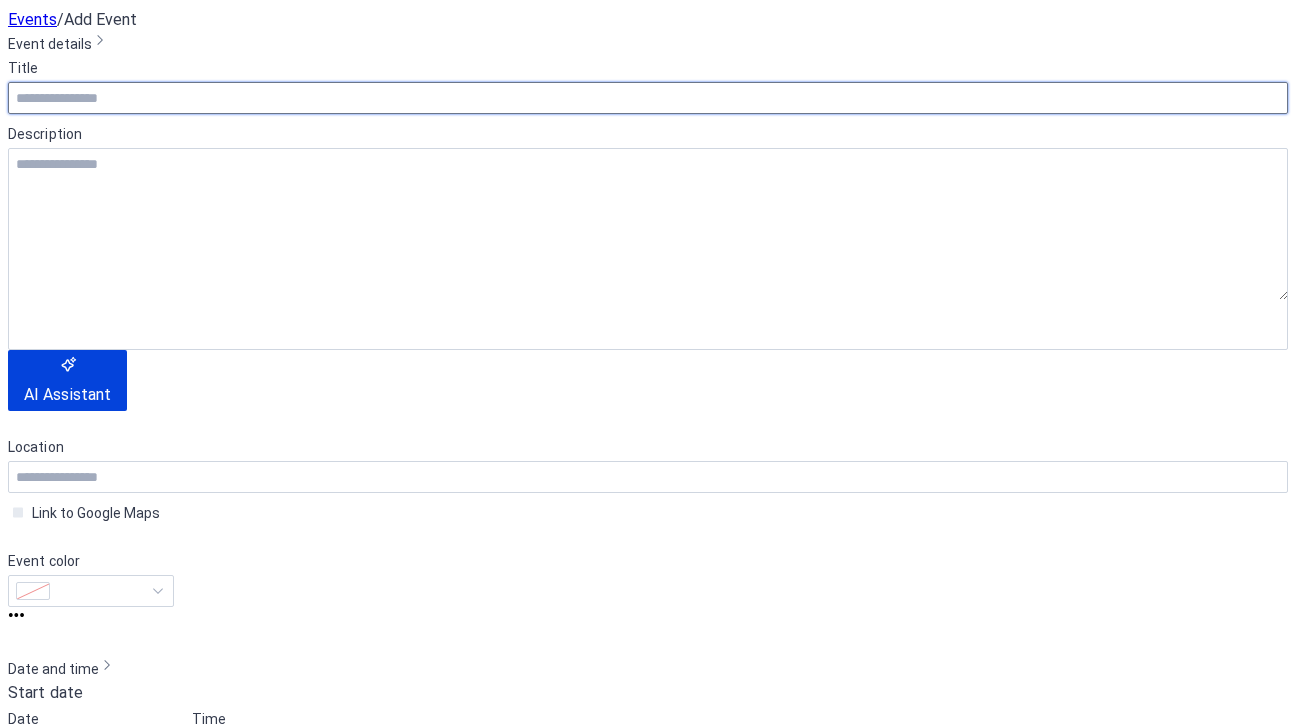 click at bounding box center (648, 98) 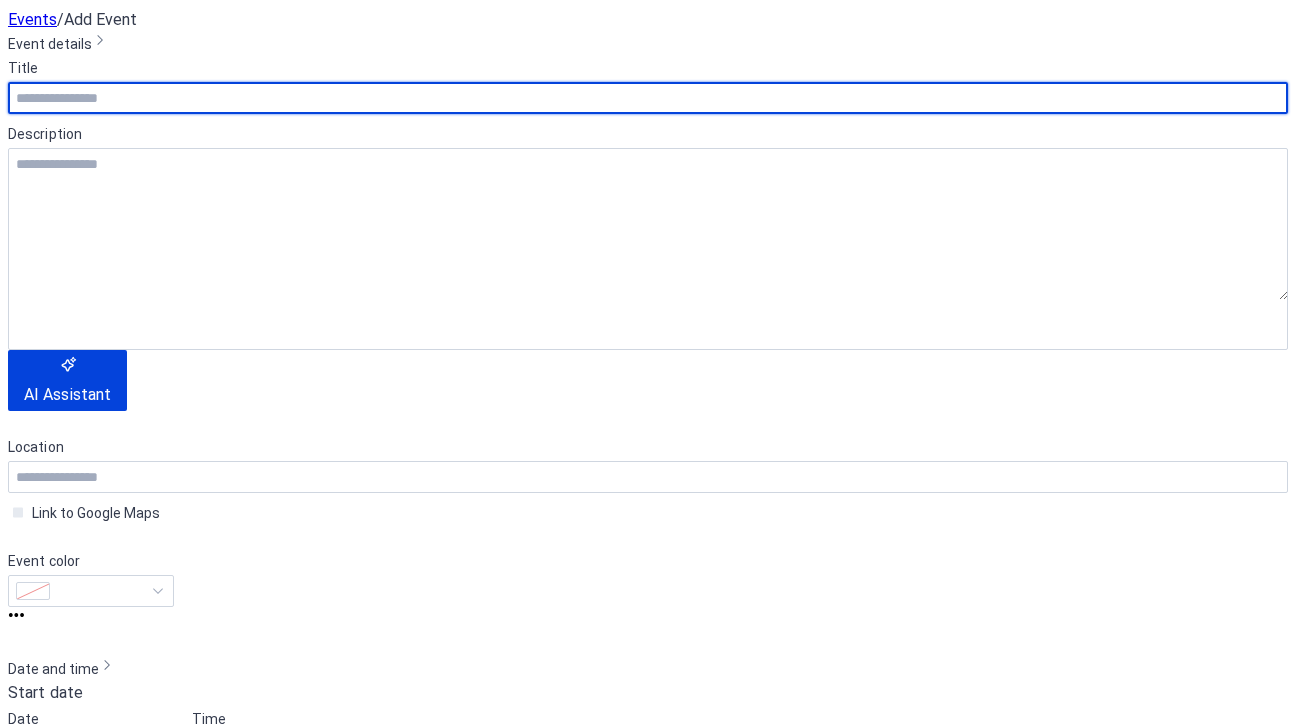 paste on "**********" 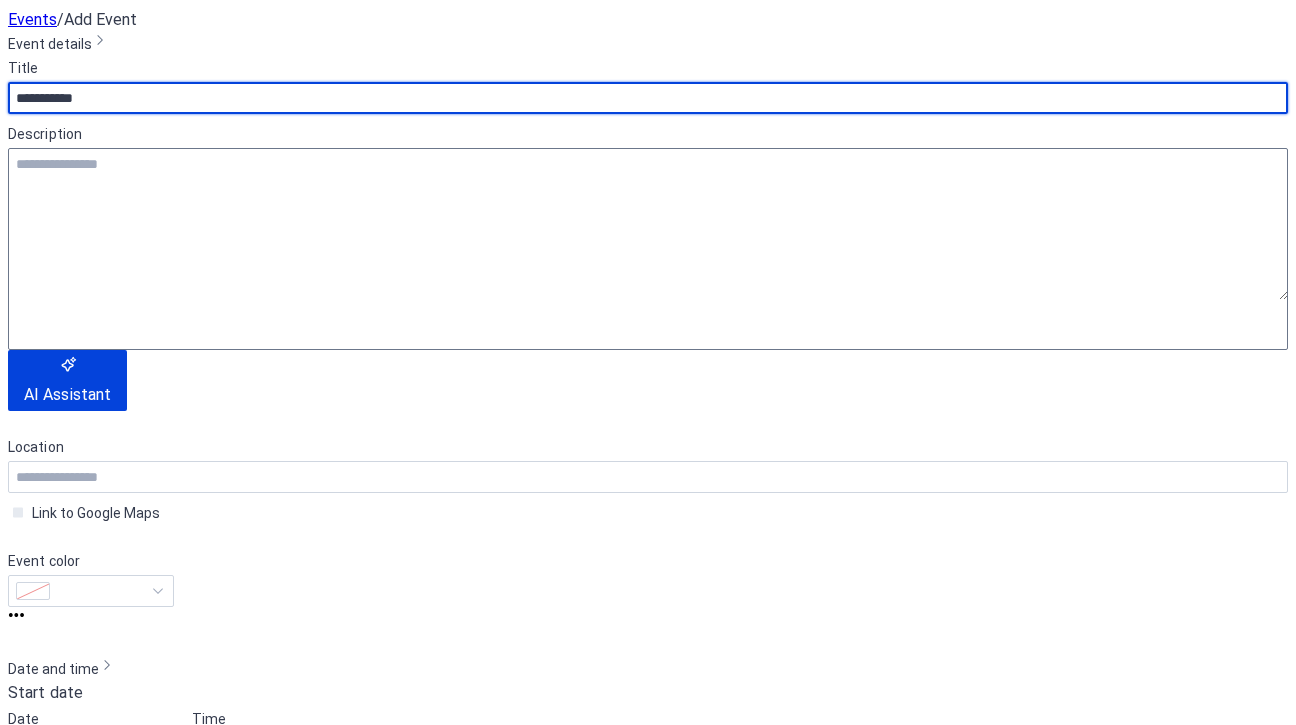 type on "**********" 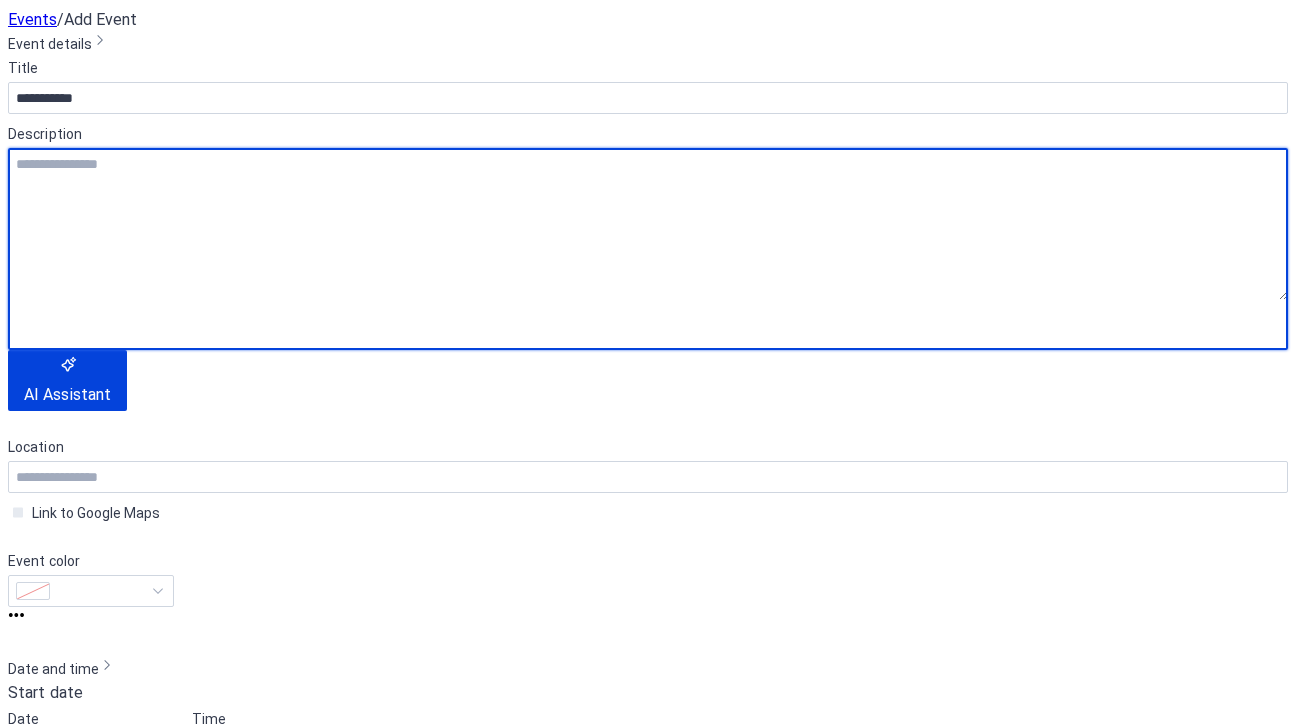 click at bounding box center (648, 224) 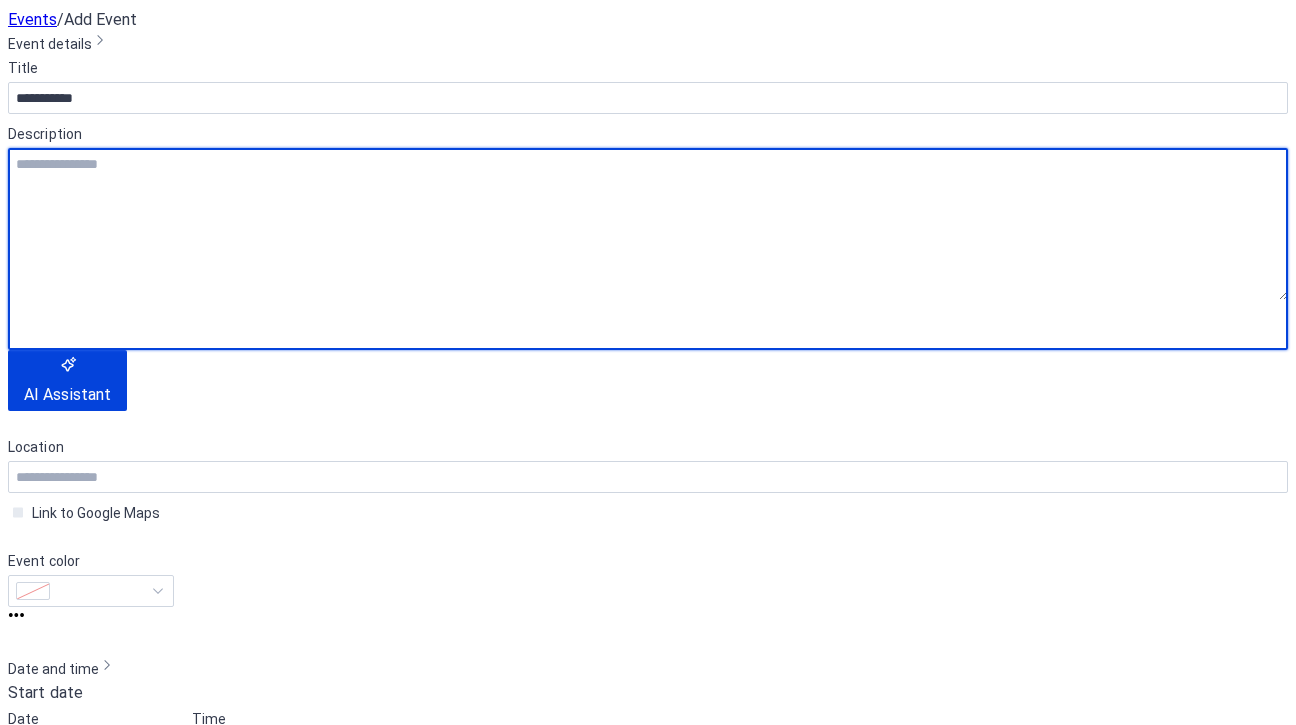paste on "**********" 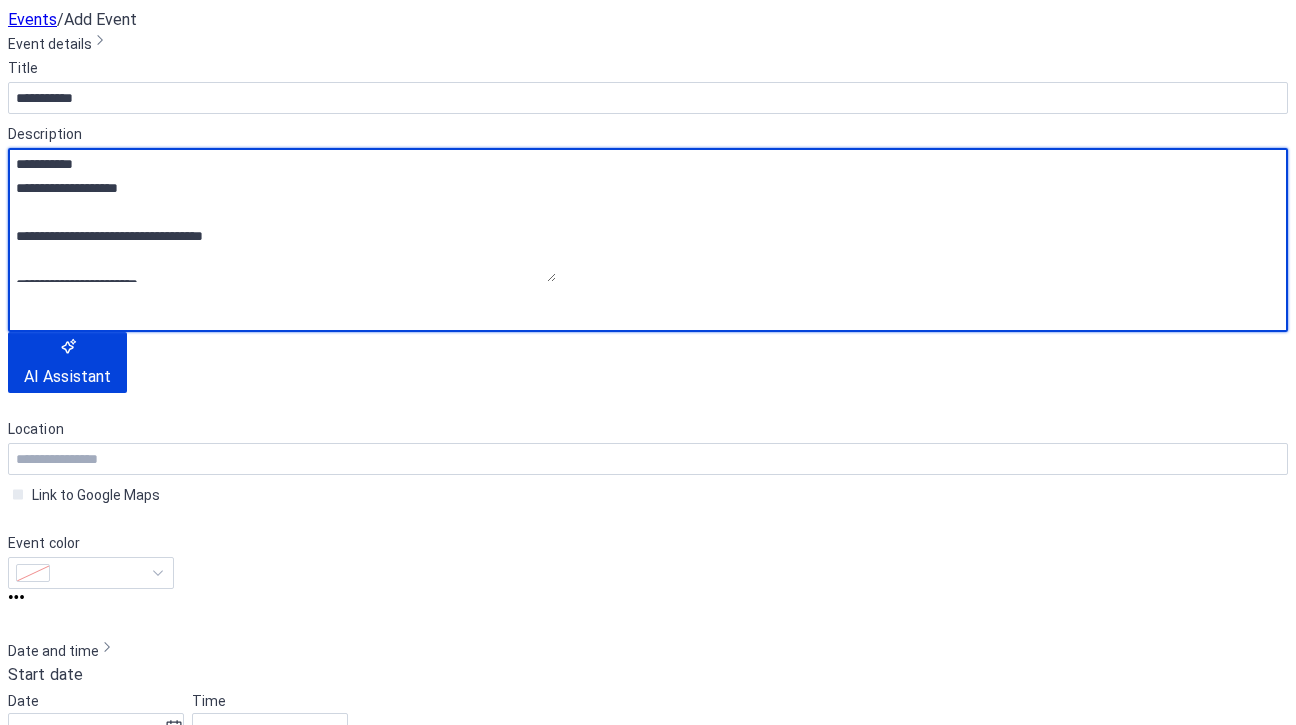 scroll, scrollTop: 378, scrollLeft: 0, axis: vertical 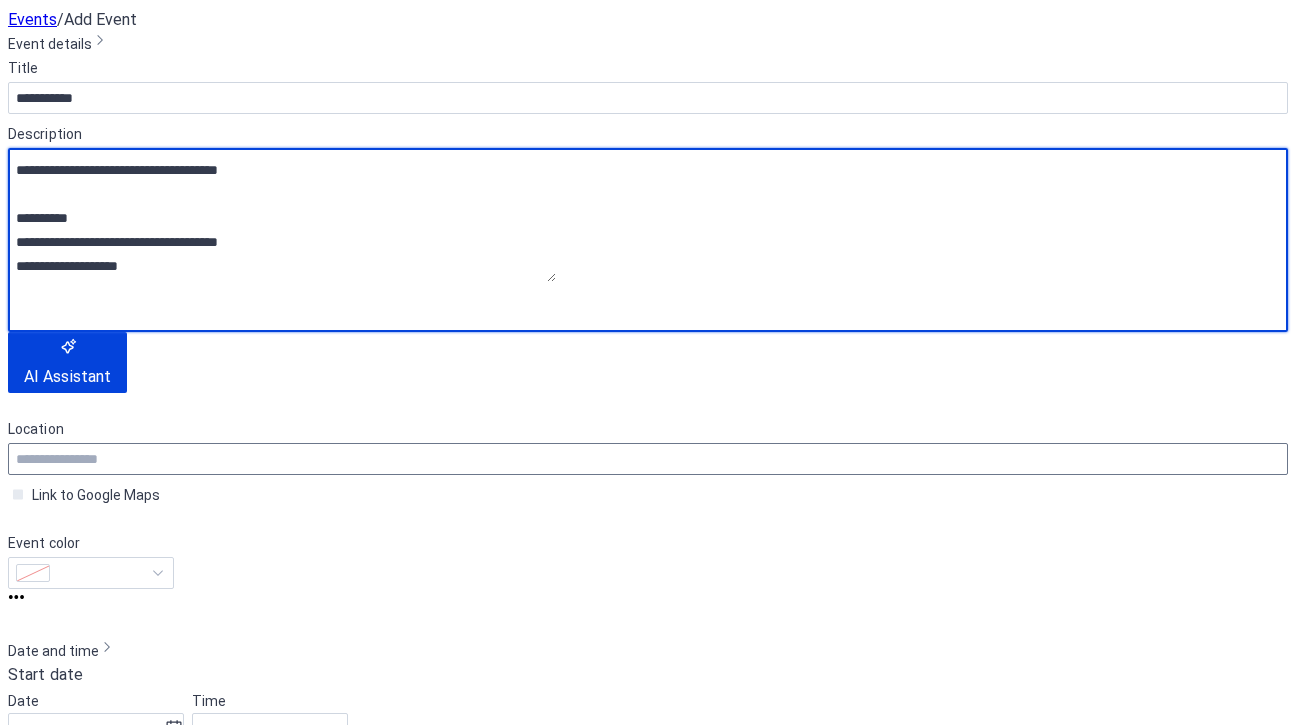 type on "**********" 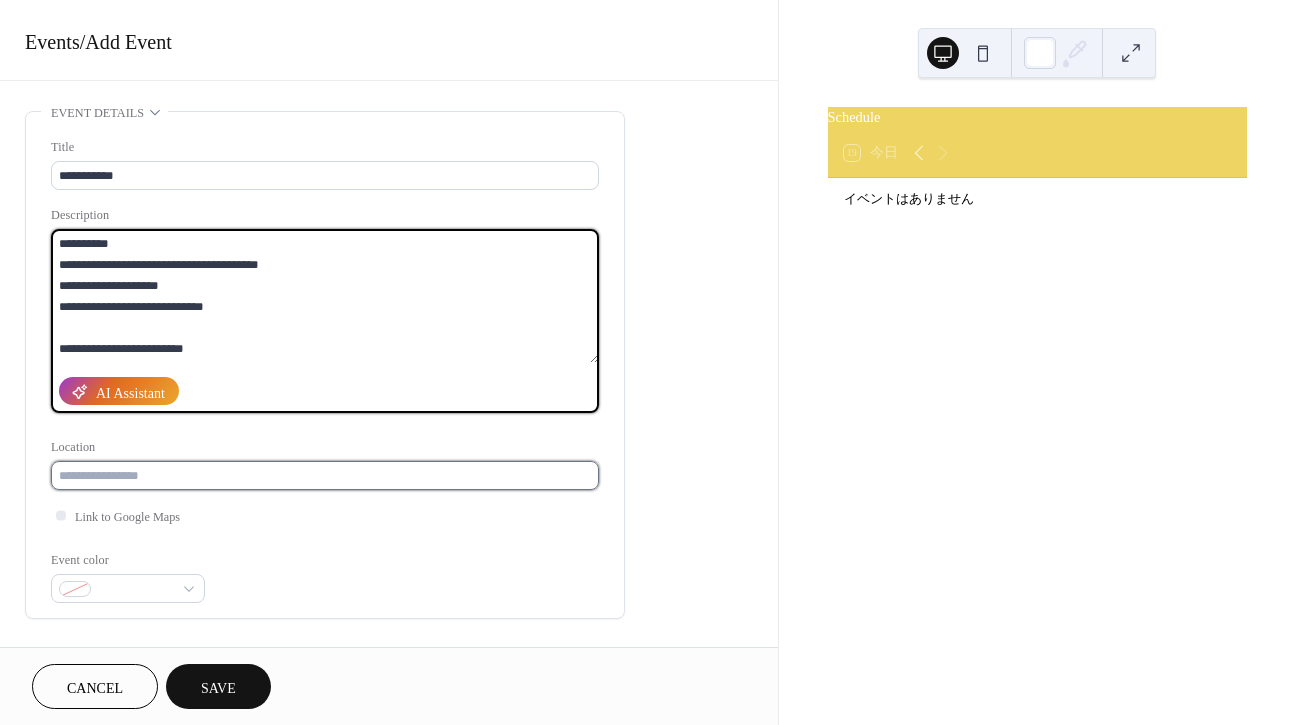 click at bounding box center [325, 475] 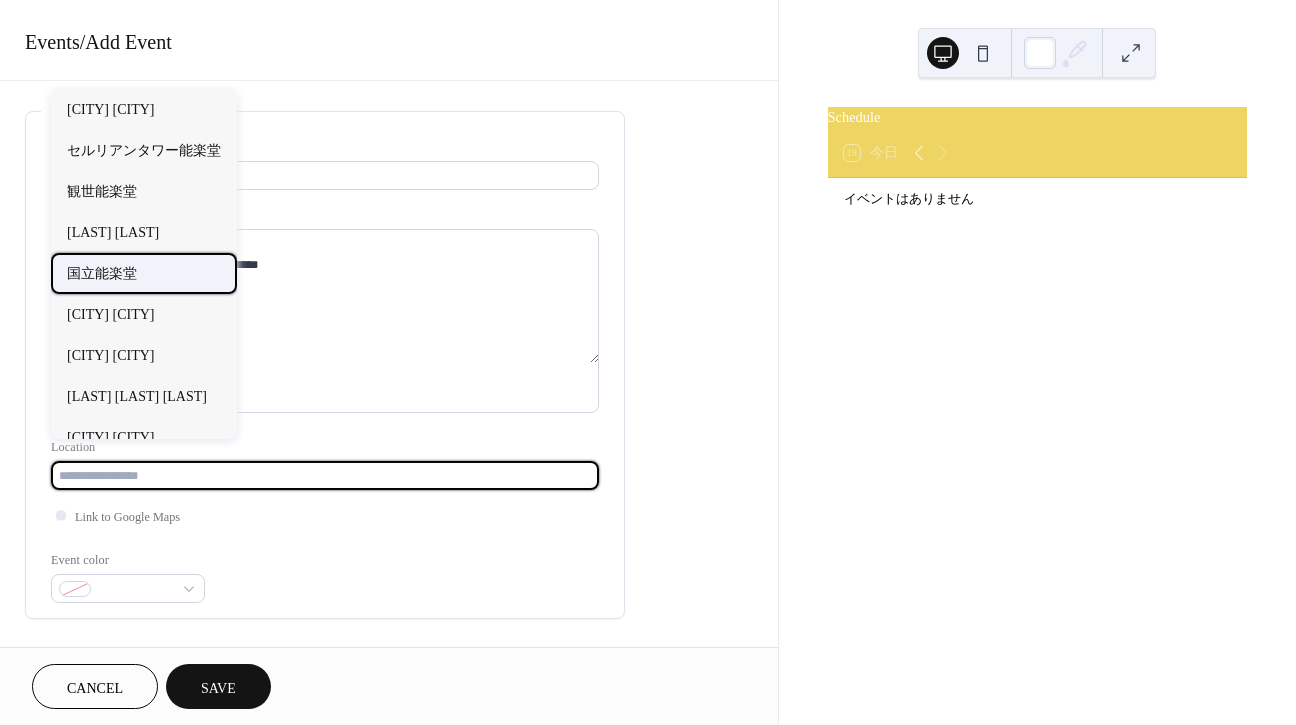 click on "国立能楽堂" at bounding box center (144, 273) 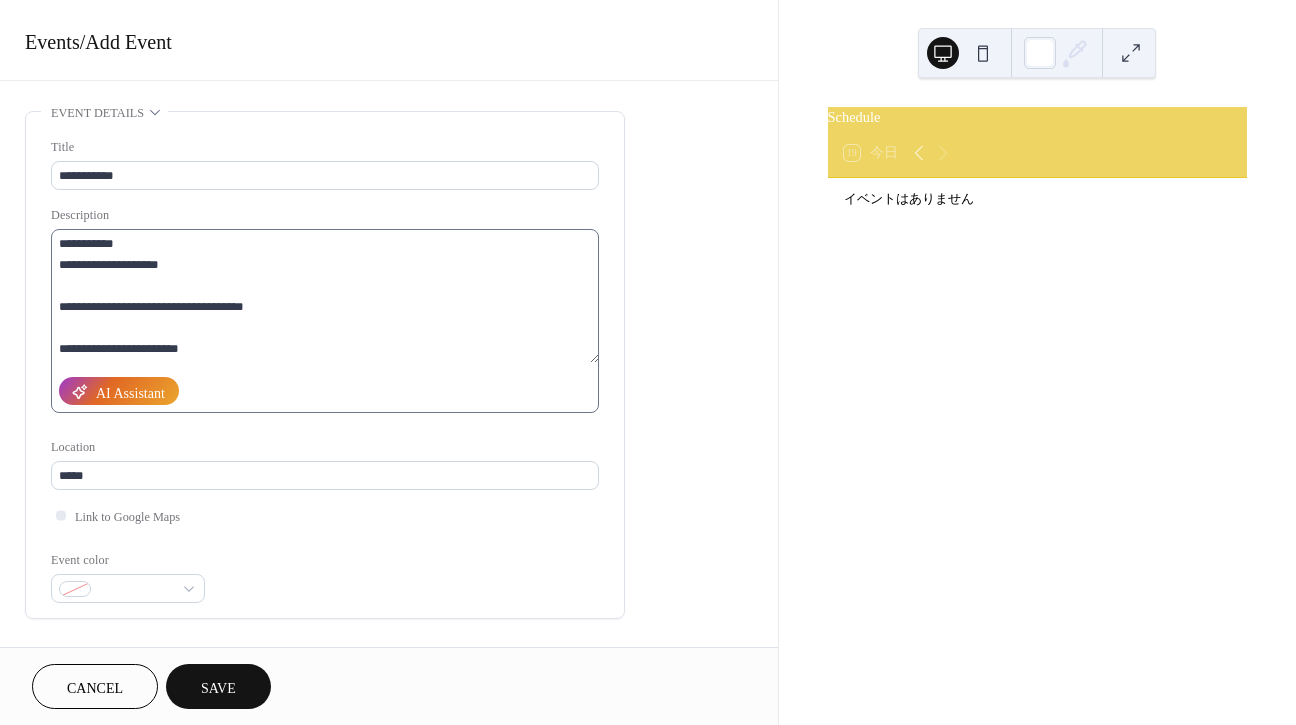 scroll, scrollTop: 0, scrollLeft: 0, axis: both 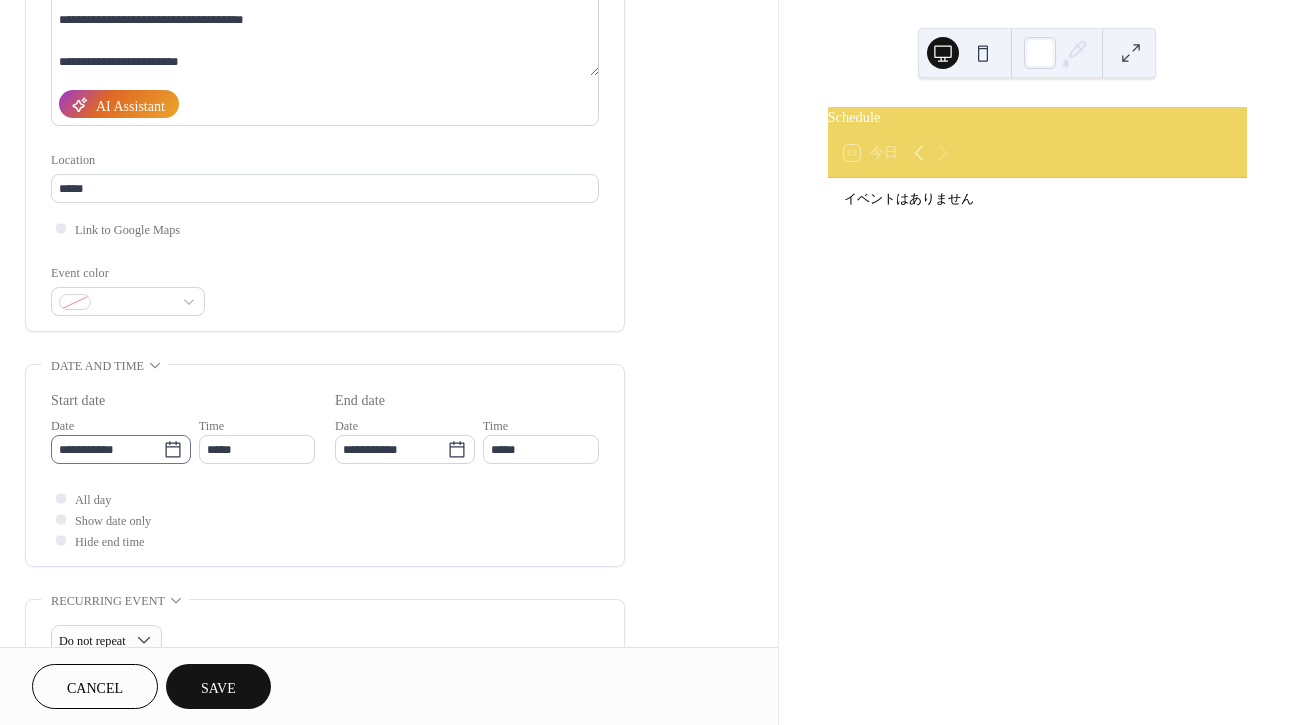 click 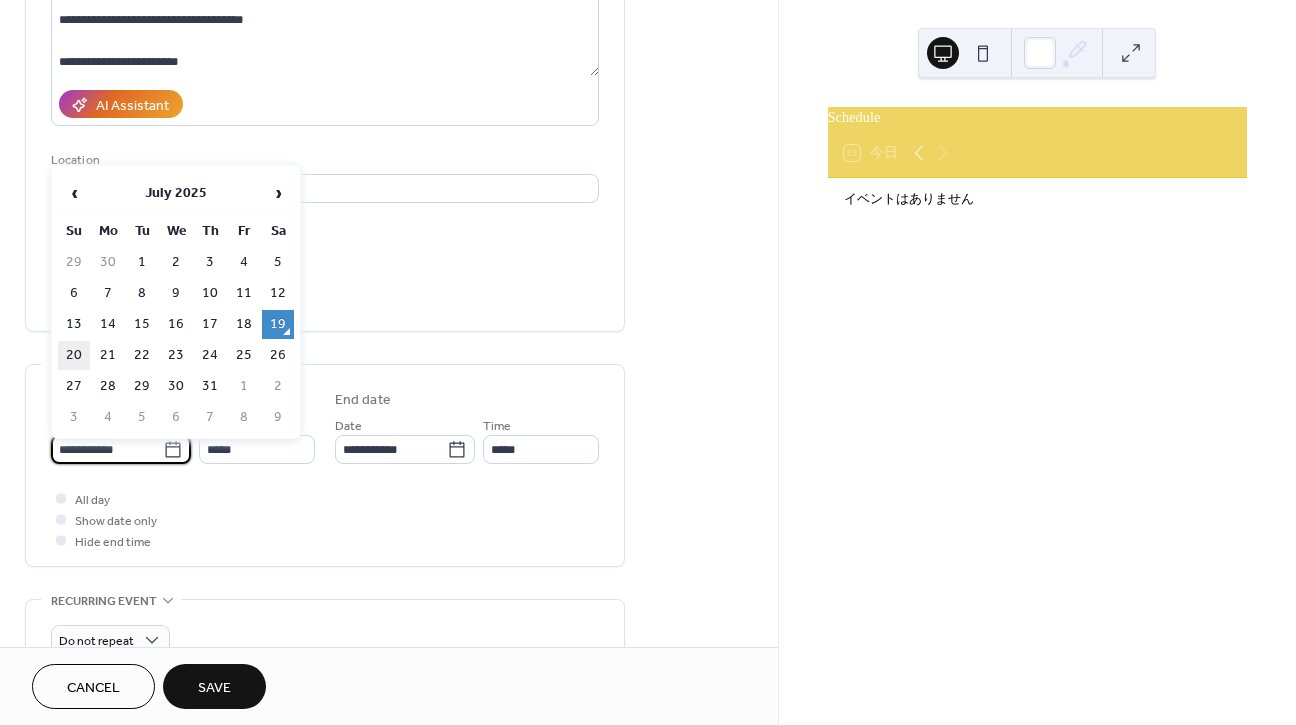 click on "20" at bounding box center [74, 355] 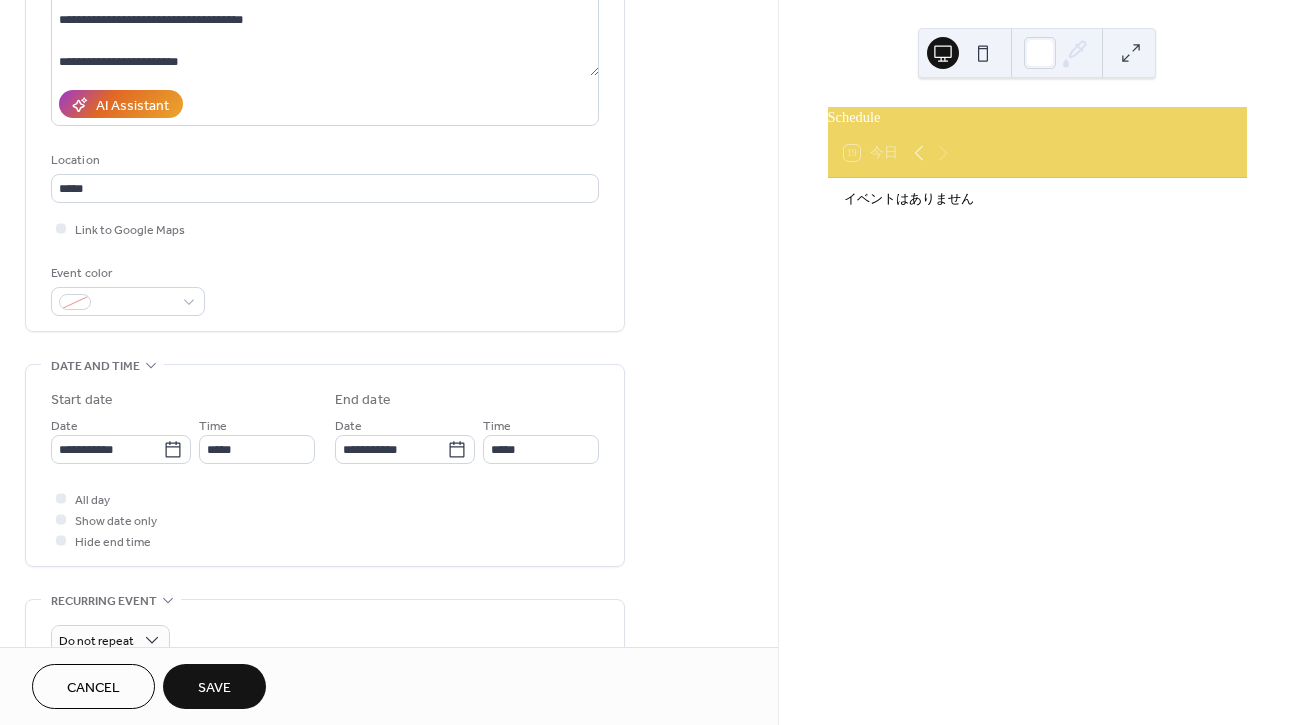 type on "**********" 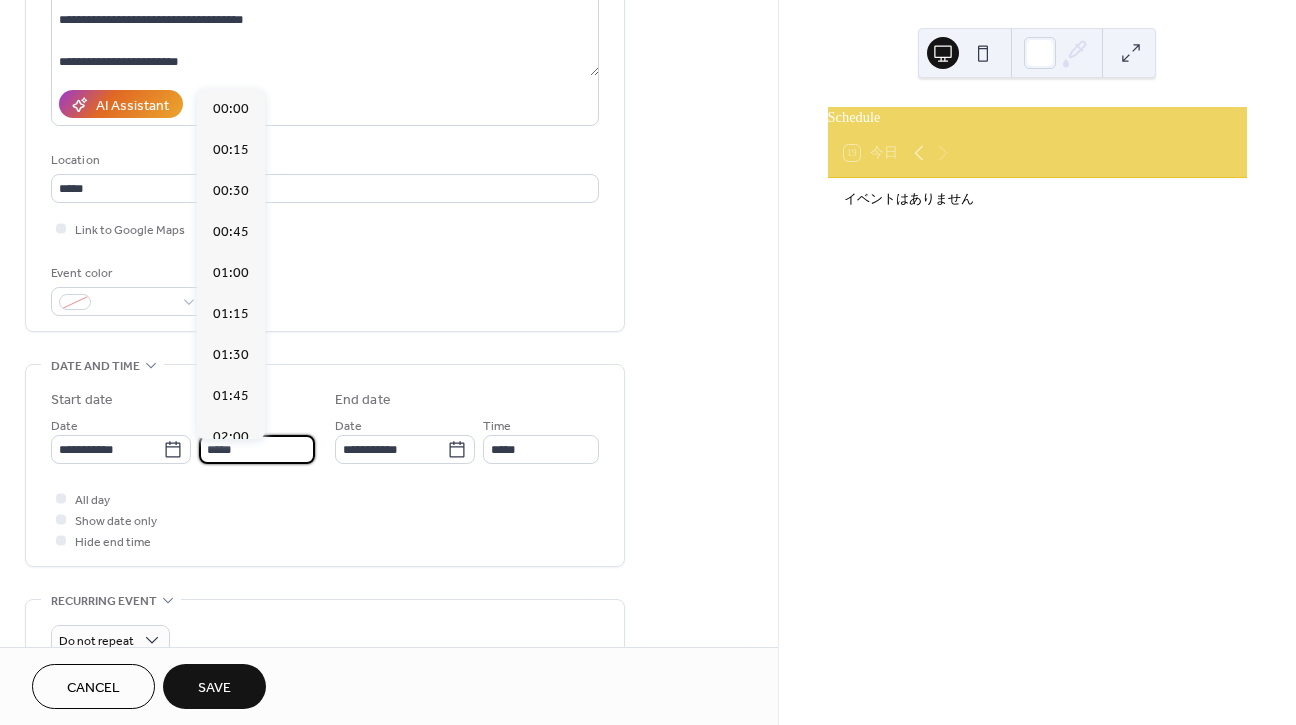click on "*****" at bounding box center (257, 449) 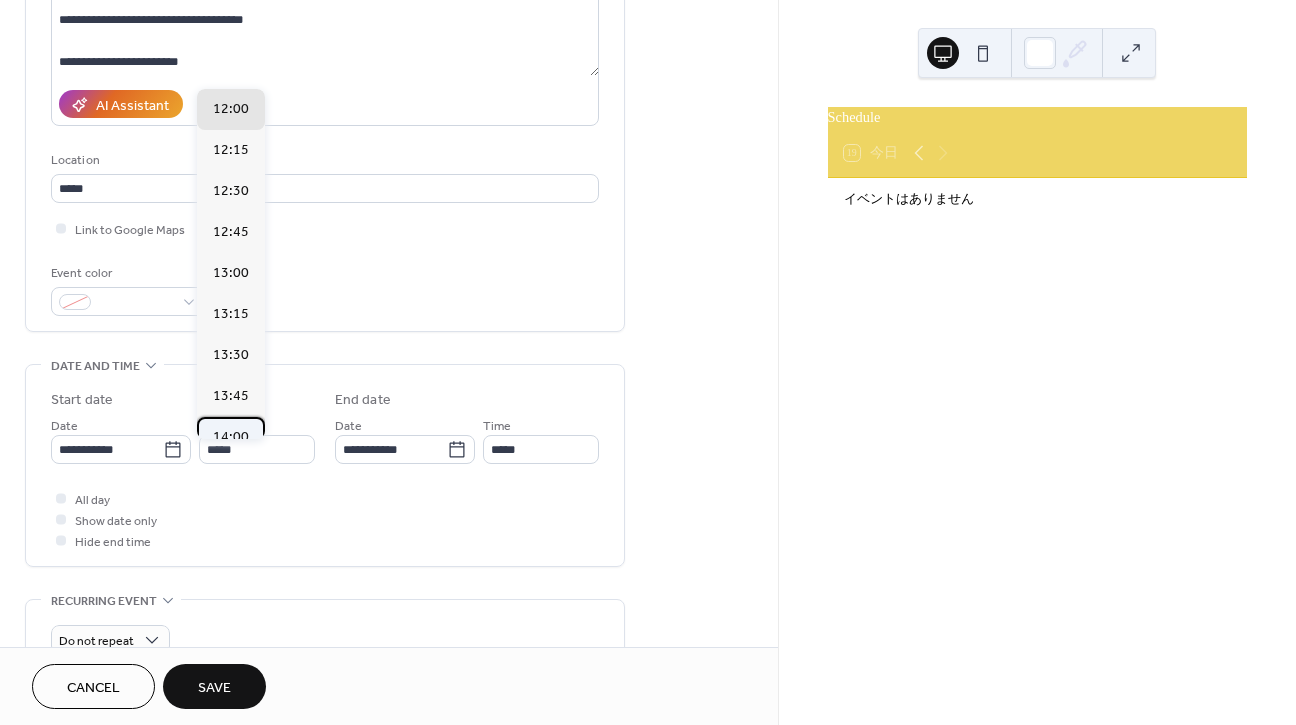 click on "14:00" at bounding box center (231, 437) 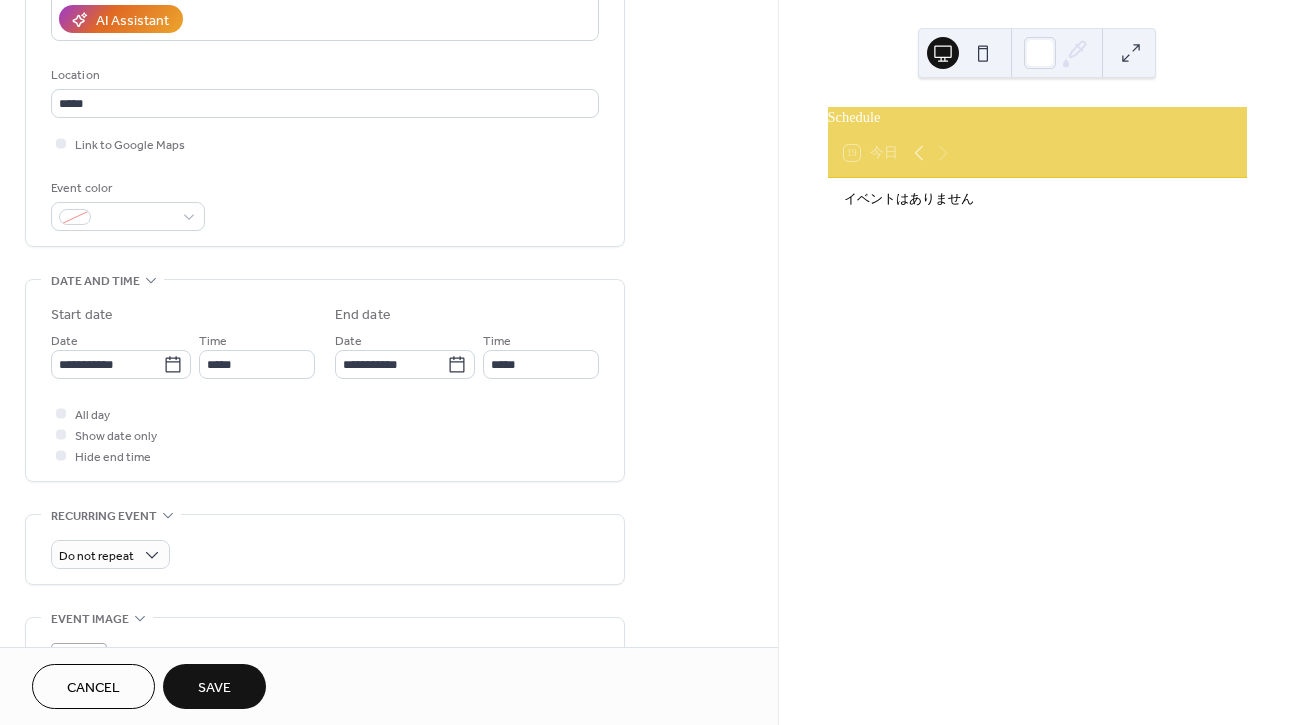 scroll, scrollTop: 458, scrollLeft: 0, axis: vertical 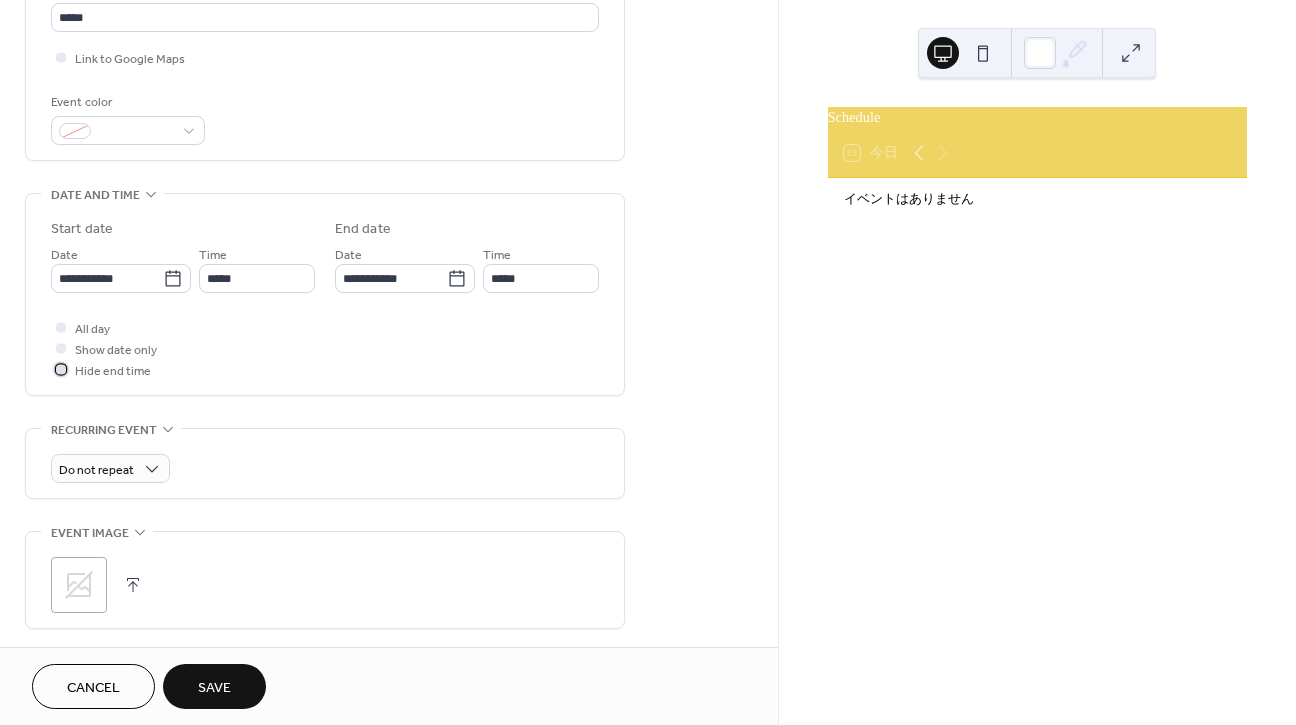 click at bounding box center (61, 369) 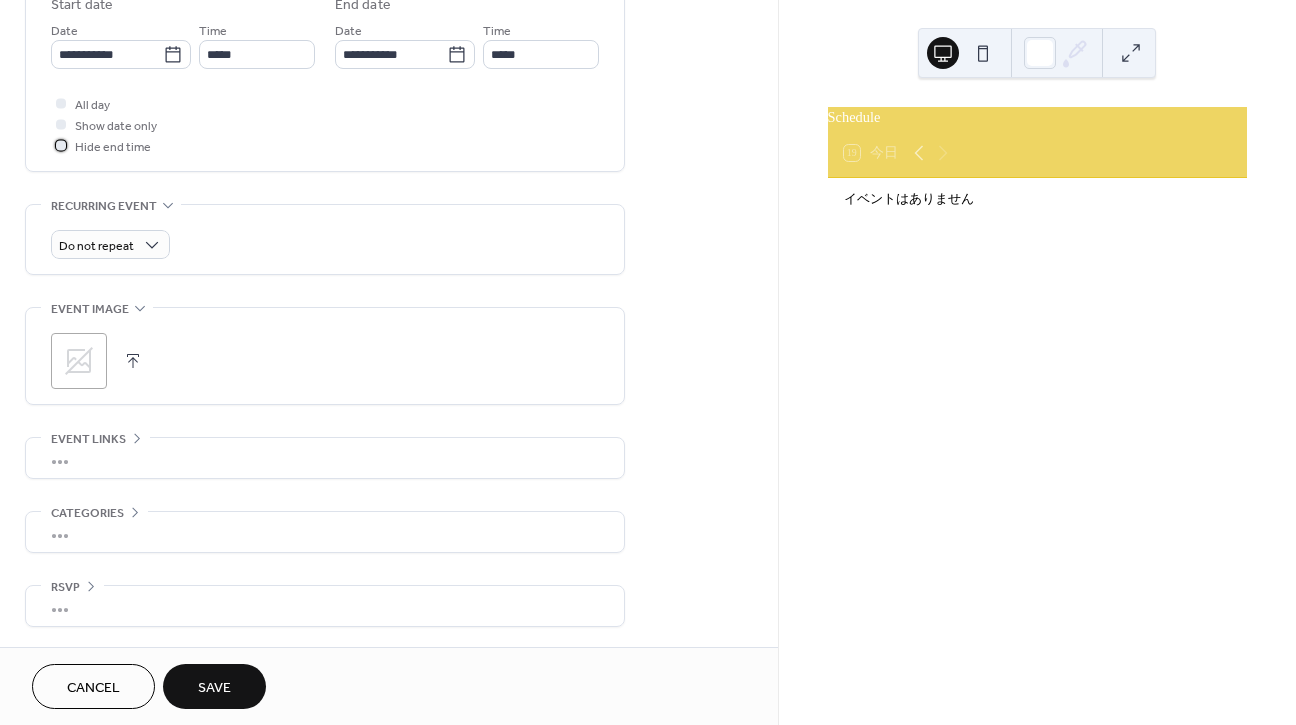 scroll, scrollTop: 688, scrollLeft: 0, axis: vertical 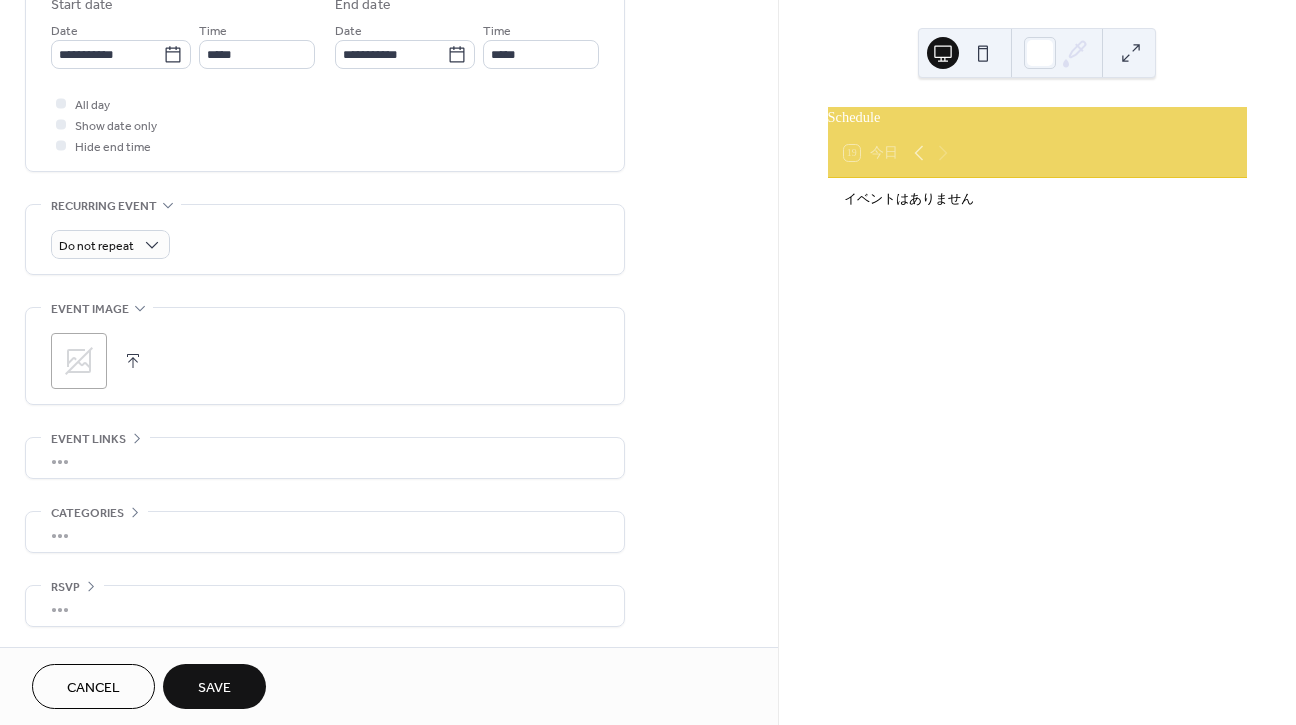 click on "Save" at bounding box center (214, 688) 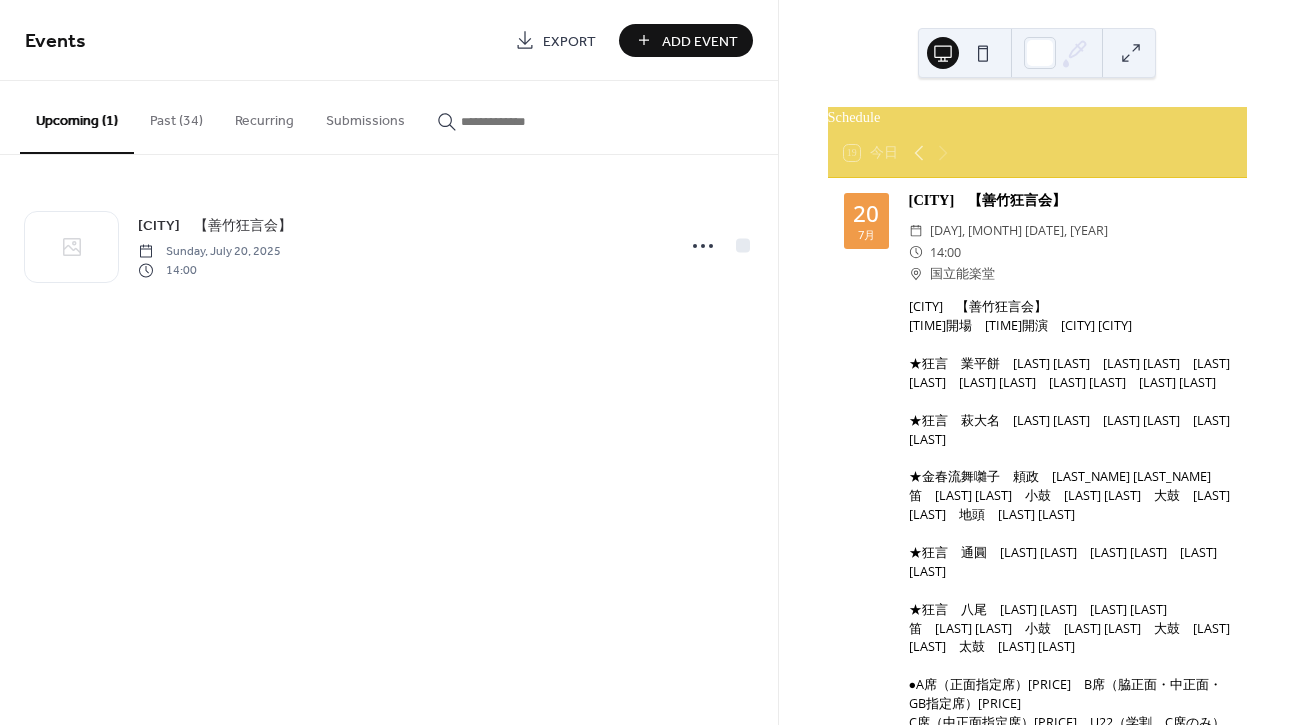 click on "Add Event" at bounding box center (700, 41) 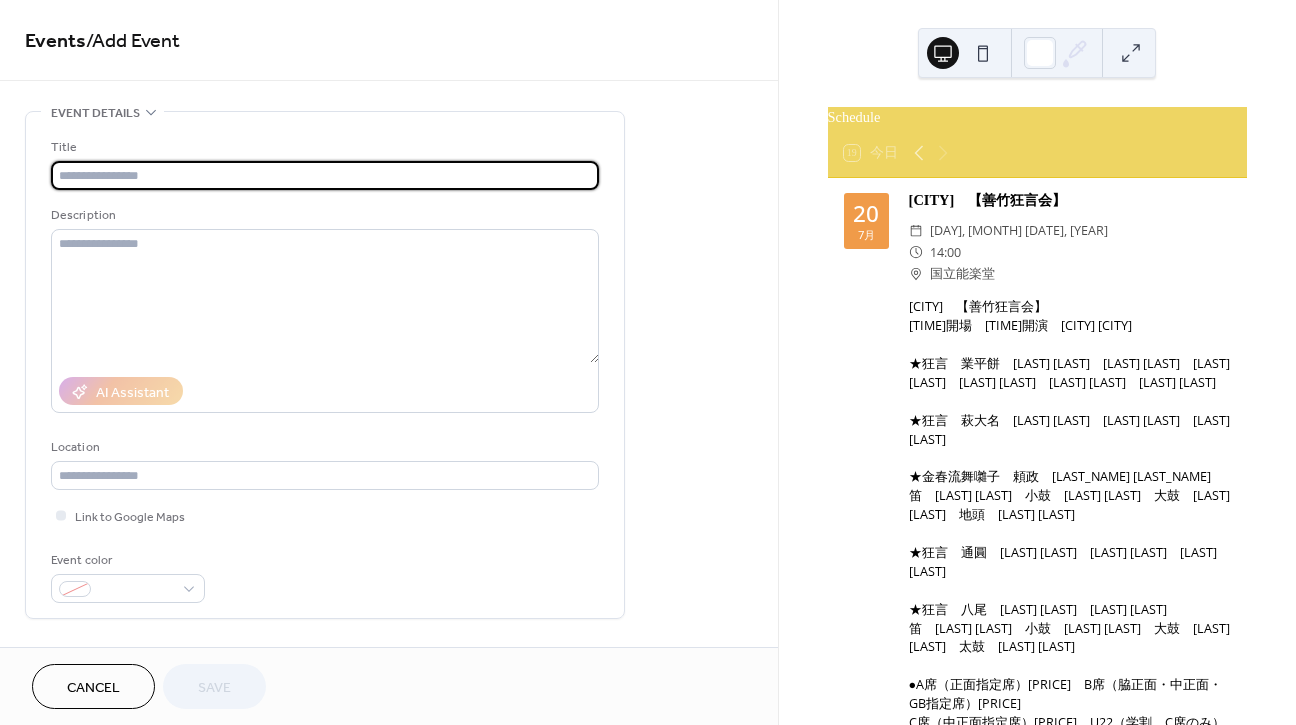 click at bounding box center [325, 175] 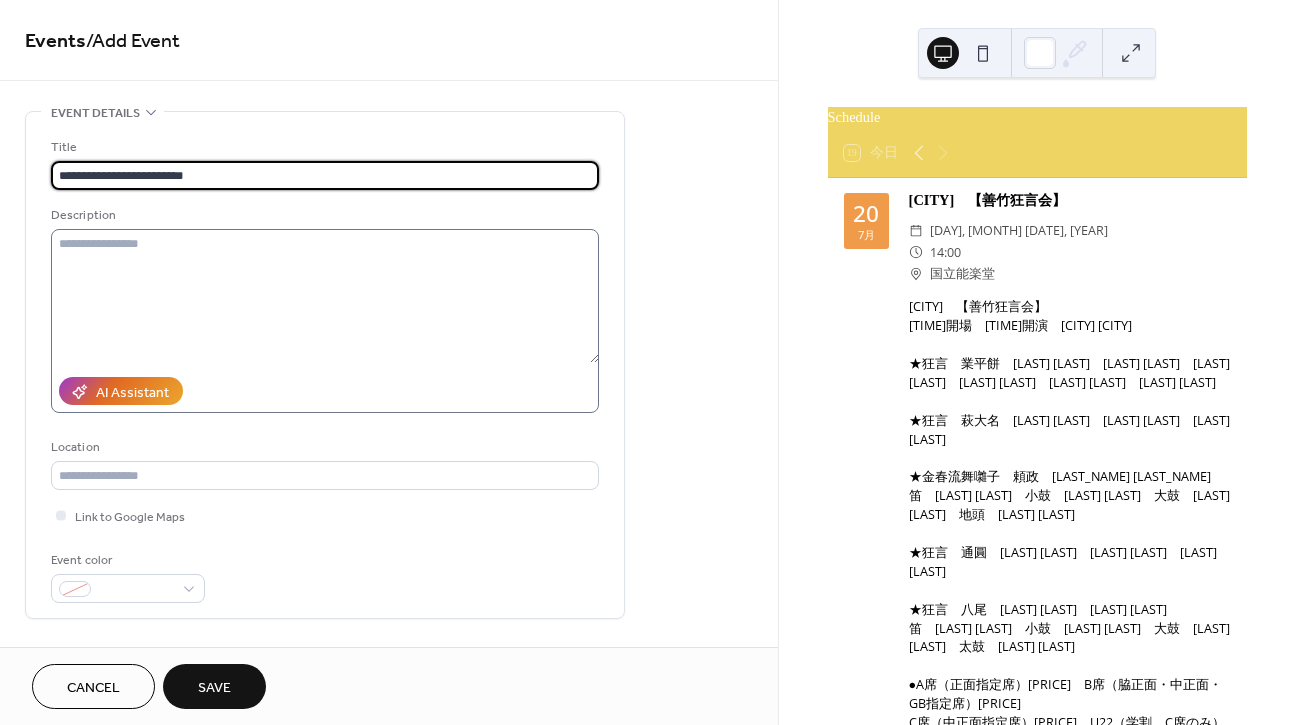 type on "**********" 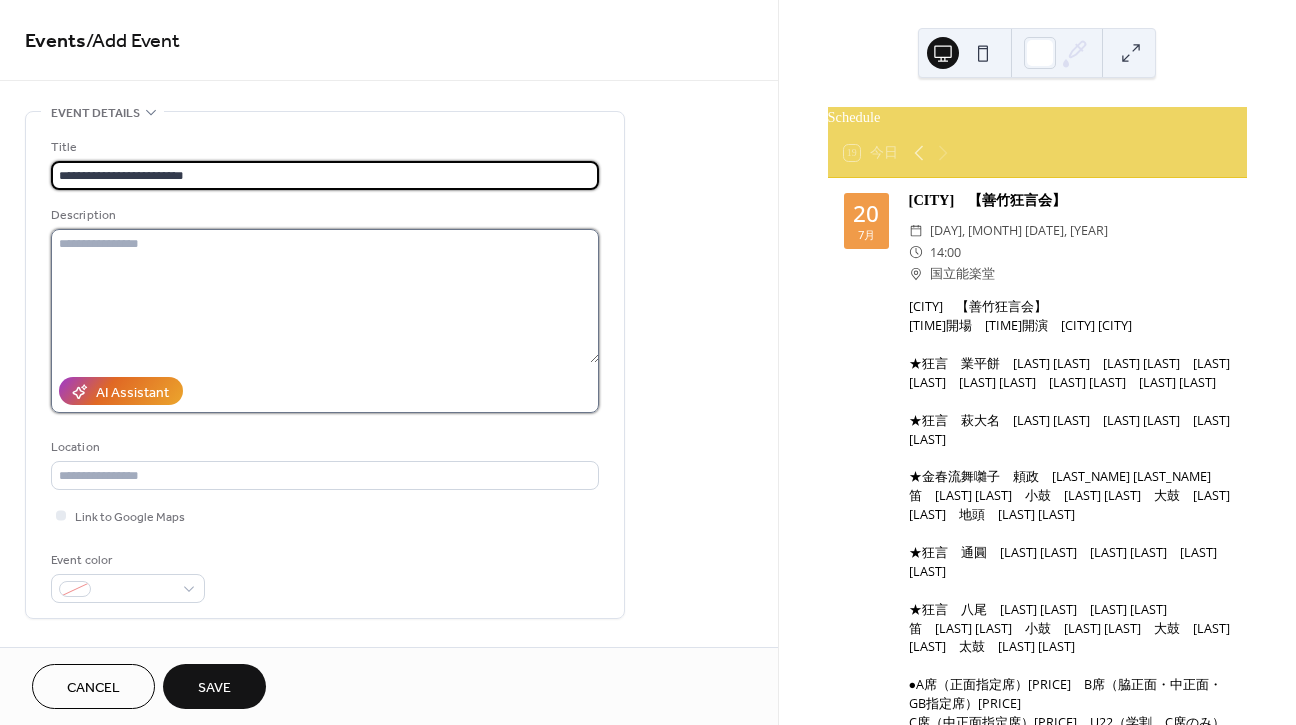 click at bounding box center (325, 296) 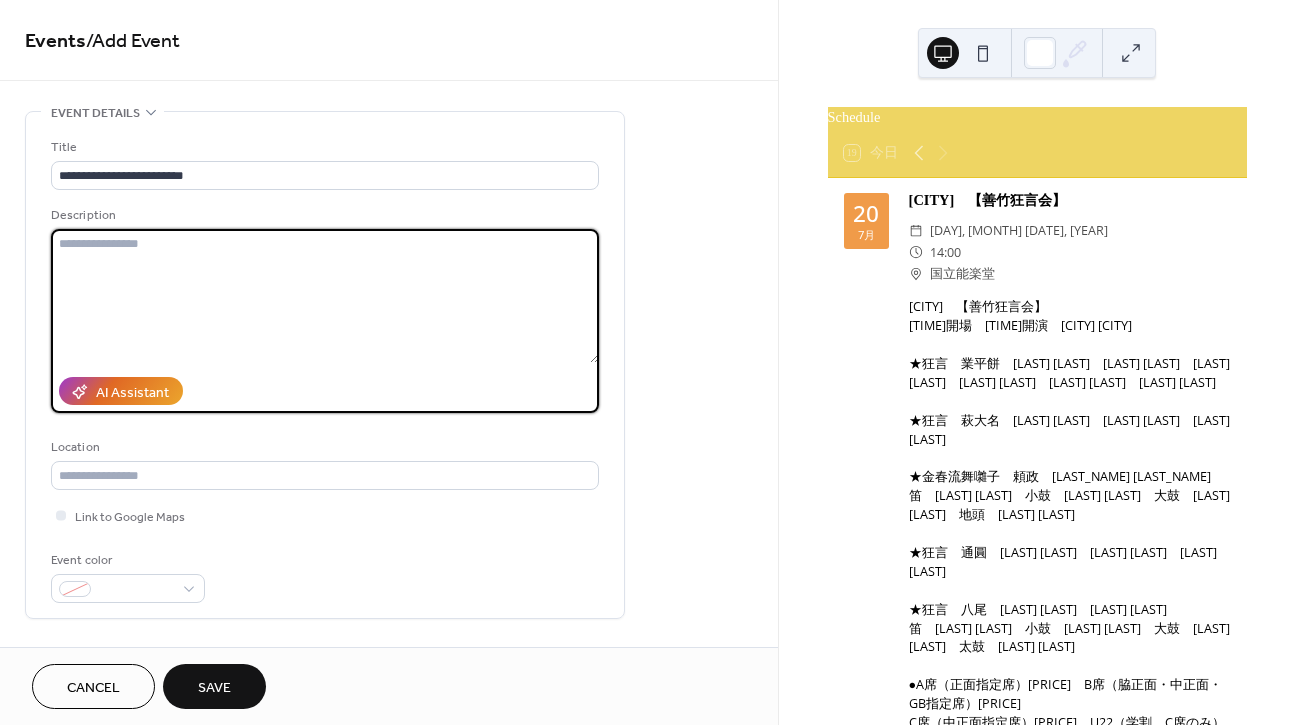 paste on "**********" 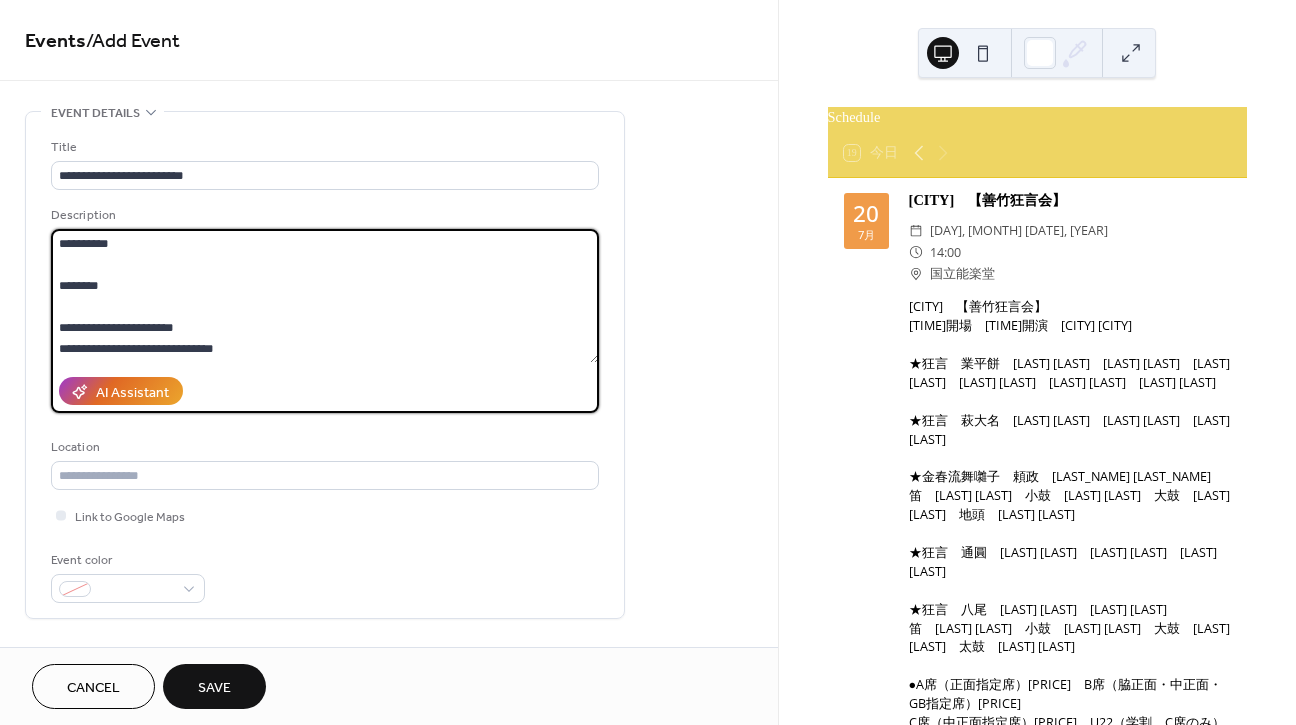 scroll, scrollTop: 0, scrollLeft: 0, axis: both 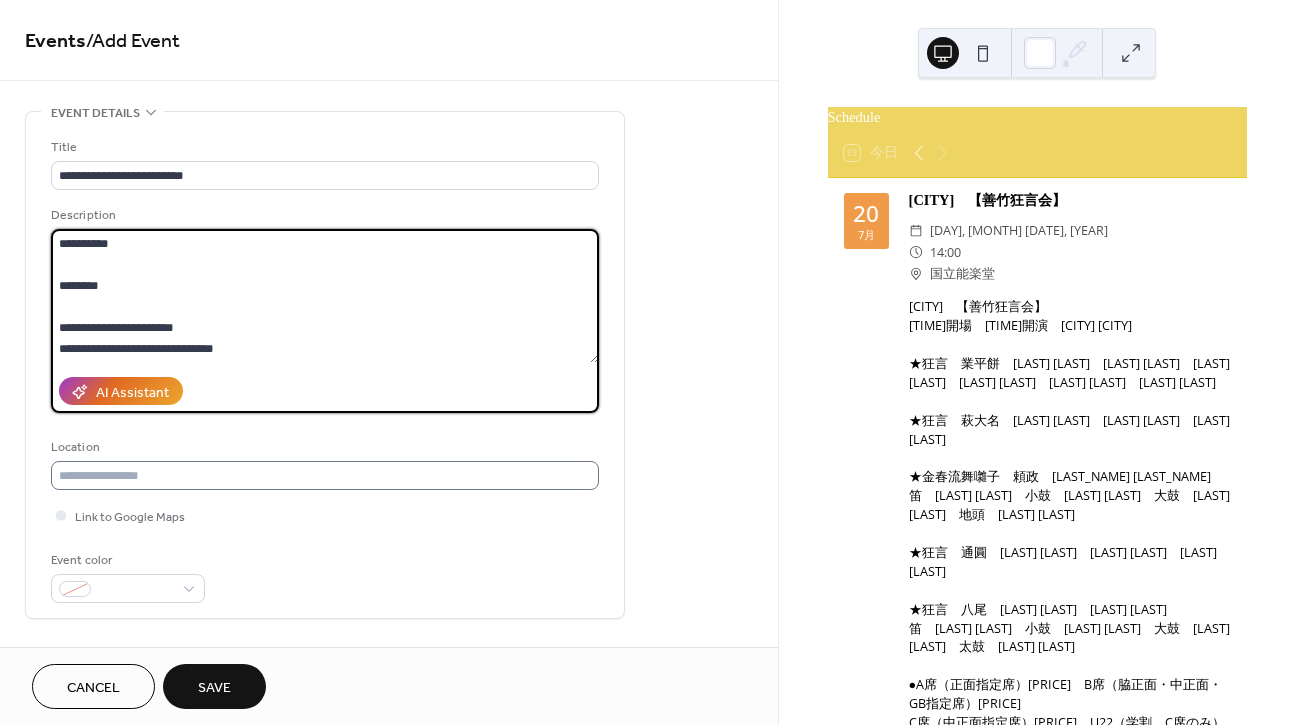 type on "**********" 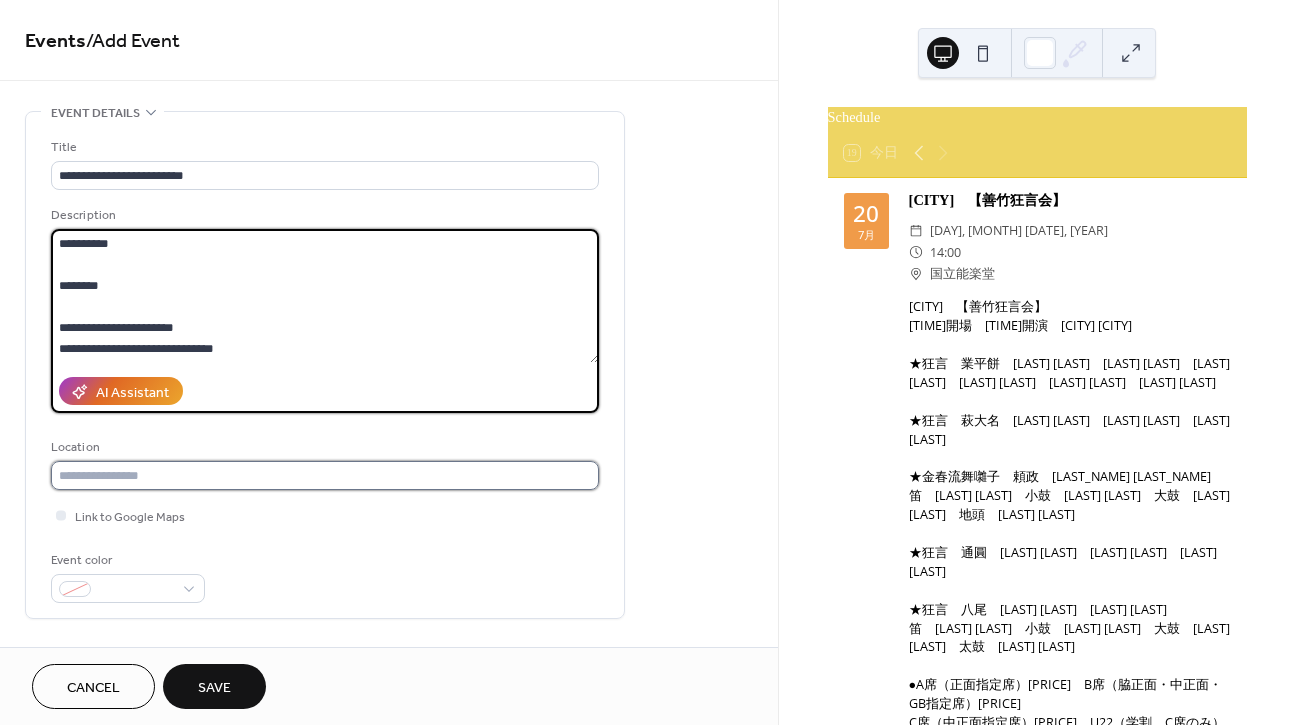 click at bounding box center [325, 475] 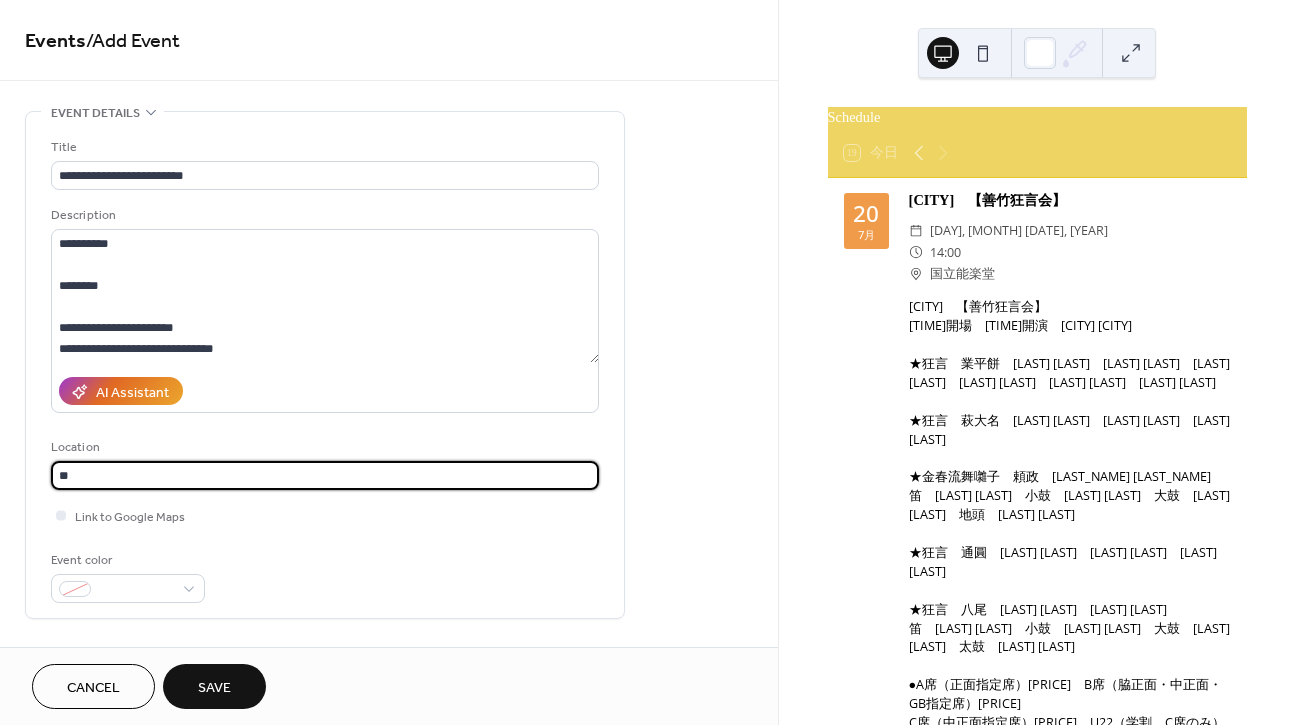 type on "*" 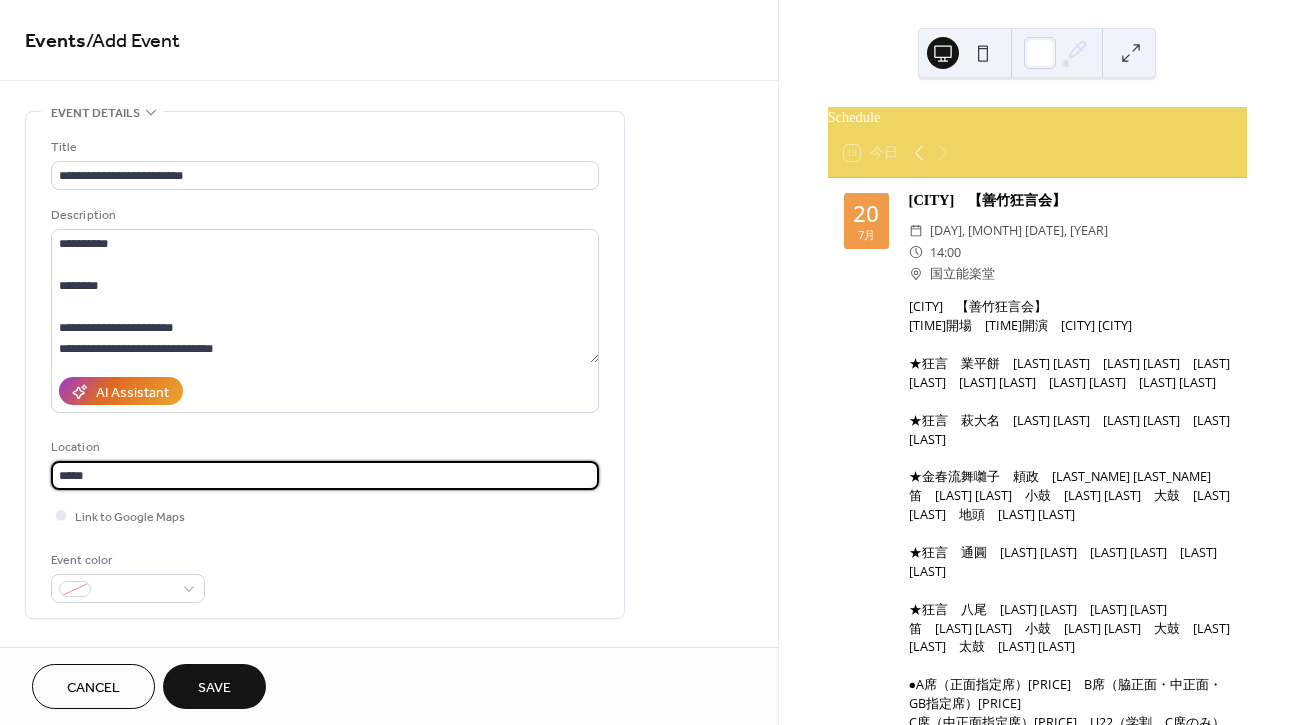 type on "*****" 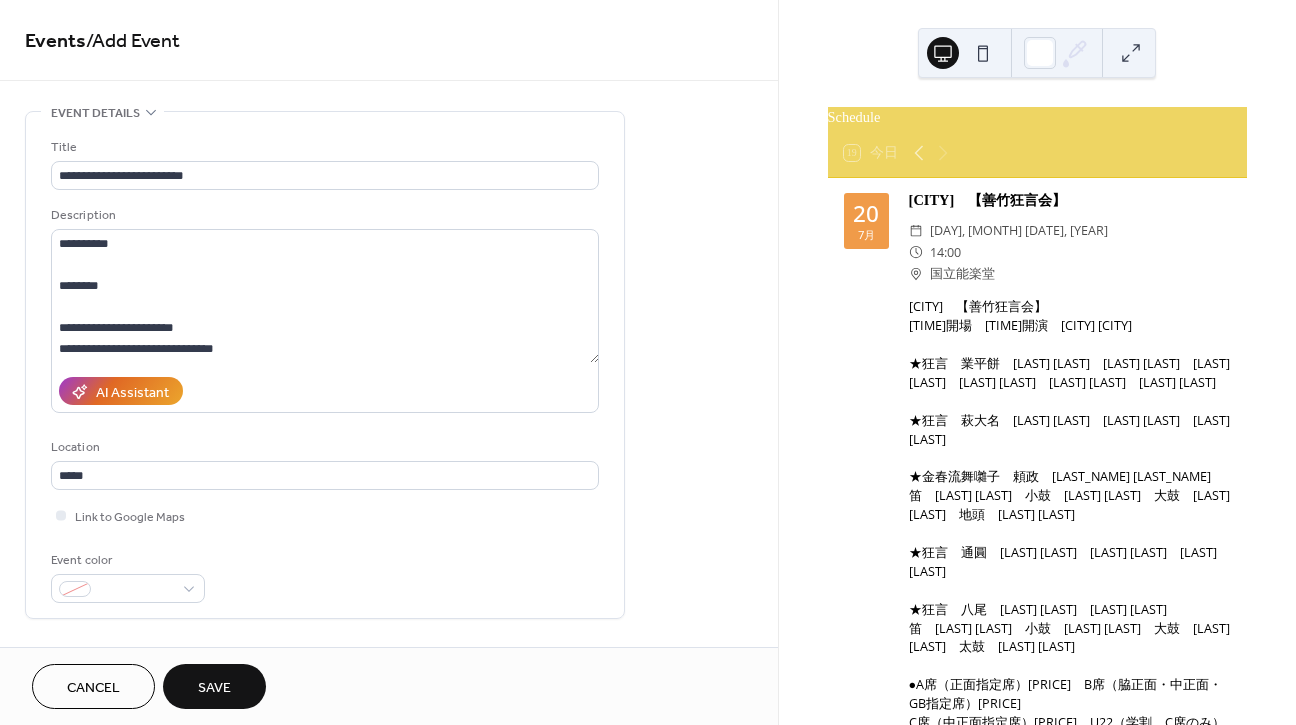 click on "Event color" at bounding box center [325, 576] 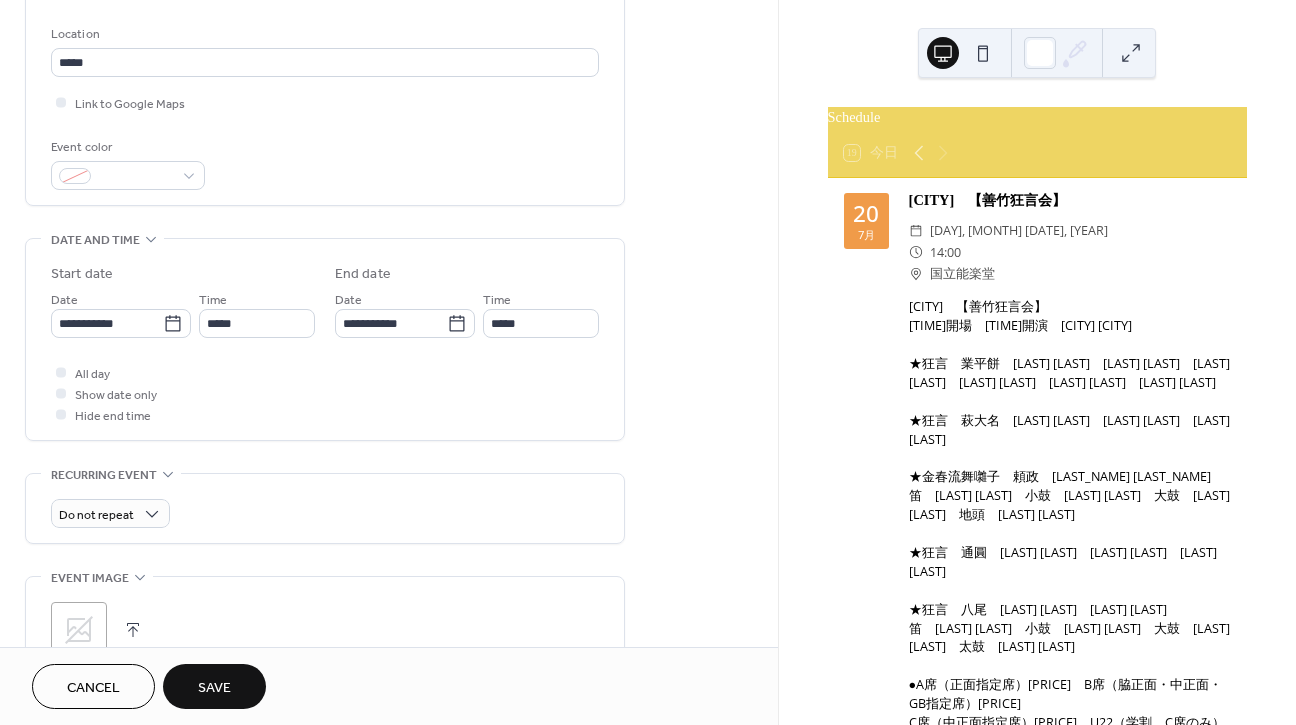 scroll, scrollTop: 416, scrollLeft: 0, axis: vertical 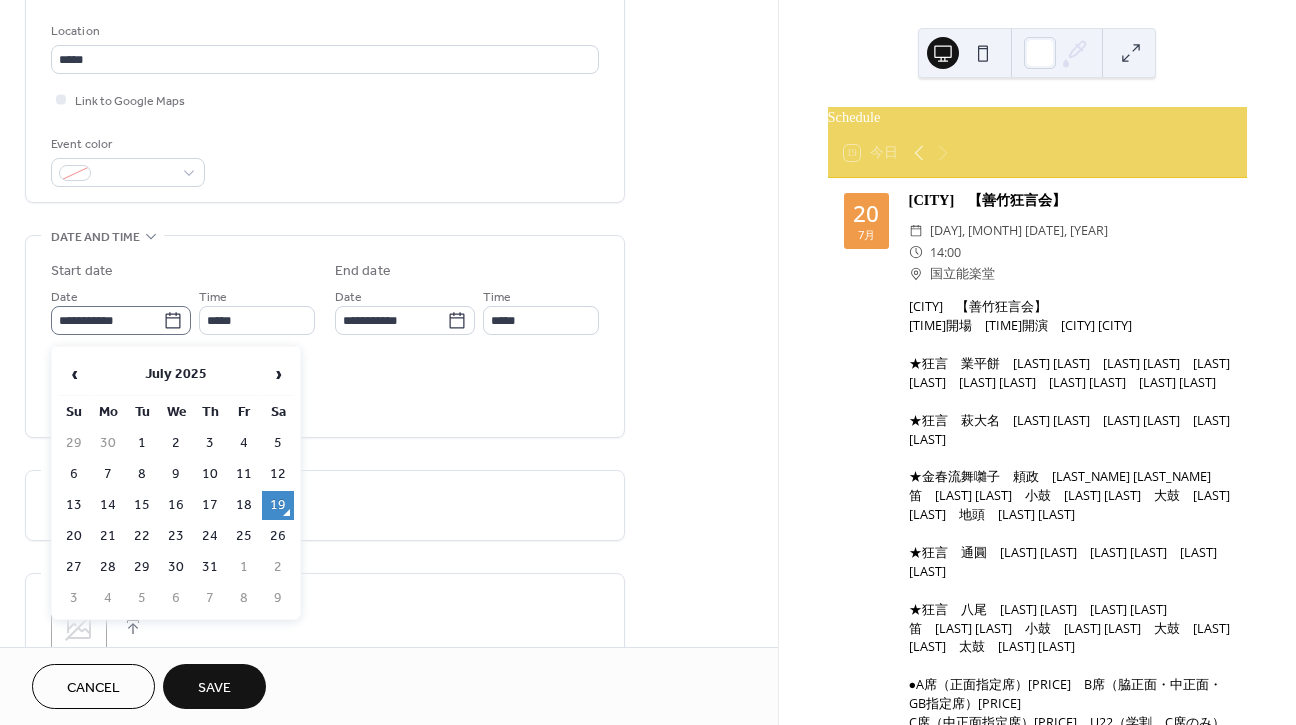 click 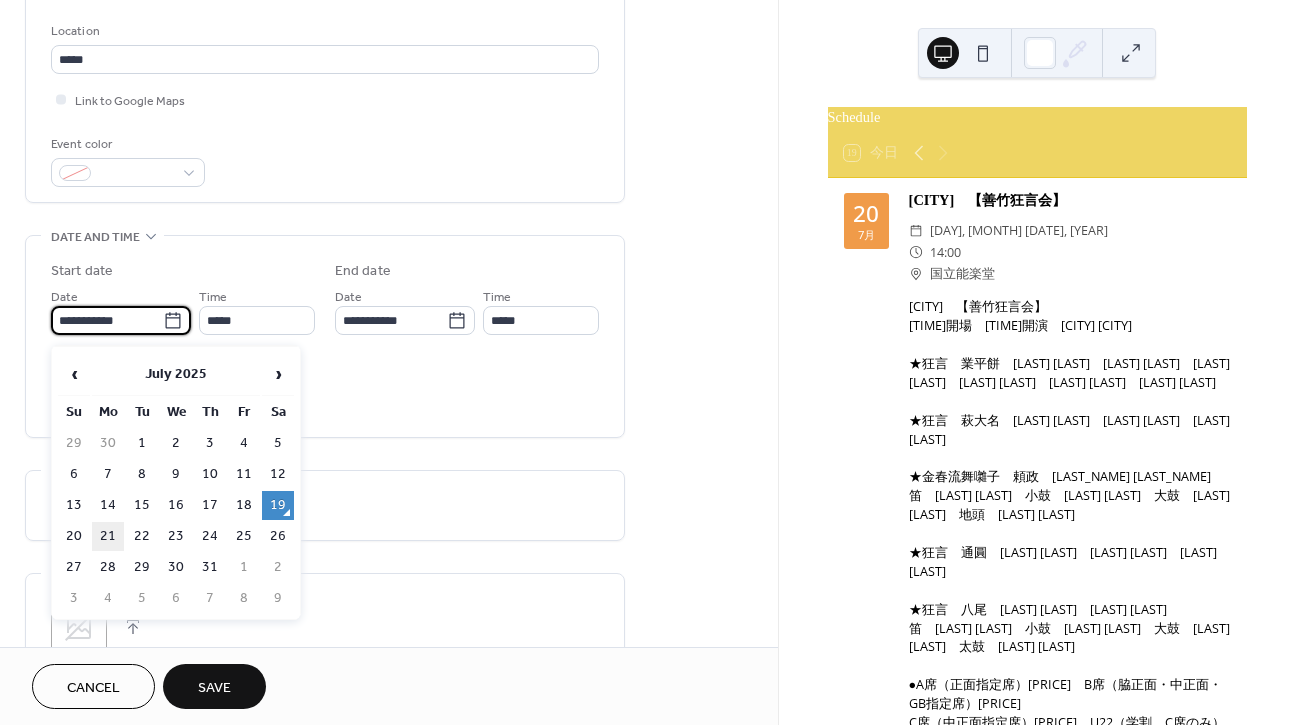 click on "21" at bounding box center (108, 536) 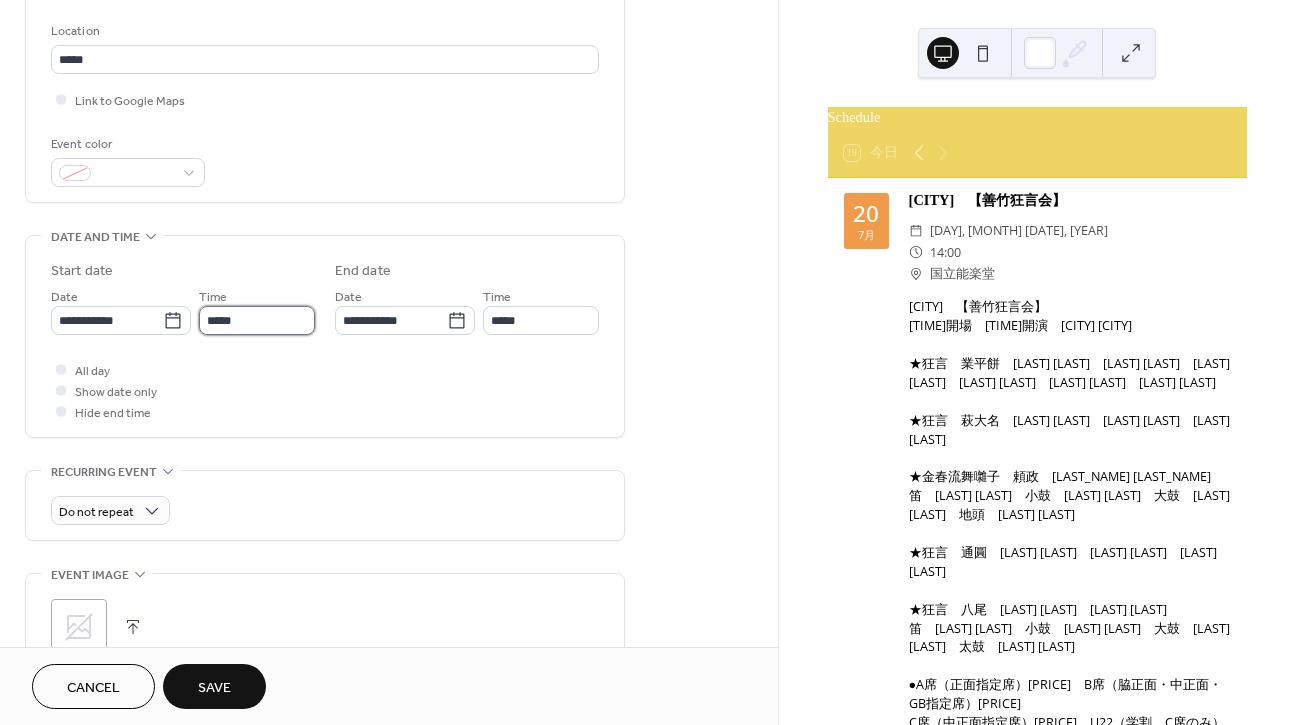 click on "*****" at bounding box center [257, 320] 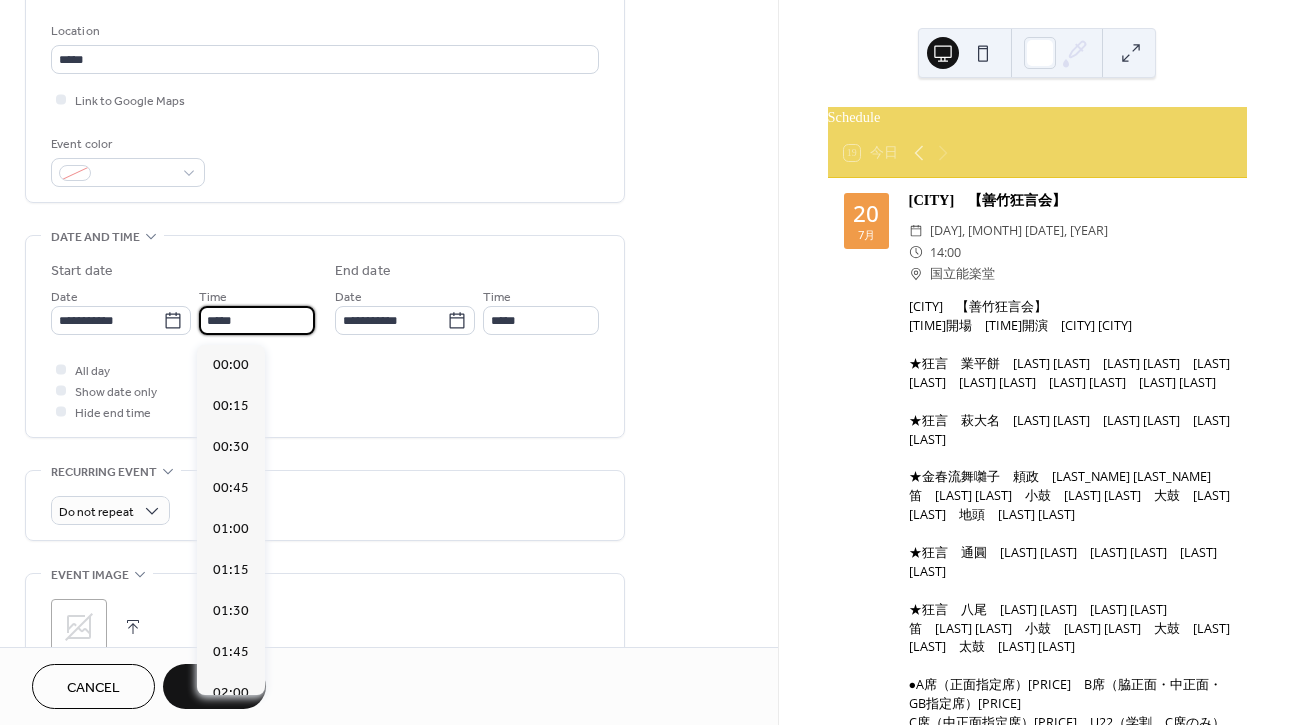 scroll, scrollTop: 1968, scrollLeft: 0, axis: vertical 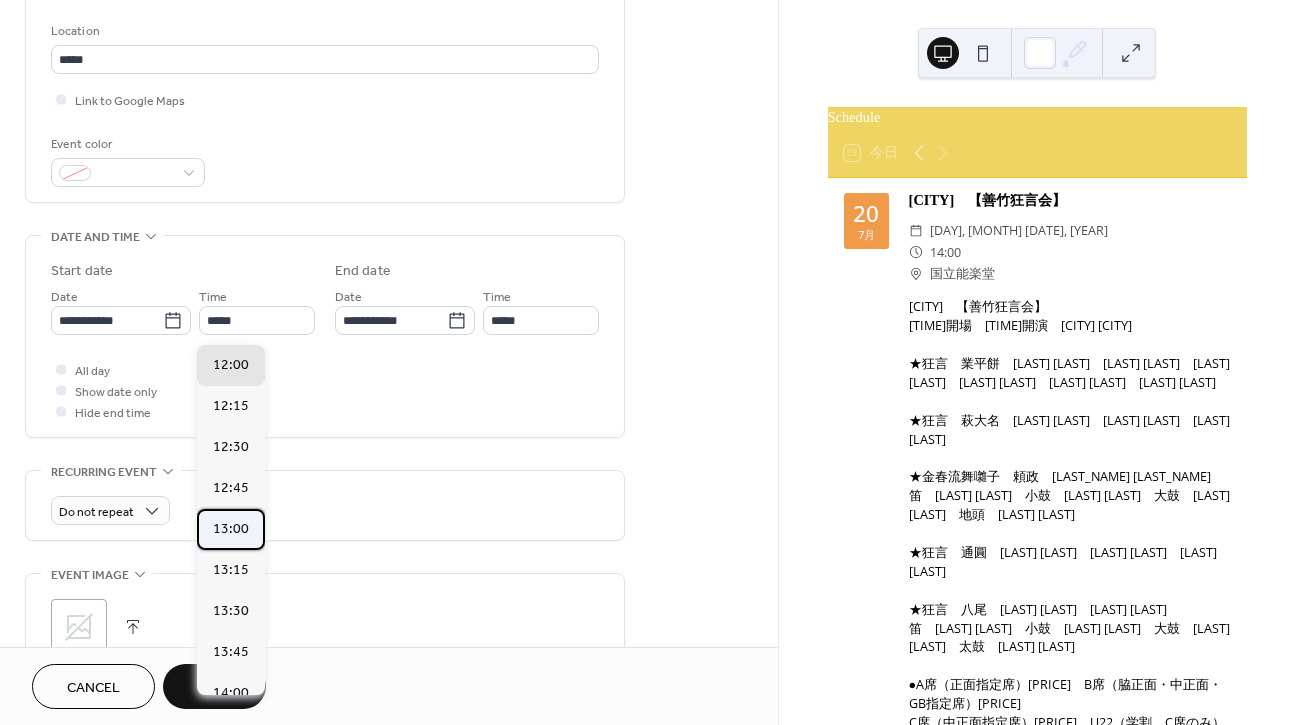 click on "13:00" at bounding box center [231, 529] 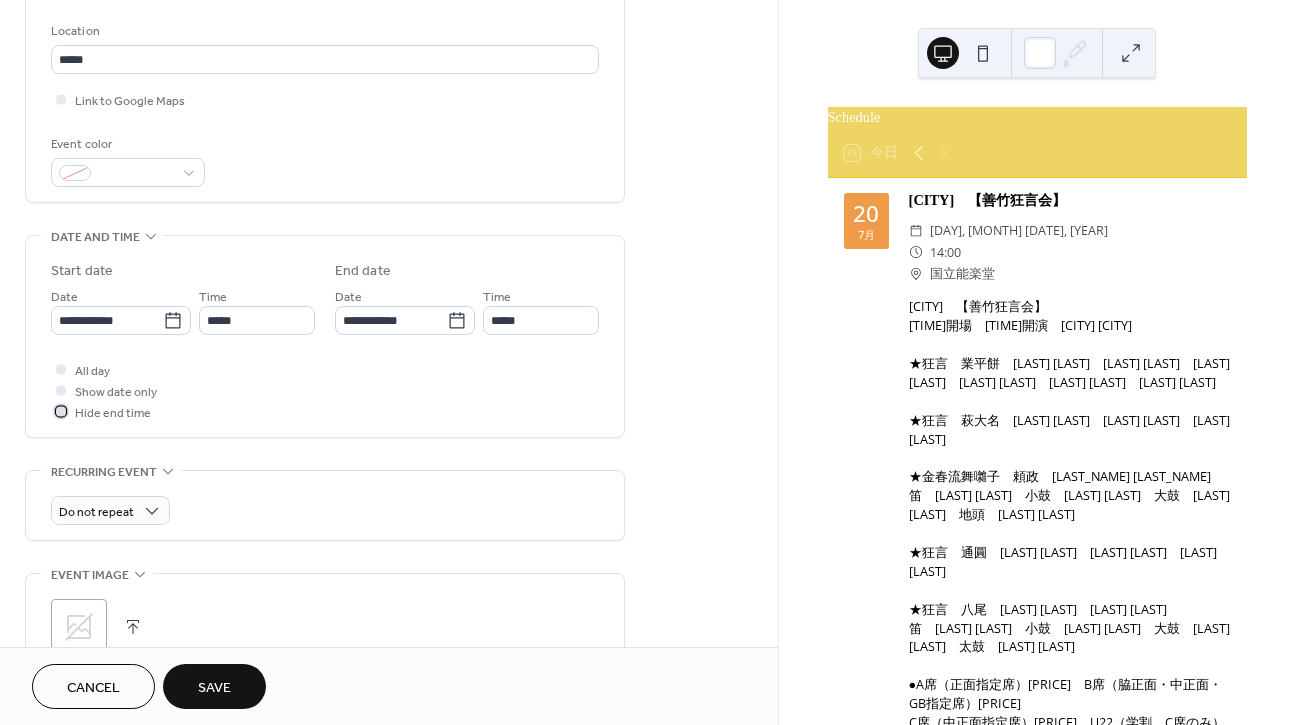 click at bounding box center (61, 411) 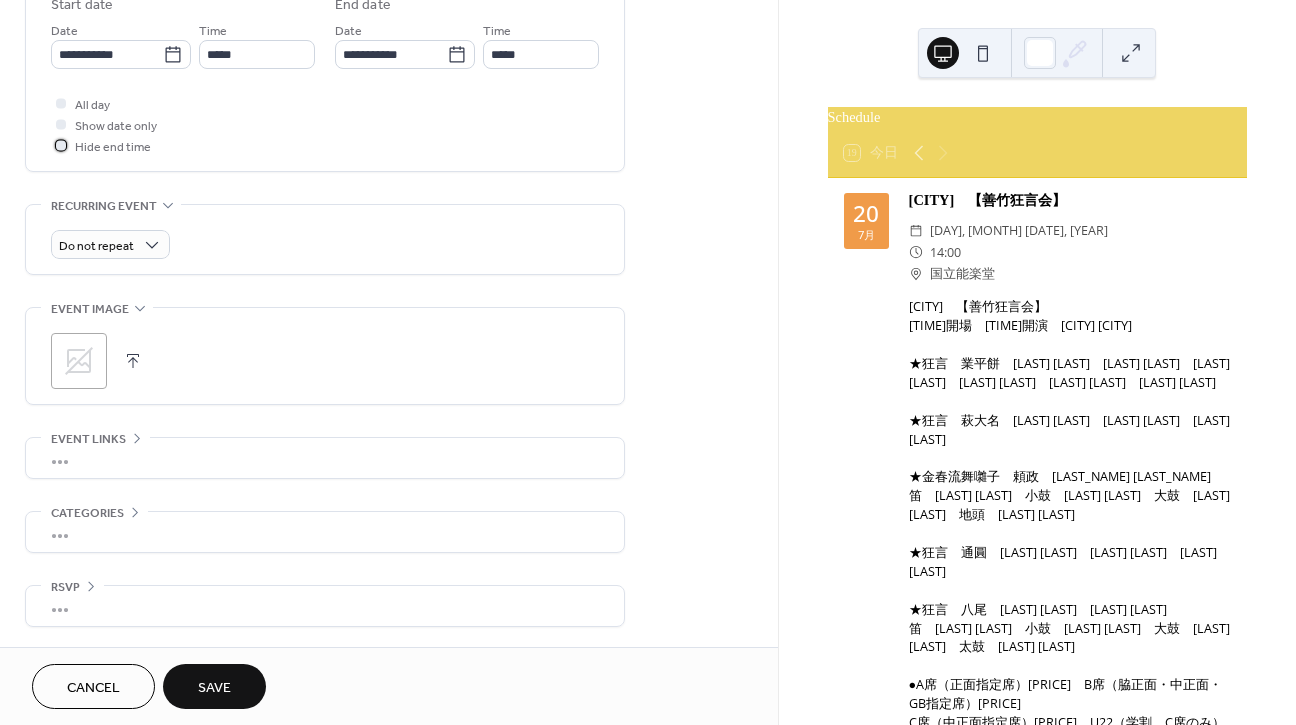 scroll, scrollTop: 688, scrollLeft: 0, axis: vertical 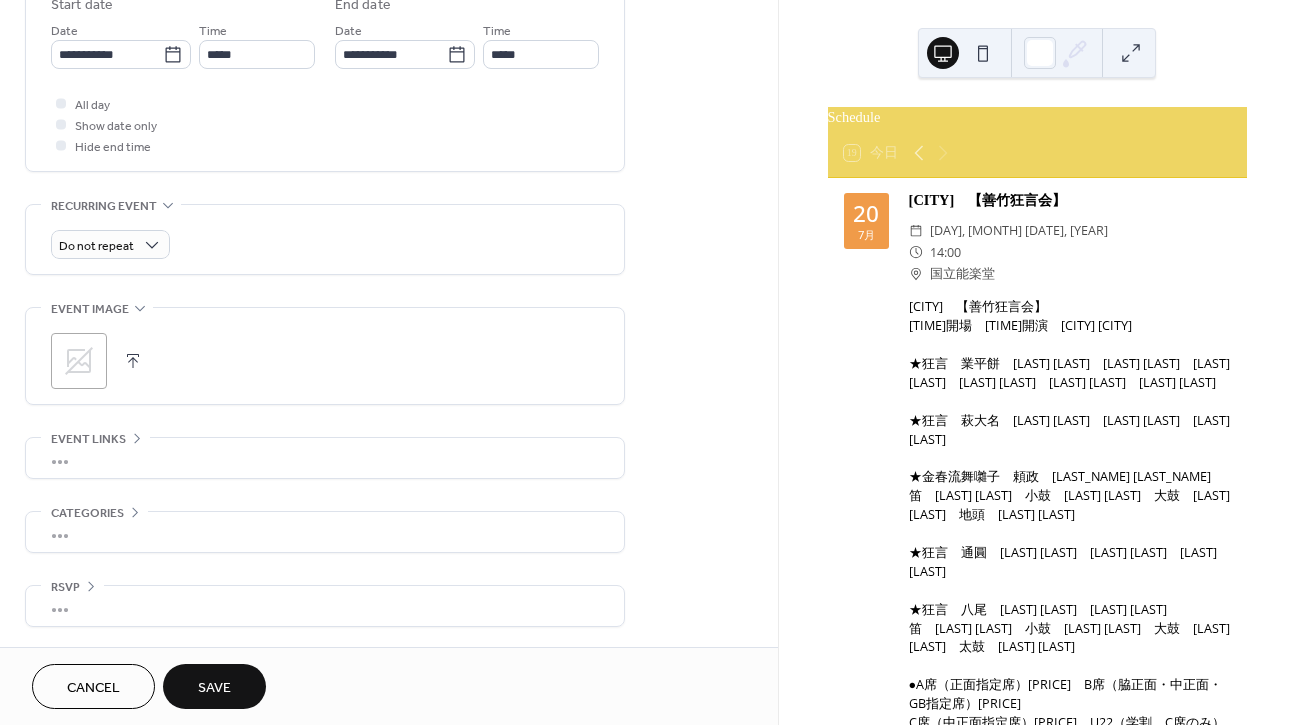 click on "Save" at bounding box center (214, 688) 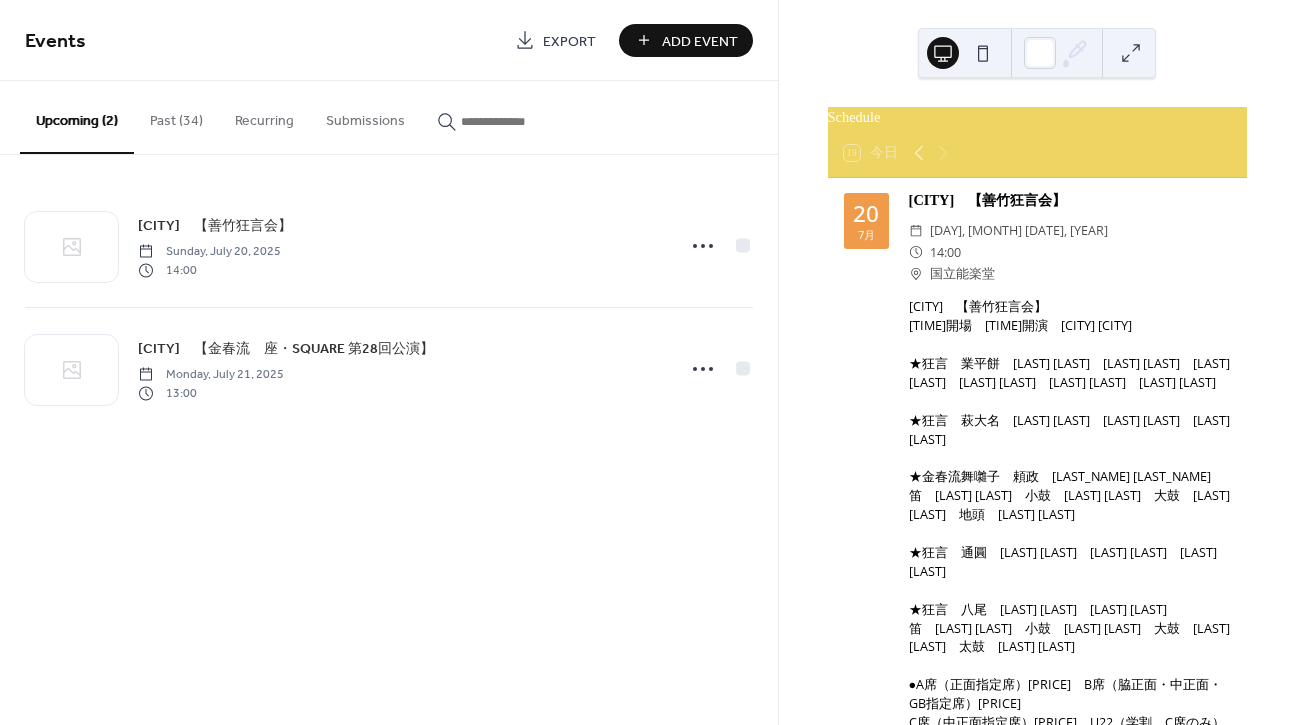 click on "Add Event" at bounding box center (700, 41) 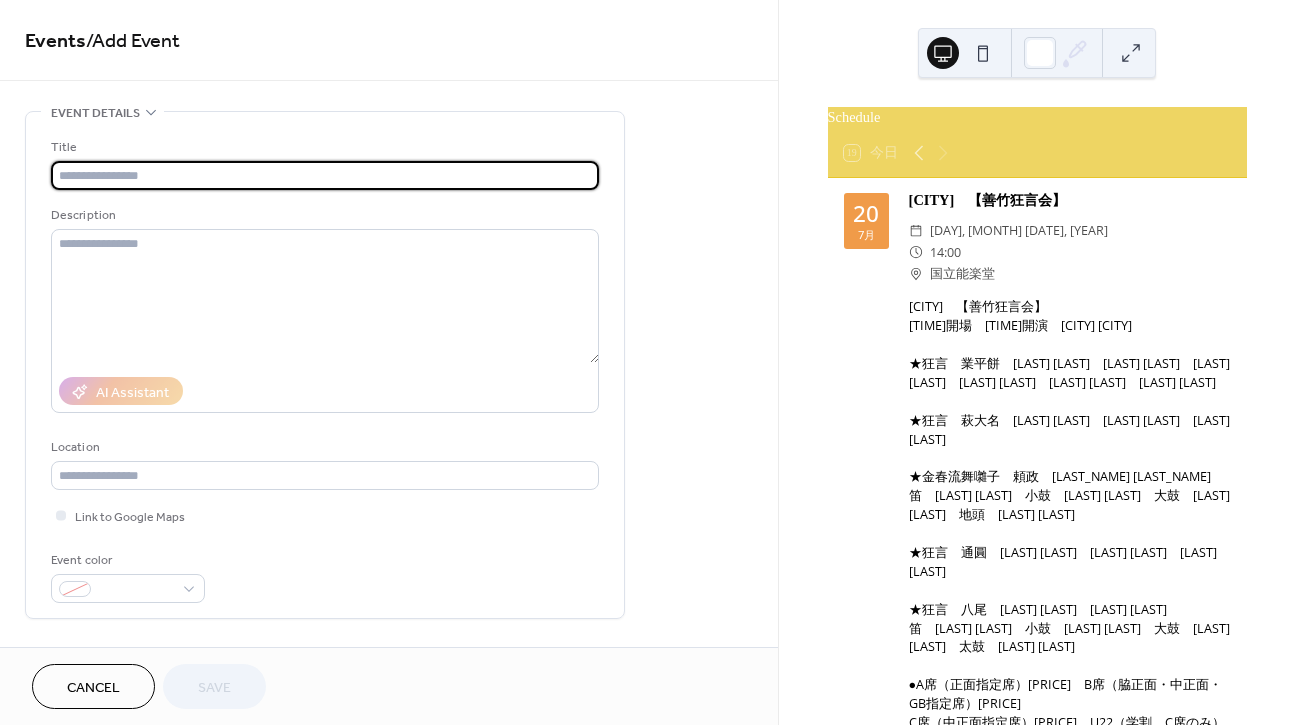 click at bounding box center [325, 175] 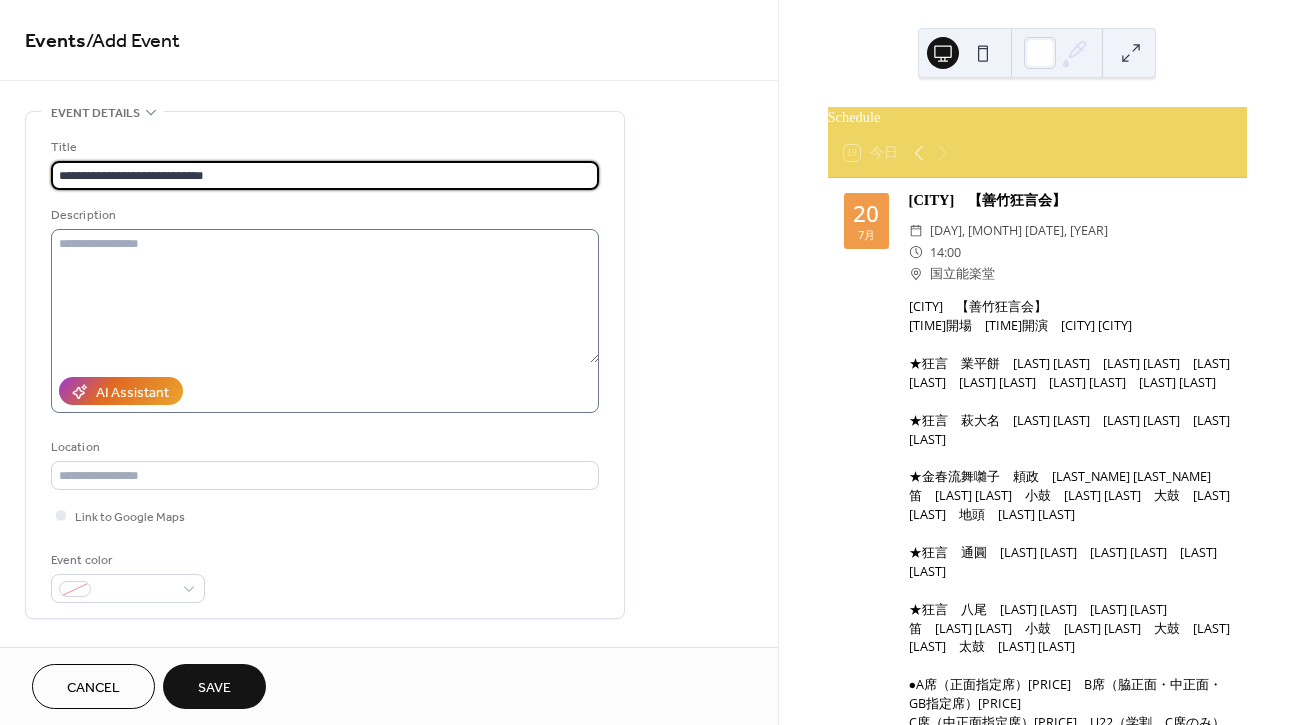 type on "**********" 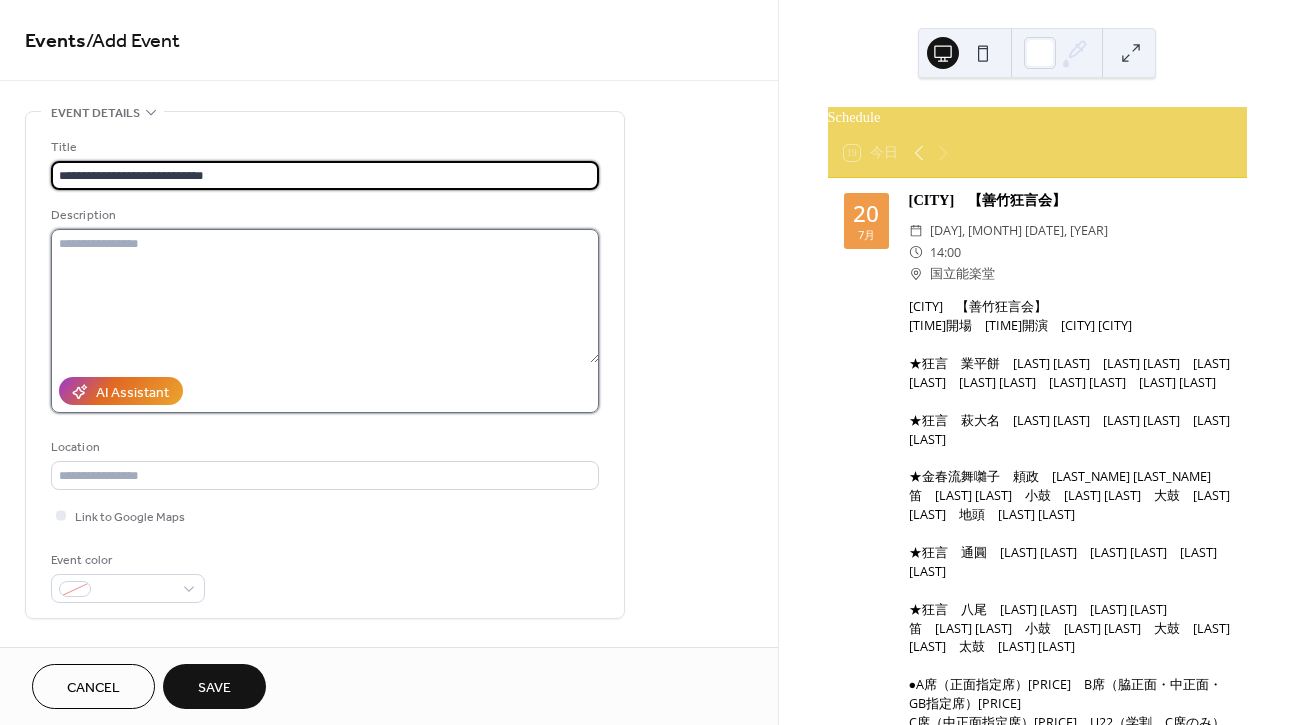 click at bounding box center (325, 296) 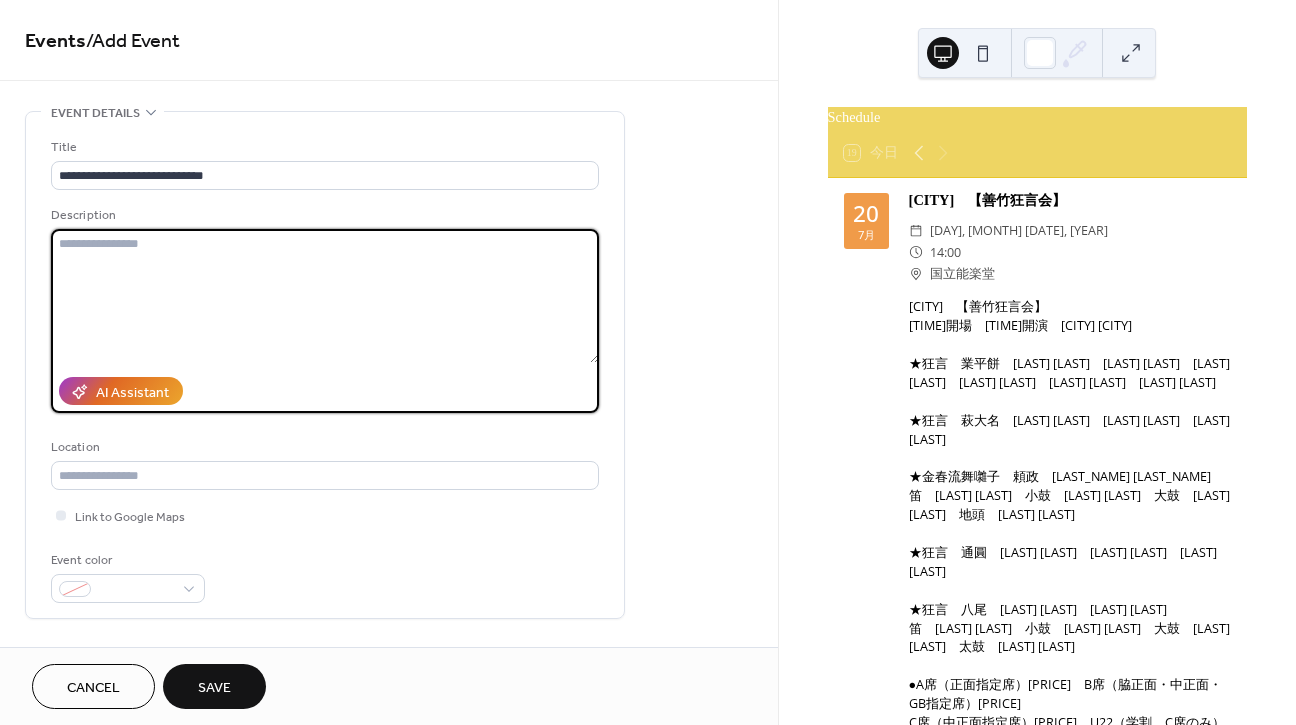 paste on "**********" 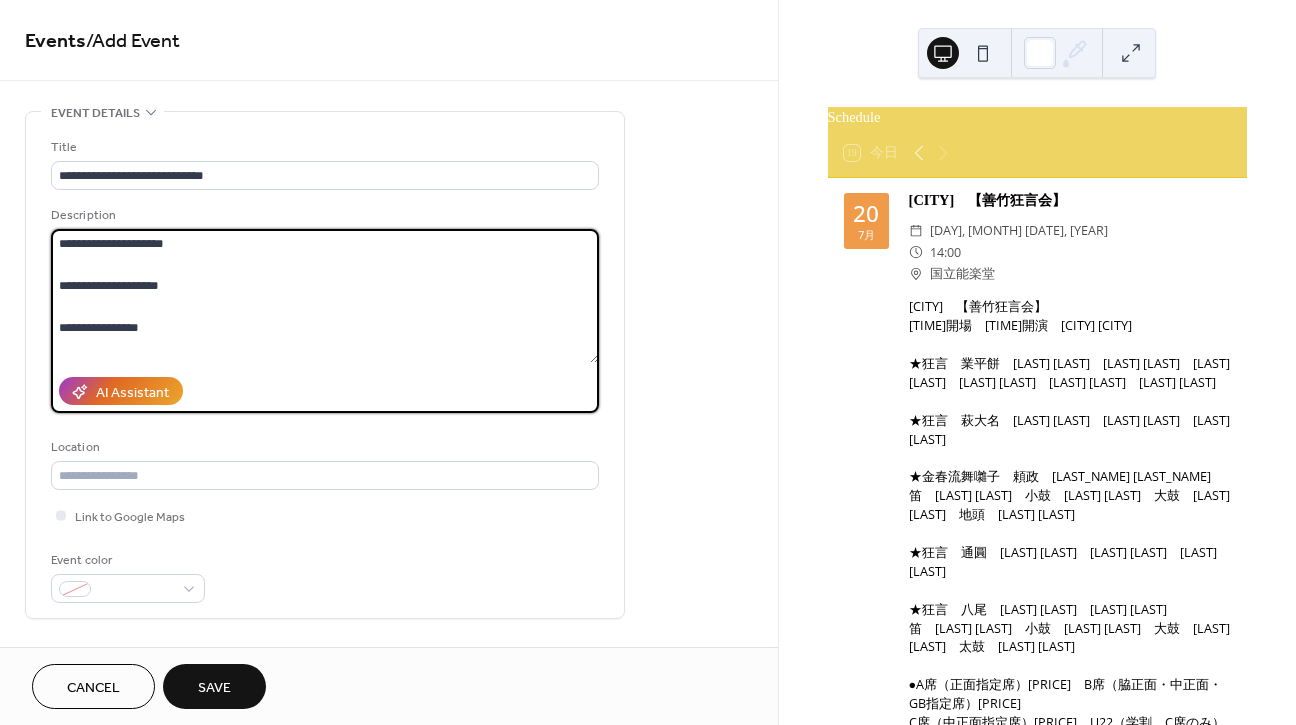 scroll, scrollTop: 441, scrollLeft: 0, axis: vertical 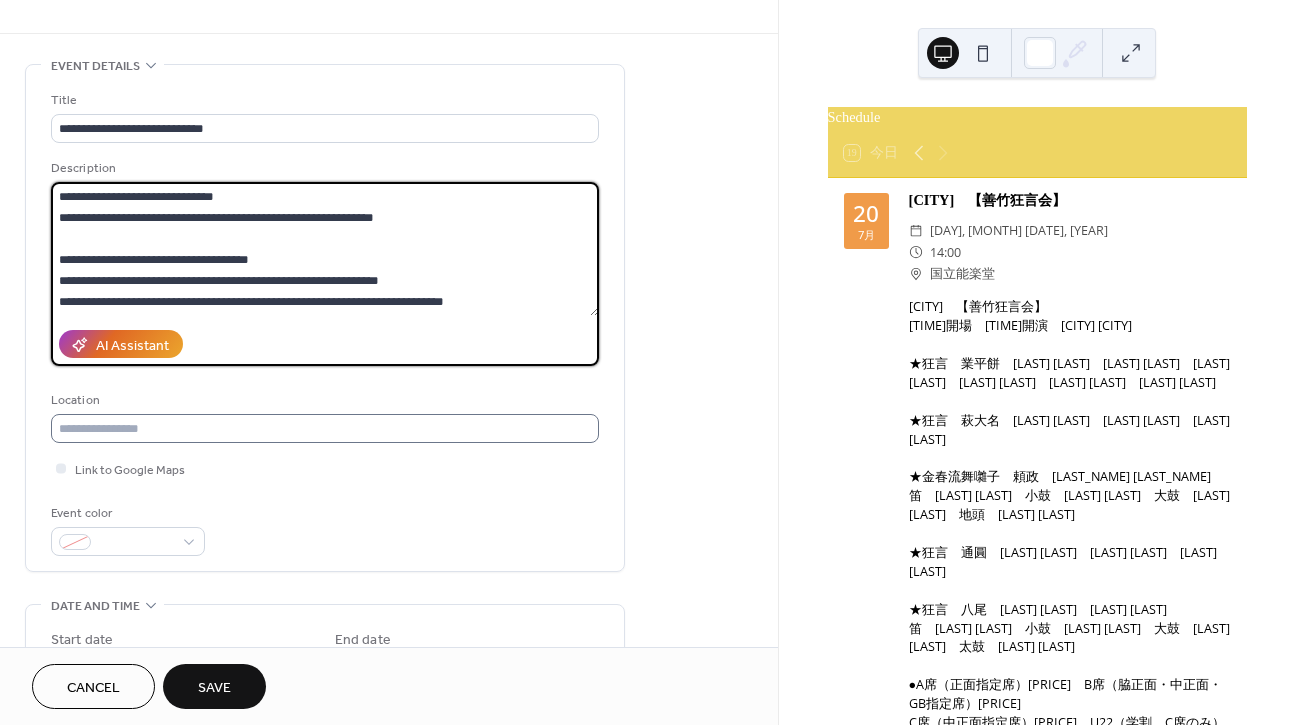 type on "**********" 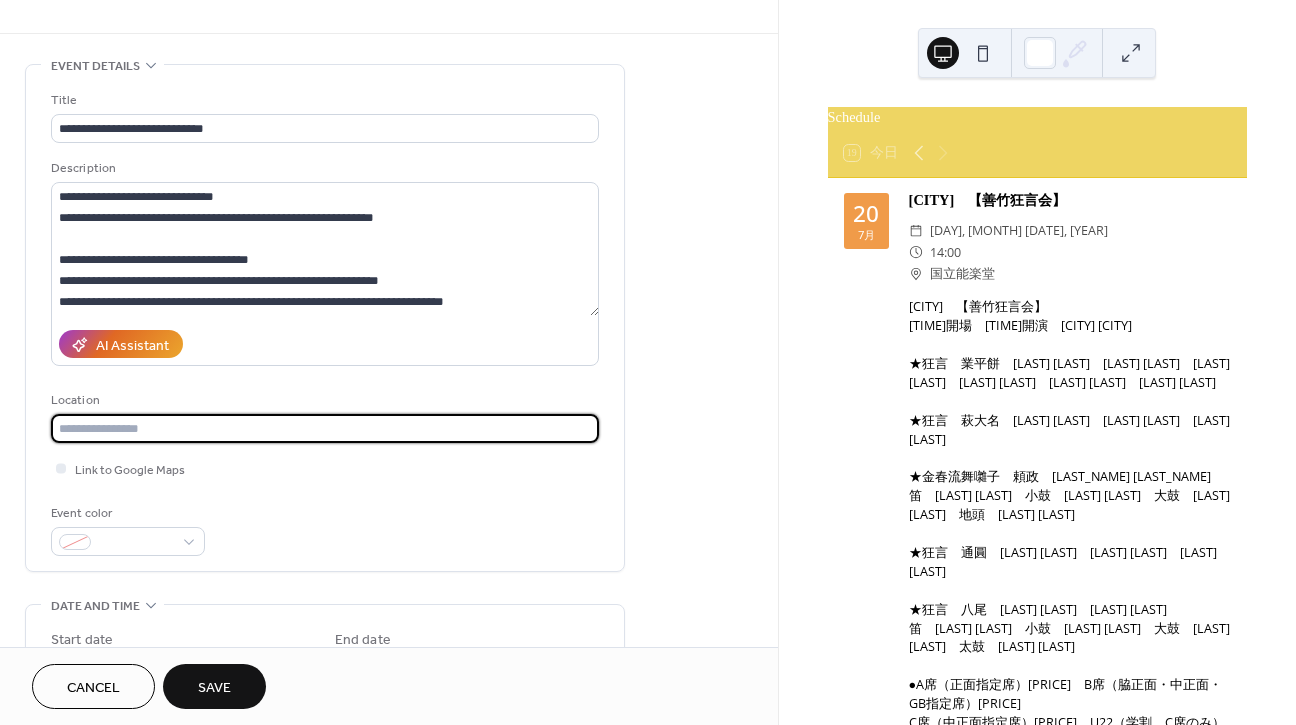 click at bounding box center (325, 428) 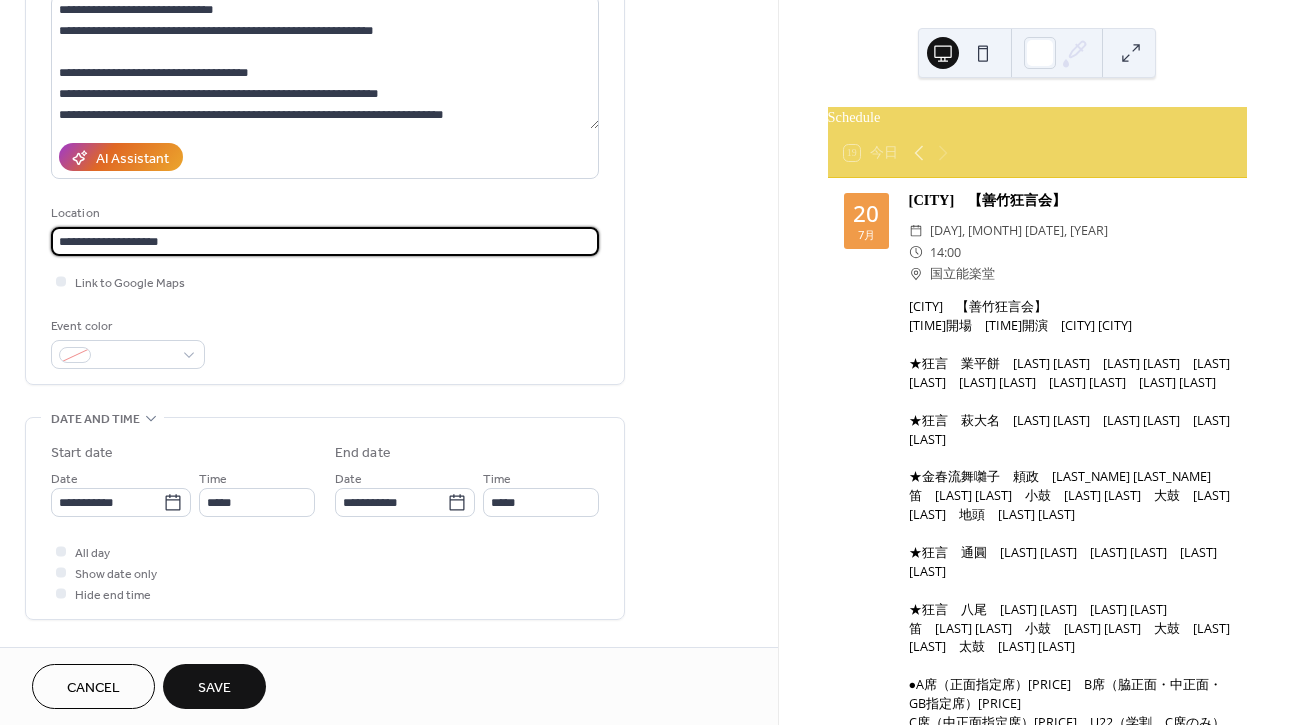 scroll, scrollTop: 76, scrollLeft: 0, axis: vertical 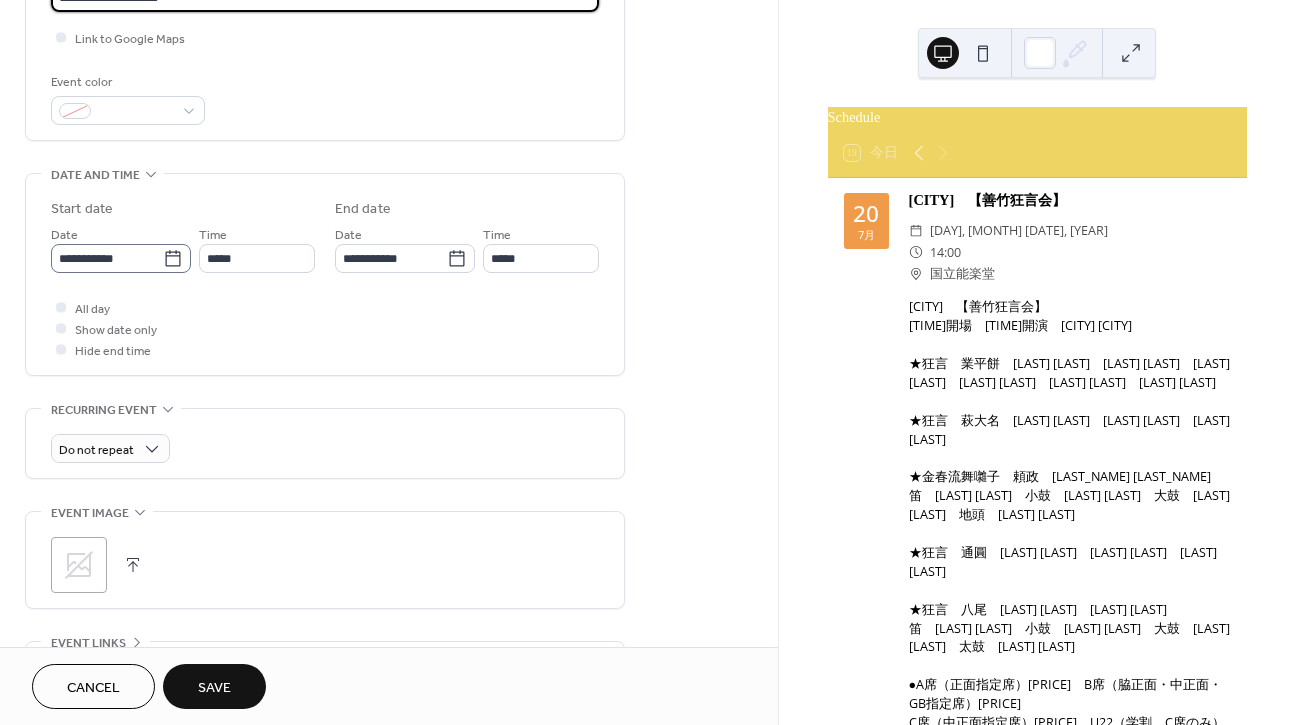type on "**********" 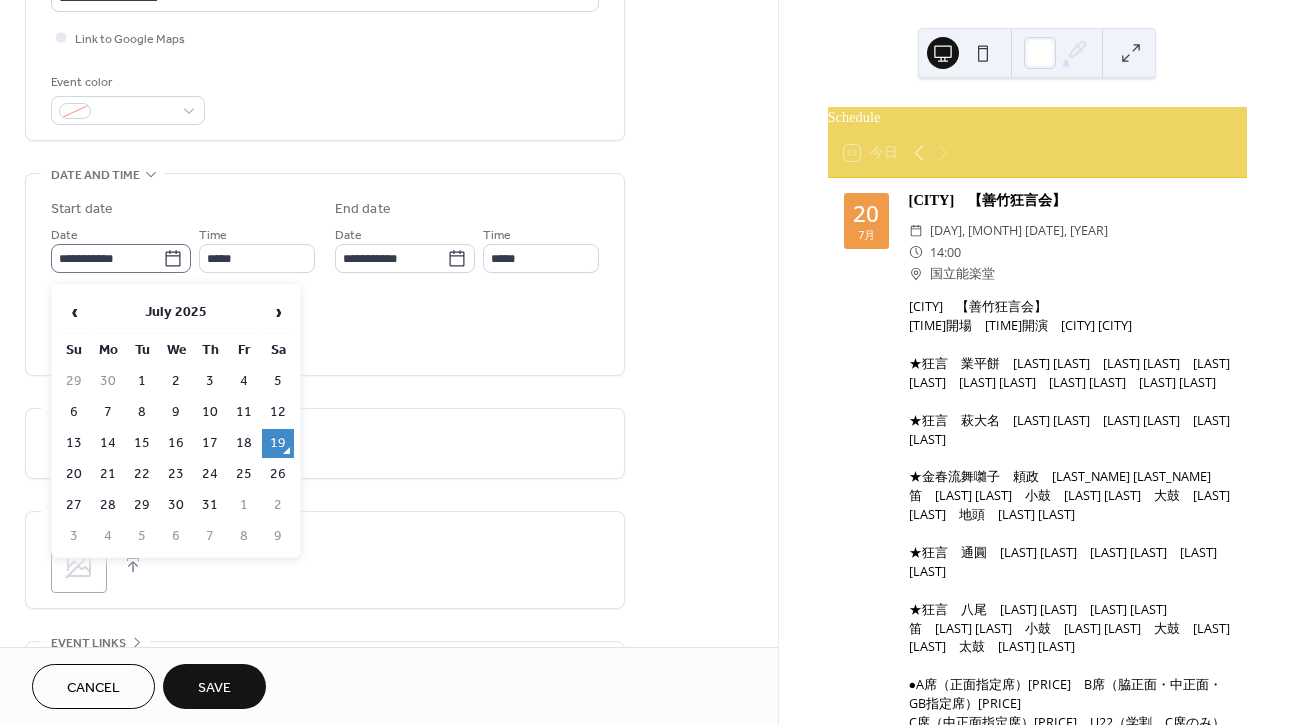 click 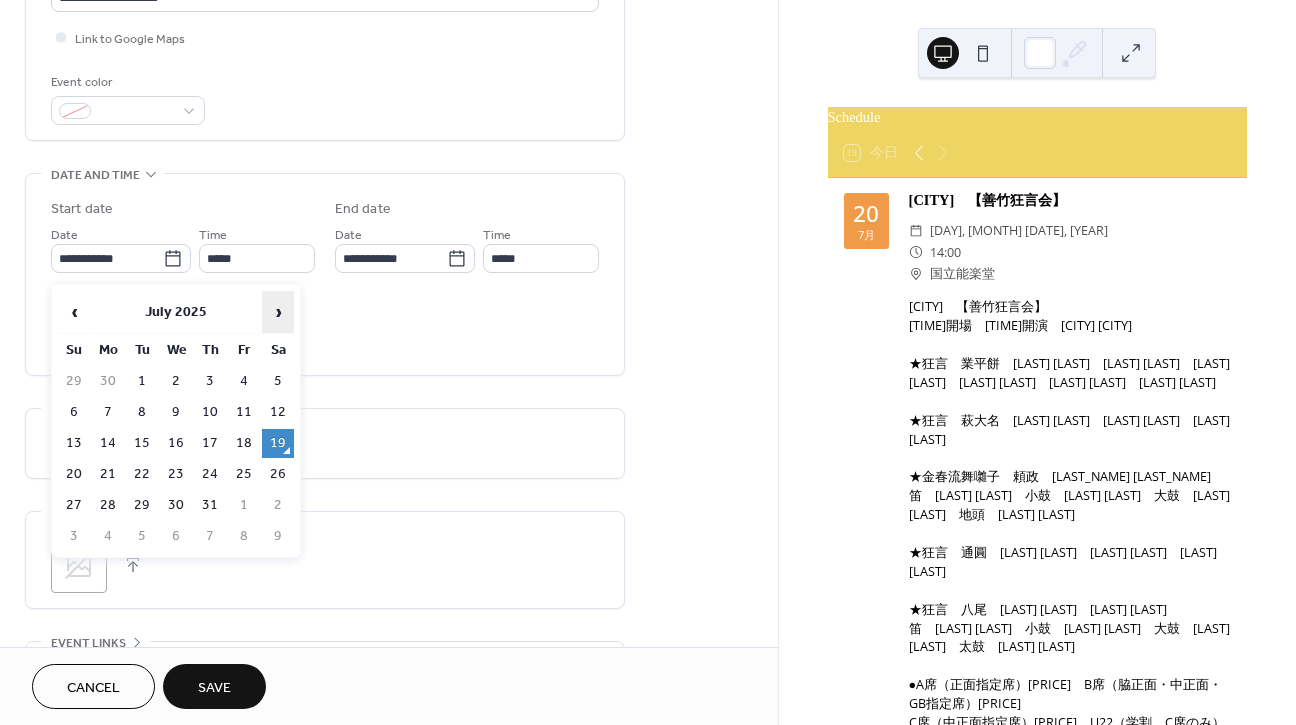 click on "›" at bounding box center (278, 312) 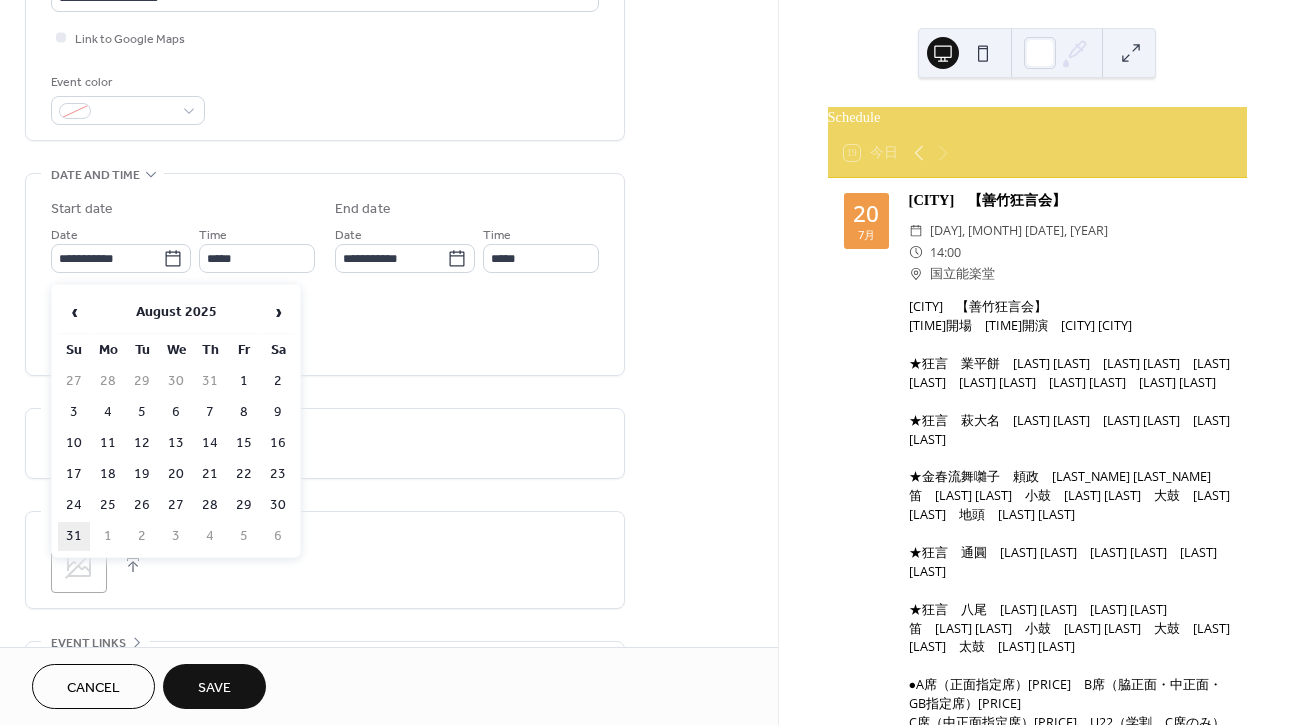 click on "31" at bounding box center (74, 536) 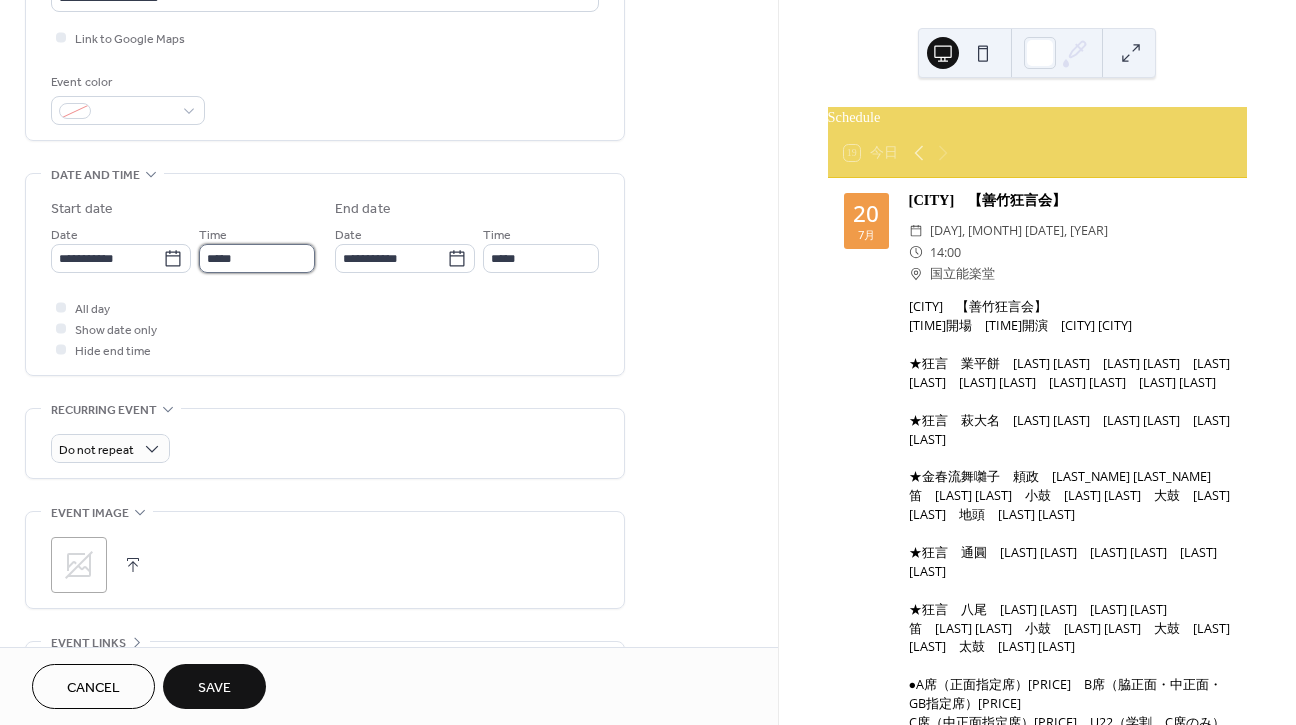 click on "*****" at bounding box center [257, 258] 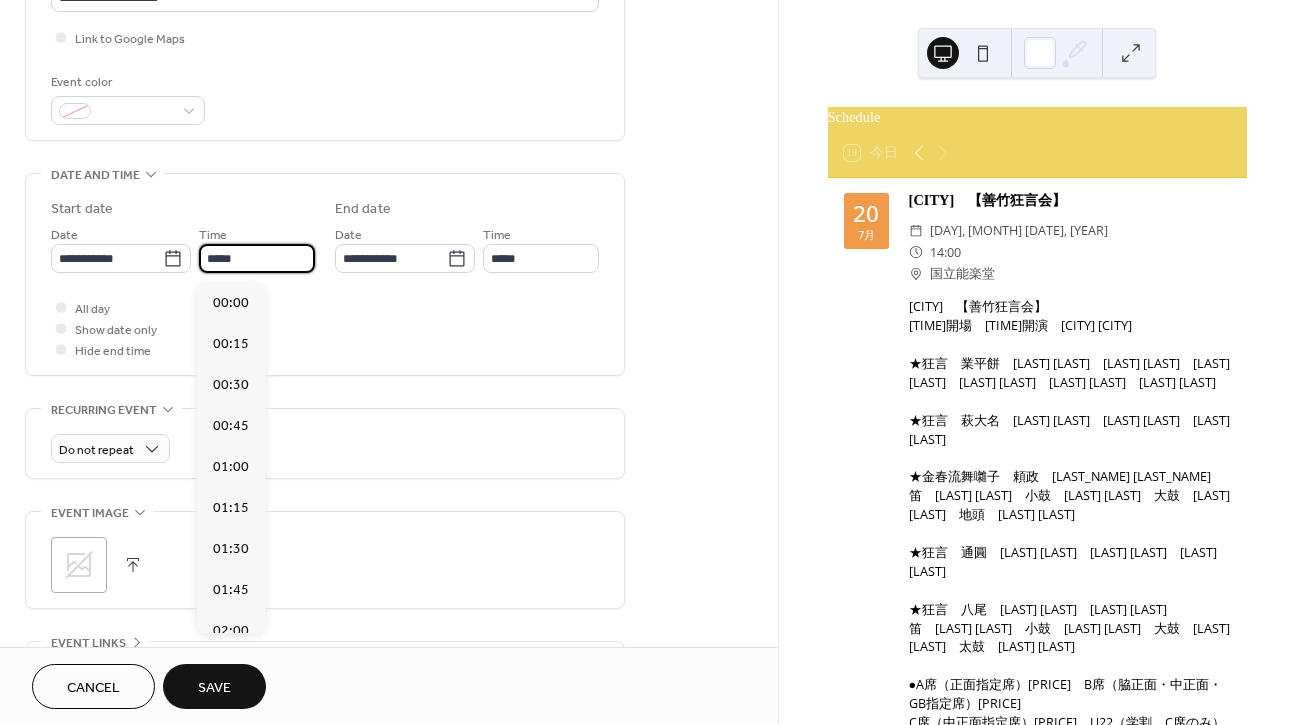 scroll, scrollTop: 1968, scrollLeft: 0, axis: vertical 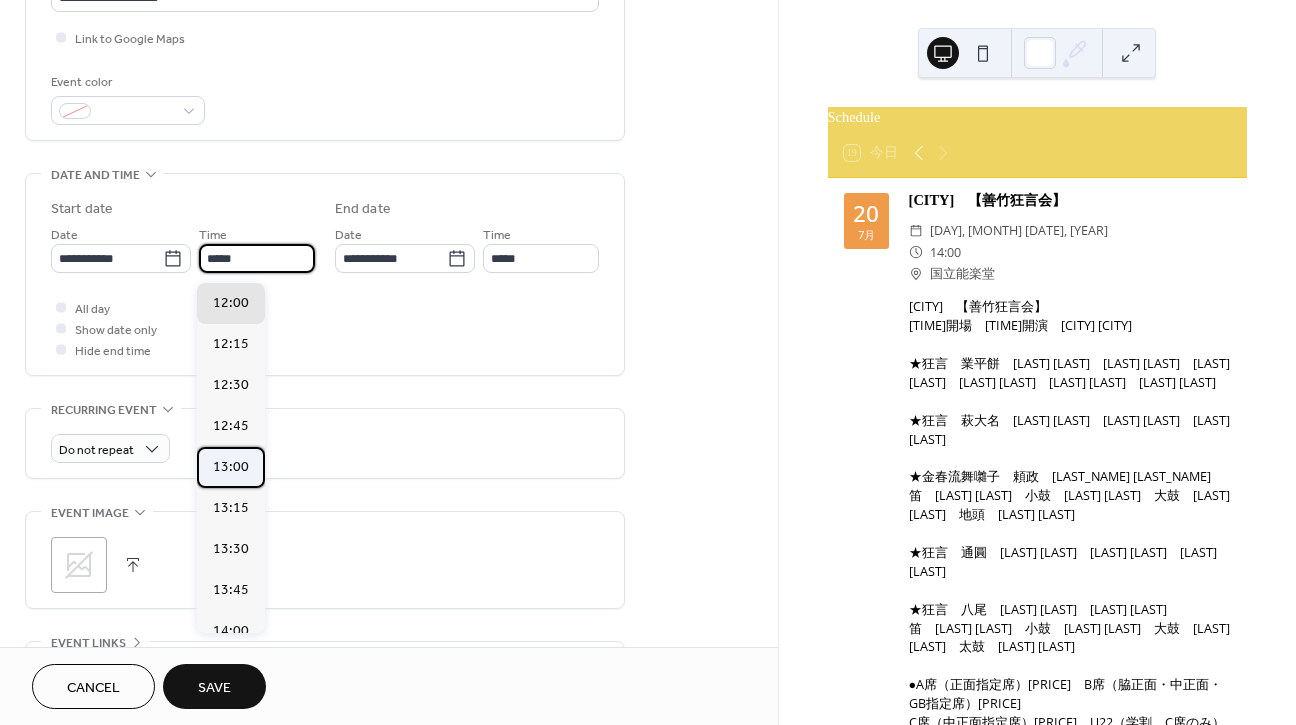 click on "13:00" at bounding box center (231, 467) 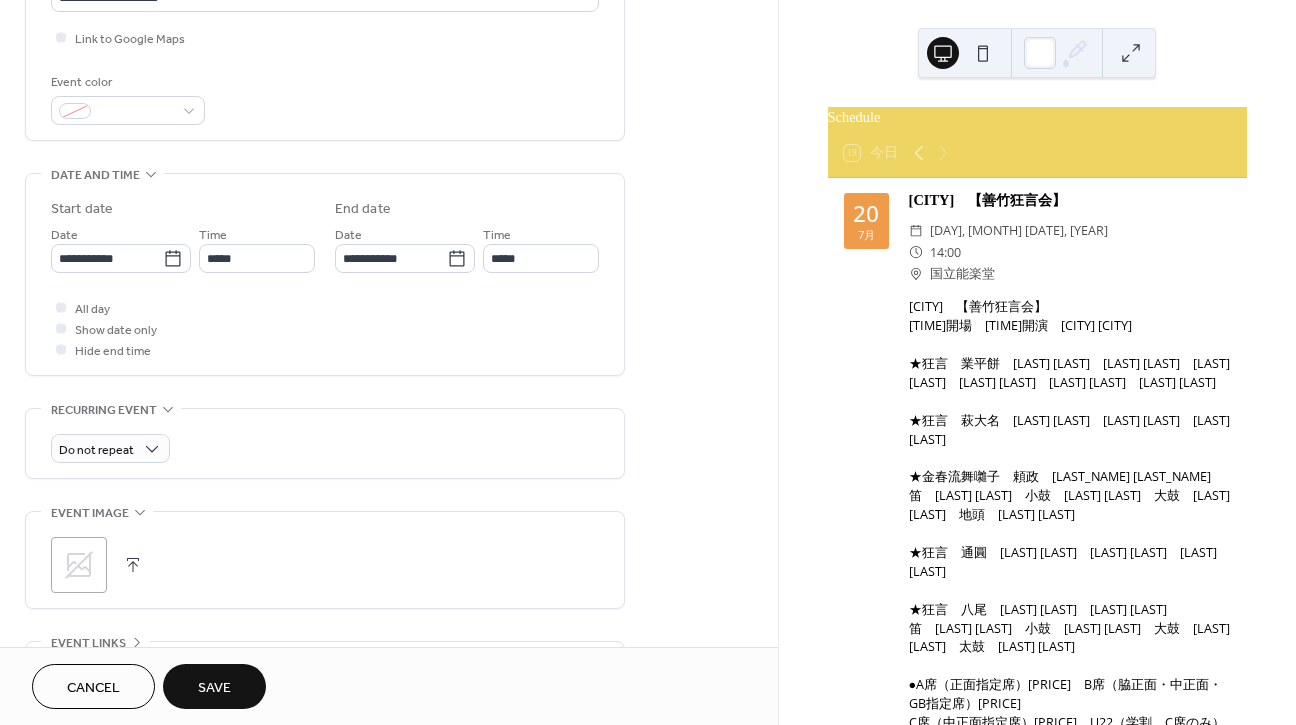 type on "*****" 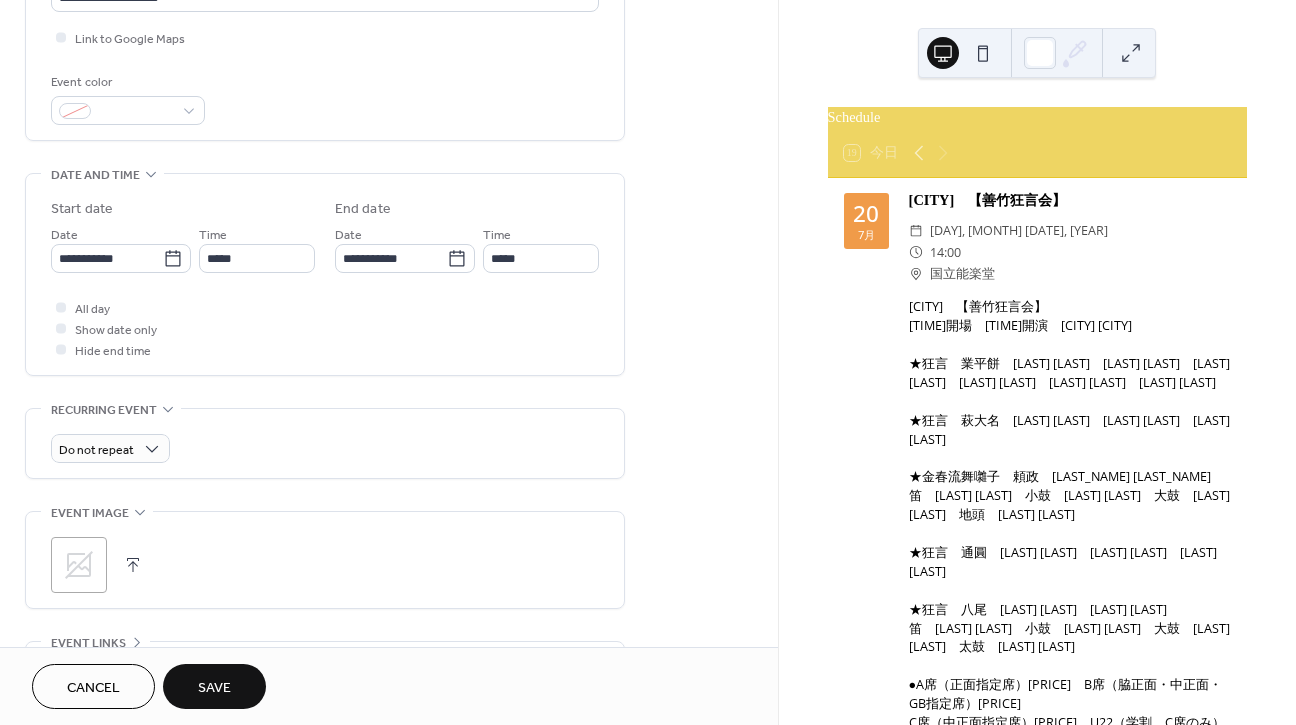 type on "*****" 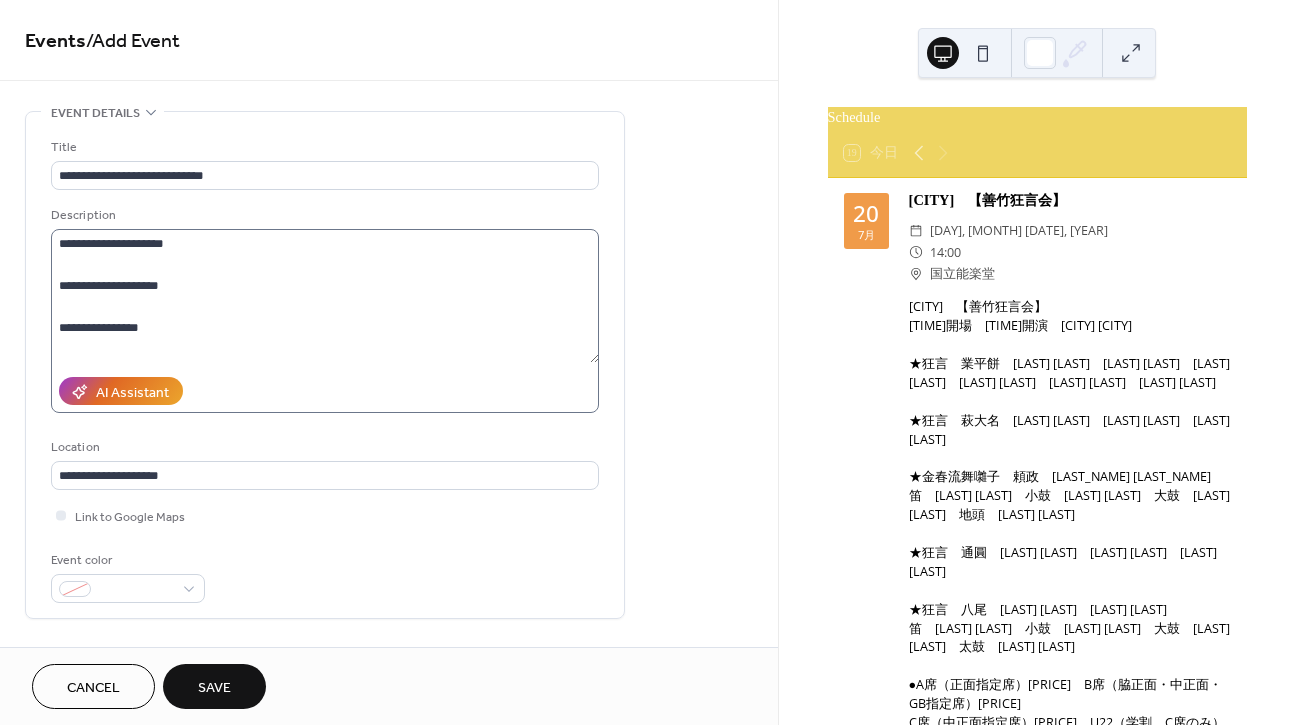 scroll, scrollTop: 0, scrollLeft: 0, axis: both 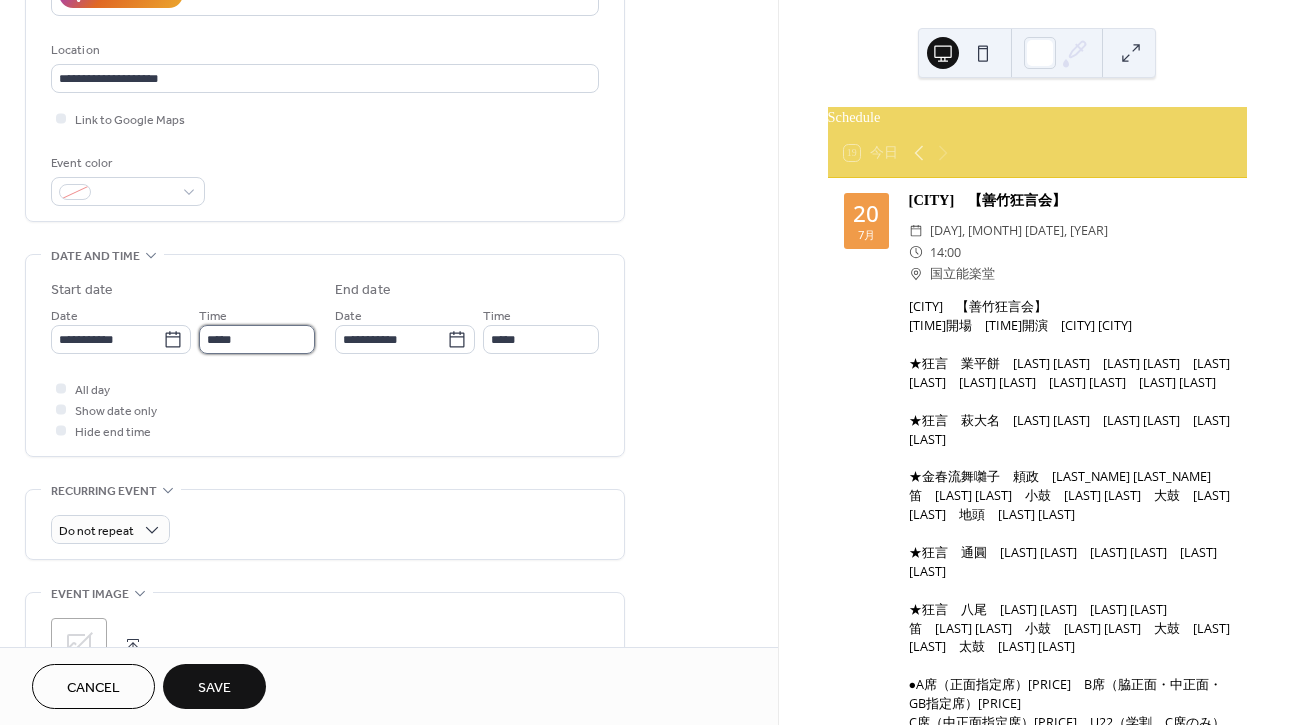 click on "*****" at bounding box center [257, 339] 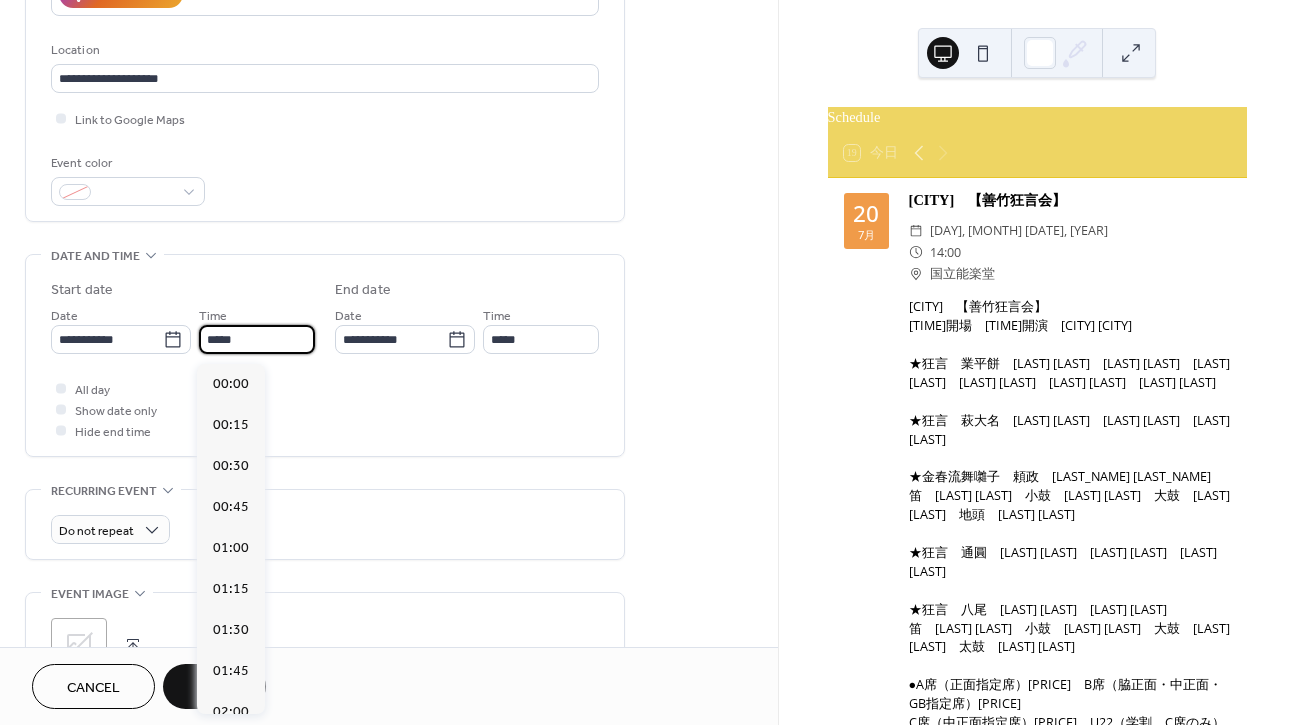 scroll, scrollTop: 2132, scrollLeft: 0, axis: vertical 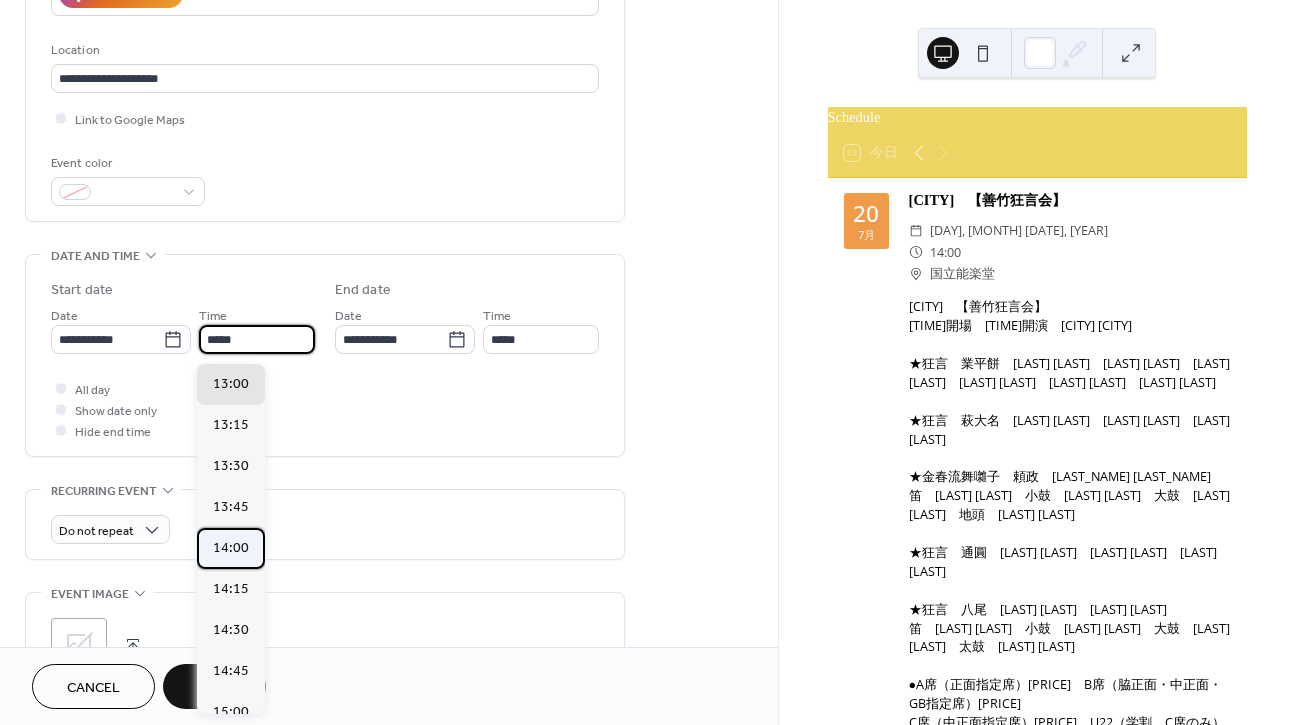 click on "14:00" at bounding box center [231, 548] 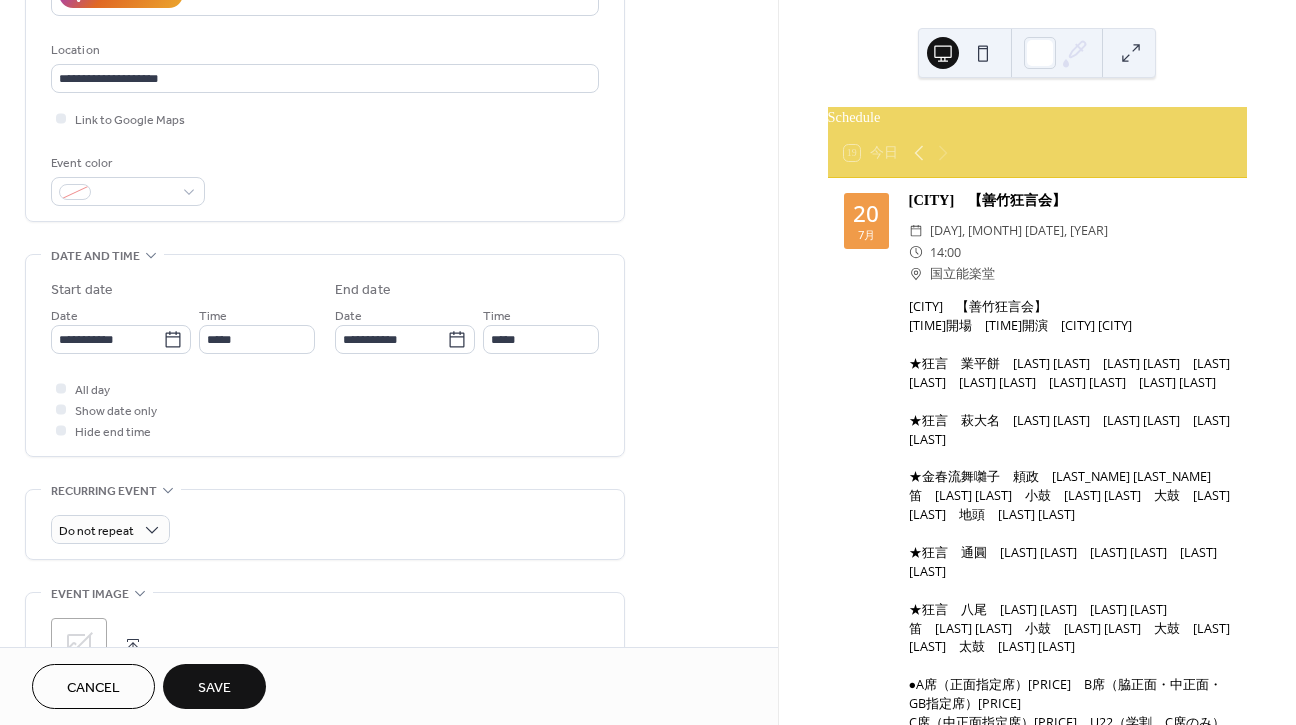 type on "*****" 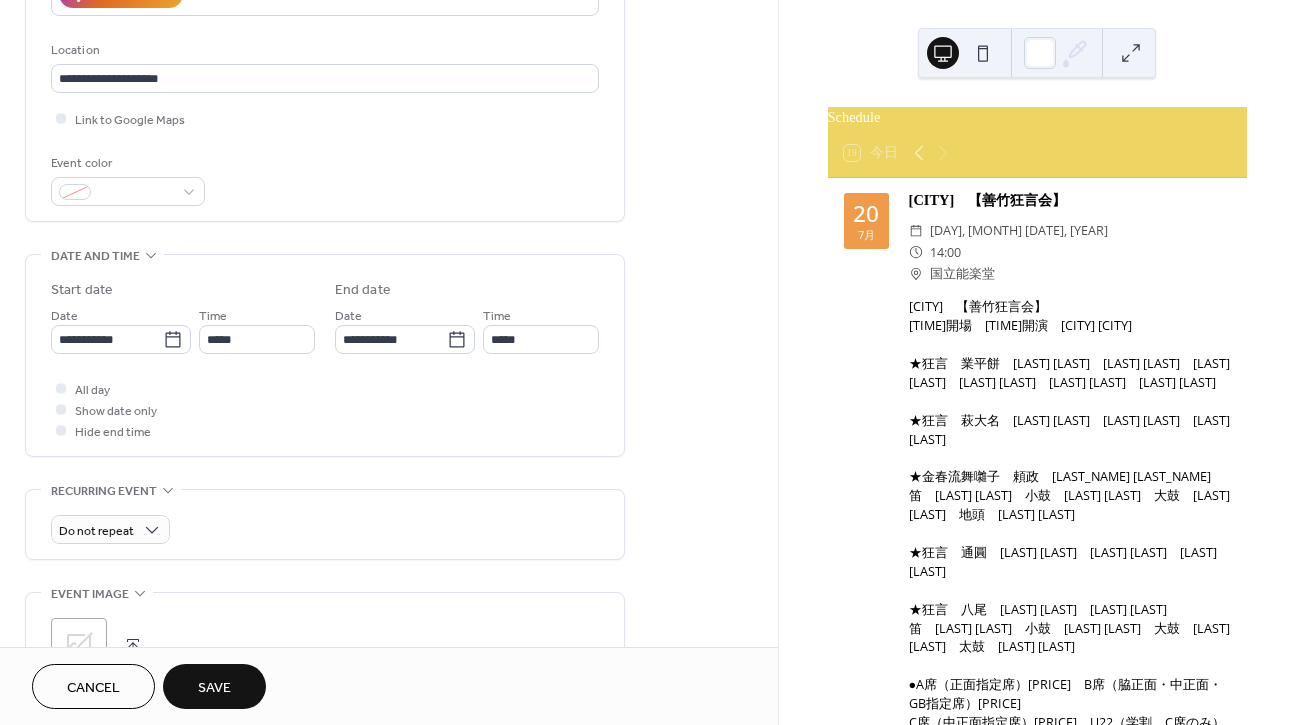 type on "*****" 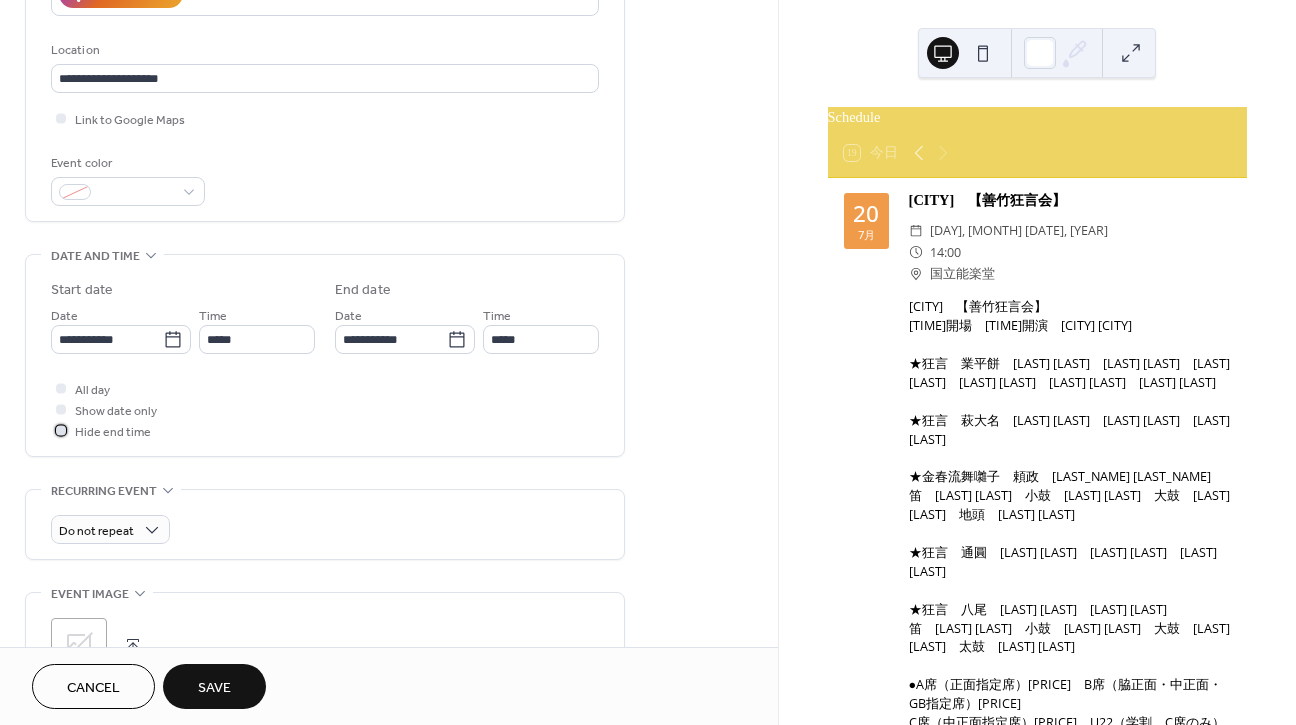 click on "Hide end time" at bounding box center (113, 432) 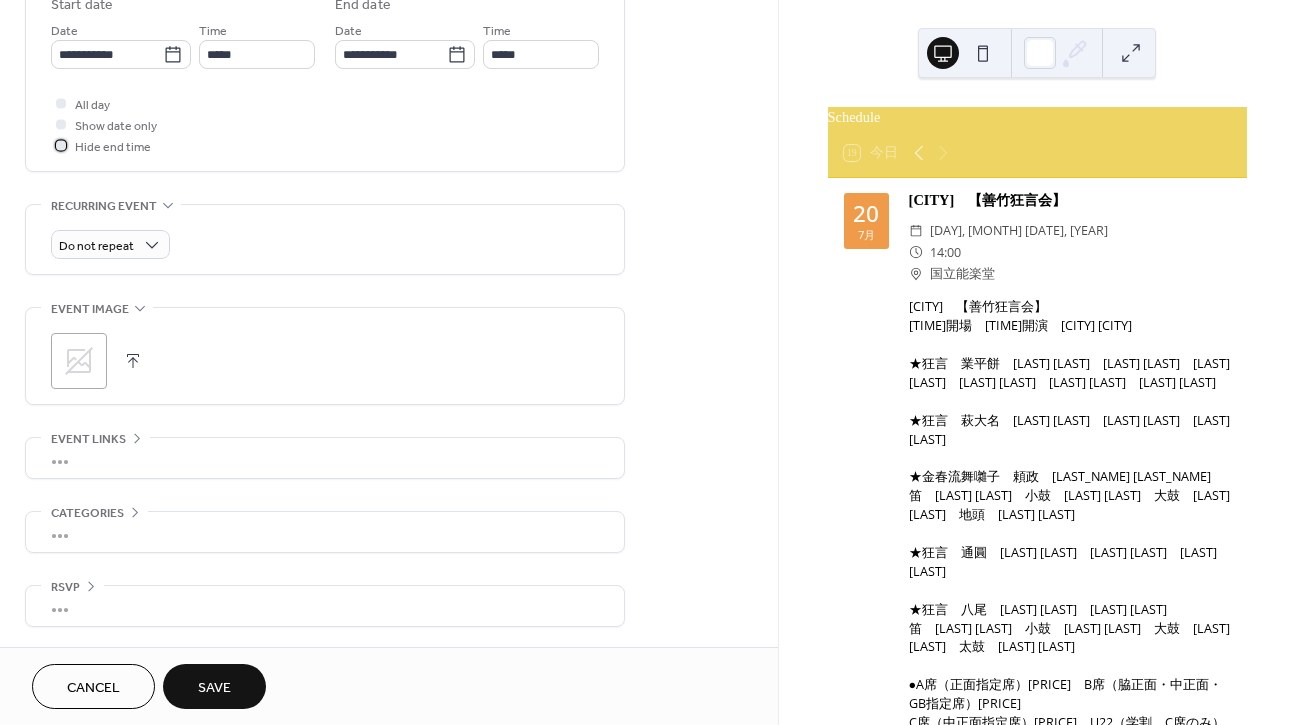 scroll, scrollTop: 688, scrollLeft: 0, axis: vertical 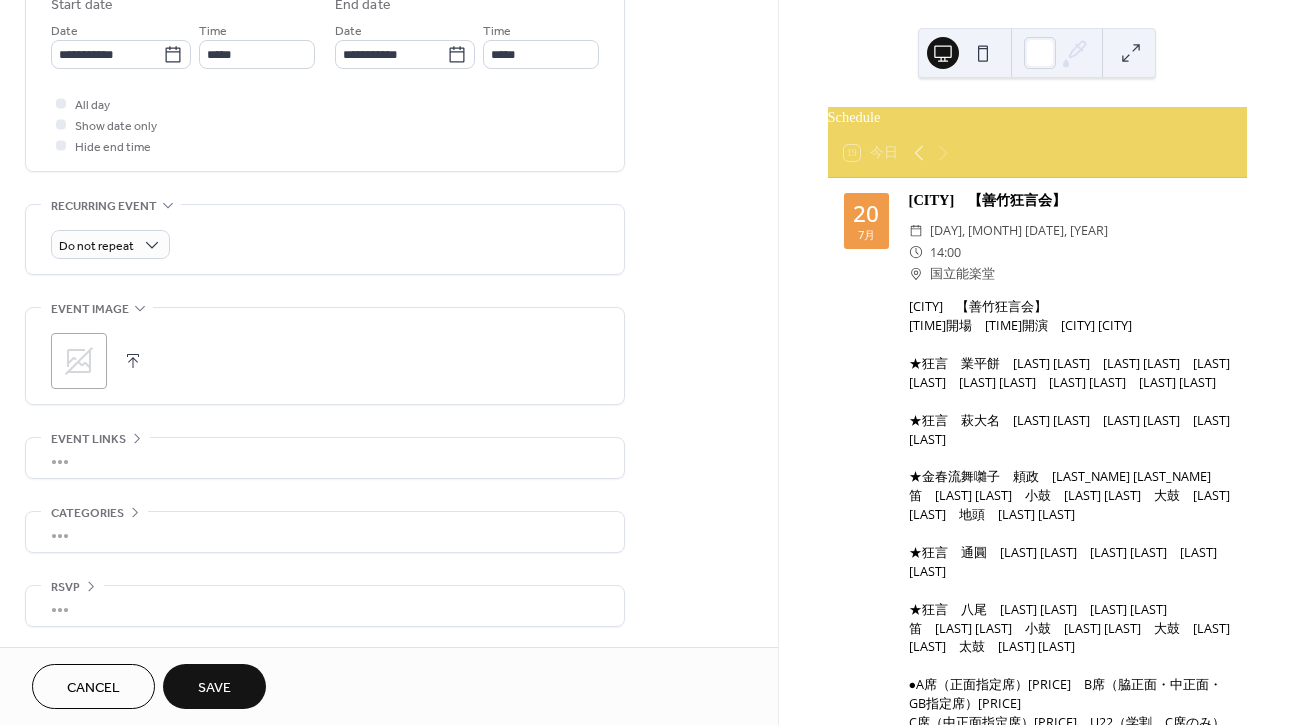 click on "Save" at bounding box center (214, 686) 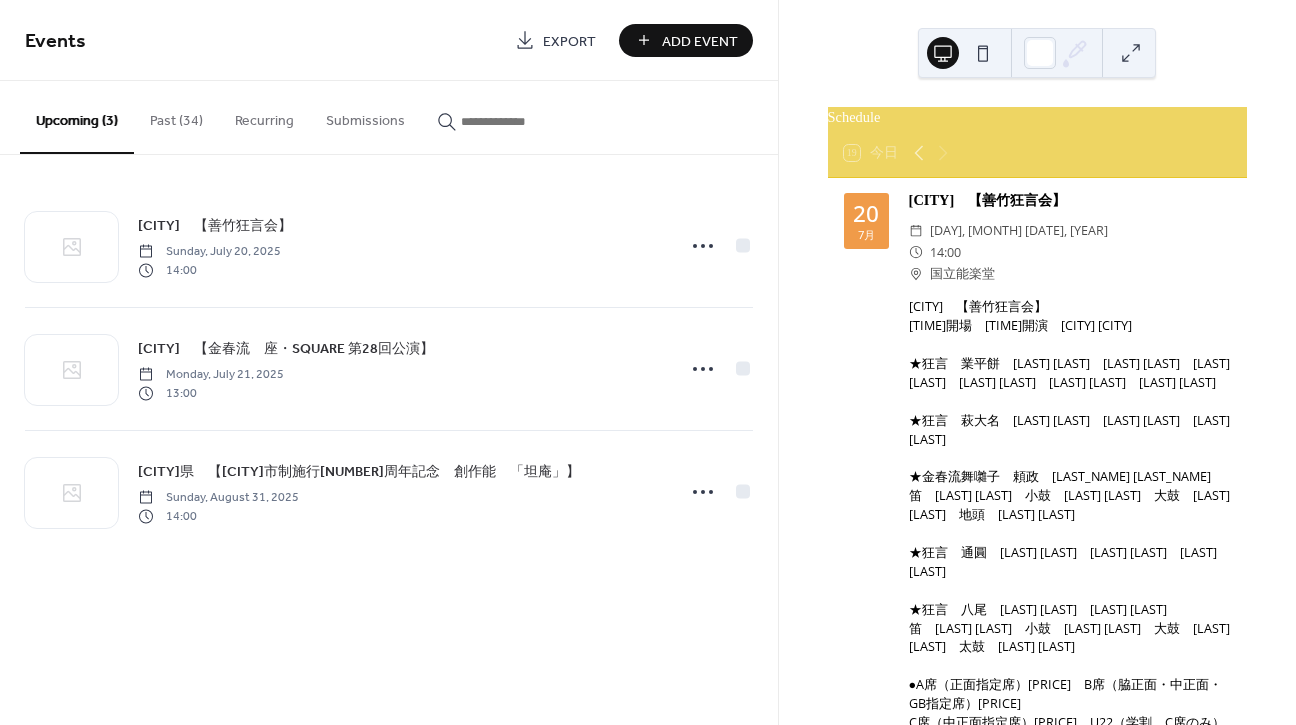 click on "Add Event" at bounding box center (700, 41) 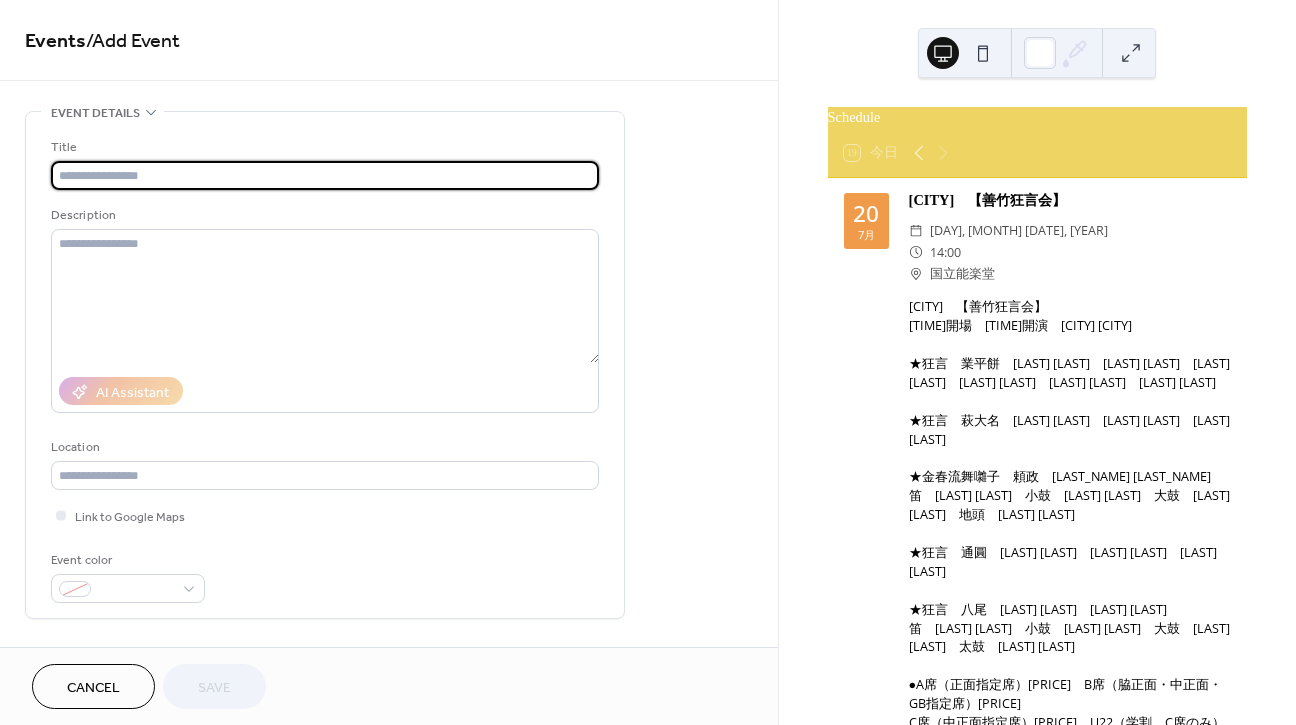click at bounding box center (325, 175) 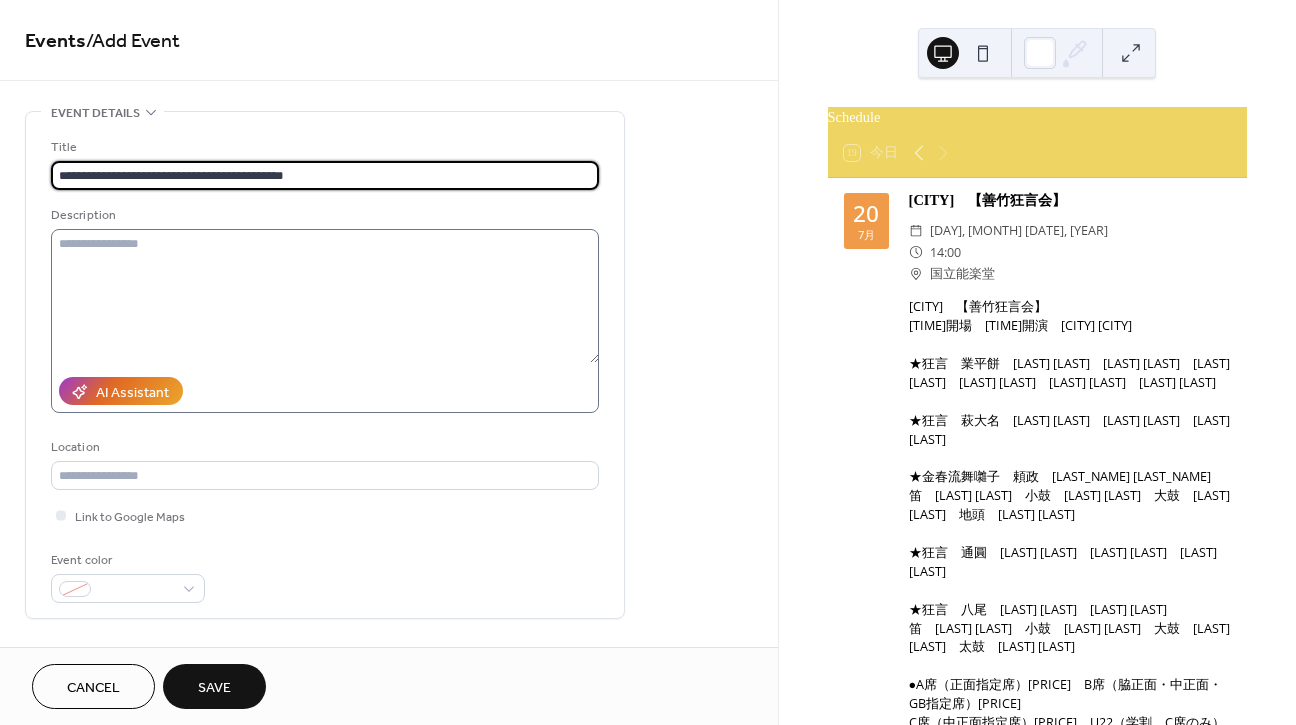 type on "**********" 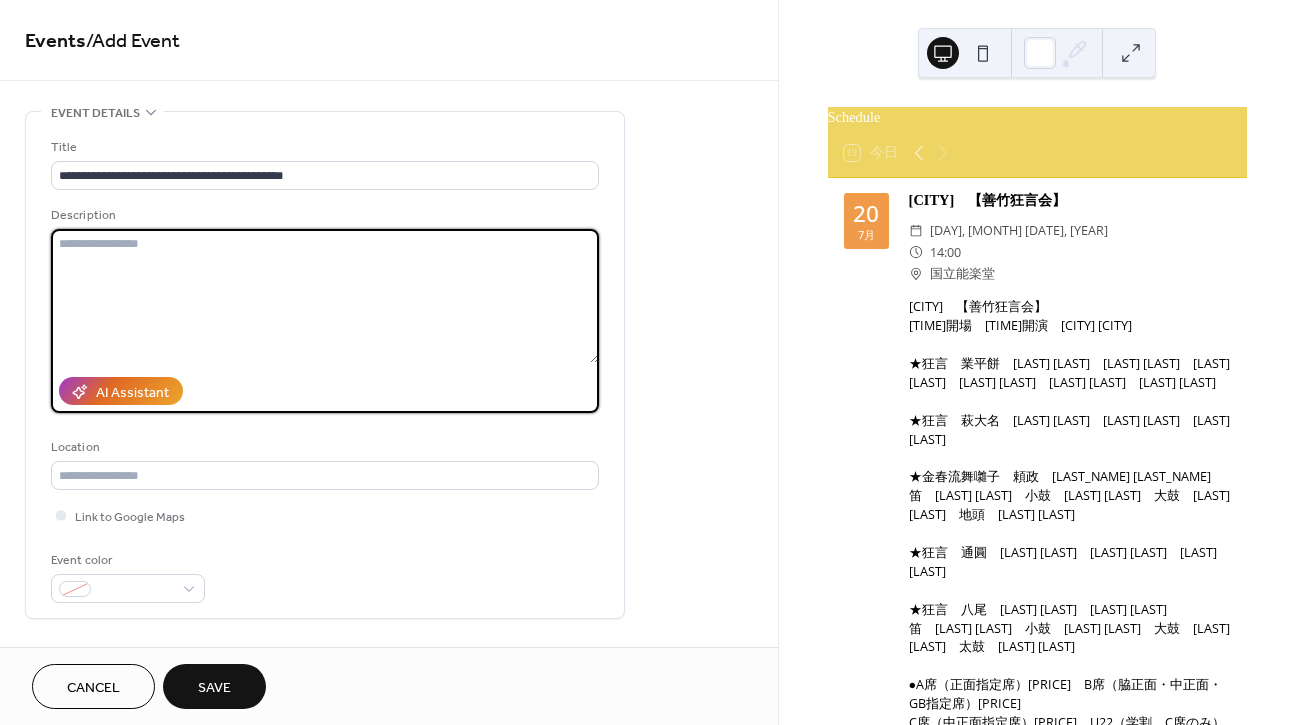 click at bounding box center (325, 296) 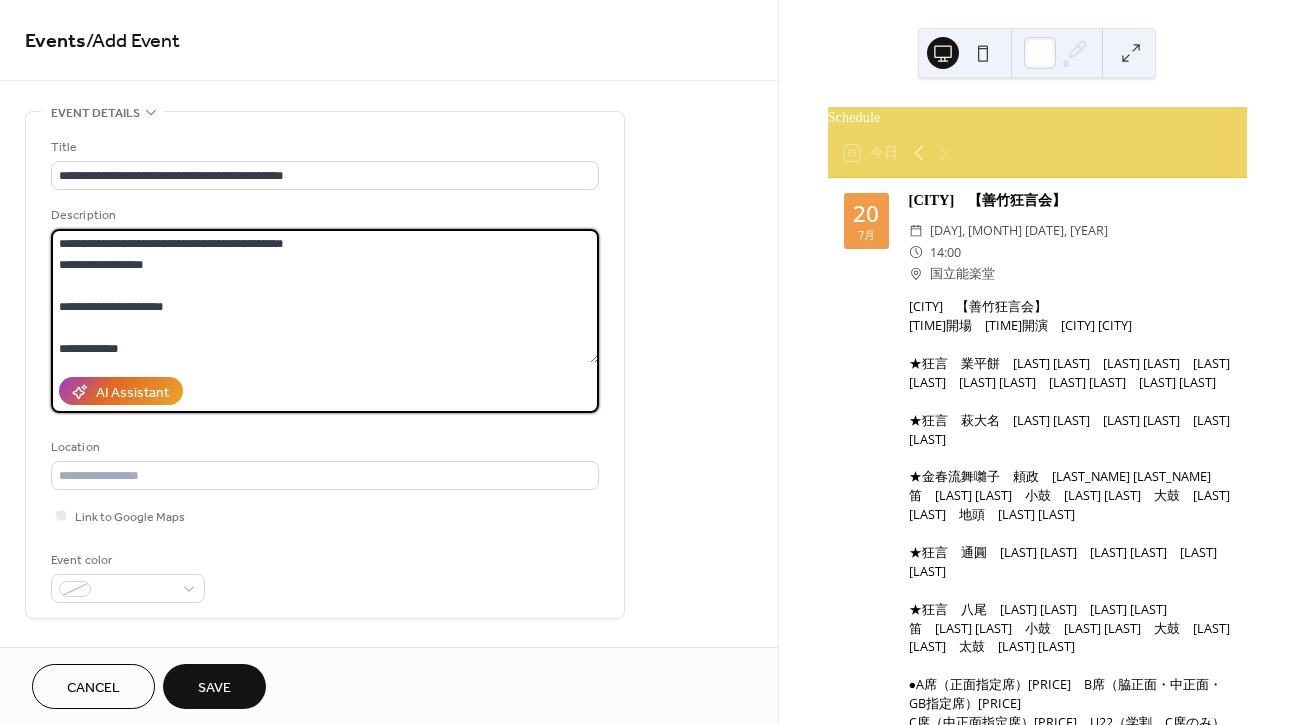 scroll, scrollTop: 0, scrollLeft: 0, axis: both 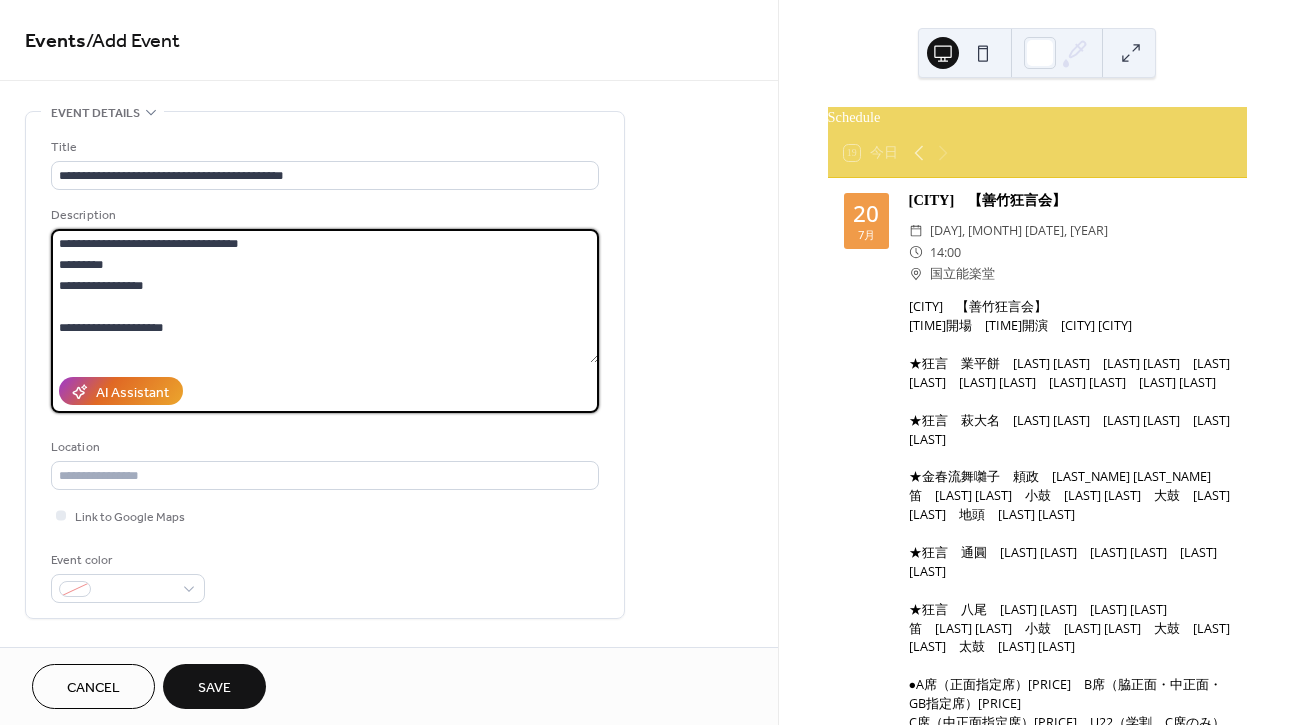 click at bounding box center [325, 296] 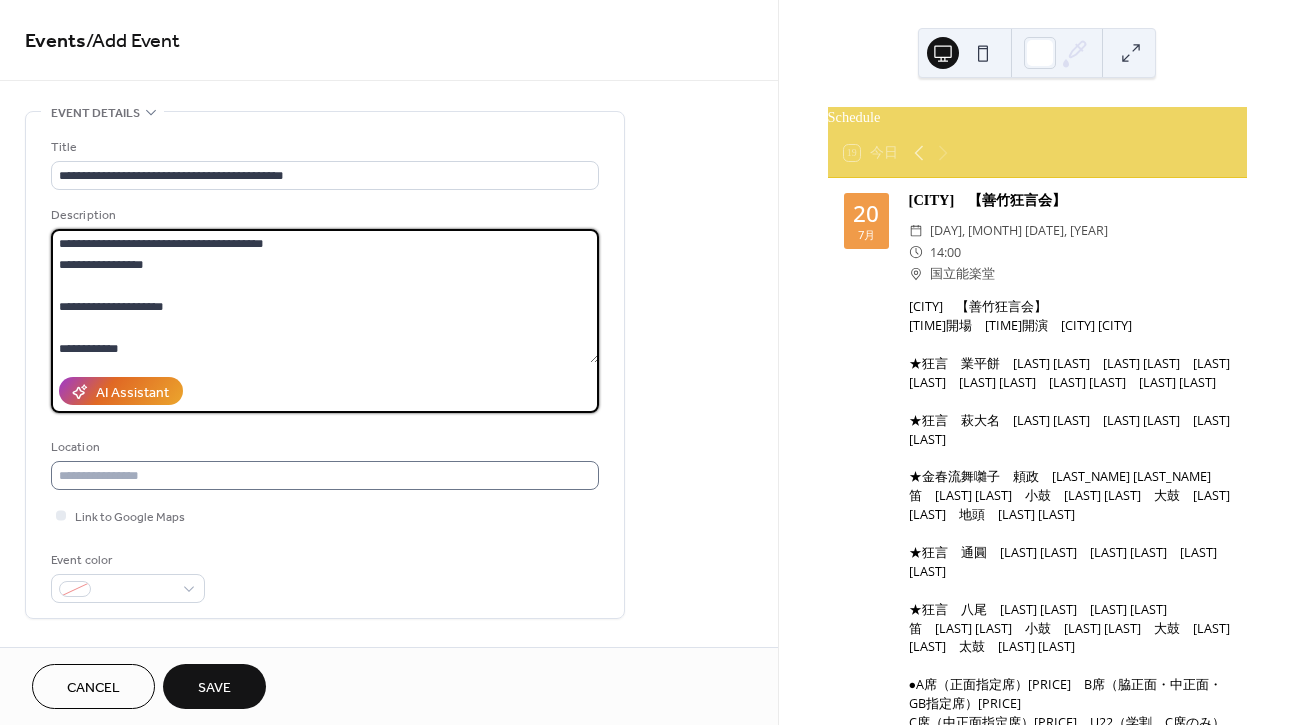 type on "**********" 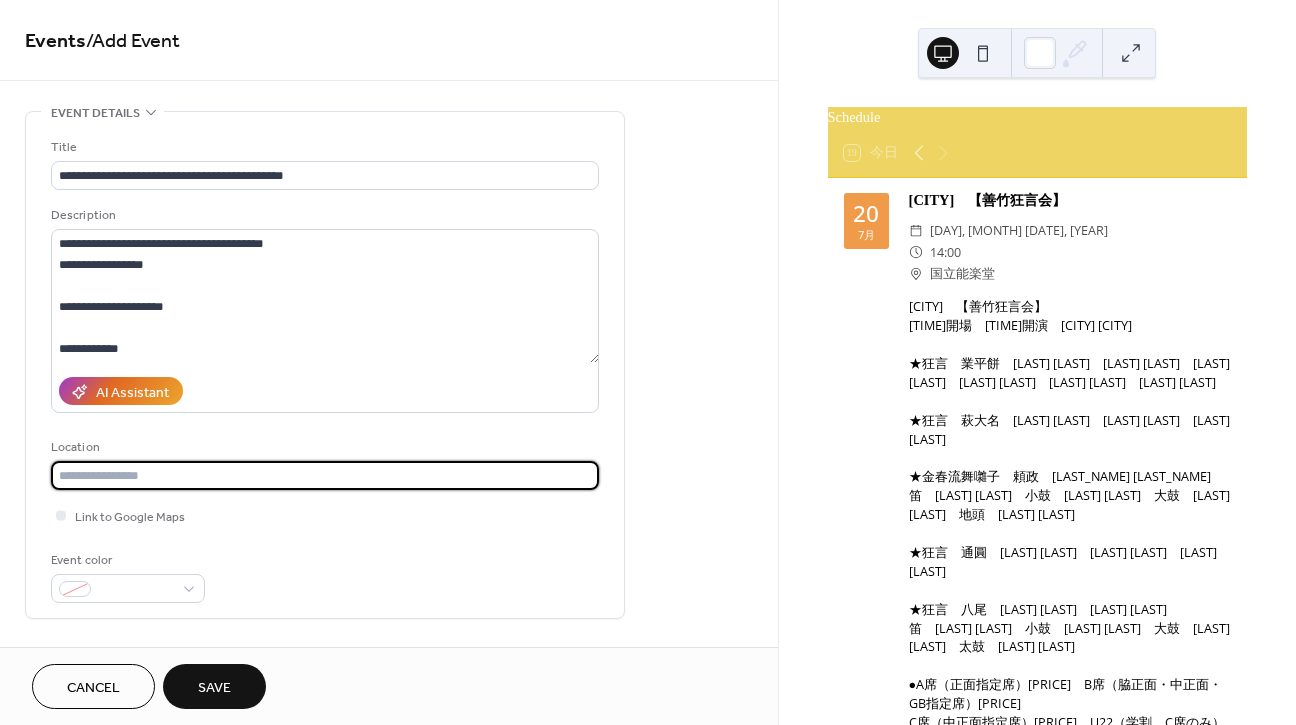 click at bounding box center [325, 475] 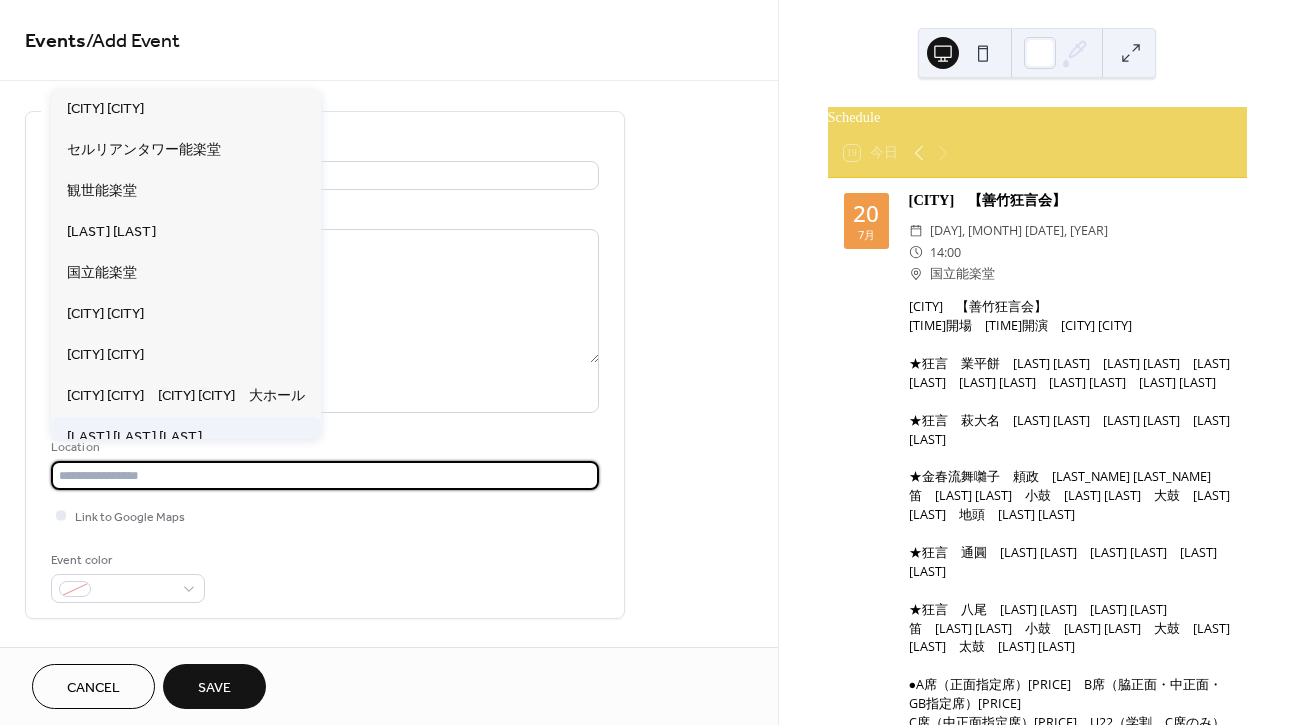 scroll, scrollTop: 0, scrollLeft: 0, axis: both 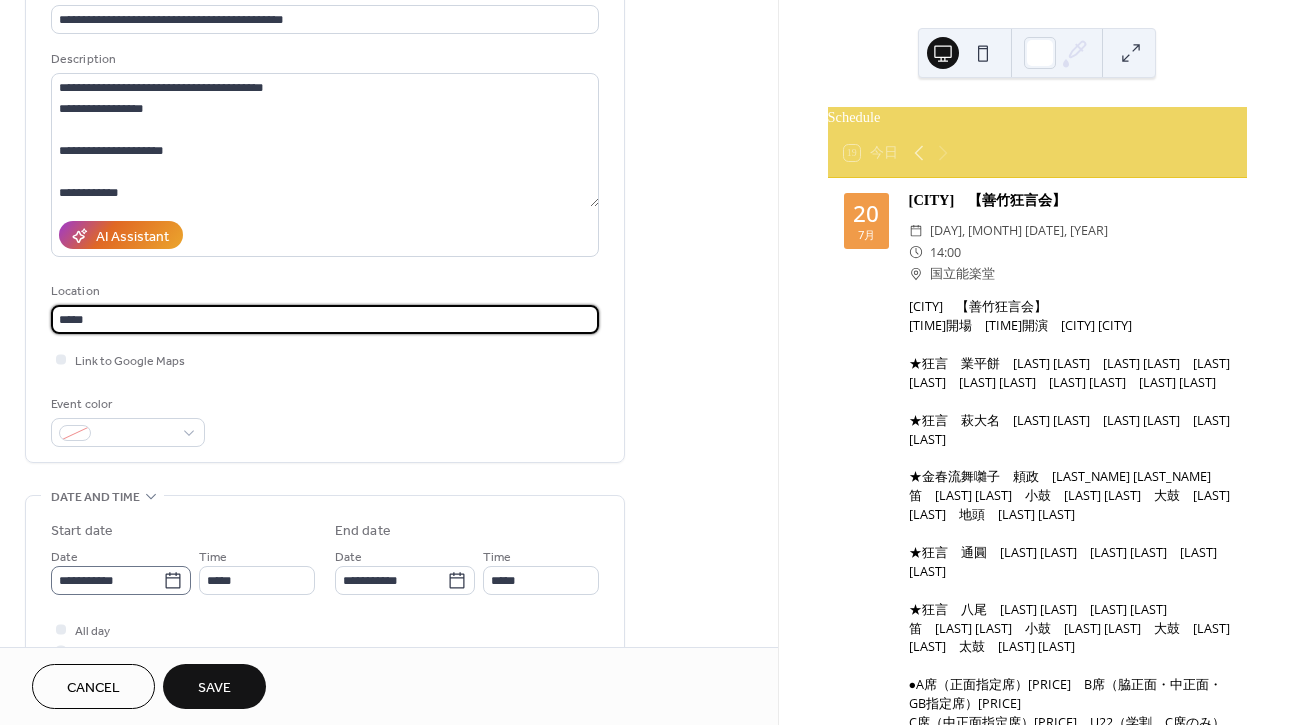 type on "*****" 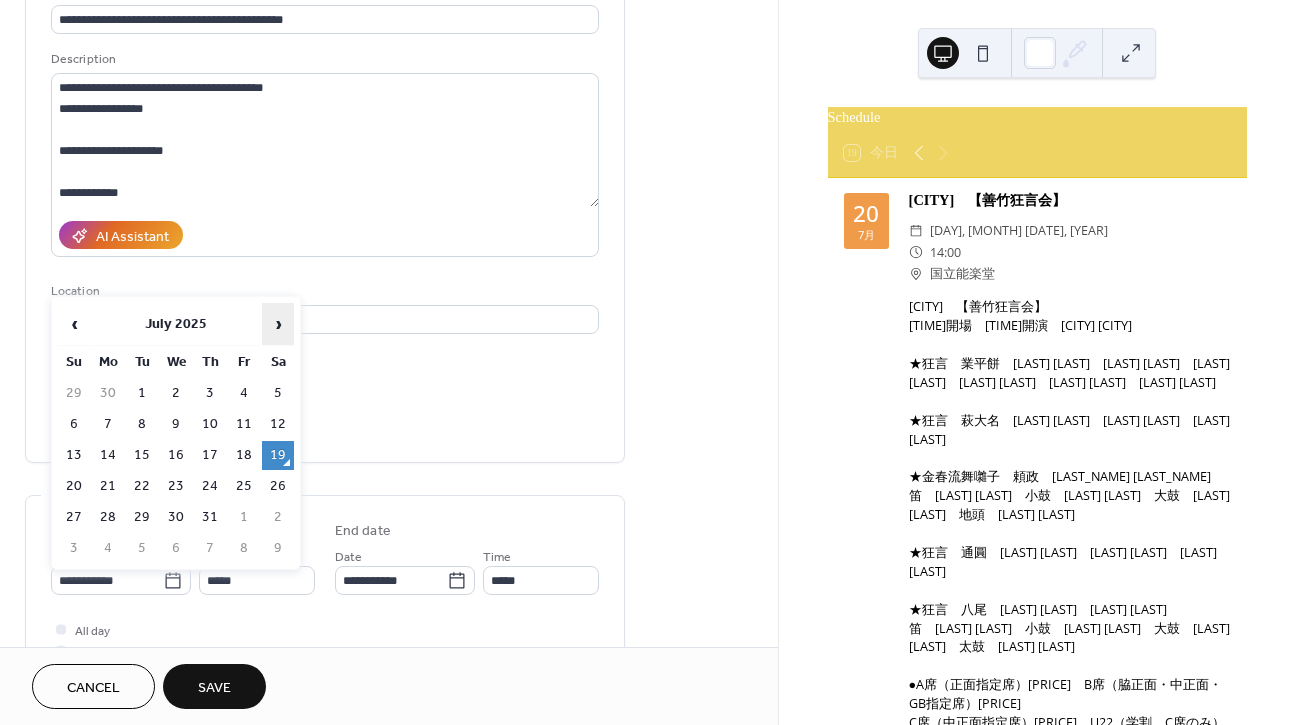 click on "›" at bounding box center [278, 324] 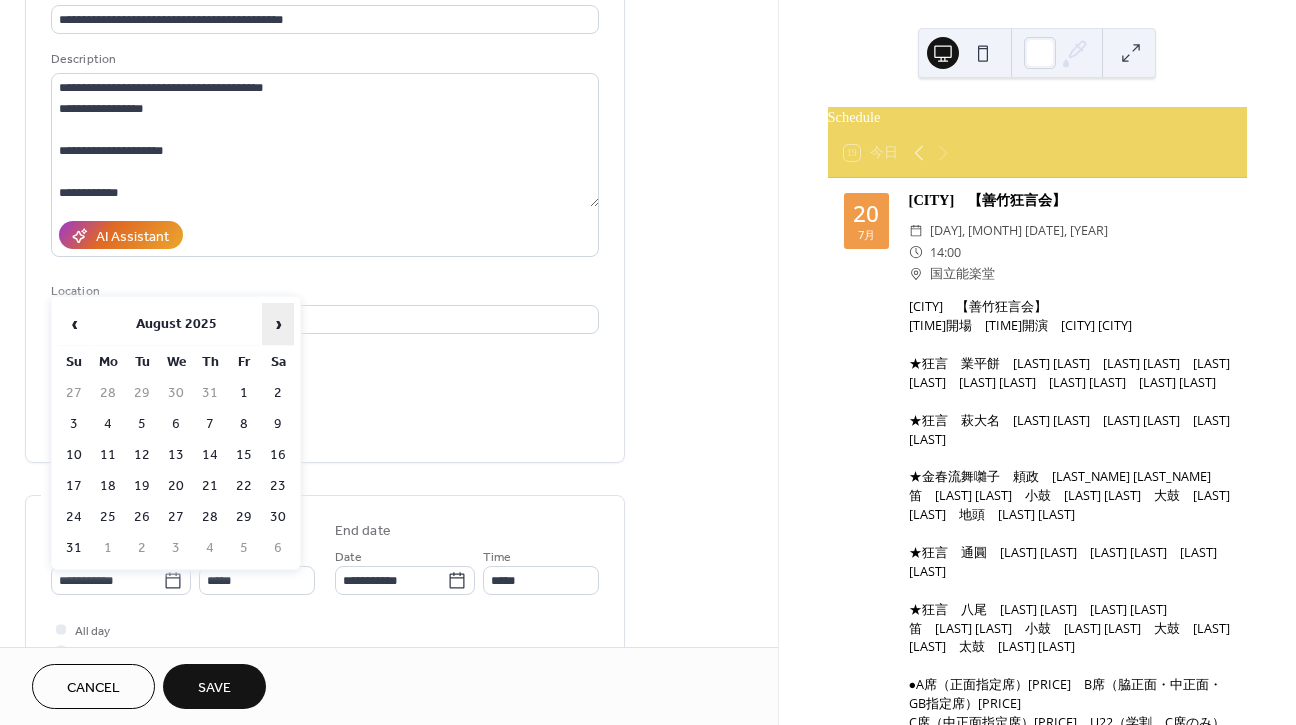 click on "›" at bounding box center (278, 324) 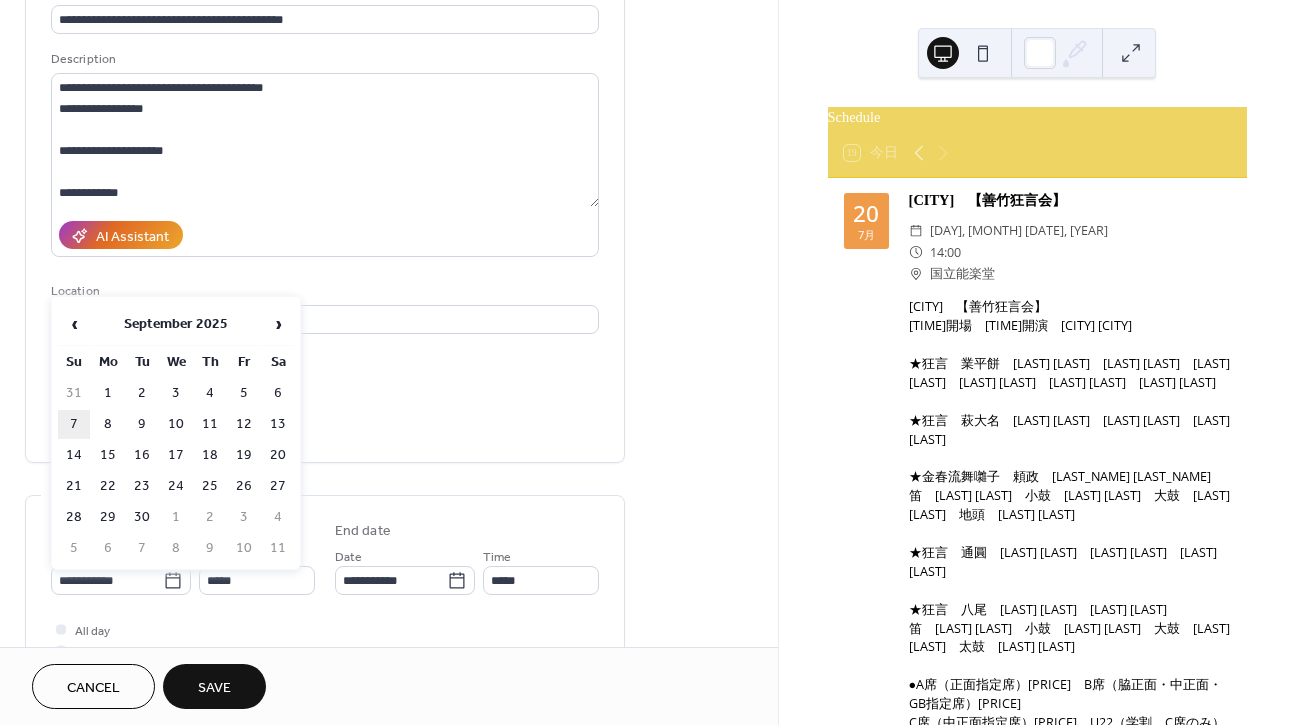 click on "7" at bounding box center (74, 424) 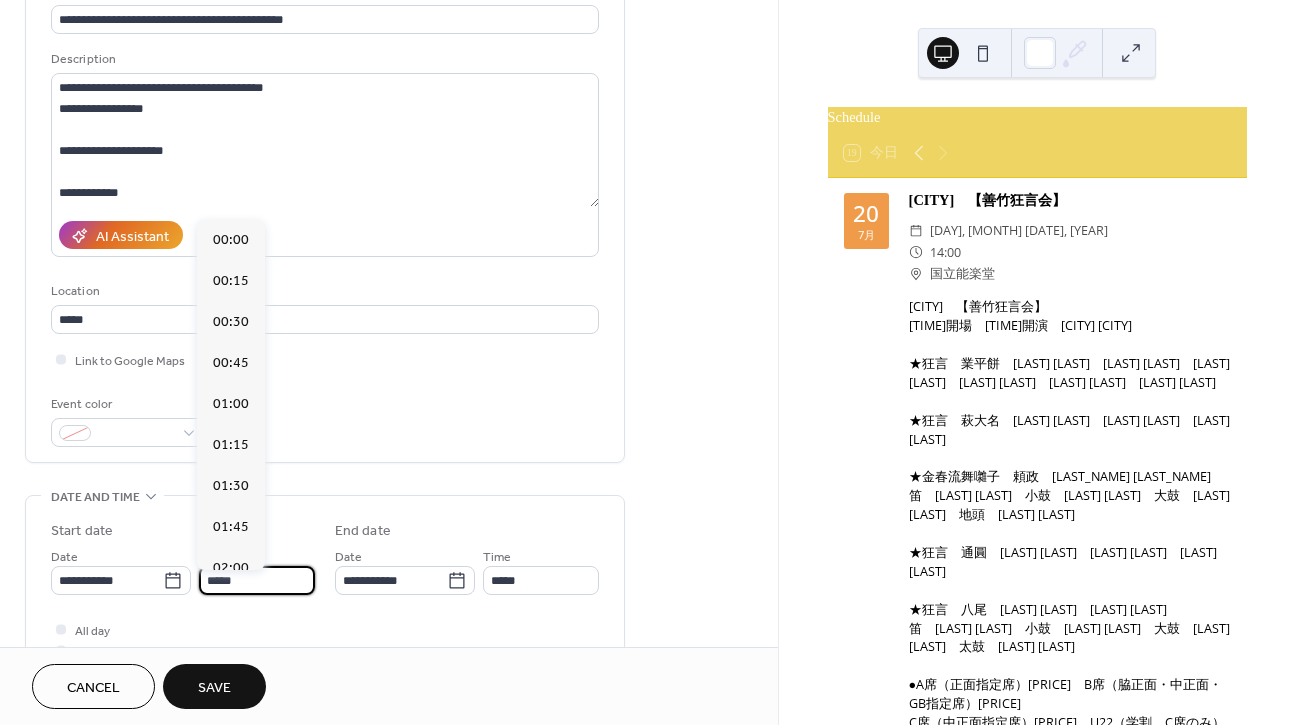 click on "*****" at bounding box center [257, 580] 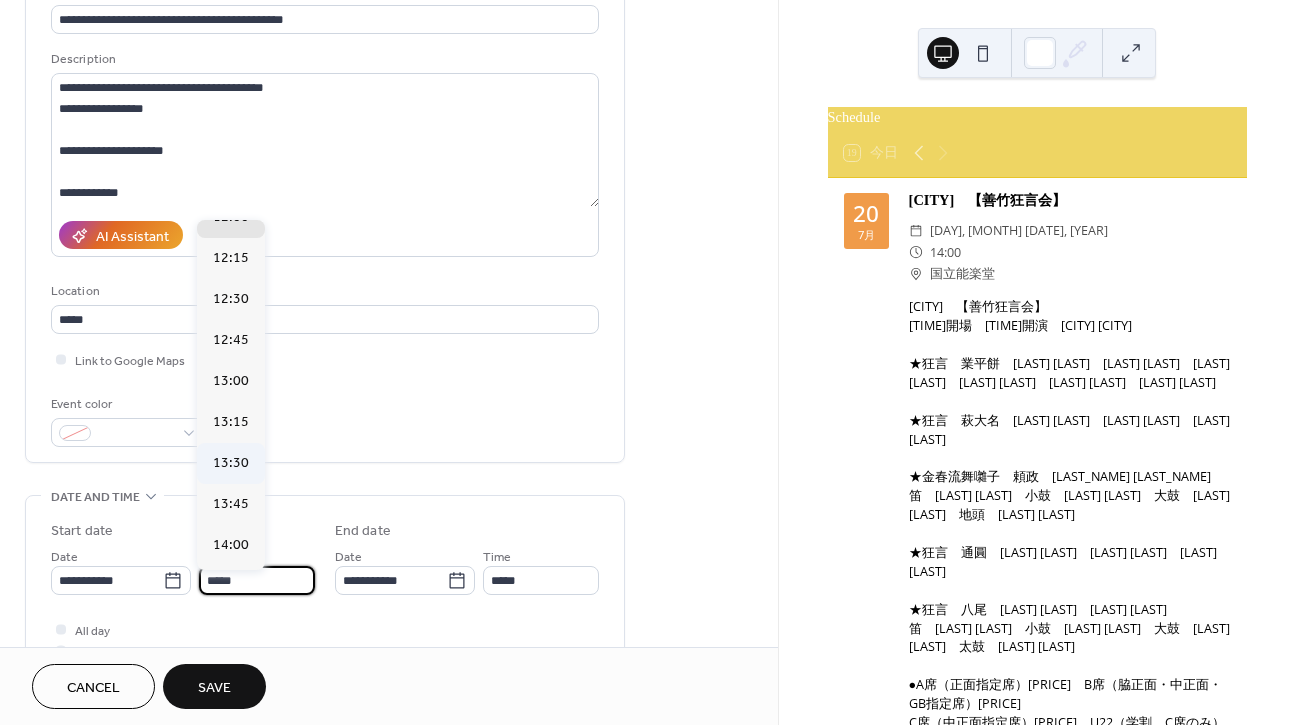 scroll, scrollTop: 1997, scrollLeft: 0, axis: vertical 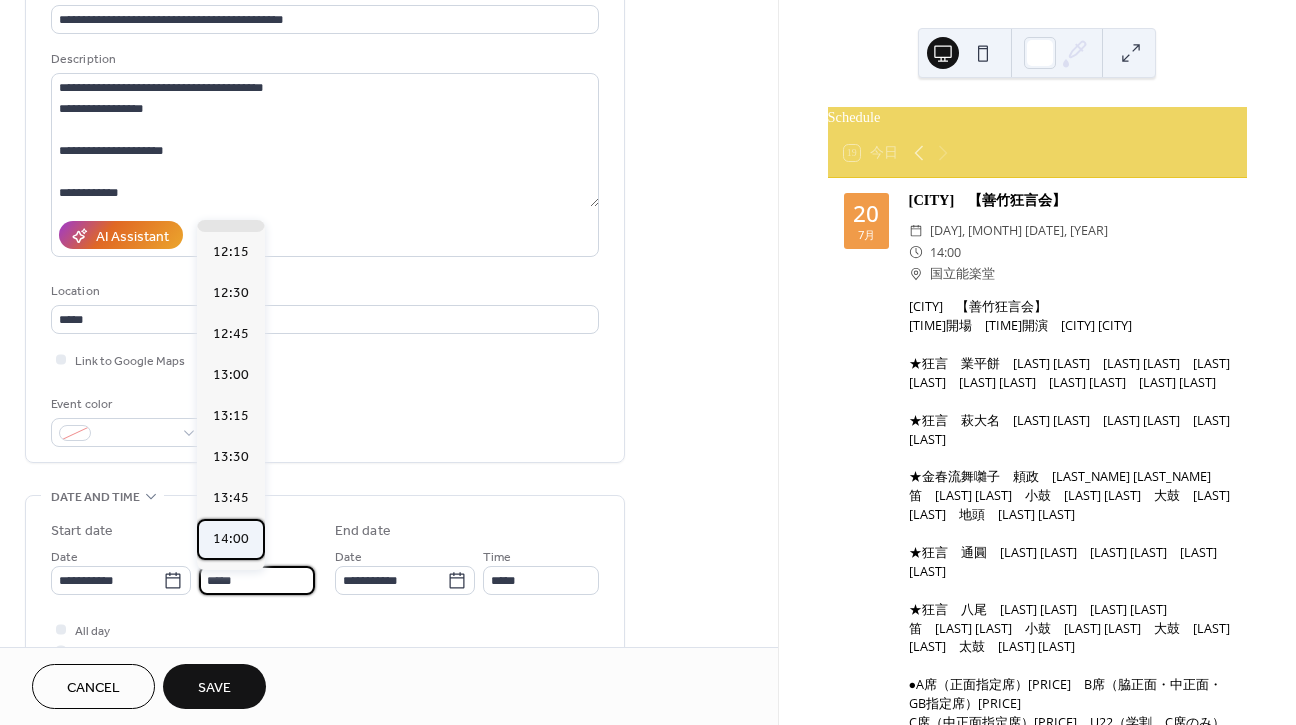 click on "14:00" at bounding box center (231, 539) 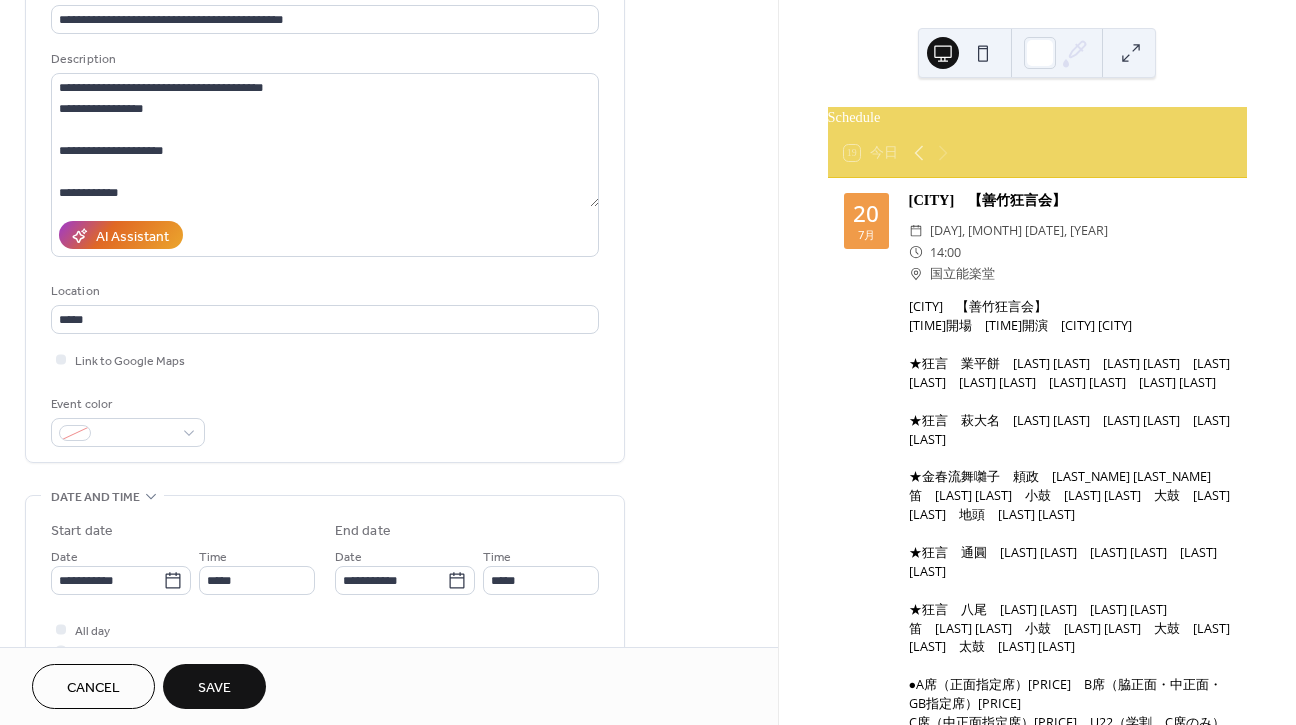 type on "*****" 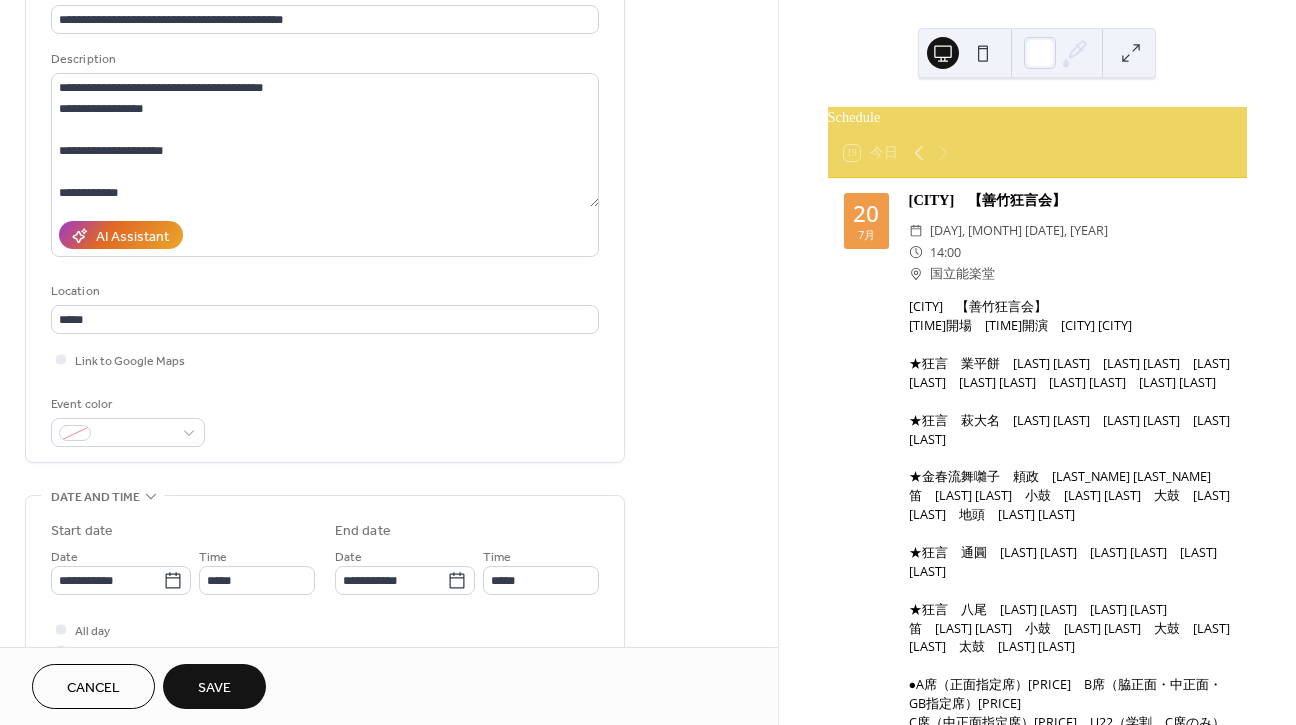 type on "*****" 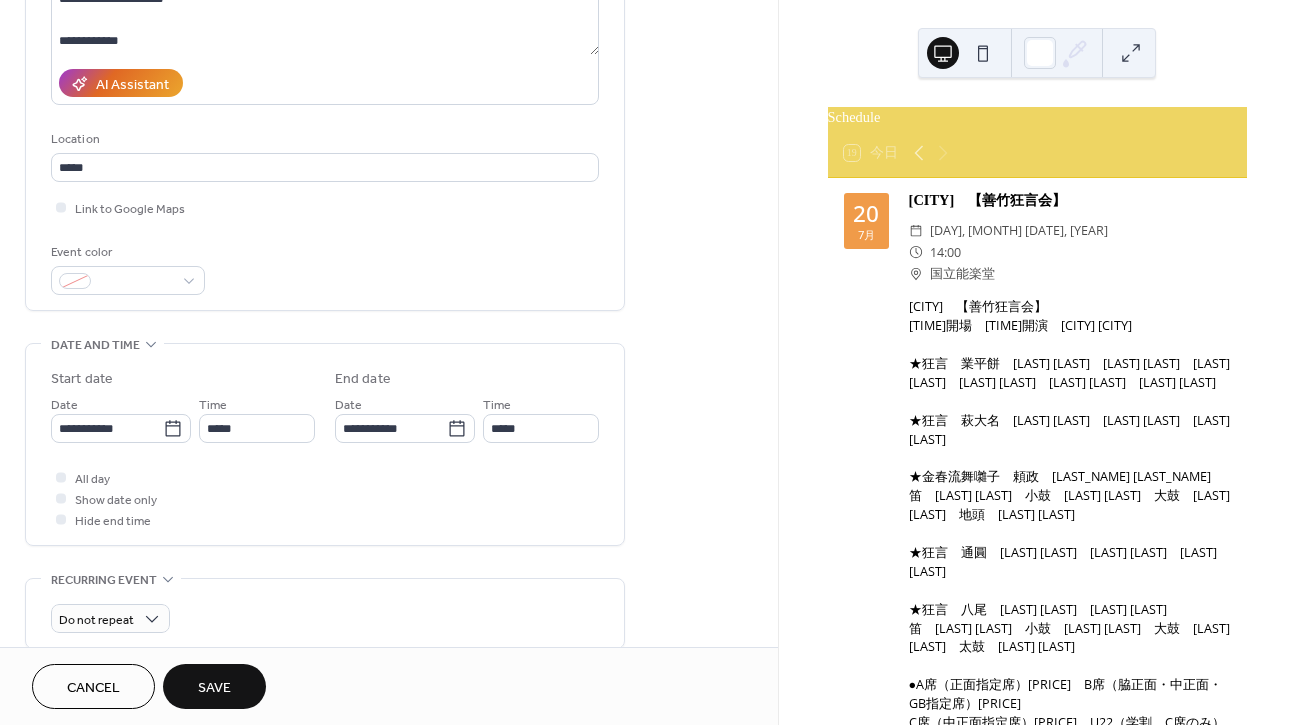 scroll, scrollTop: 377, scrollLeft: 0, axis: vertical 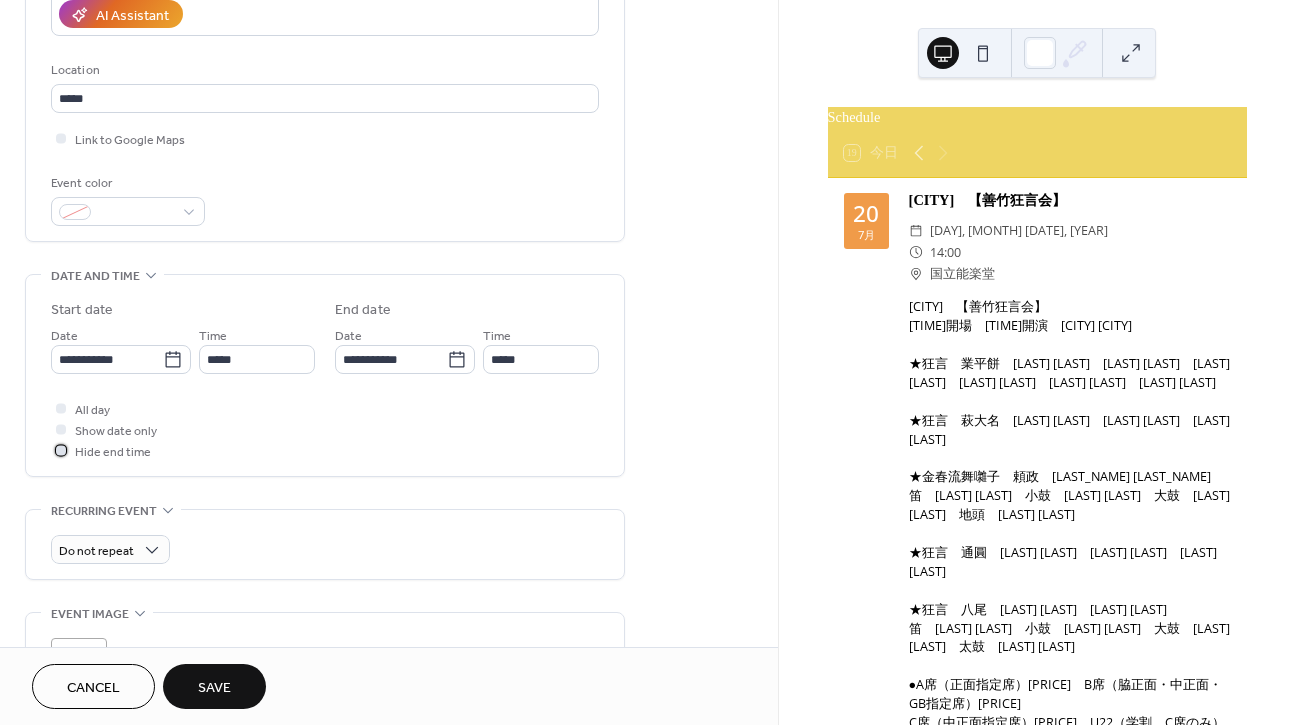 click on "Hide end time" at bounding box center [113, 452] 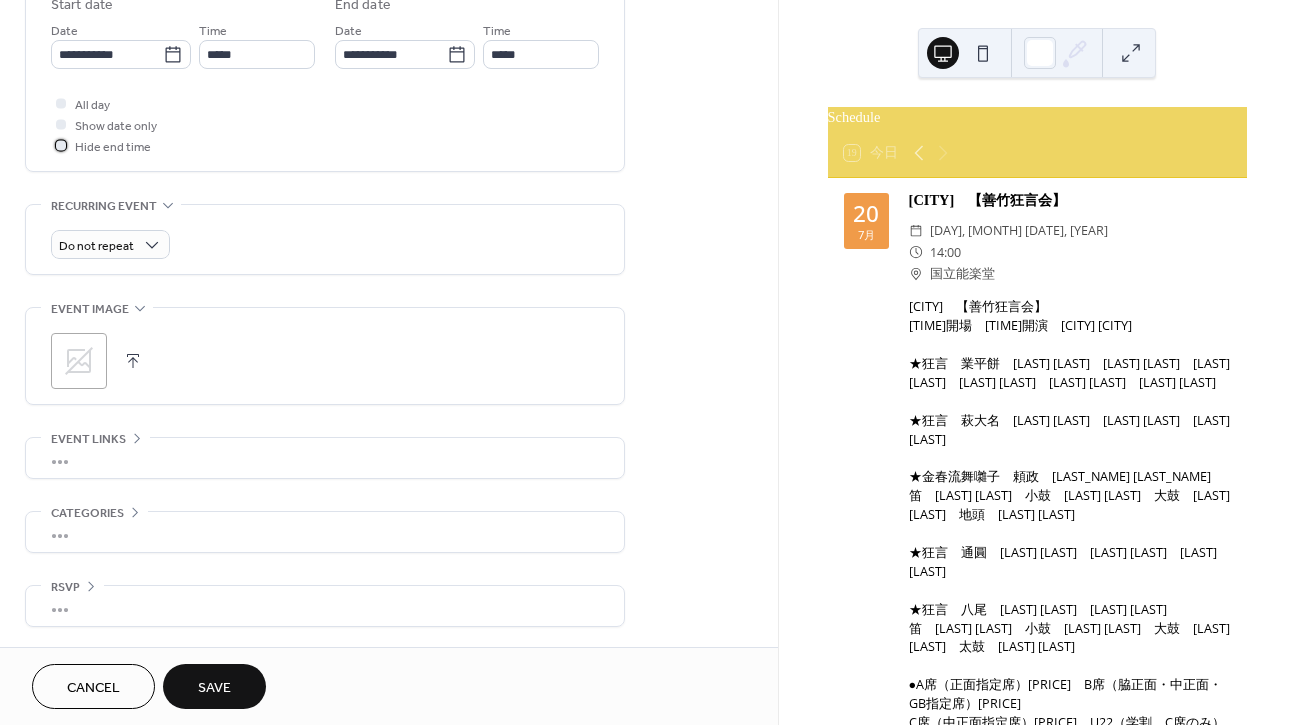 scroll, scrollTop: 688, scrollLeft: 0, axis: vertical 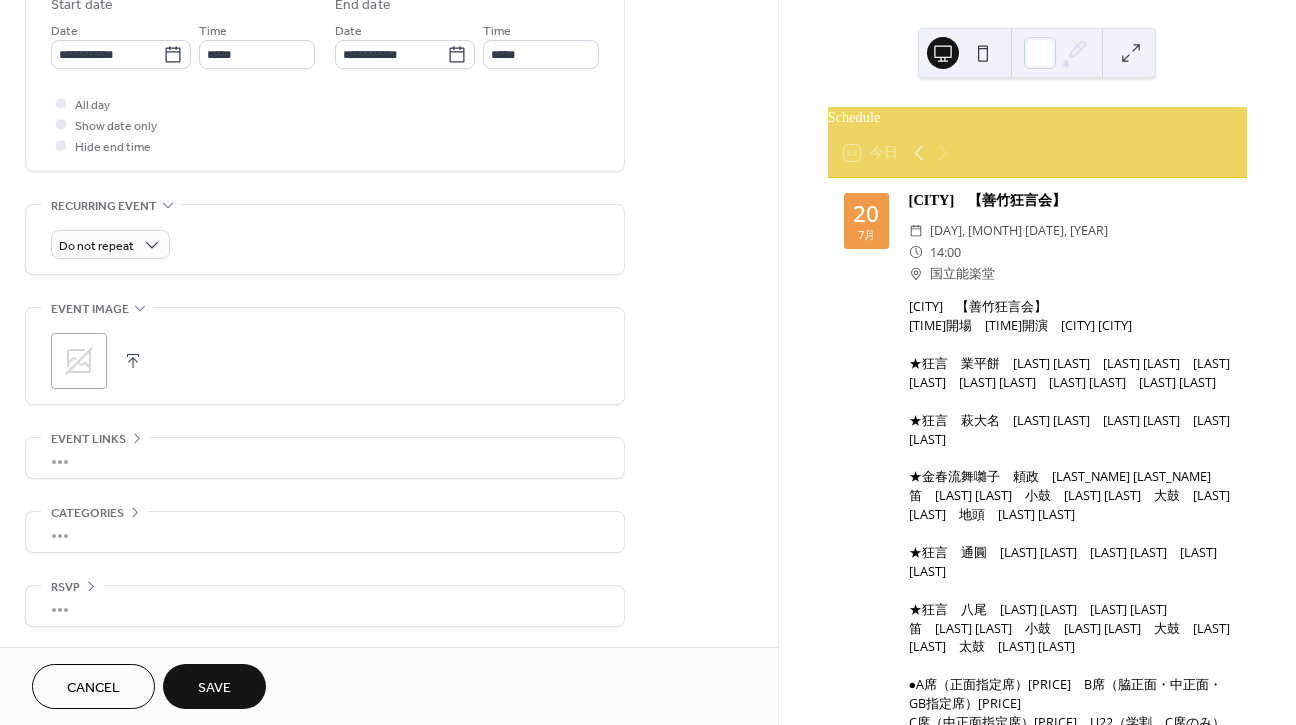 click on "Save" at bounding box center (214, 688) 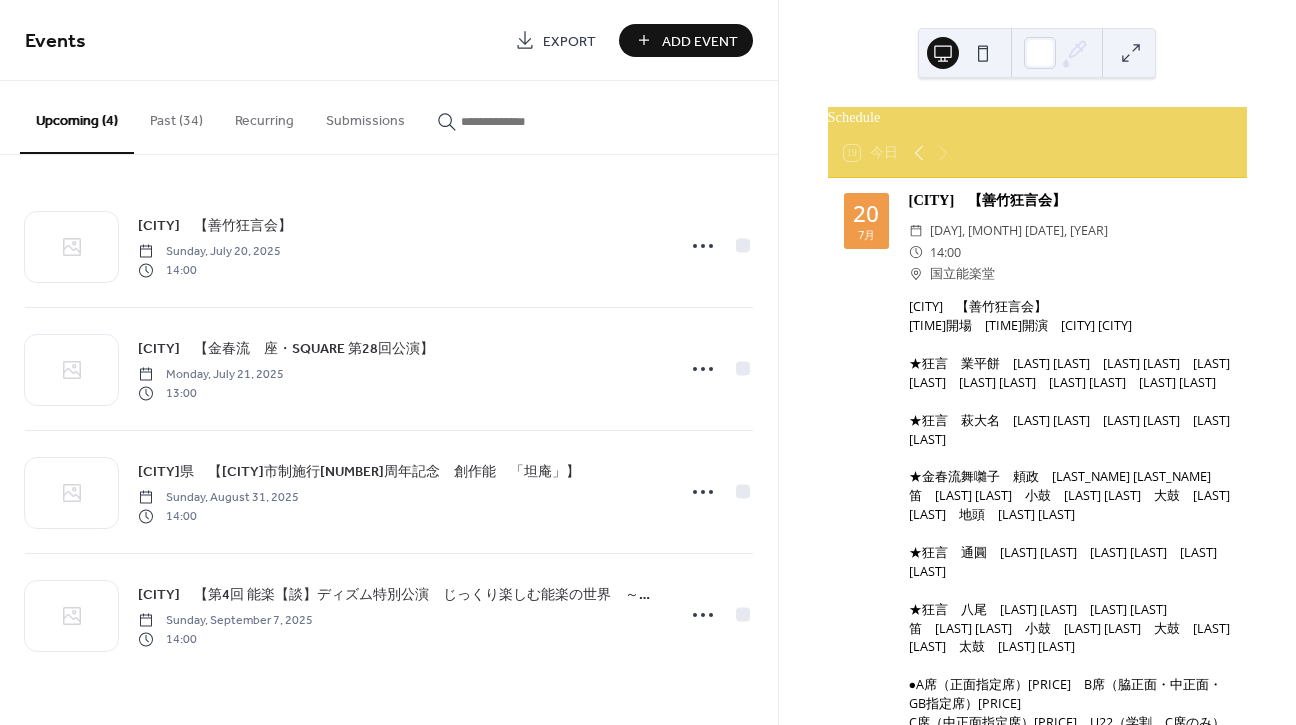 click on "Add Event" at bounding box center (700, 41) 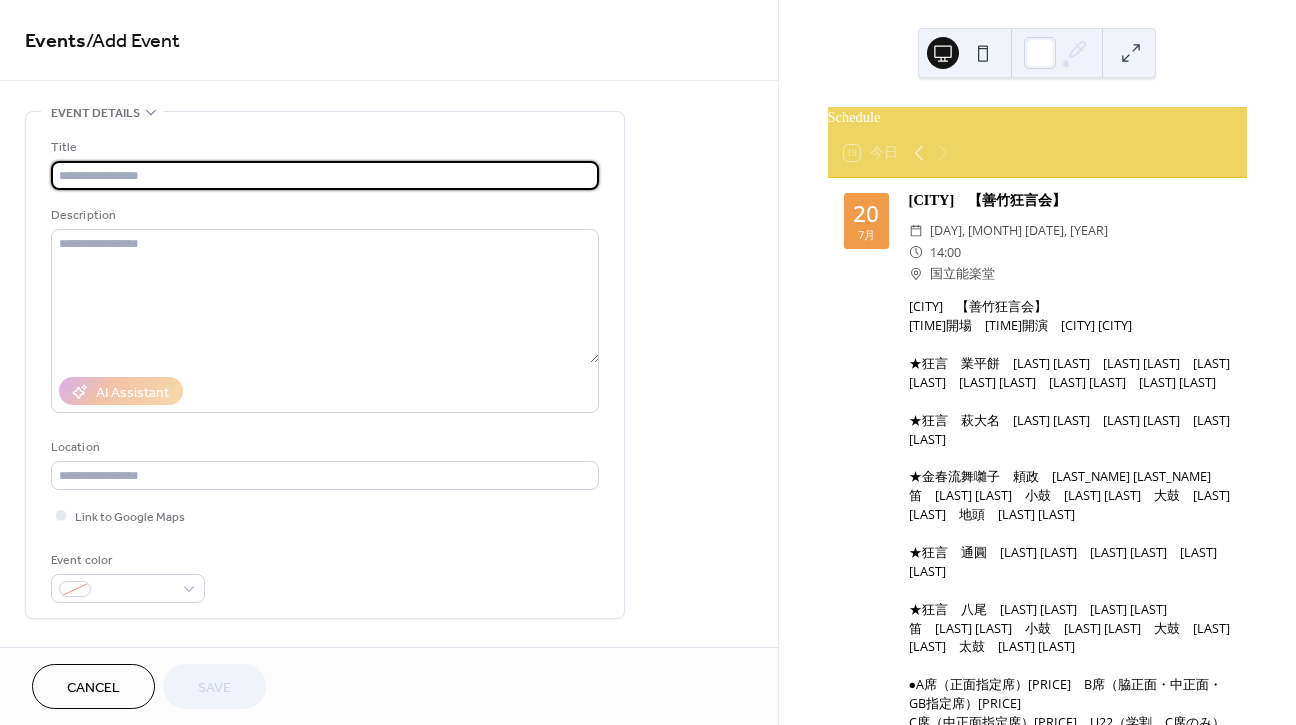 click at bounding box center [325, 175] 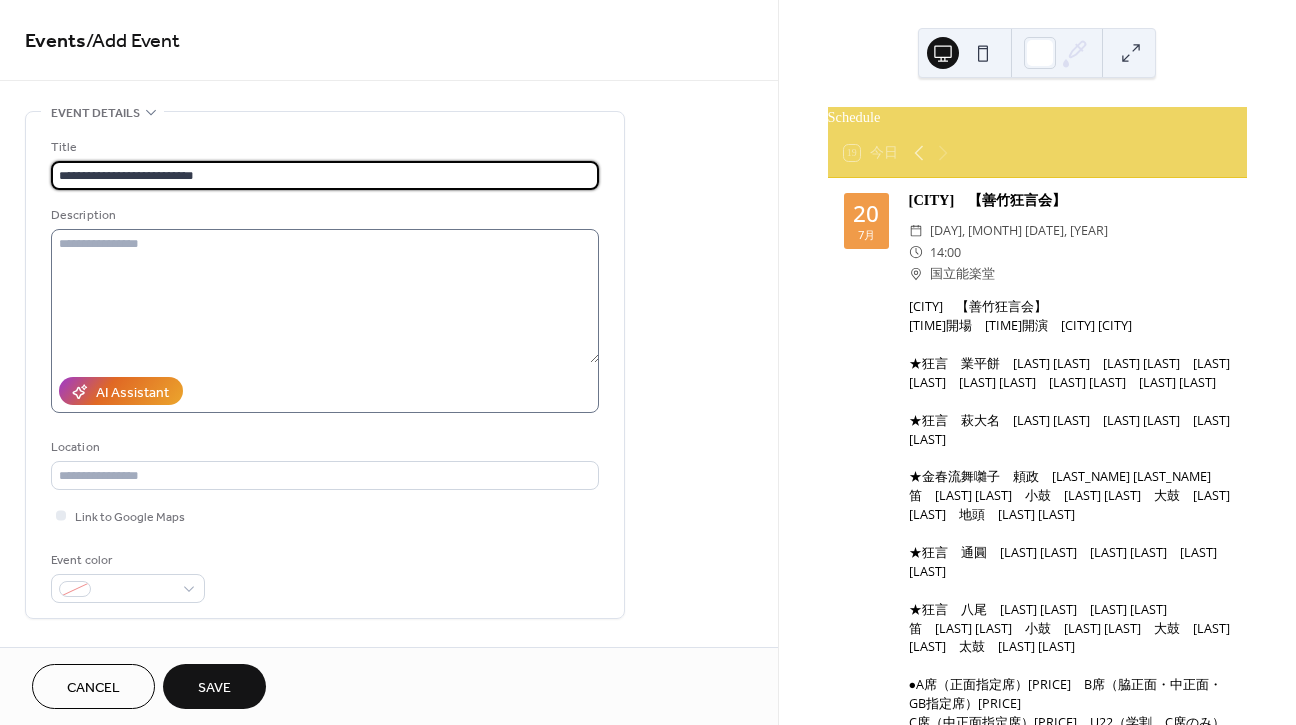 type on "**********" 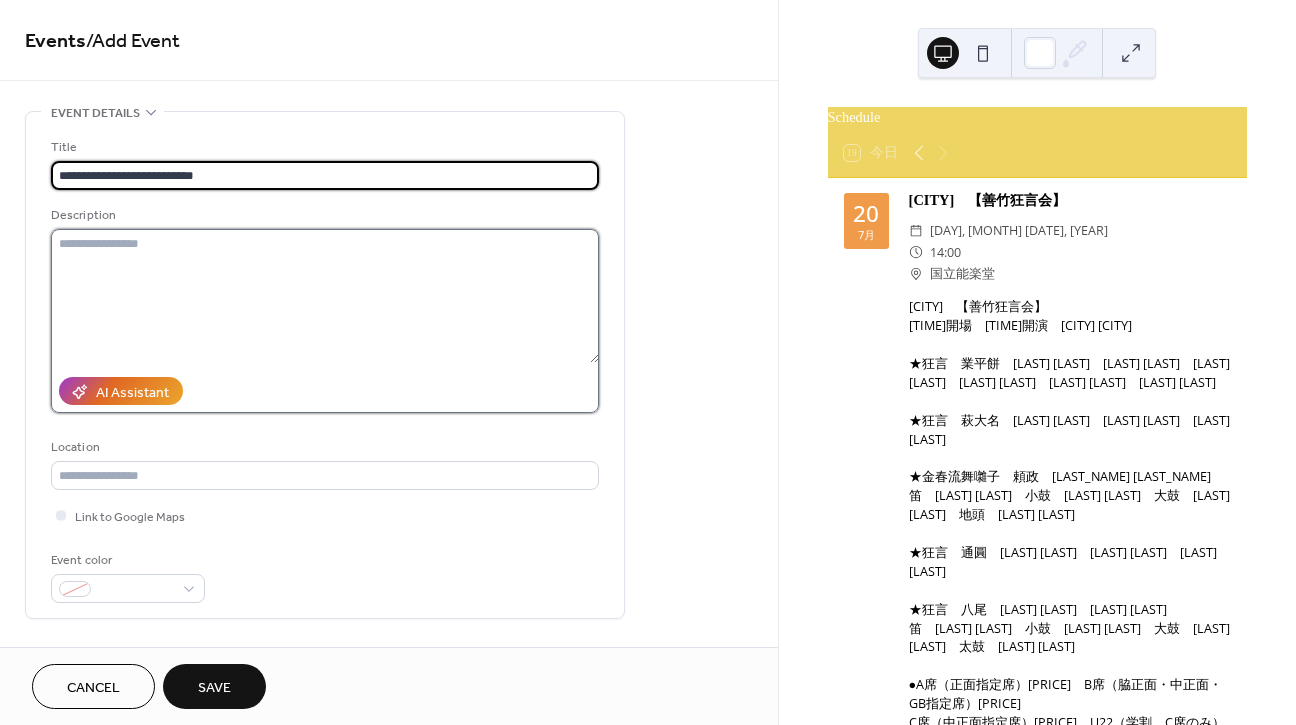 click at bounding box center (325, 296) 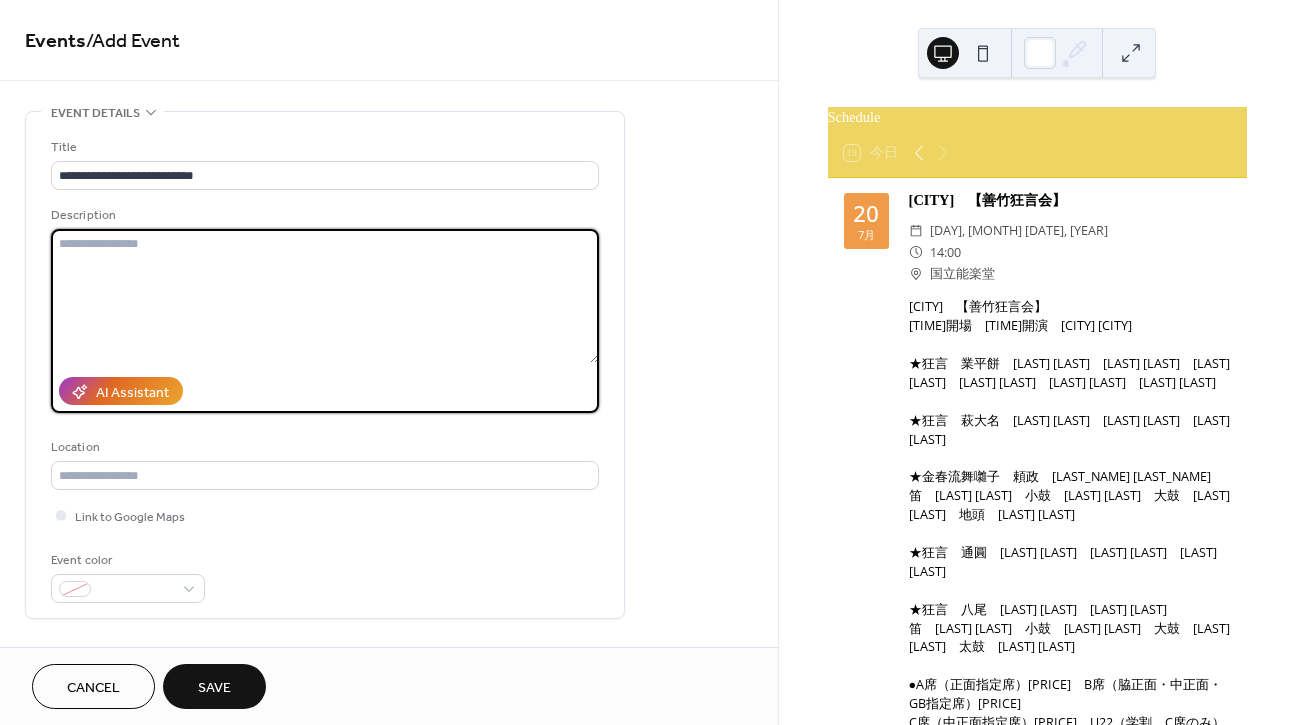 paste on "**********" 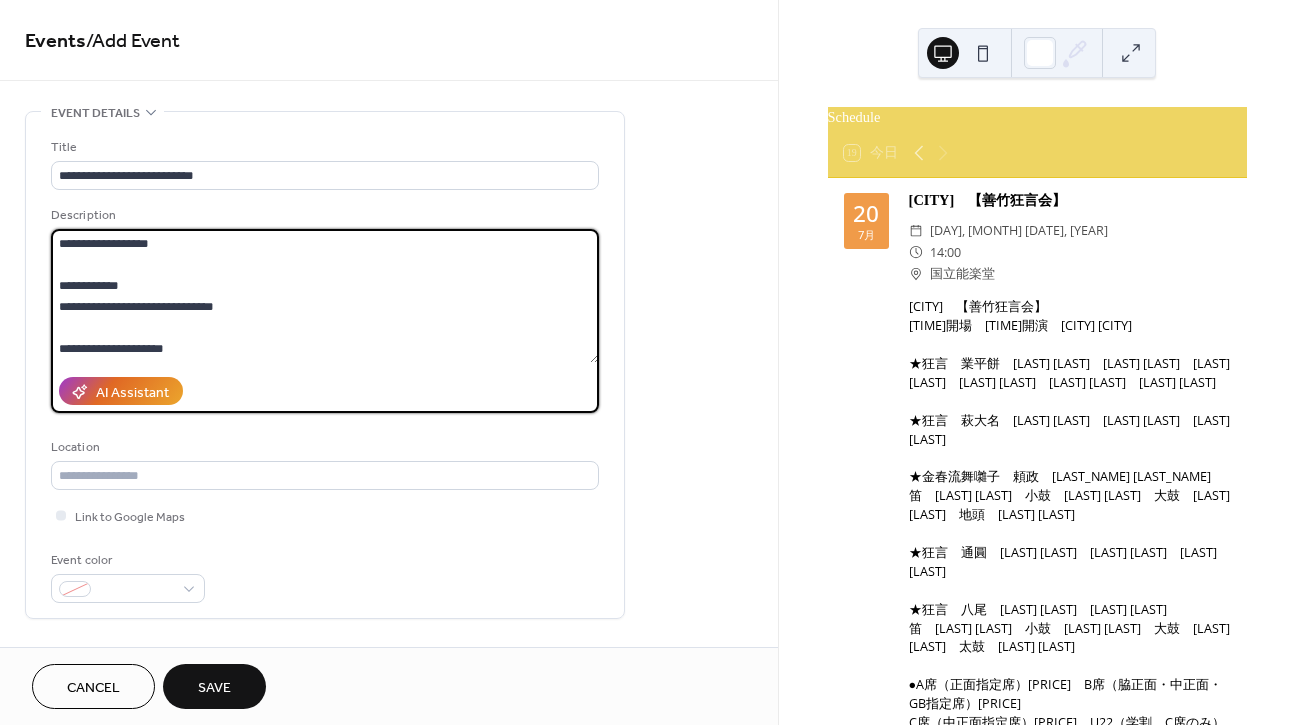scroll, scrollTop: 0, scrollLeft: 0, axis: both 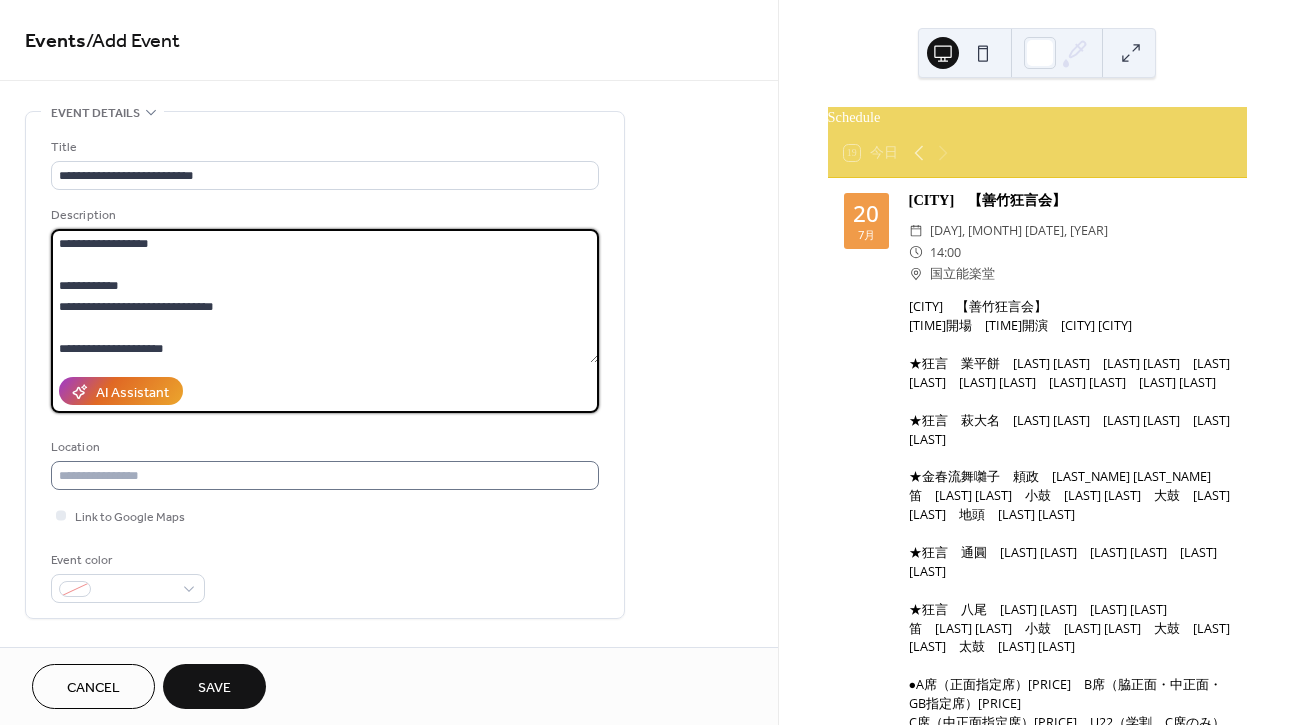type on "**********" 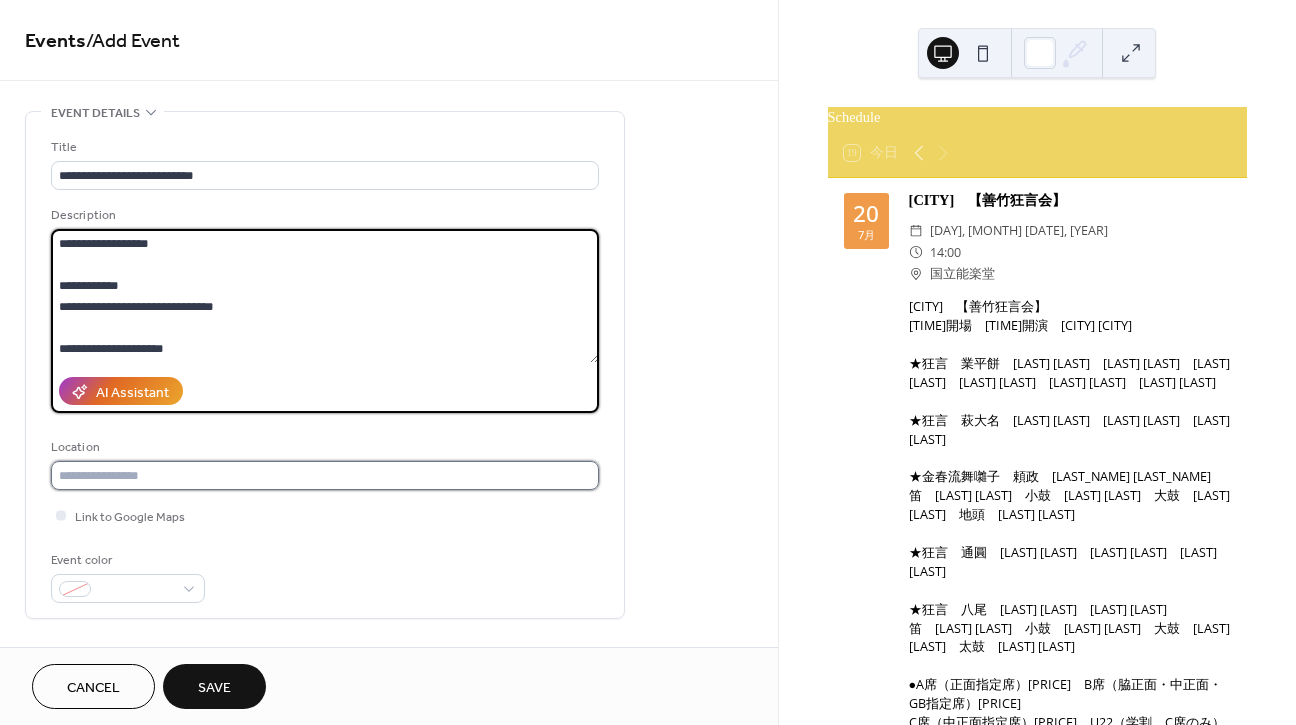 click at bounding box center (325, 475) 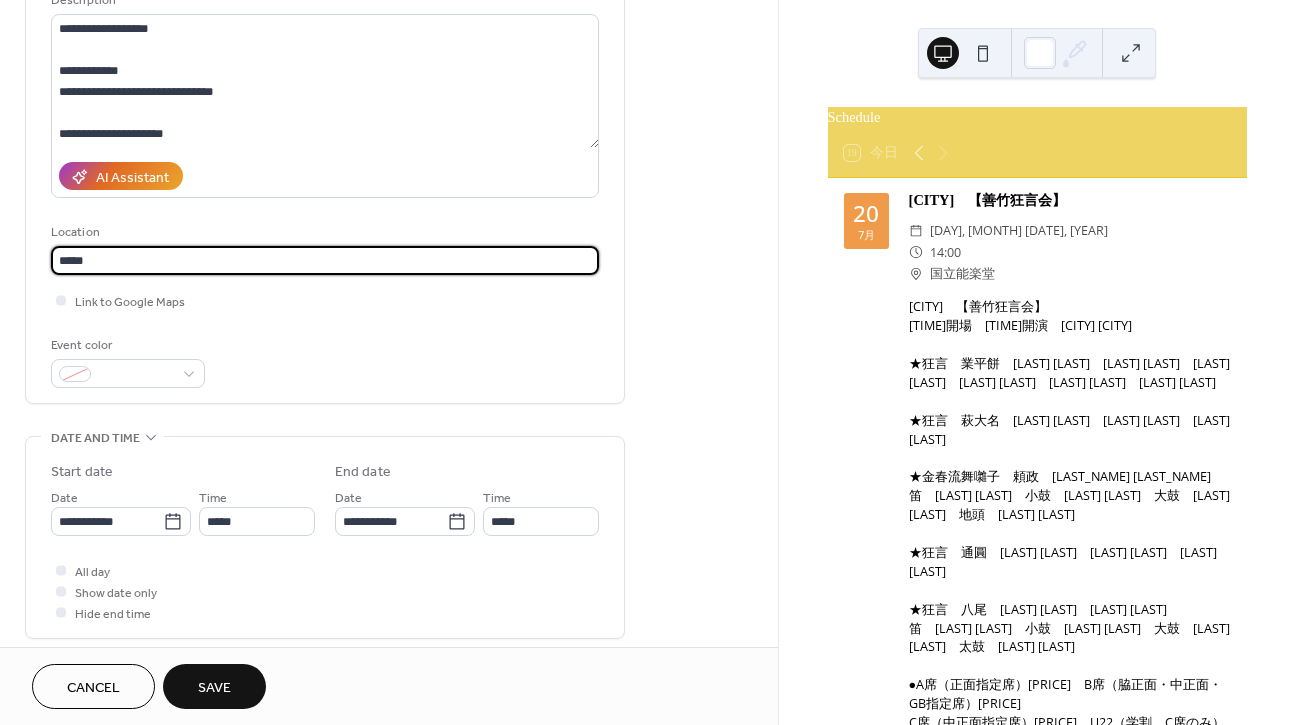 scroll, scrollTop: 222, scrollLeft: 0, axis: vertical 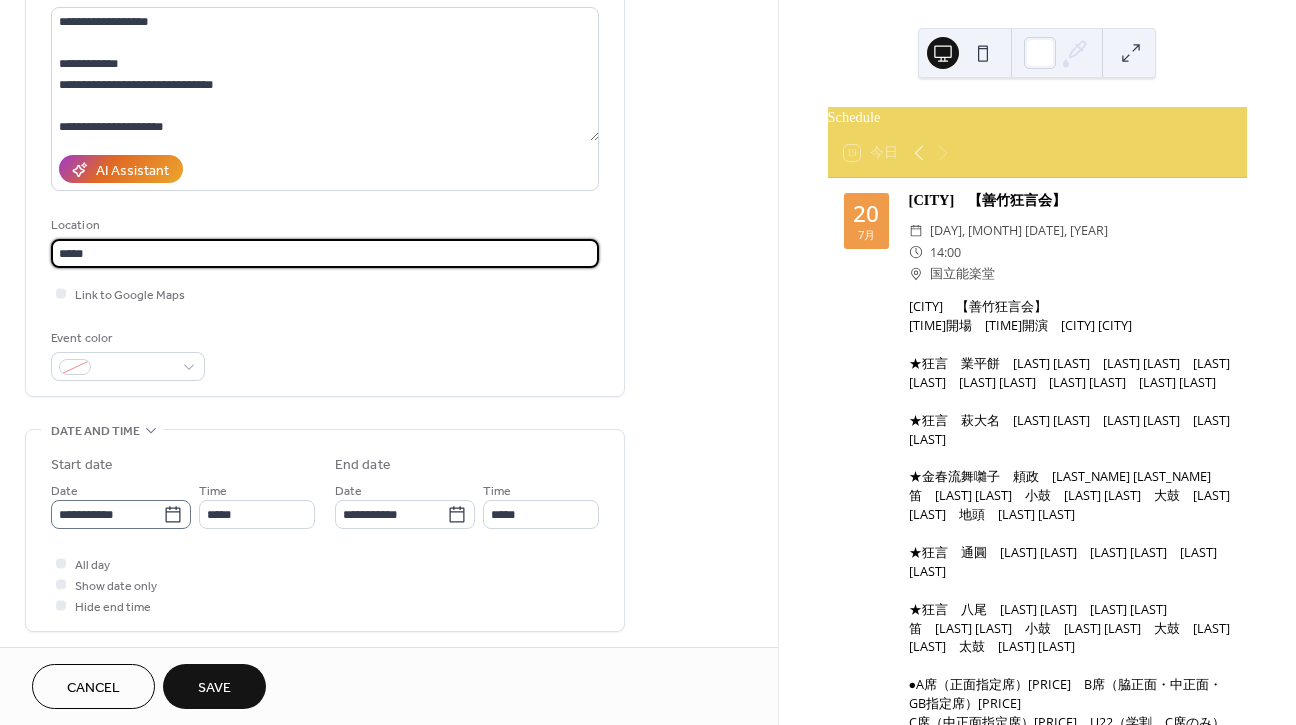 type on "*****" 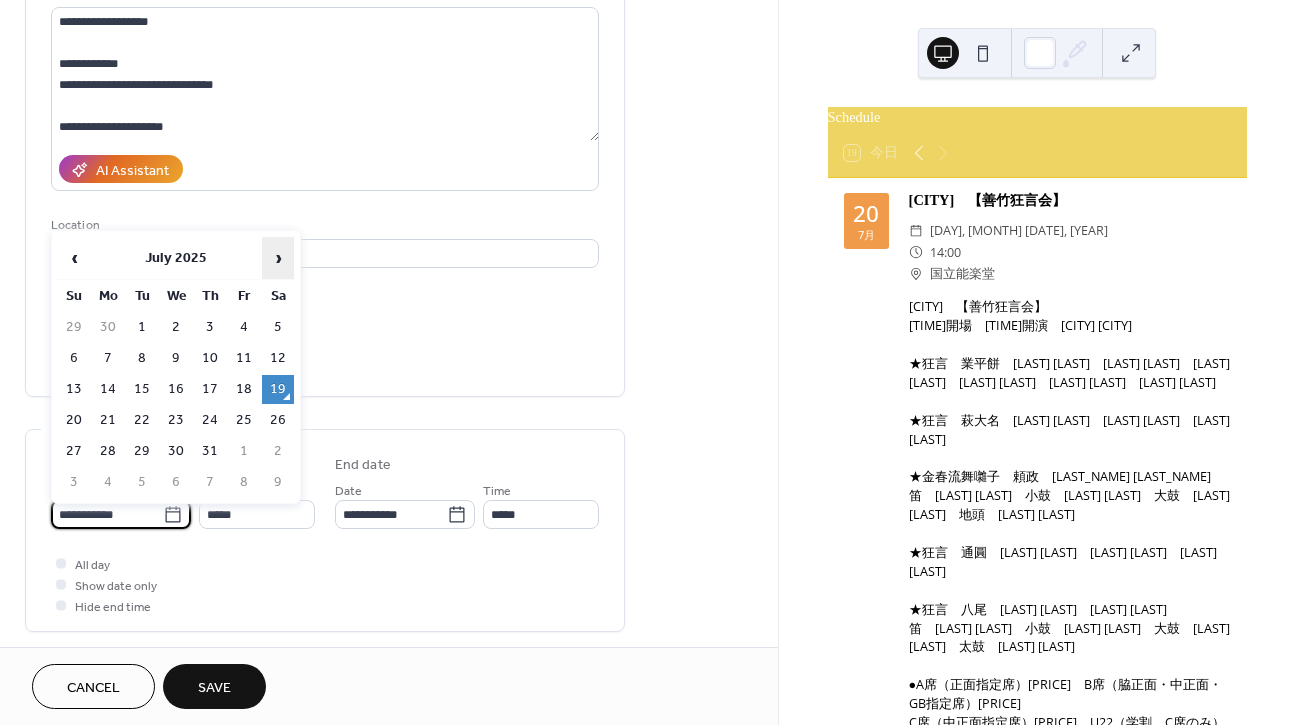 click on "›" at bounding box center (278, 258) 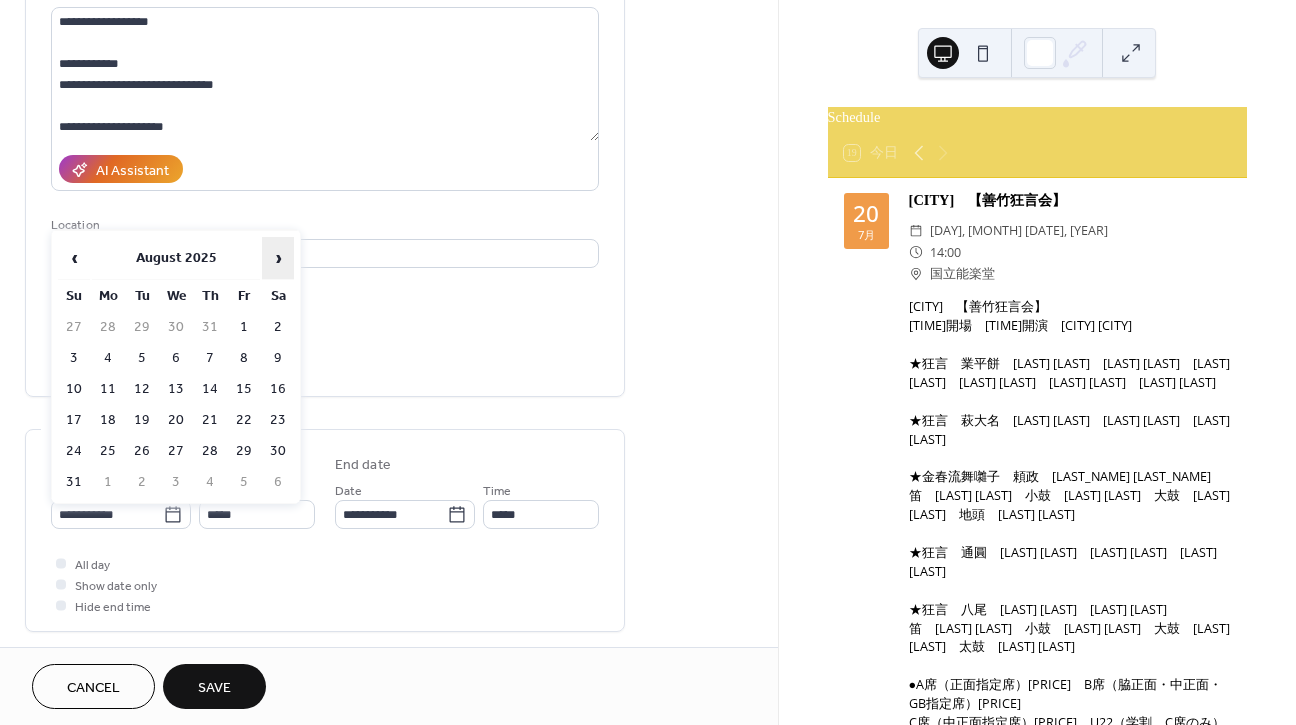 click on "›" at bounding box center (278, 258) 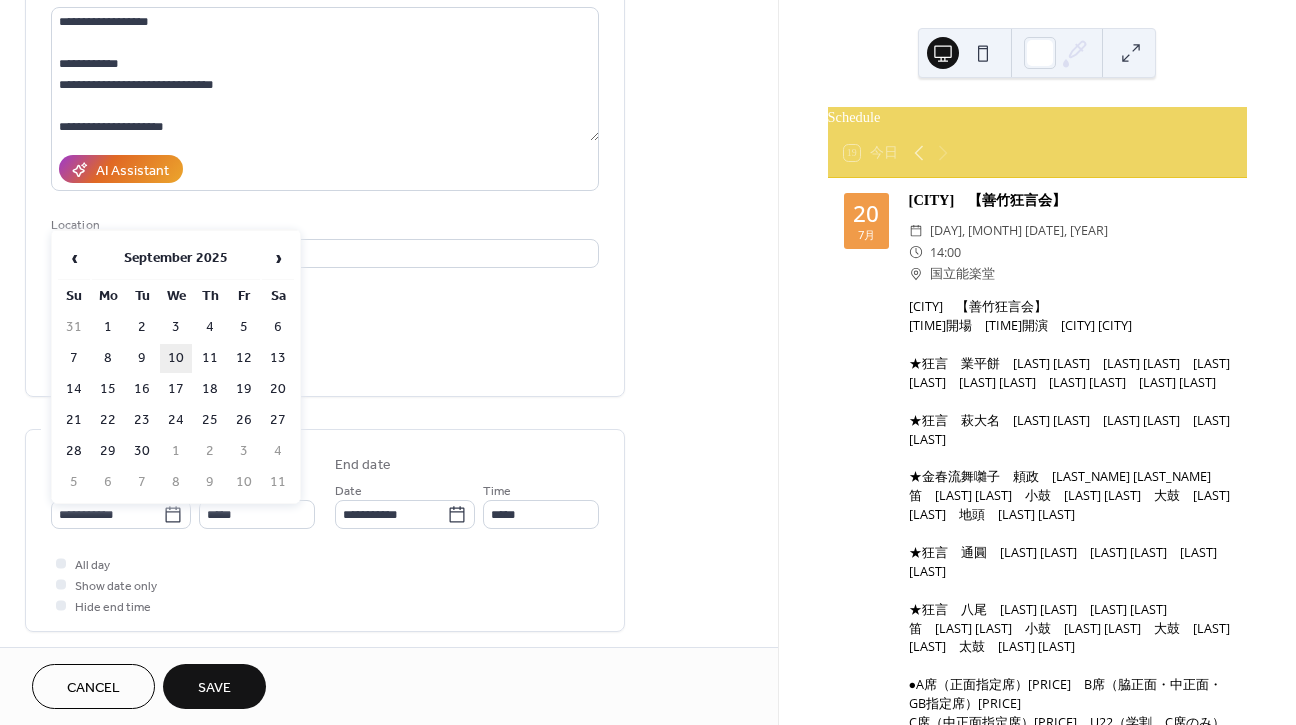 click on "10" at bounding box center [176, 358] 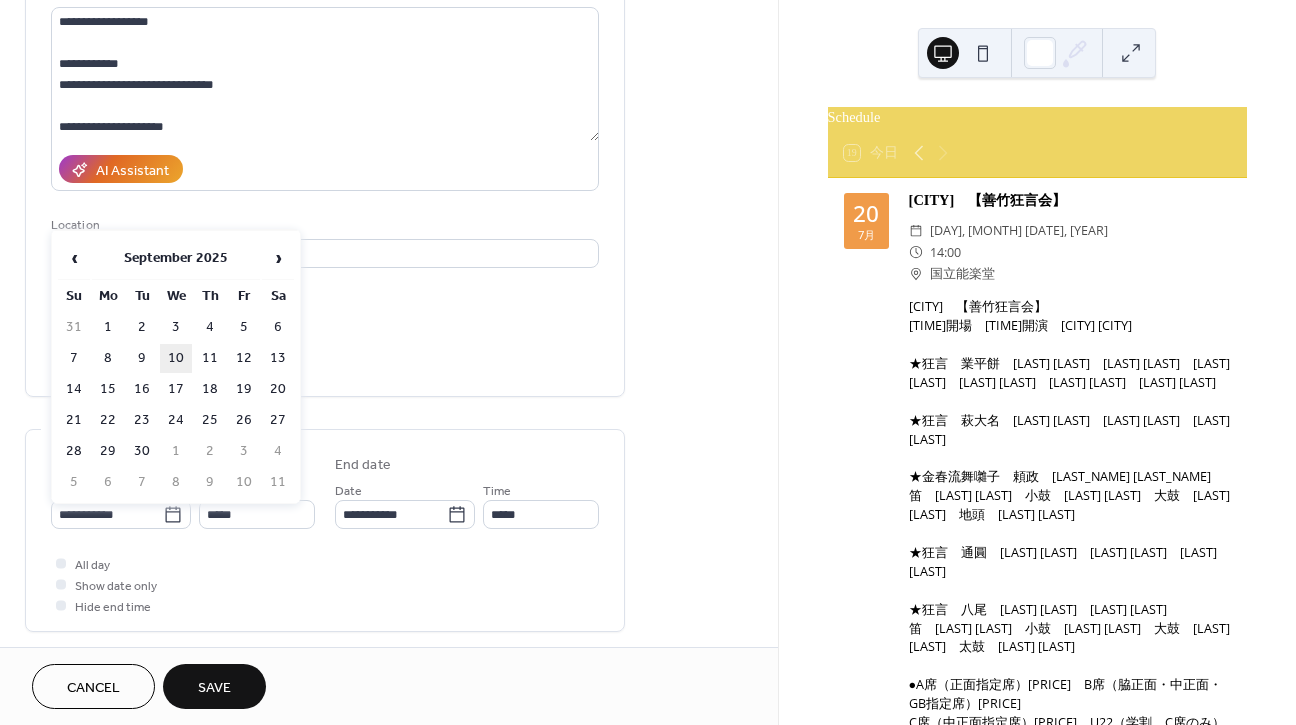 type on "**********" 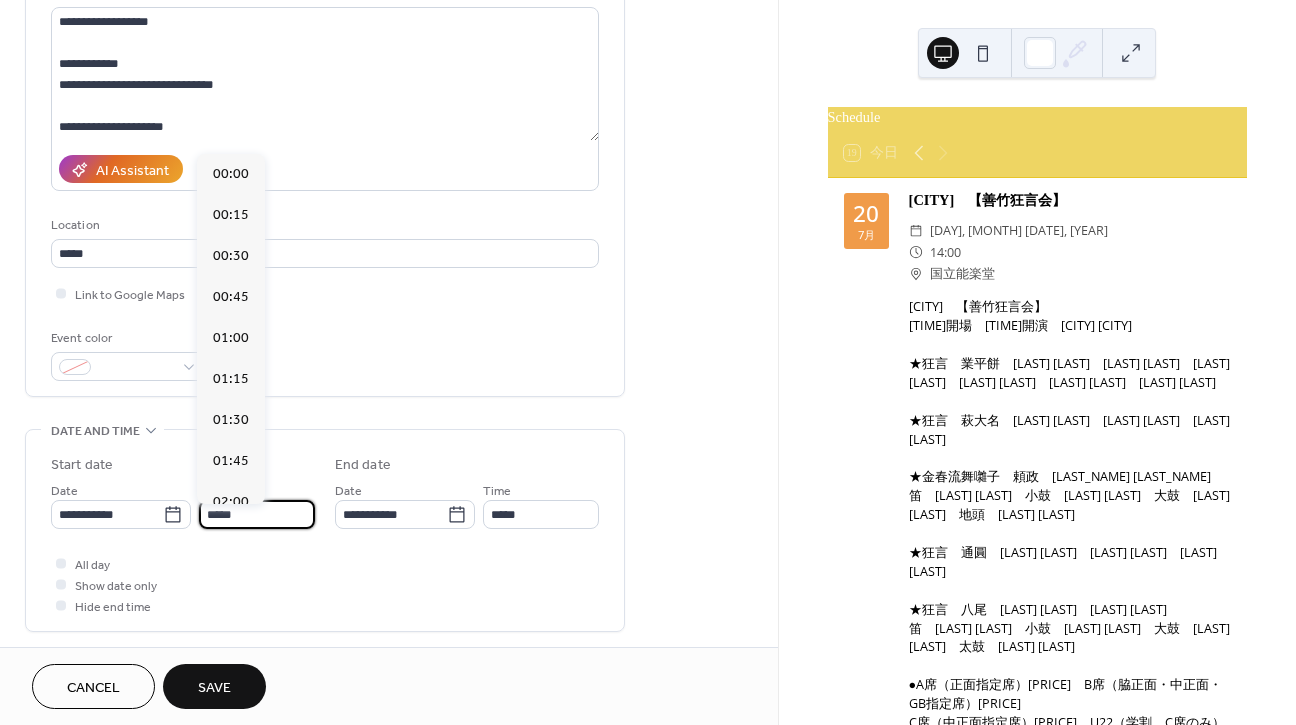 click on "*****" at bounding box center [257, 514] 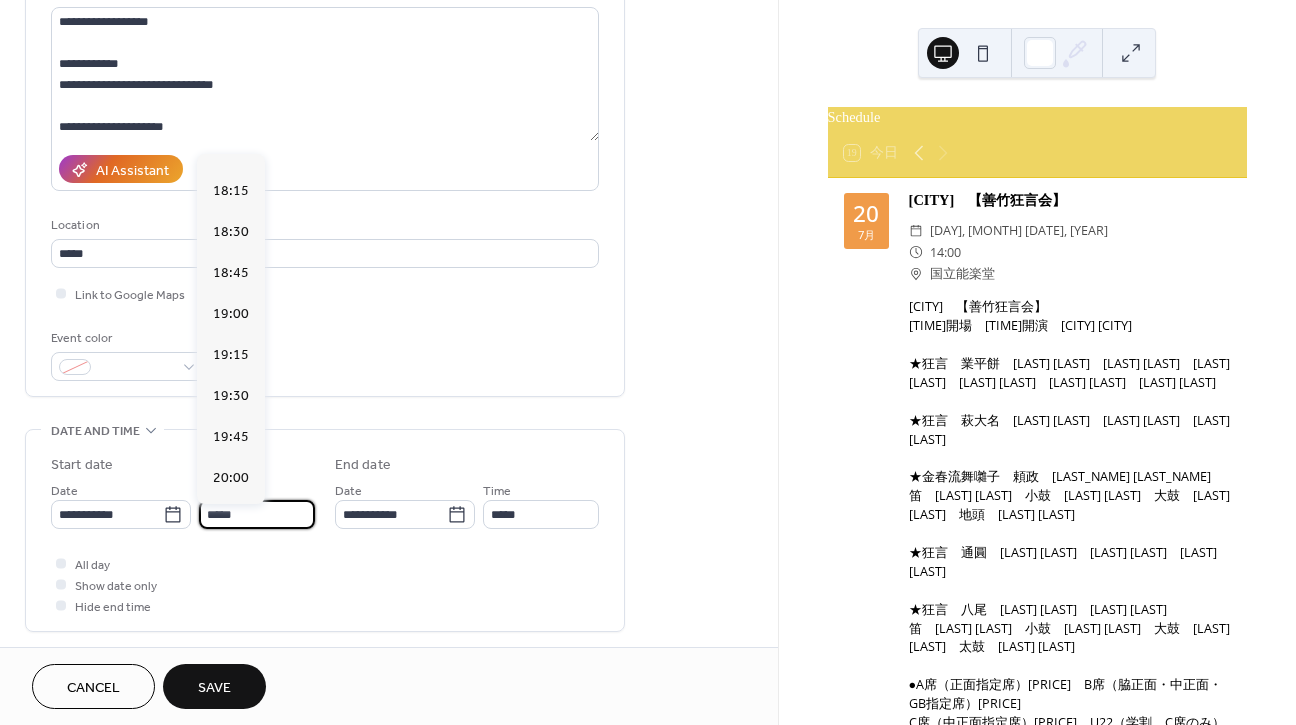 scroll, scrollTop: 2959, scrollLeft: 0, axis: vertical 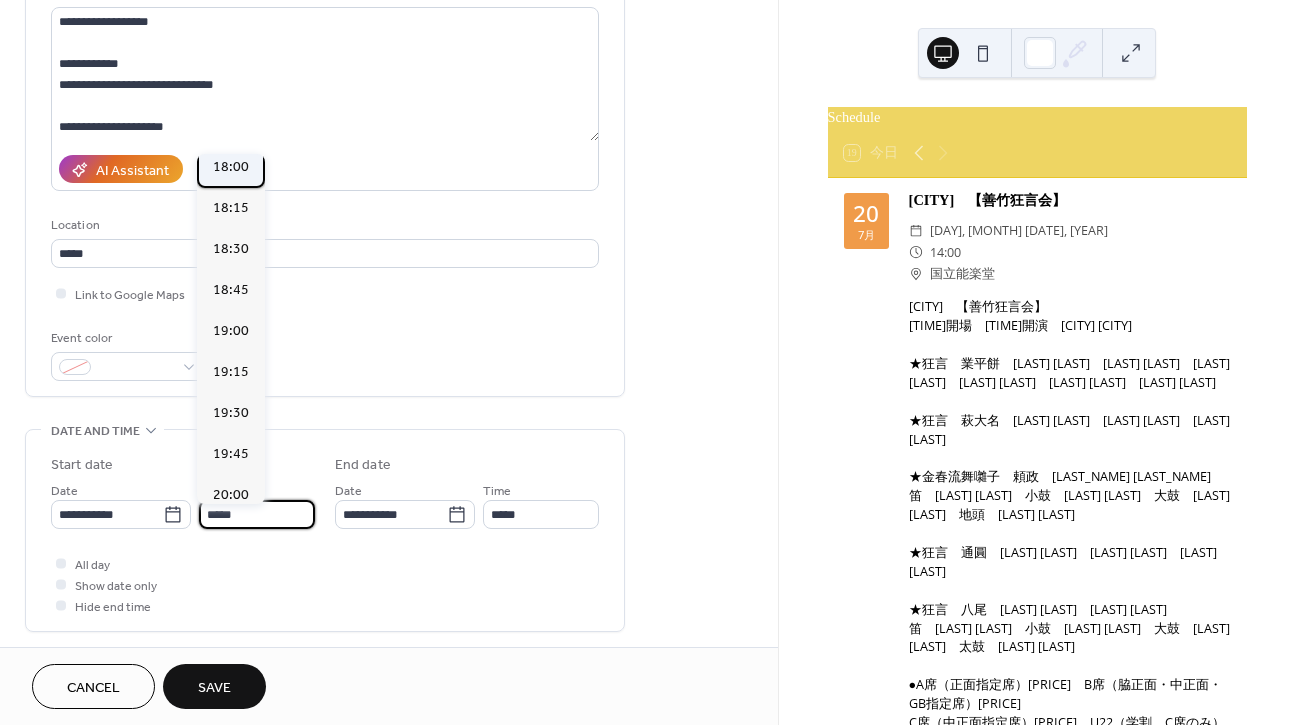 click on "18:00" at bounding box center (231, 167) 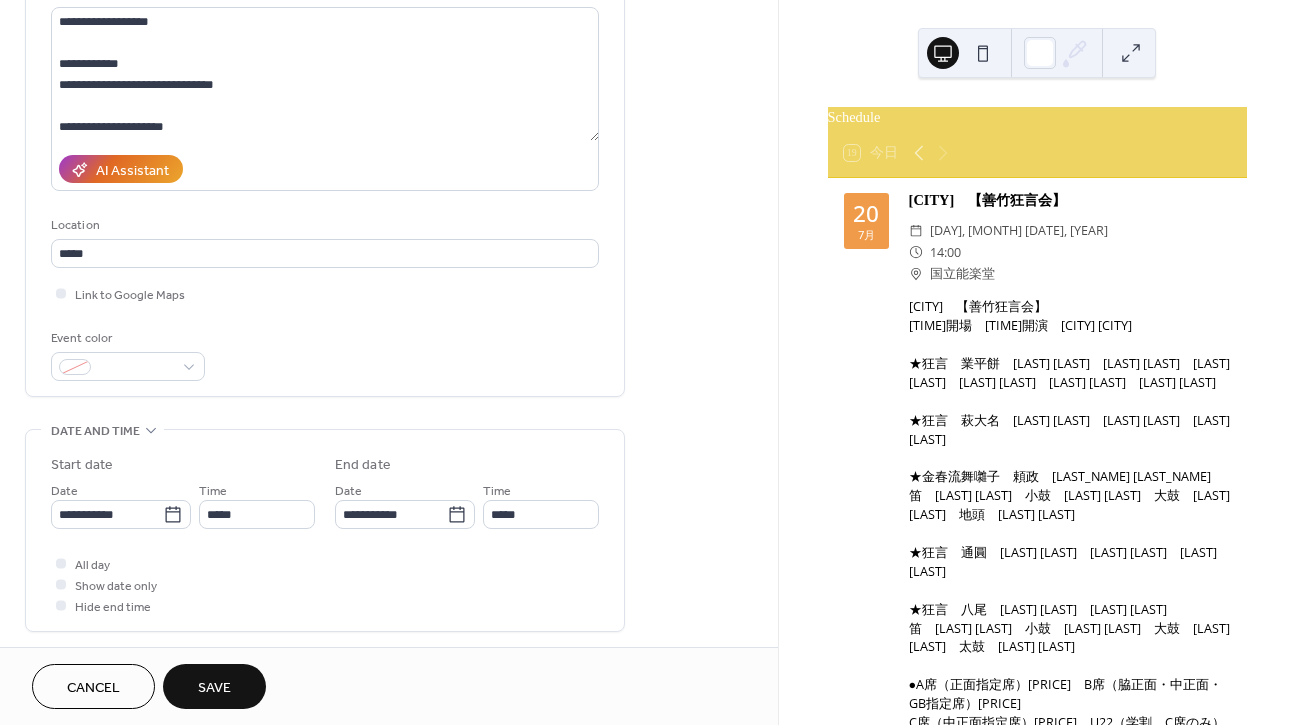 type on "*****" 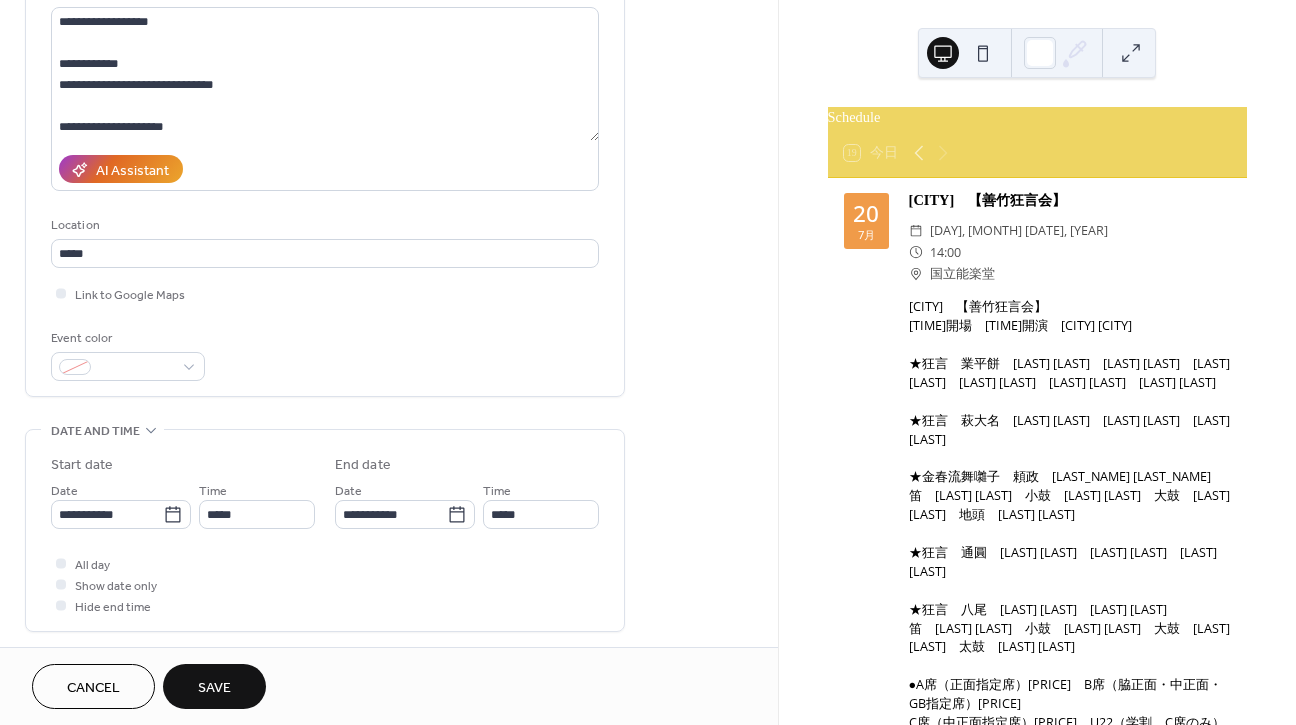type on "*****" 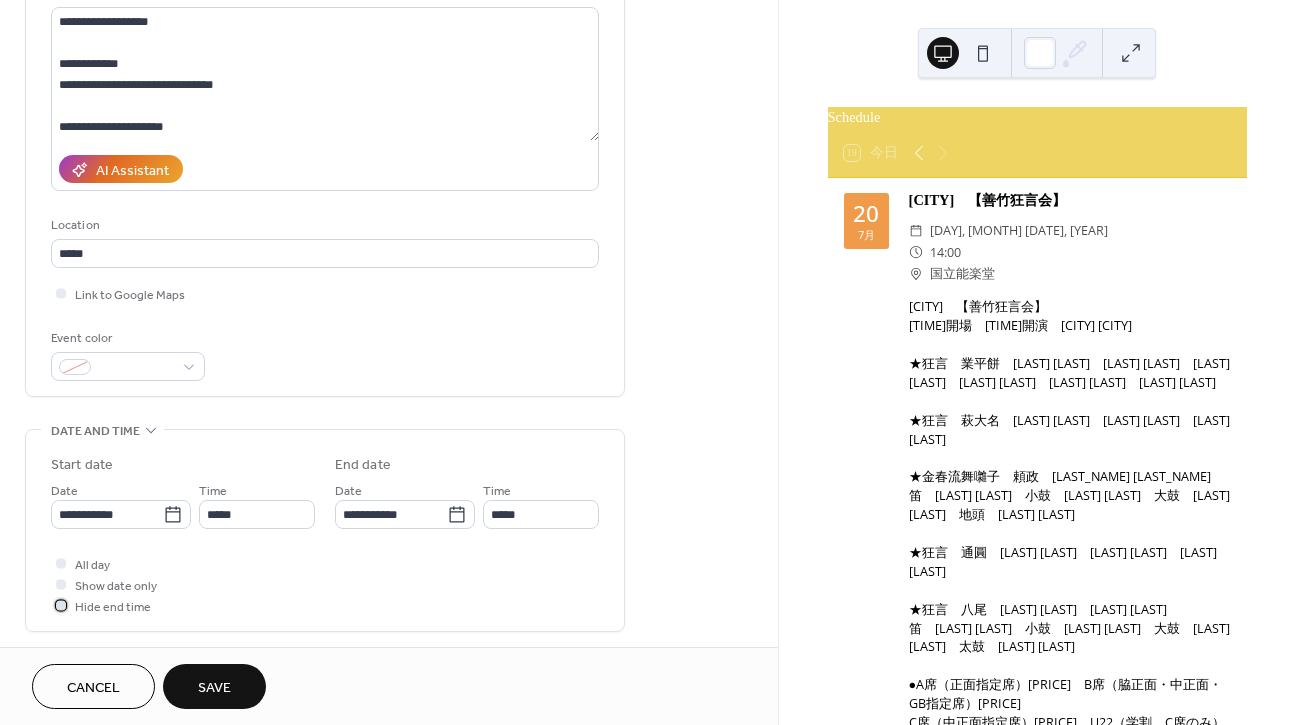 click on "Hide end time" at bounding box center (113, 607) 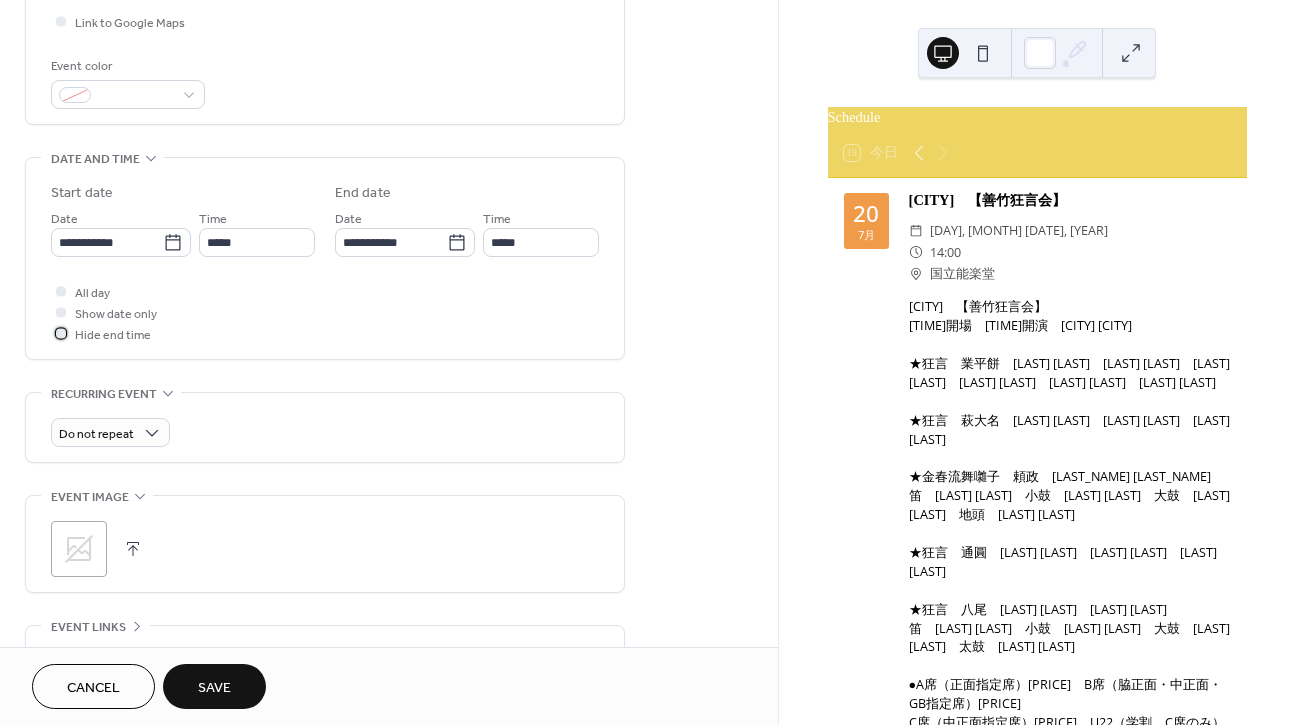 scroll, scrollTop: 546, scrollLeft: 0, axis: vertical 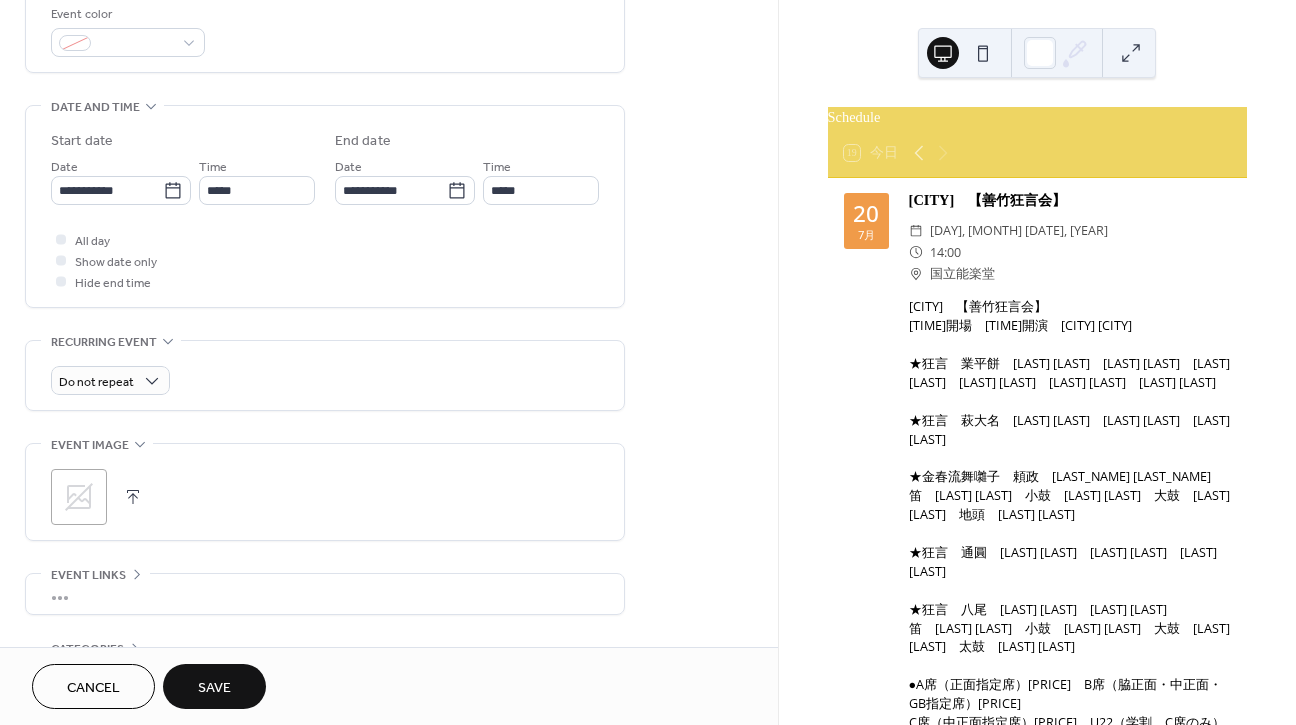 click on "Save" at bounding box center (214, 688) 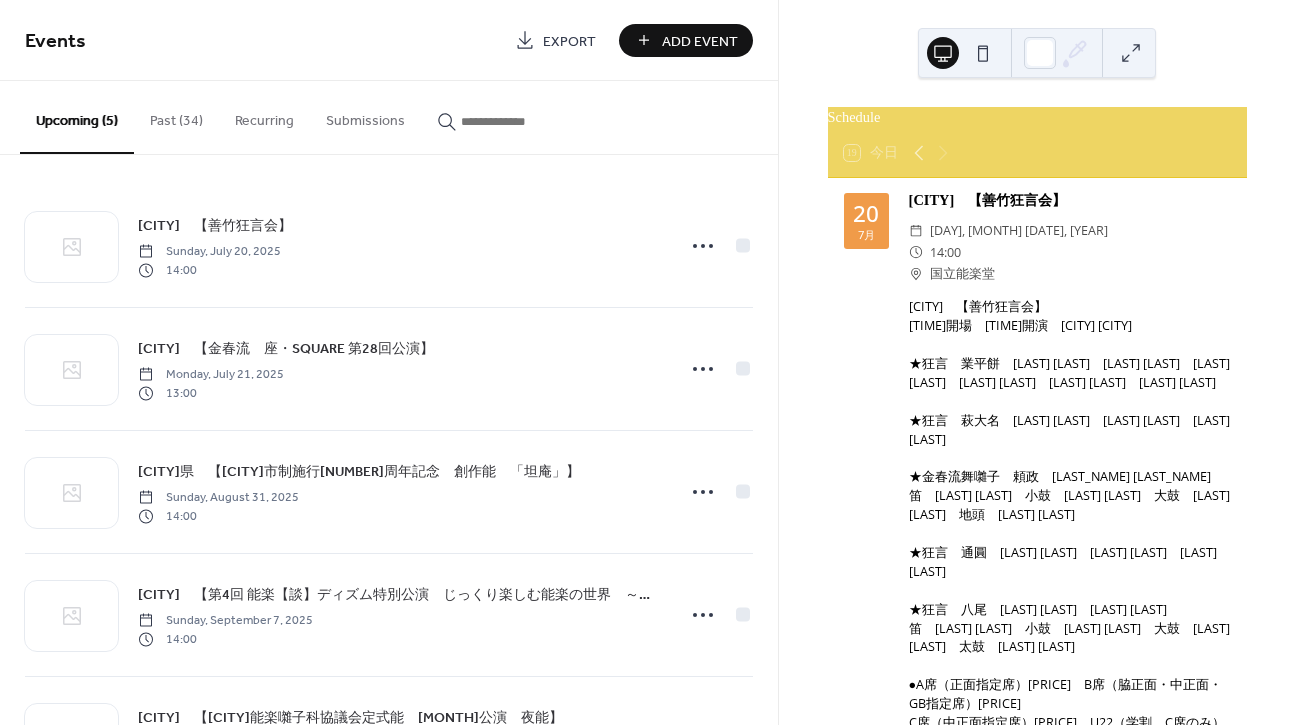 click on "Add Event" at bounding box center (700, 41) 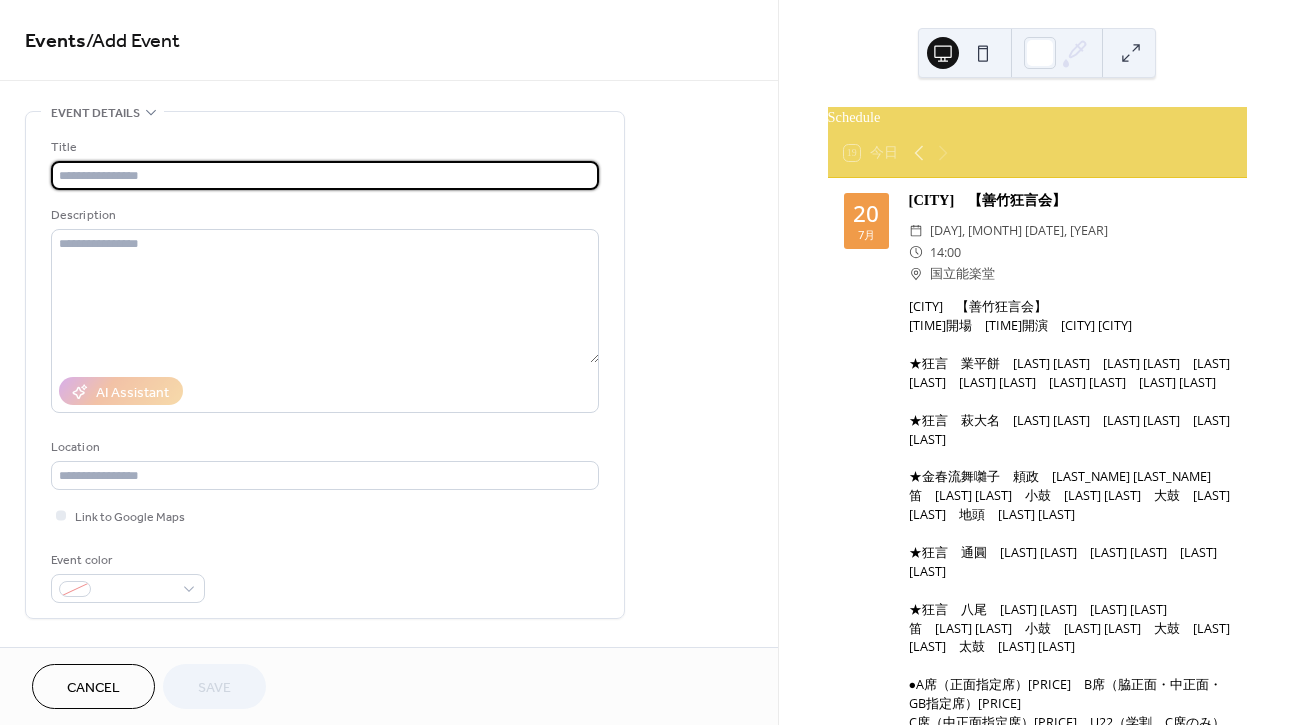 click at bounding box center (325, 175) 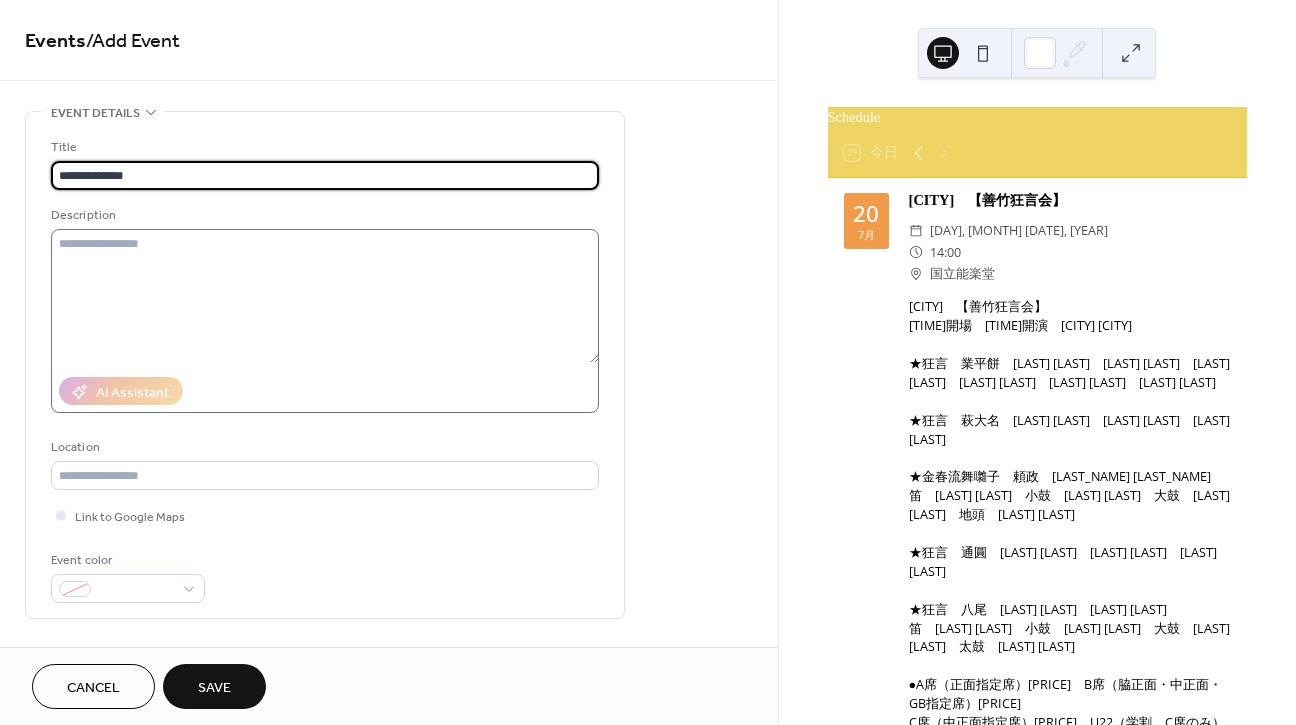 type on "**********" 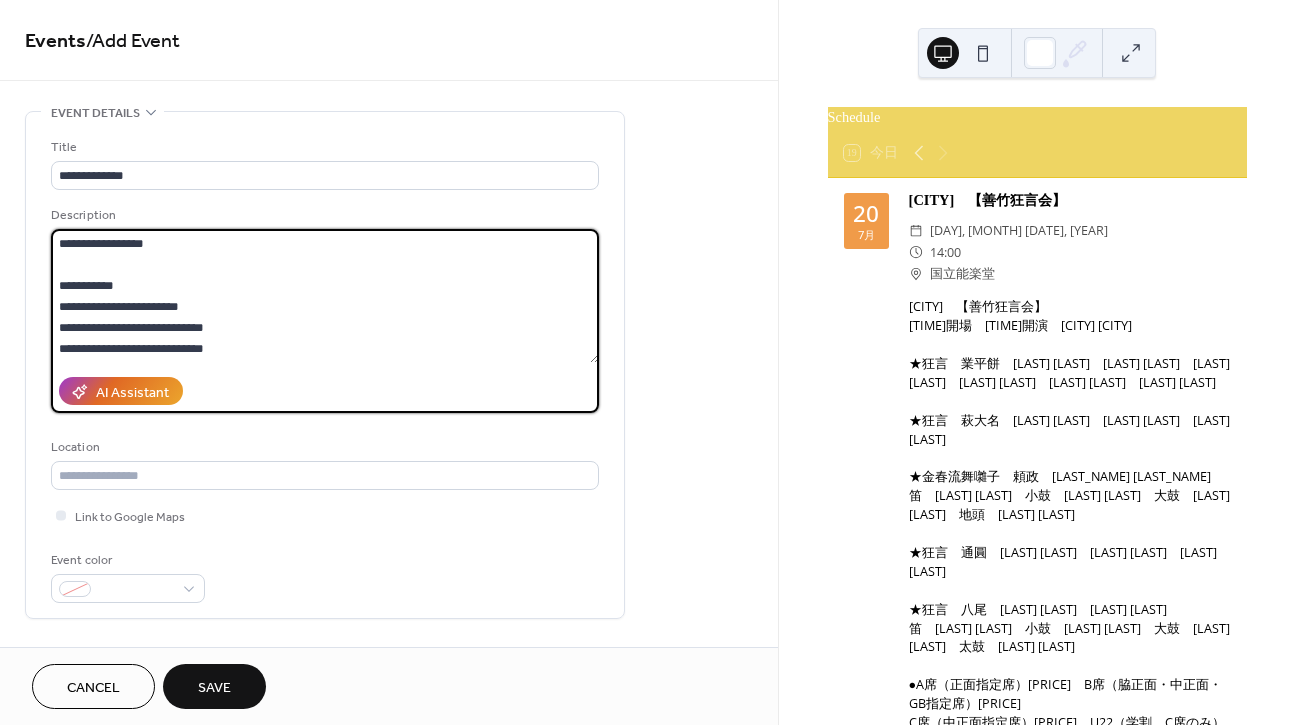 scroll, scrollTop: 0, scrollLeft: 0, axis: both 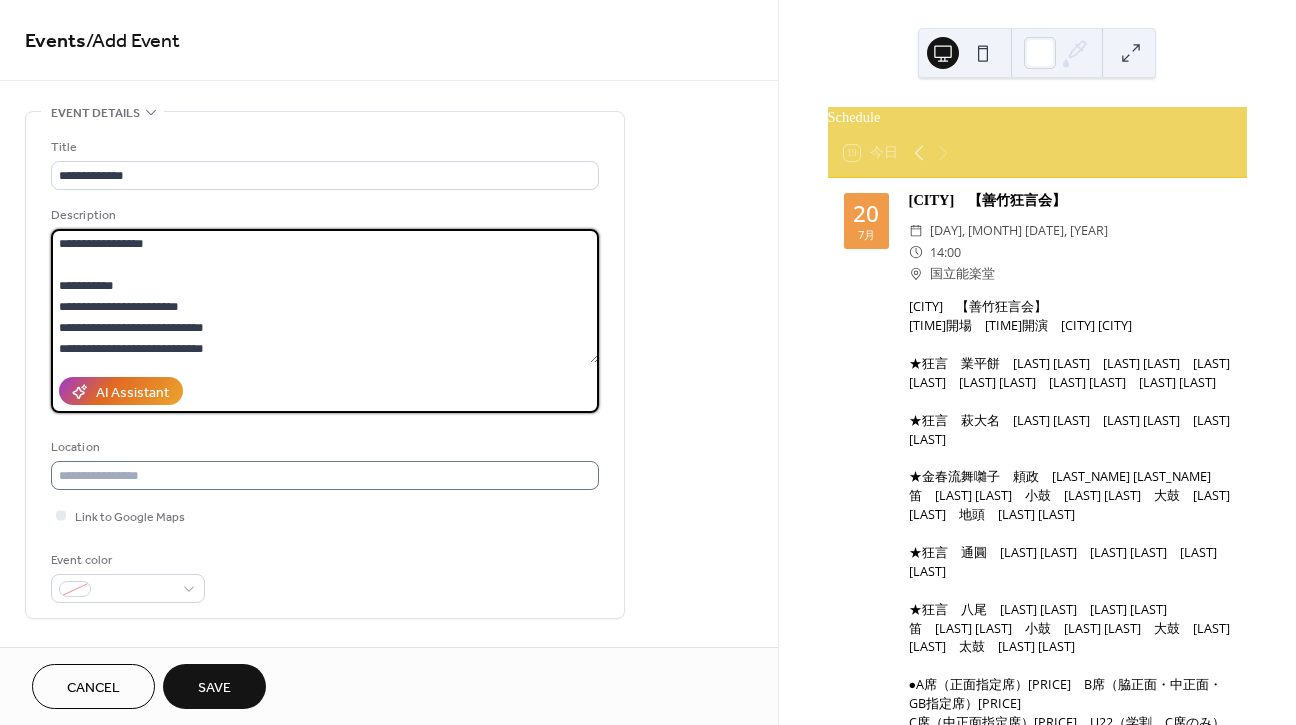 type on "**********" 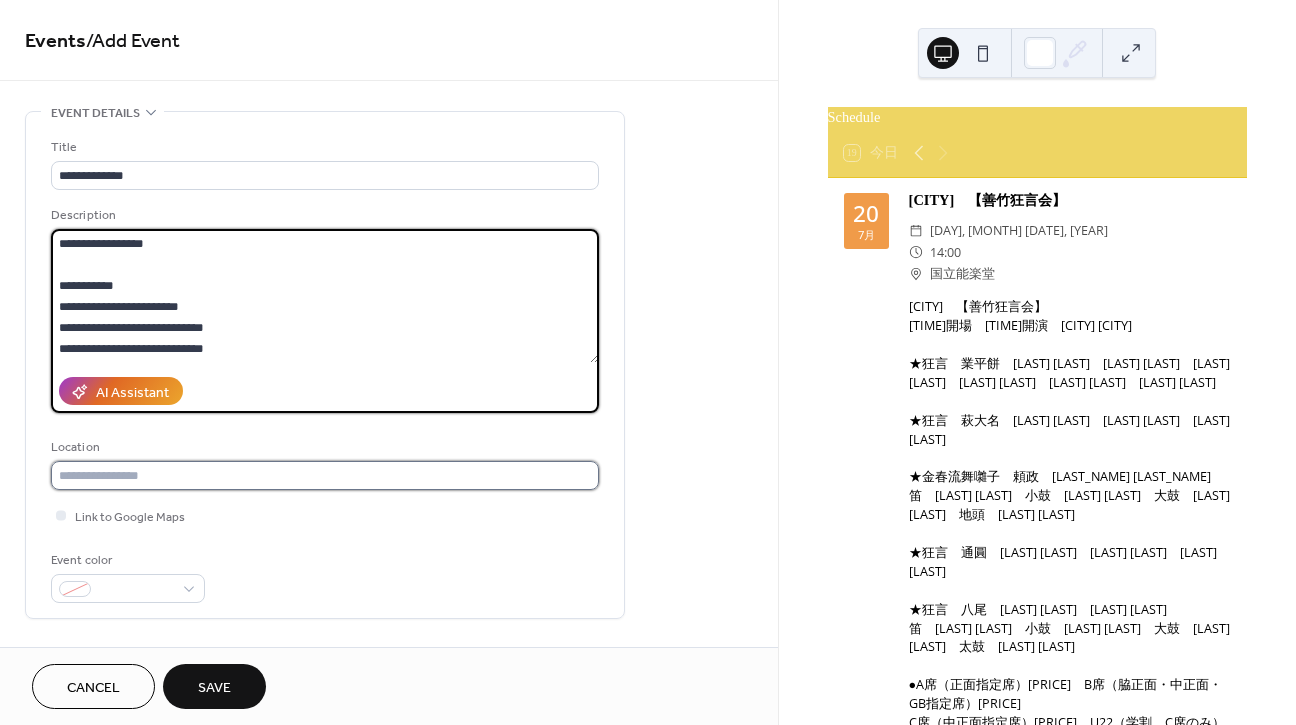 click at bounding box center [325, 475] 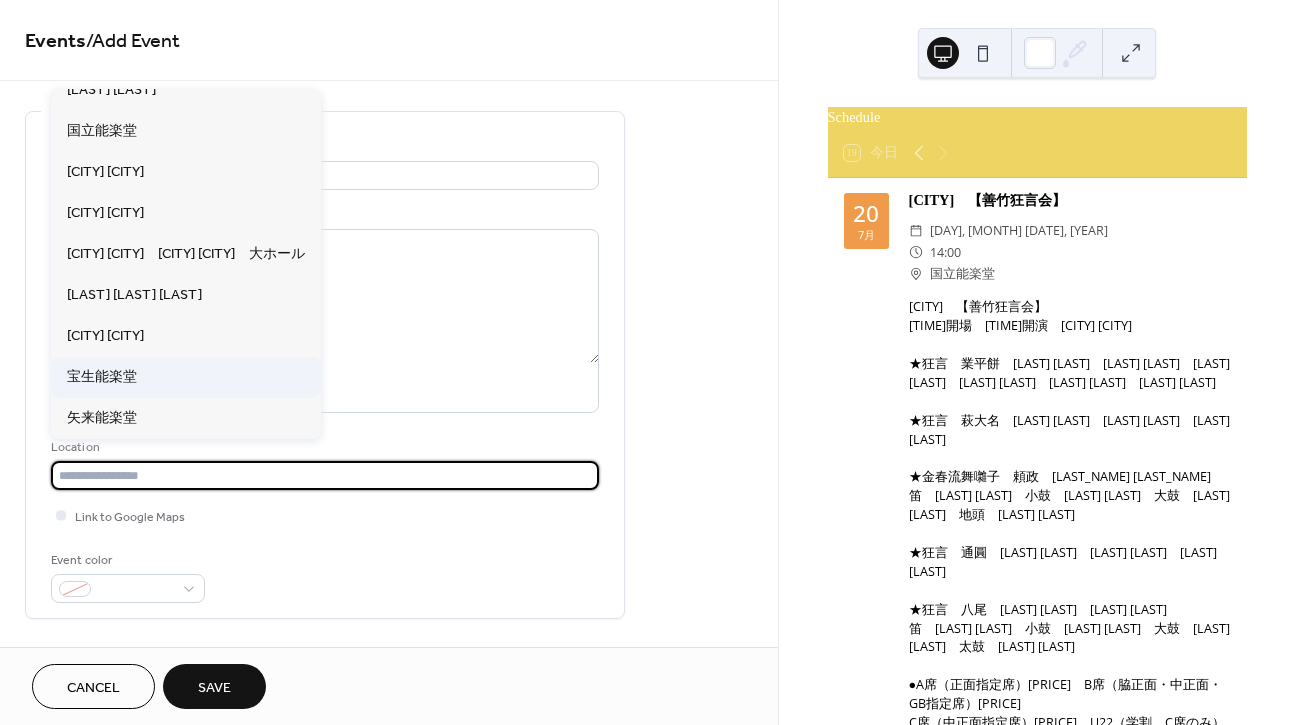 scroll, scrollTop: 142, scrollLeft: 0, axis: vertical 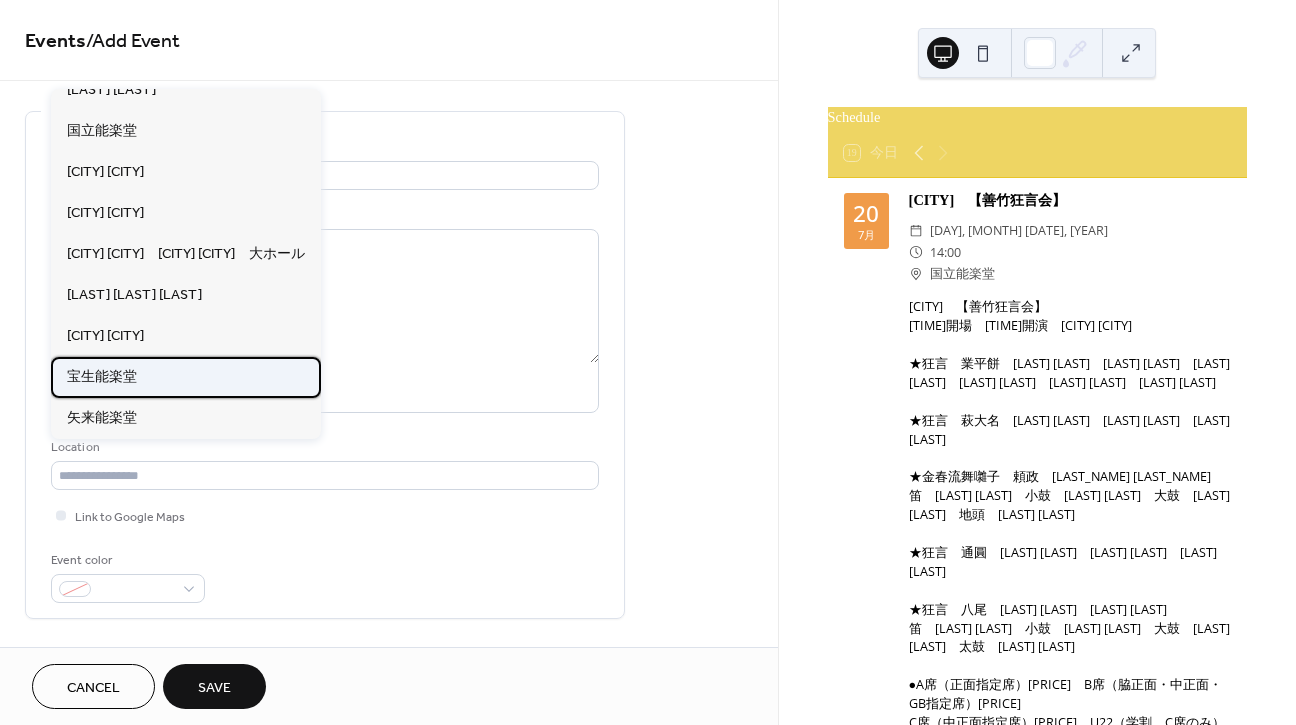 click on "宝生能楽堂" at bounding box center (102, 377) 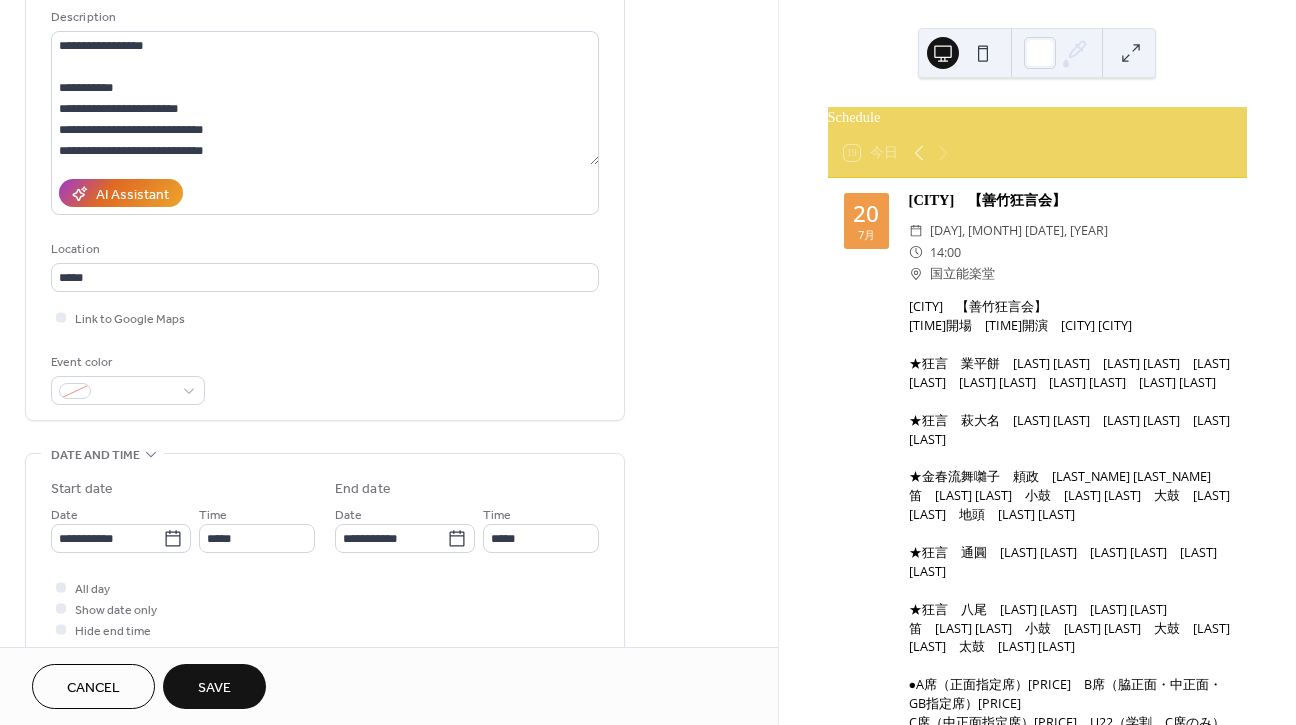 scroll, scrollTop: 241, scrollLeft: 0, axis: vertical 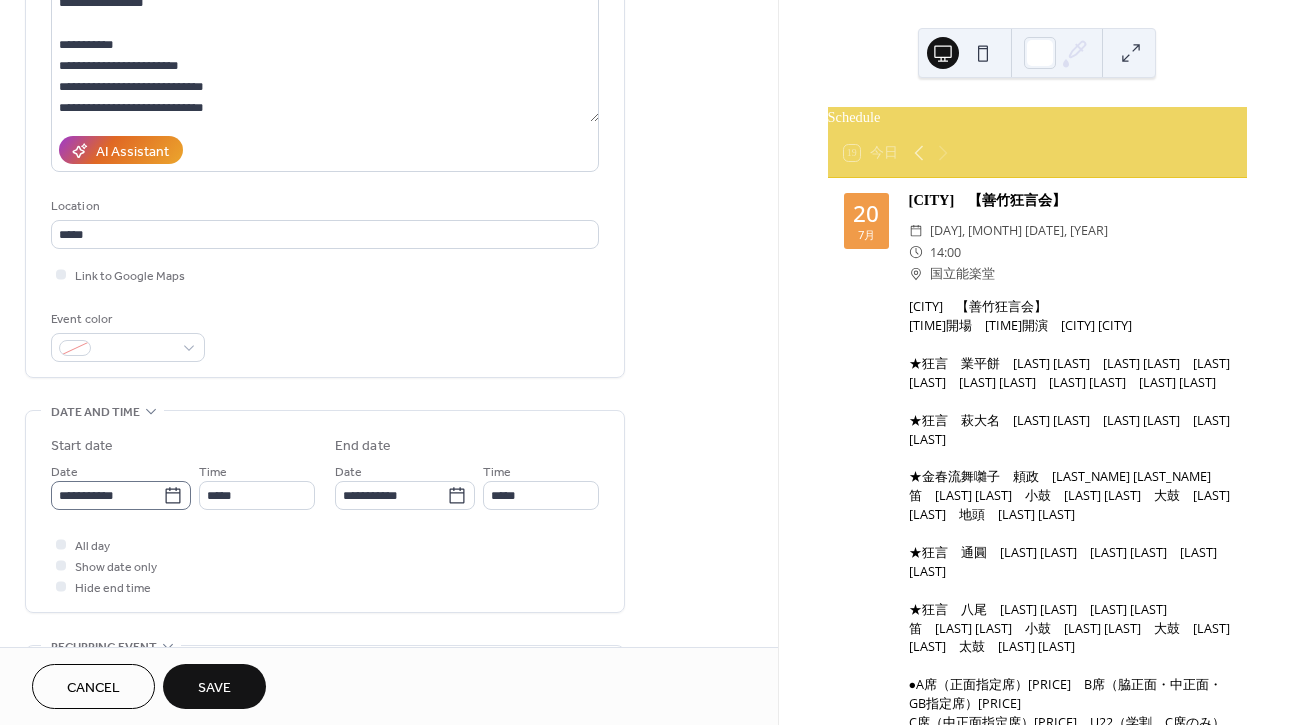 click 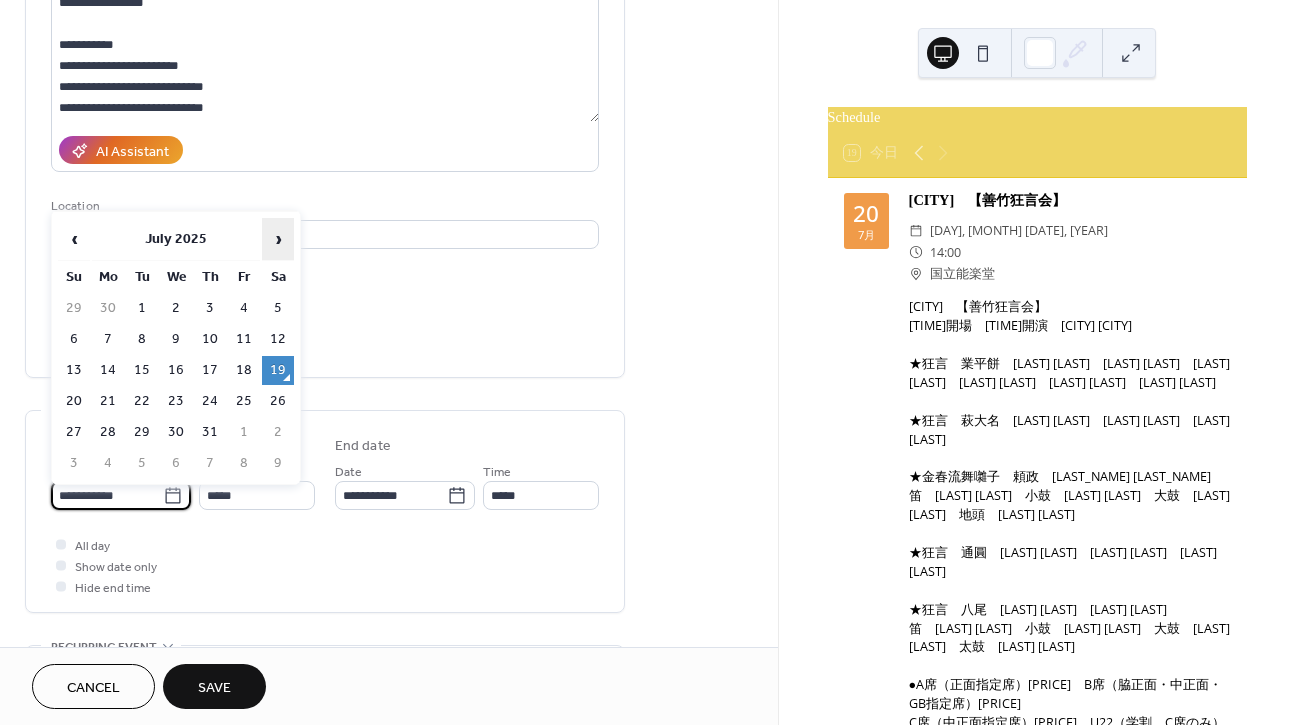 click on "›" at bounding box center [278, 239] 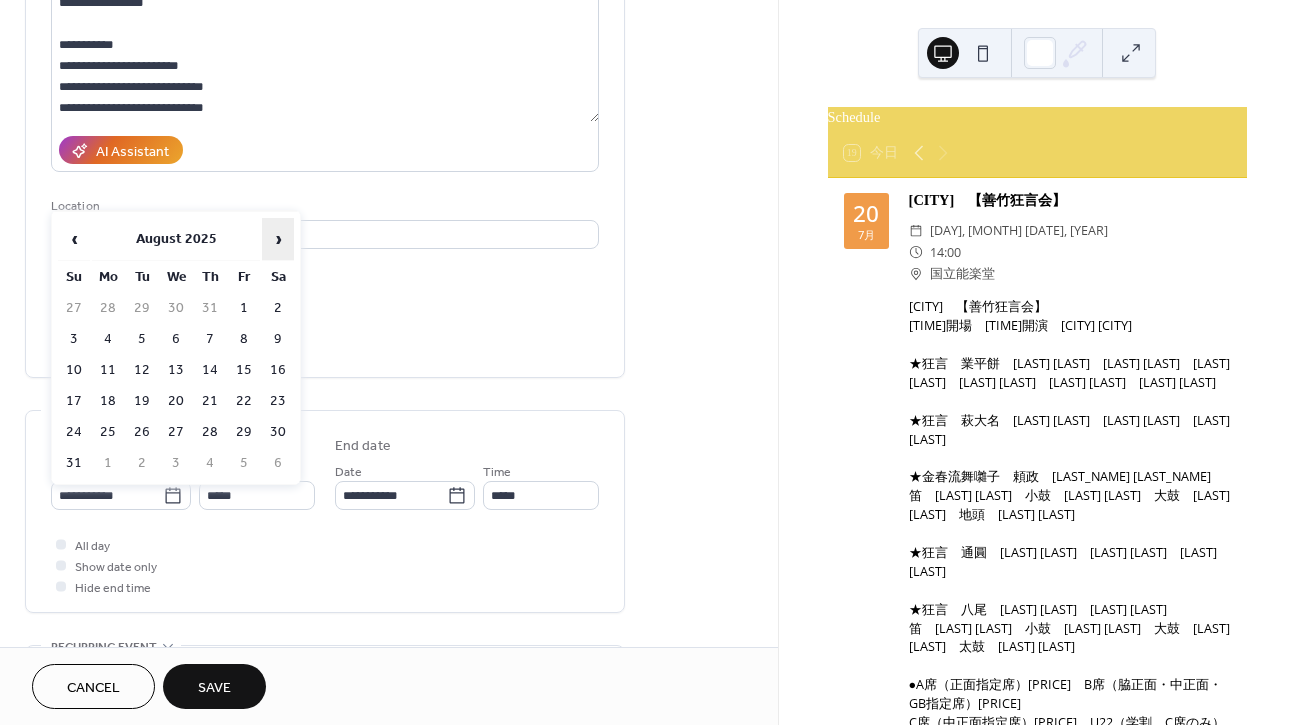 click on "›" at bounding box center (278, 239) 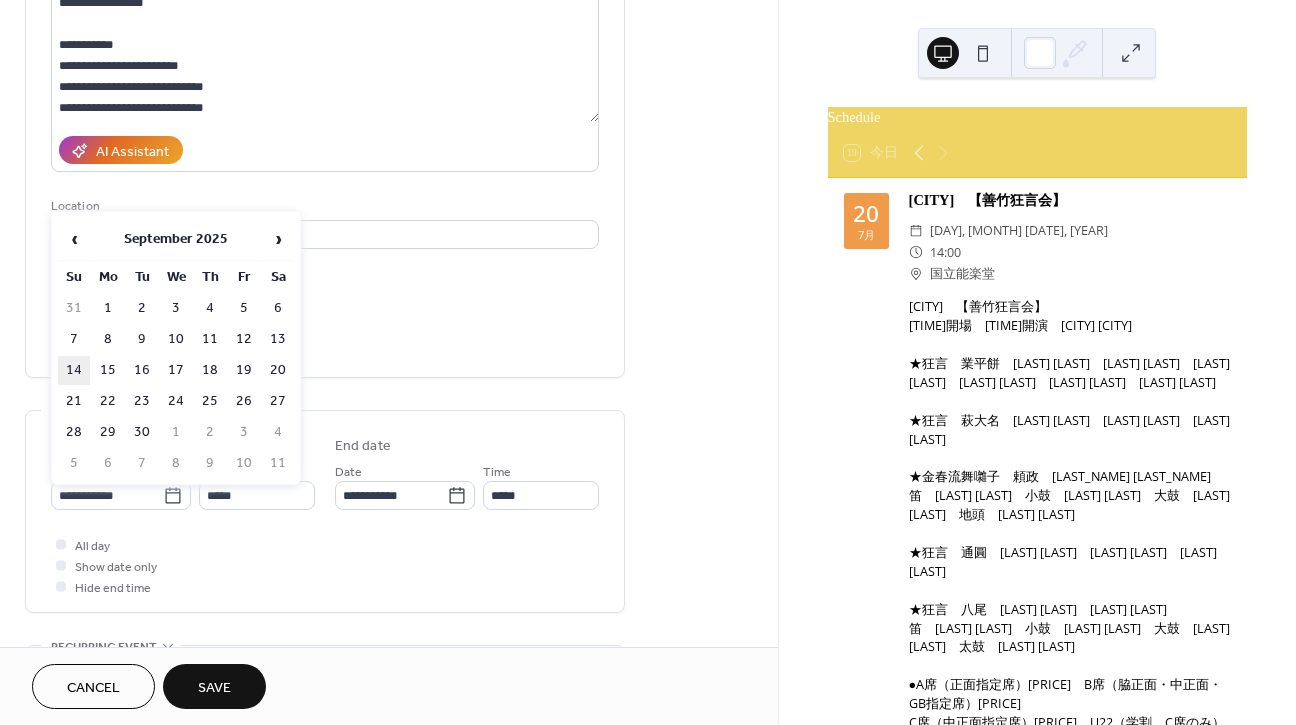 click on "14" at bounding box center (74, 370) 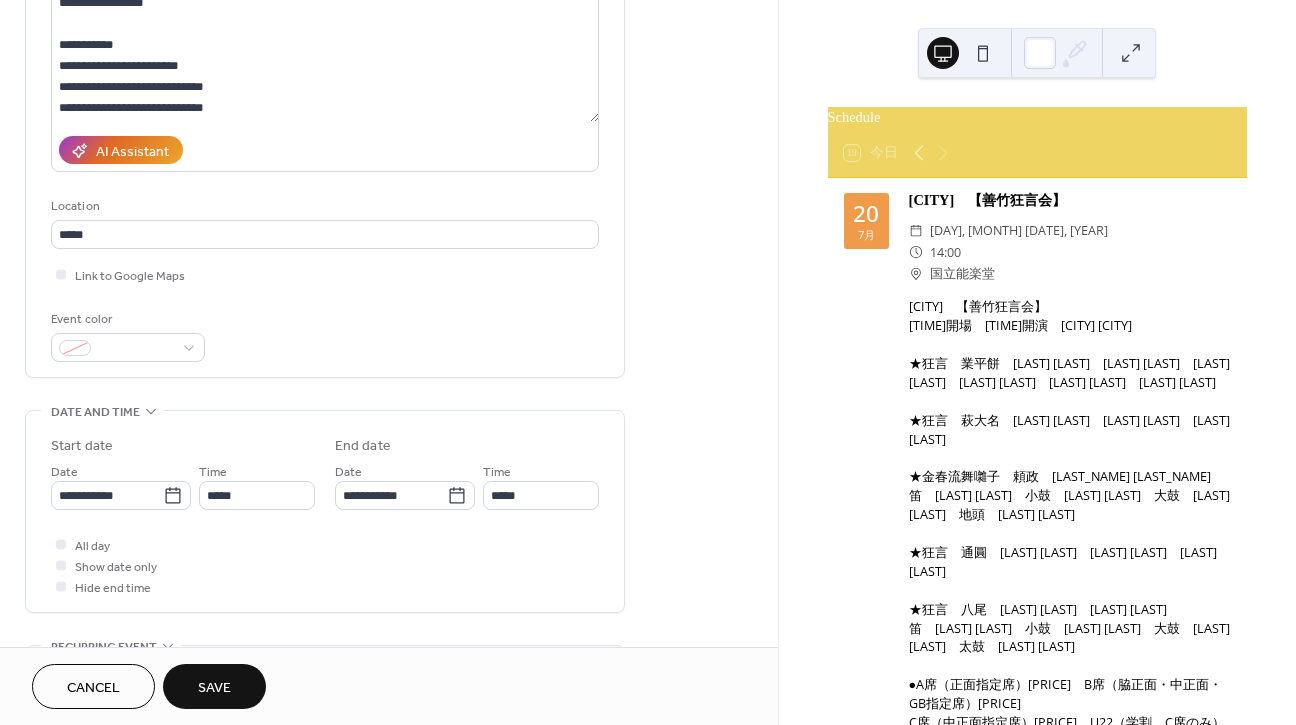 type on "**********" 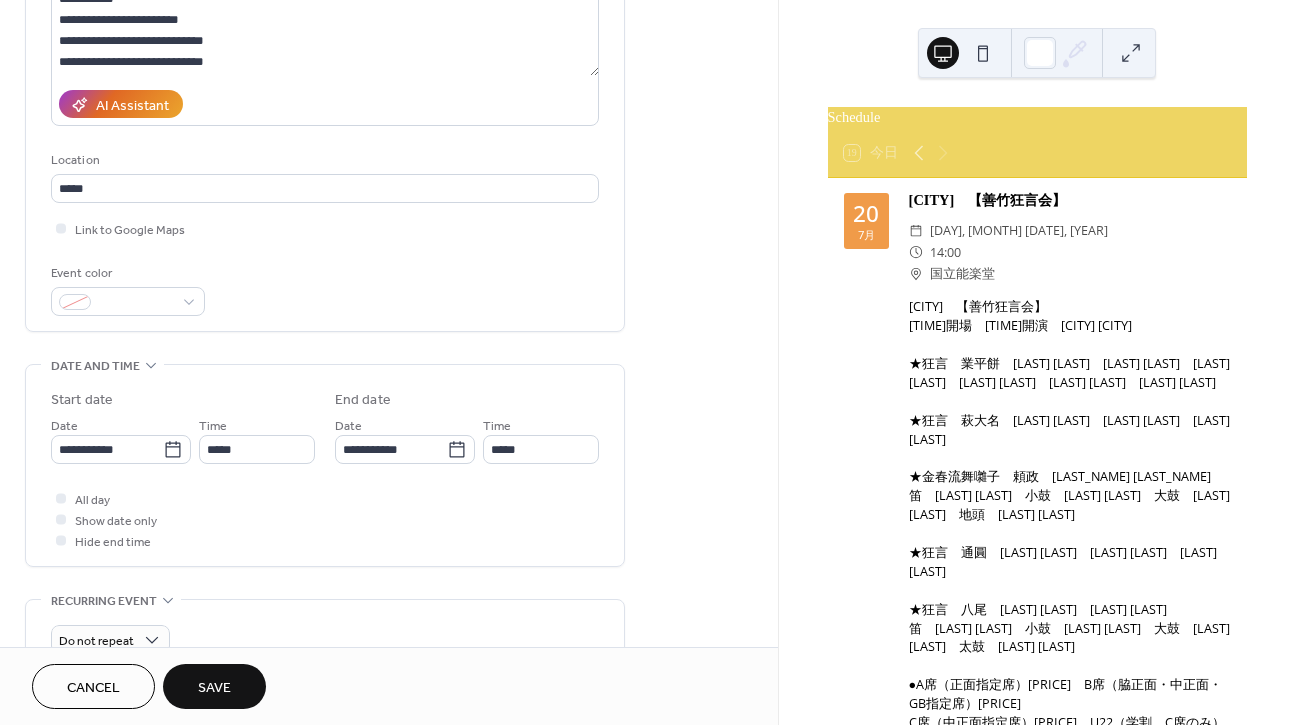 scroll, scrollTop: 340, scrollLeft: 0, axis: vertical 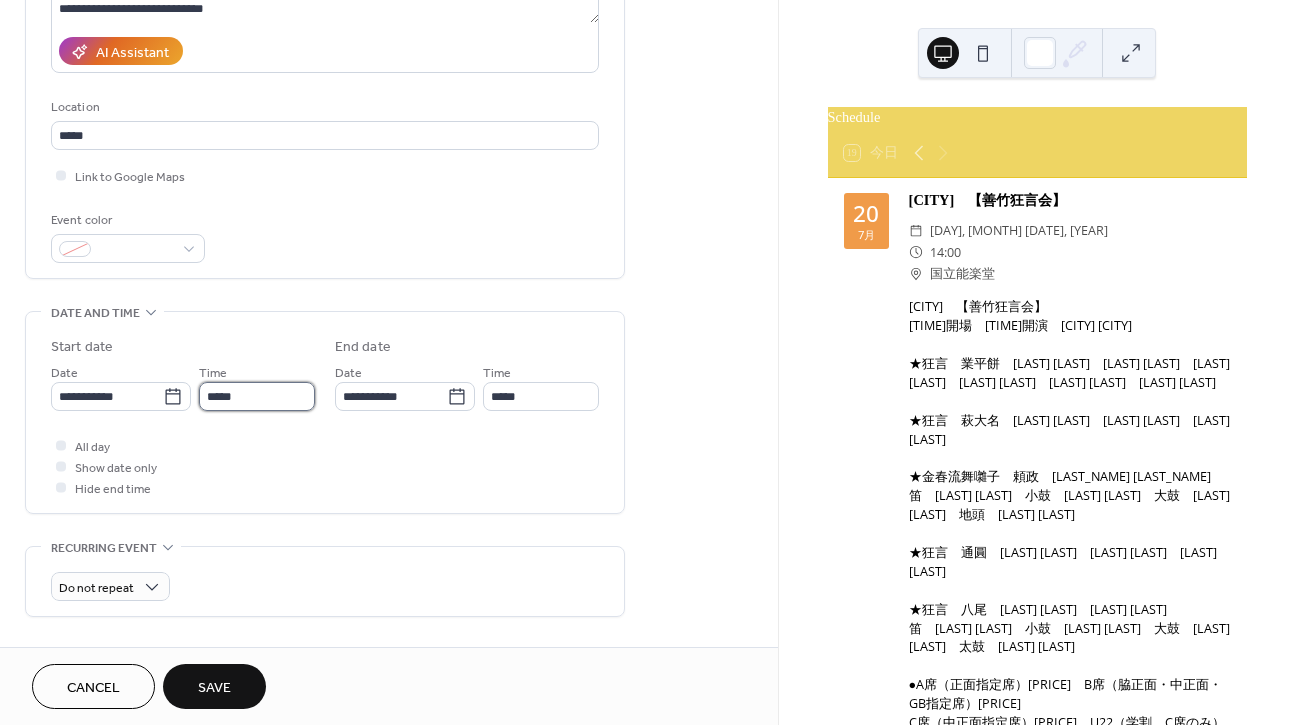 click on "*****" at bounding box center [257, 396] 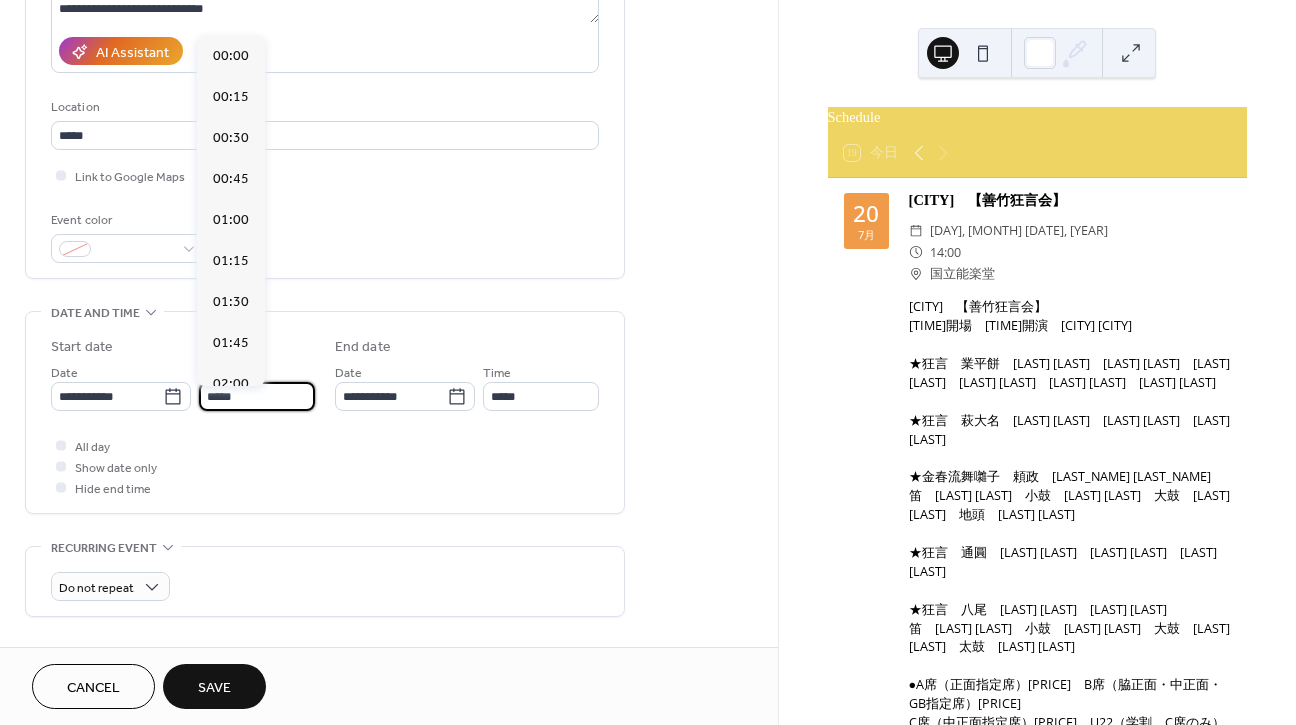 scroll, scrollTop: 1968, scrollLeft: 0, axis: vertical 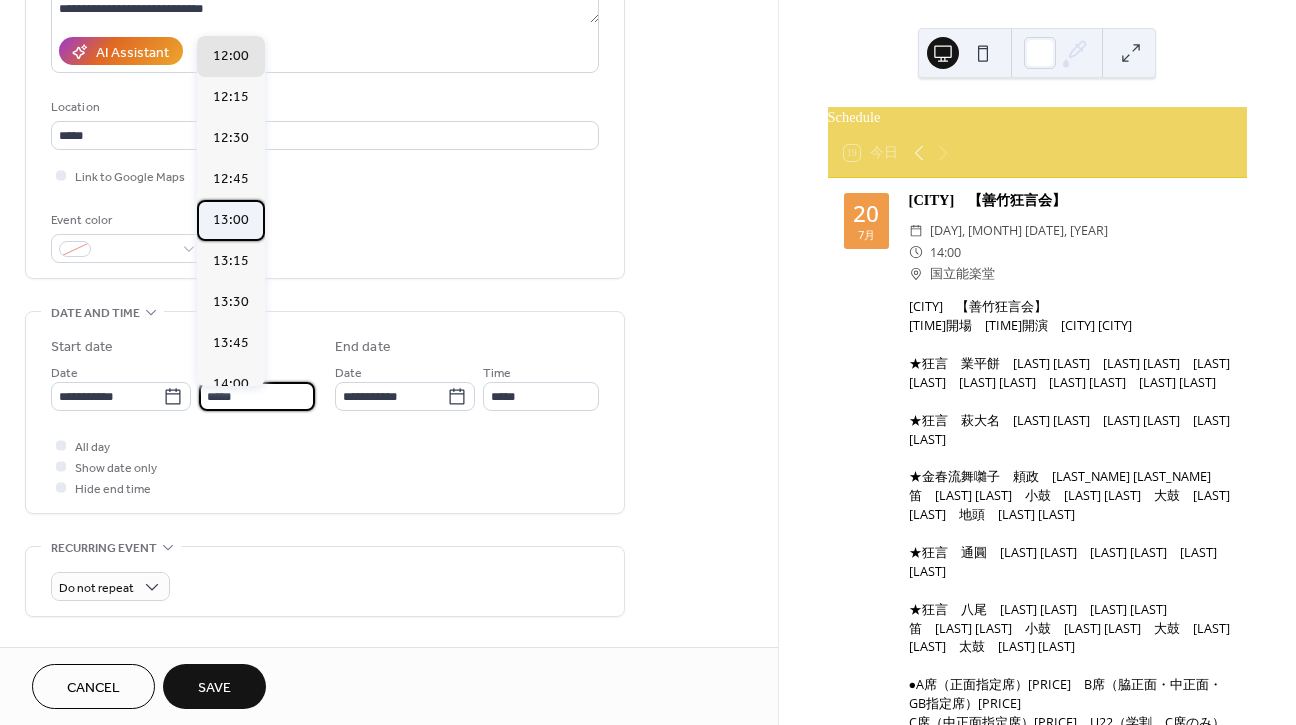 click on "13:00" at bounding box center [231, 220] 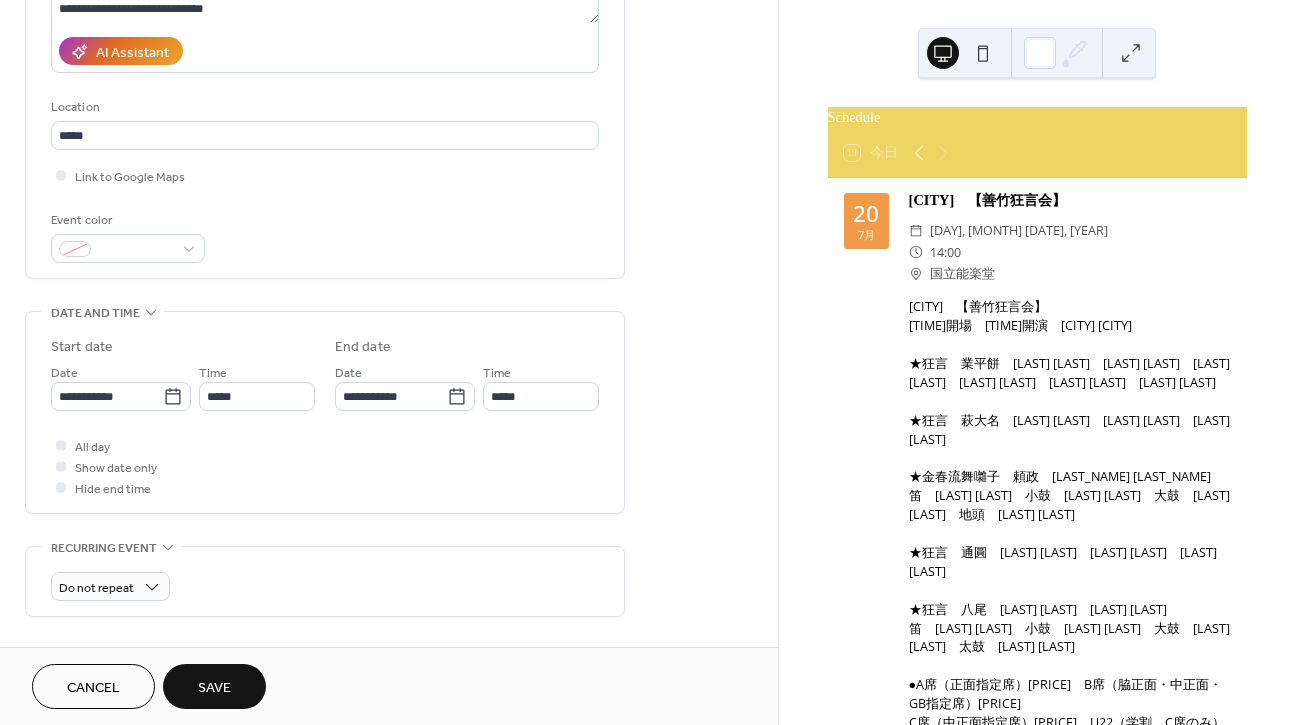 type on "*****" 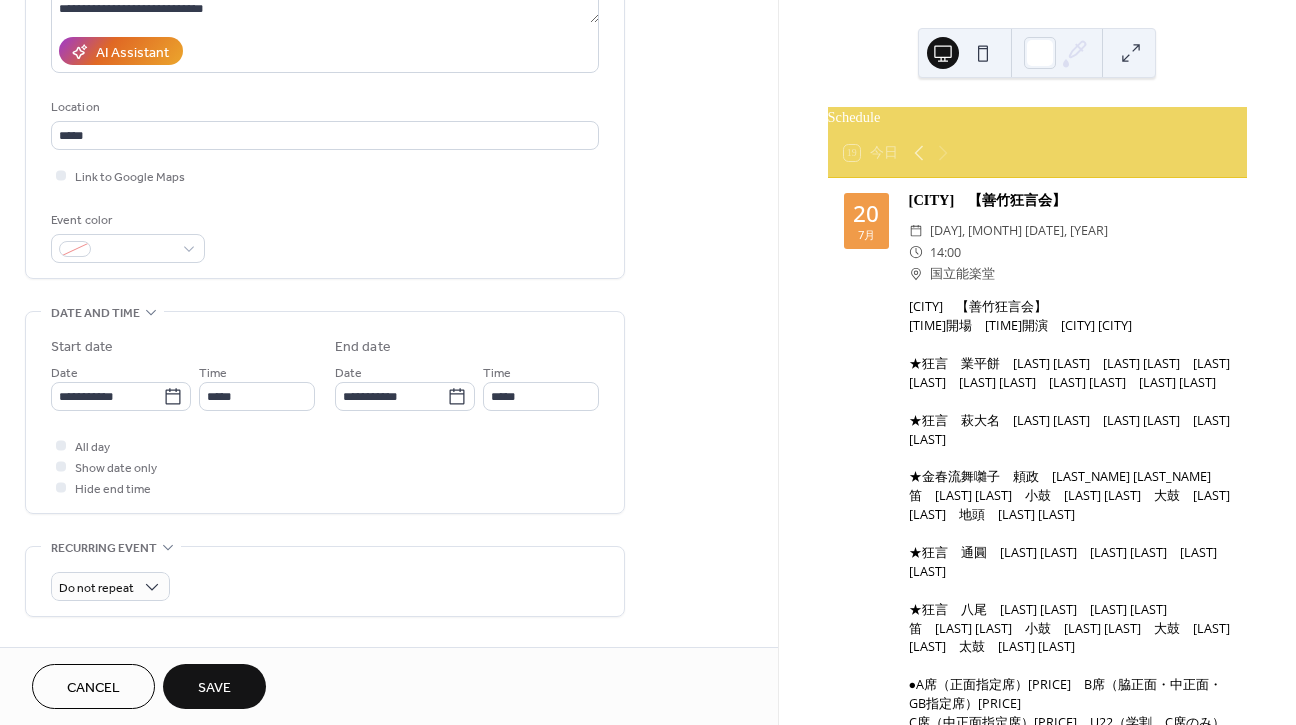 type on "*****" 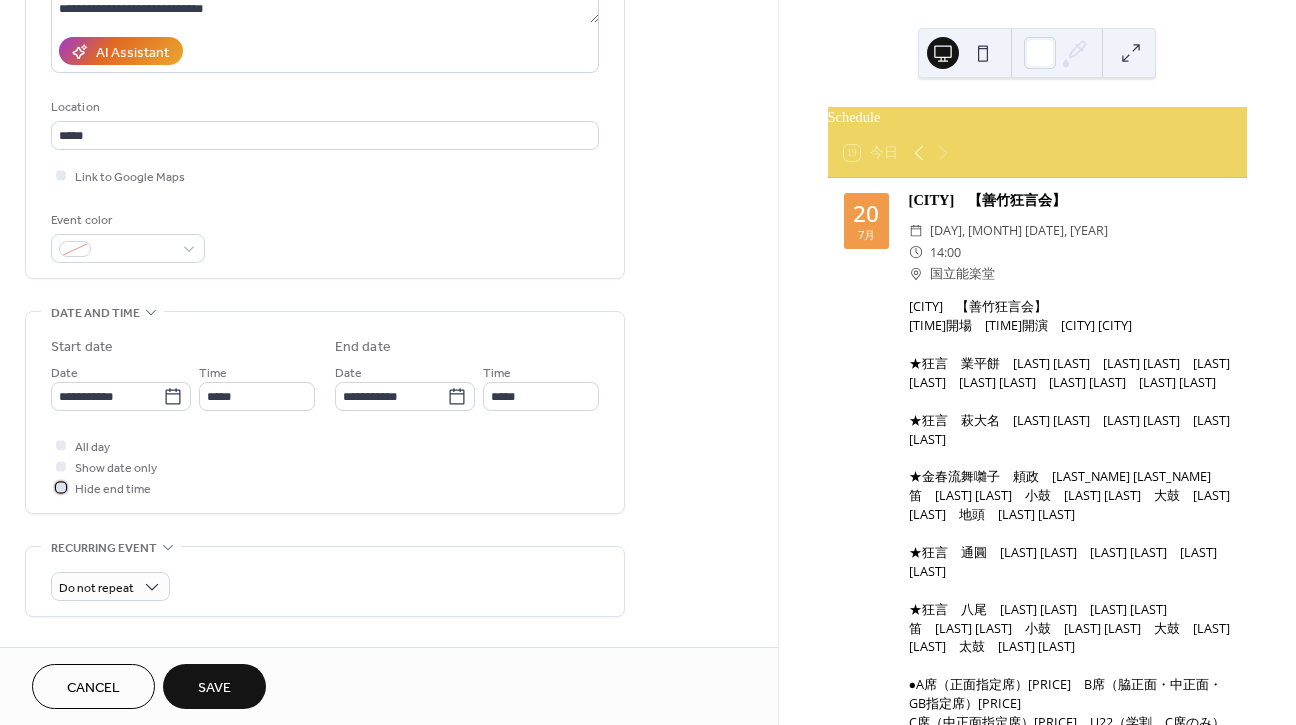 click on "Hide end time" at bounding box center (113, 489) 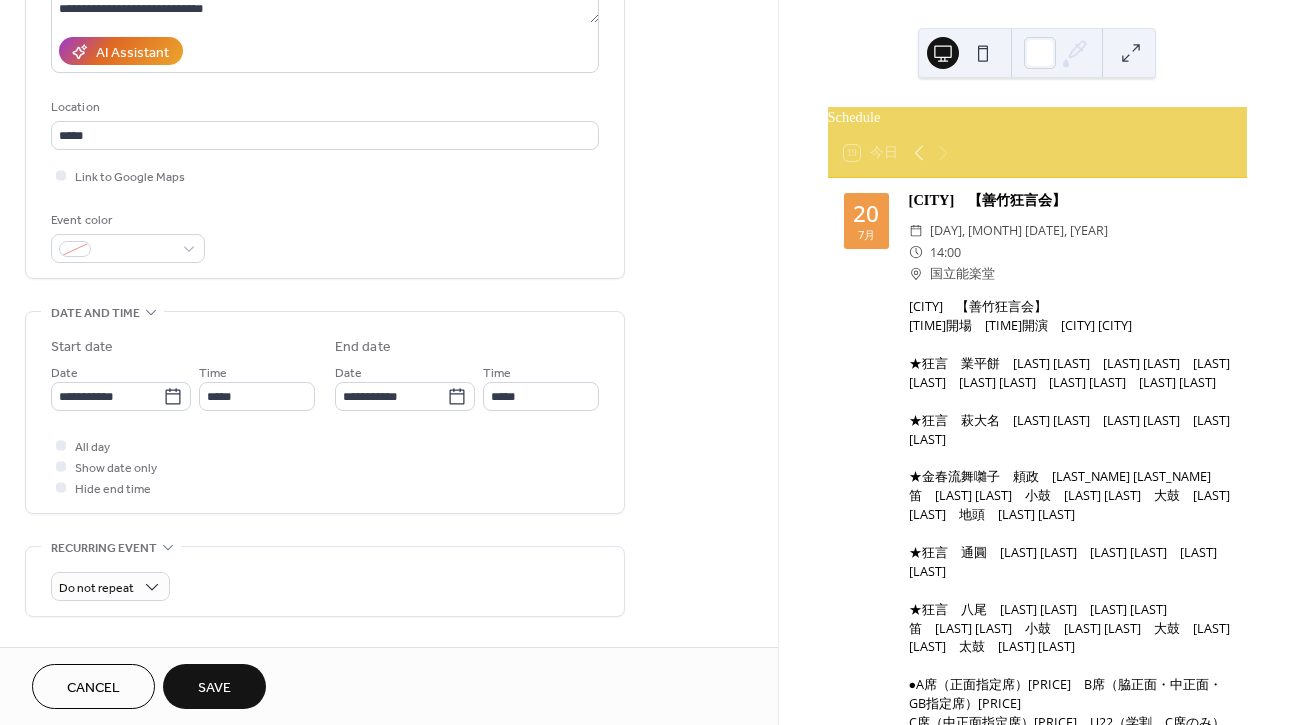 click on "Save" at bounding box center [214, 688] 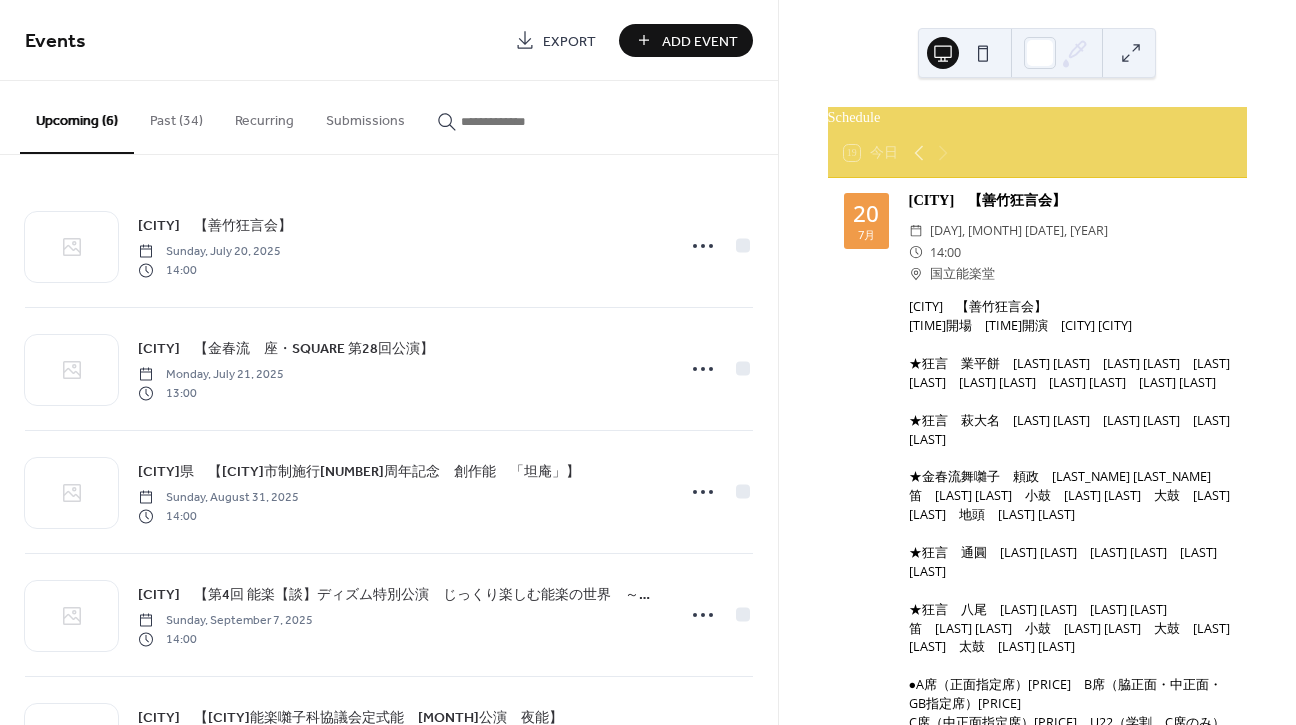 click on "Add Event" at bounding box center (700, 41) 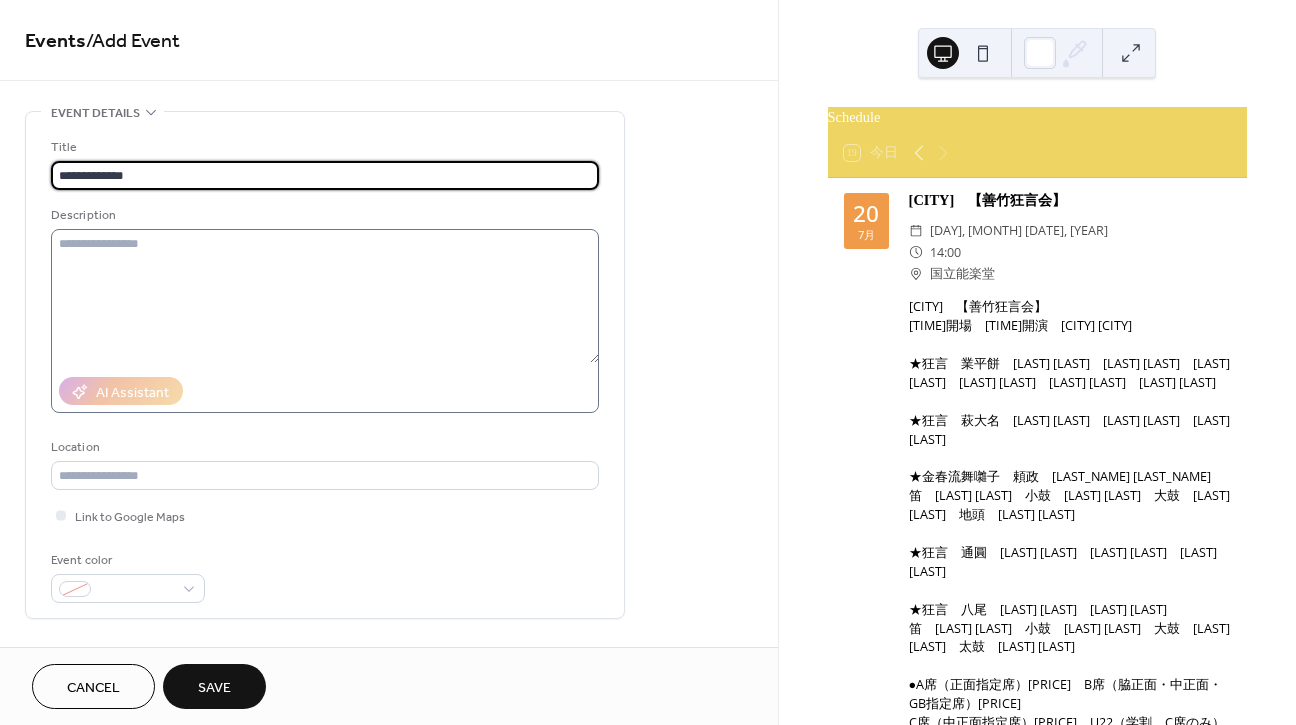 type on "**********" 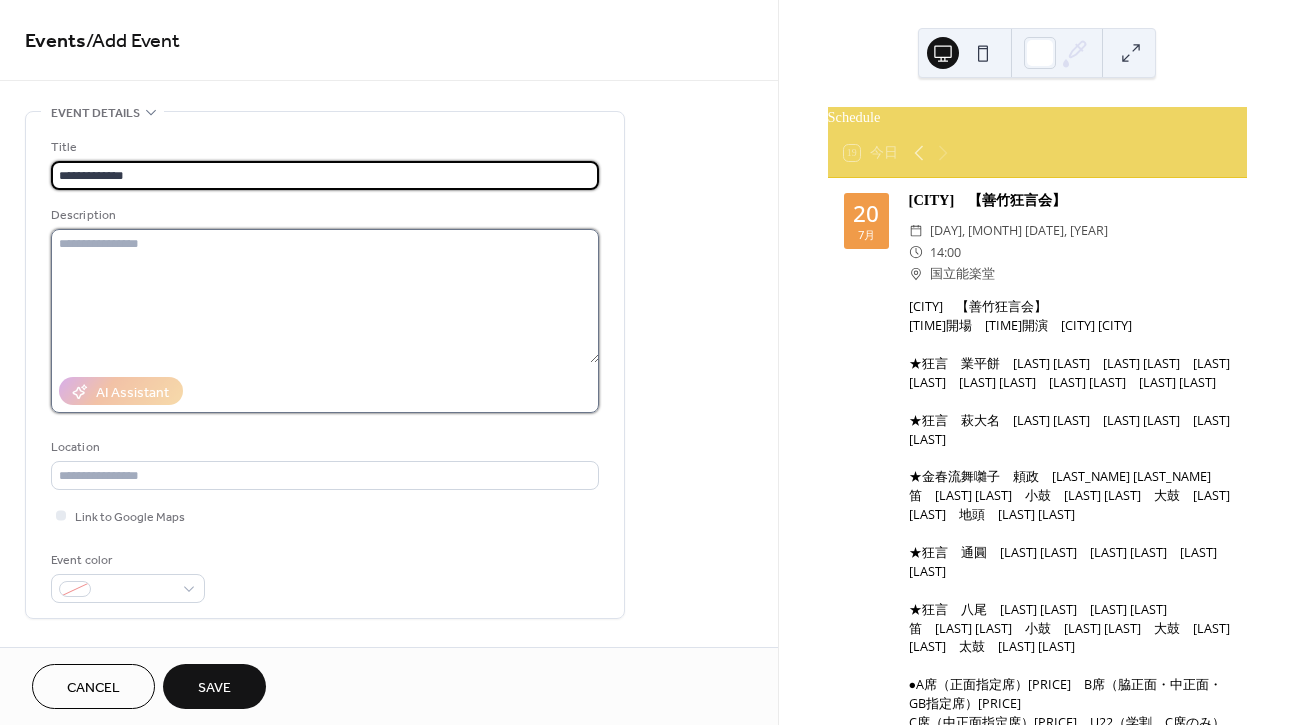 click at bounding box center (325, 296) 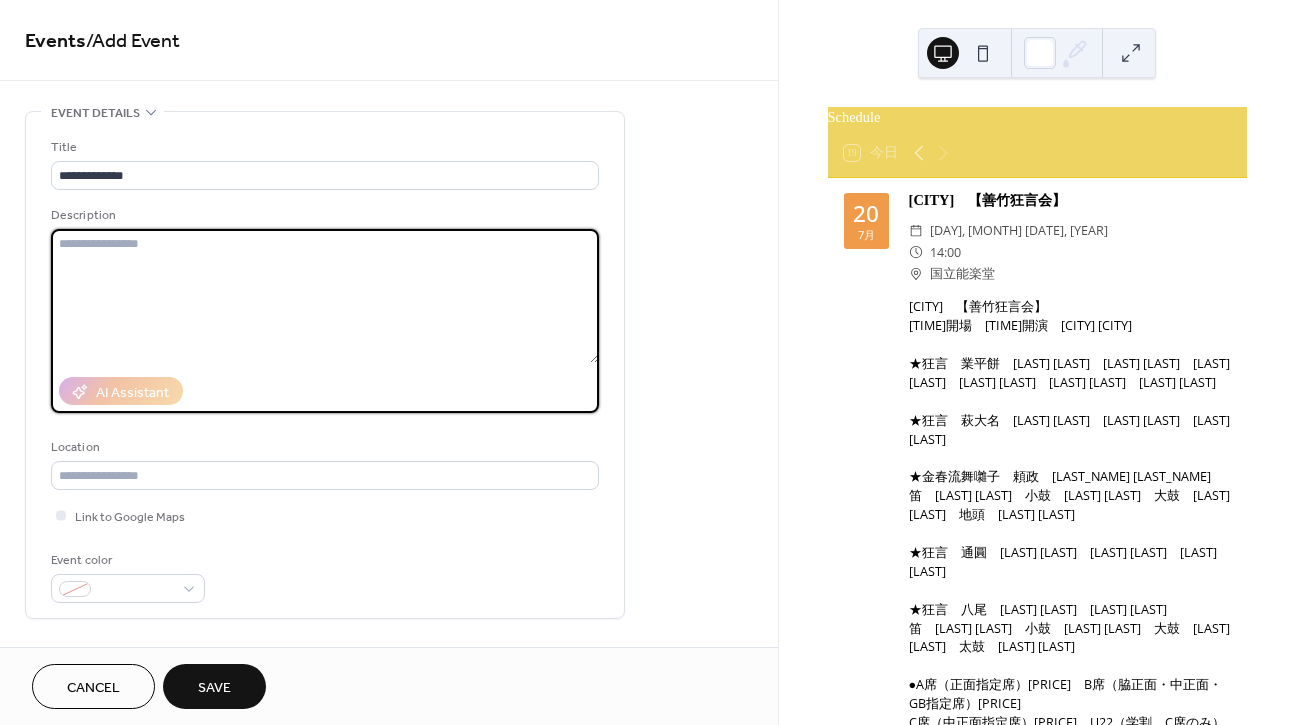paste on "**********" 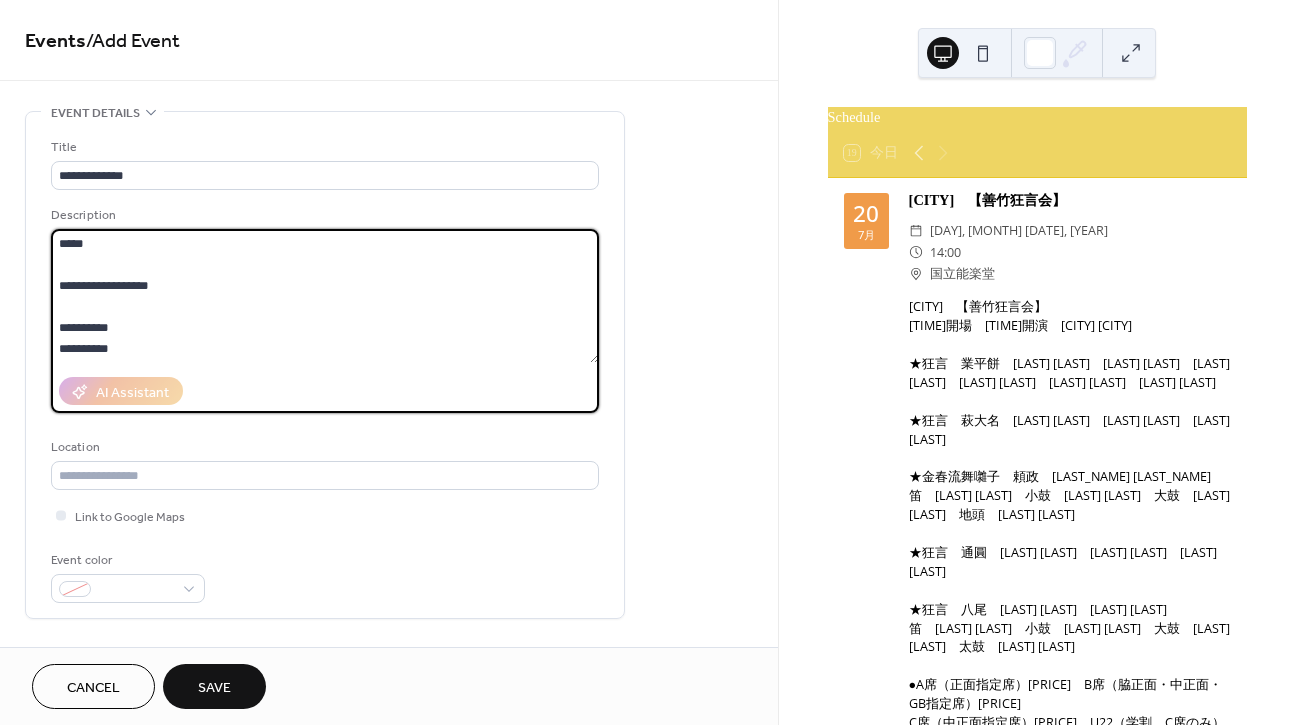 scroll, scrollTop: 210, scrollLeft: 0, axis: vertical 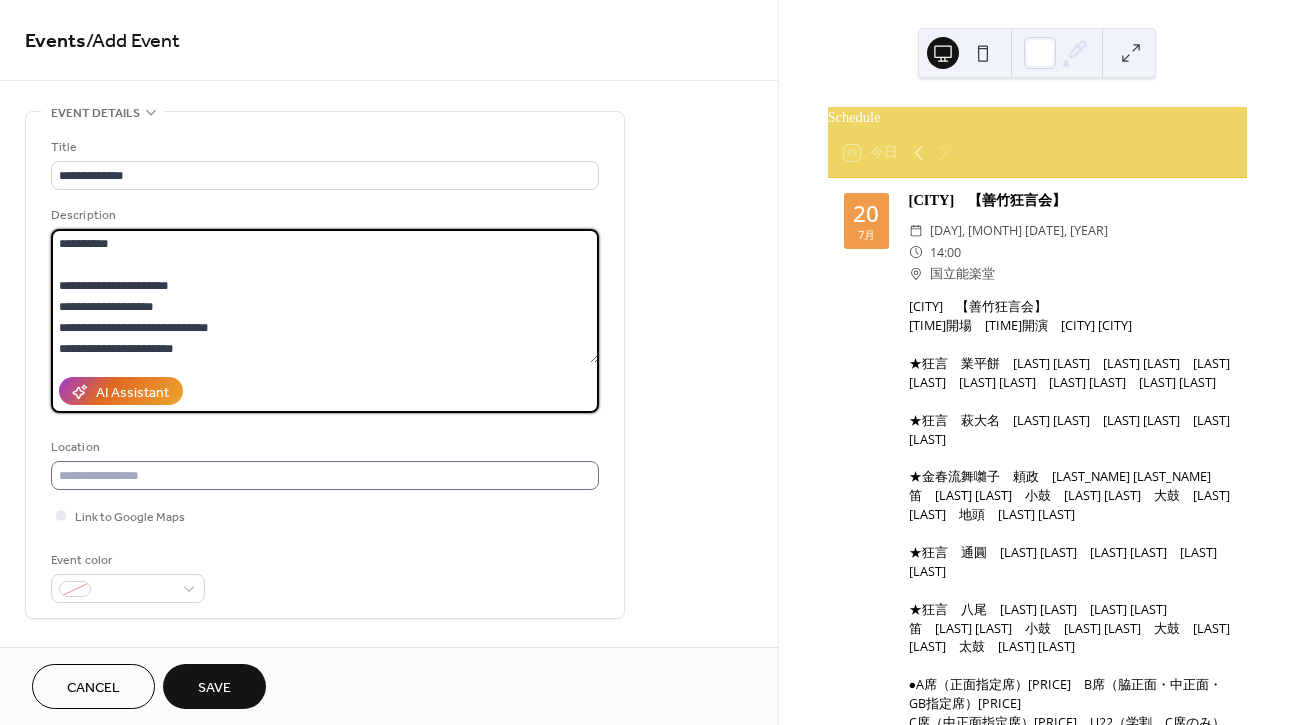 type on "**********" 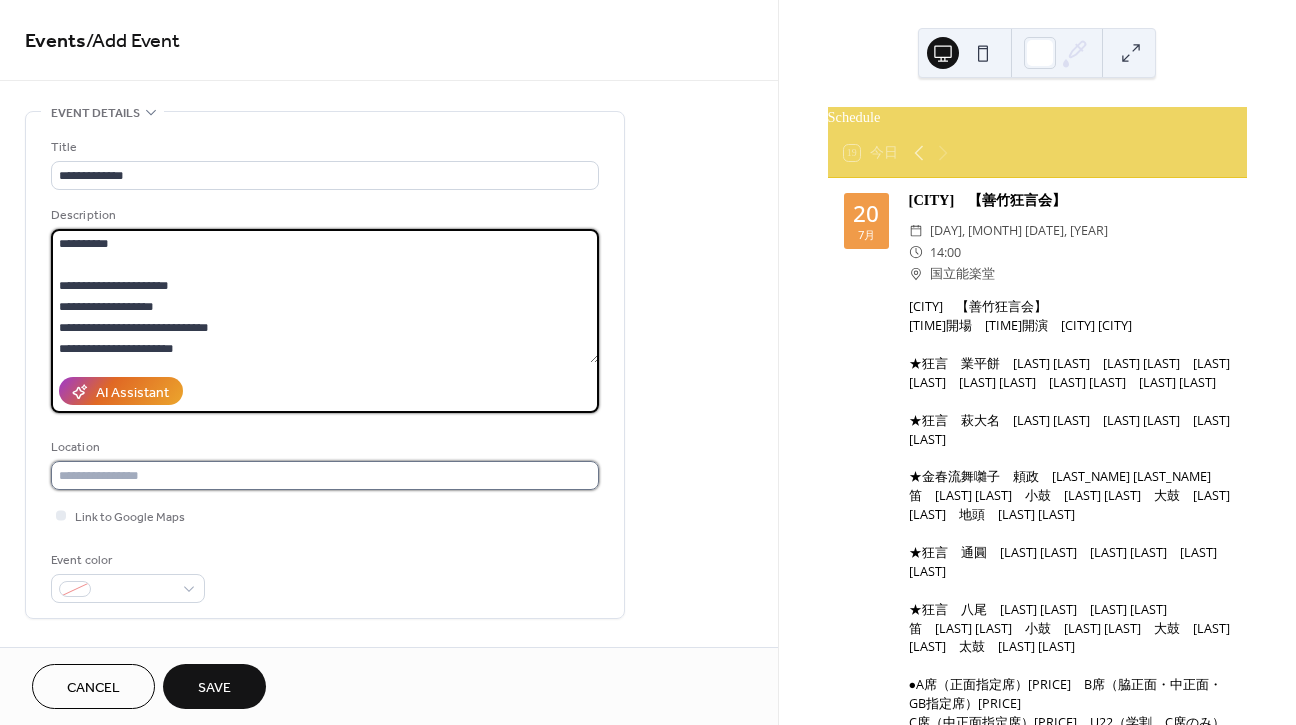 click at bounding box center [325, 475] 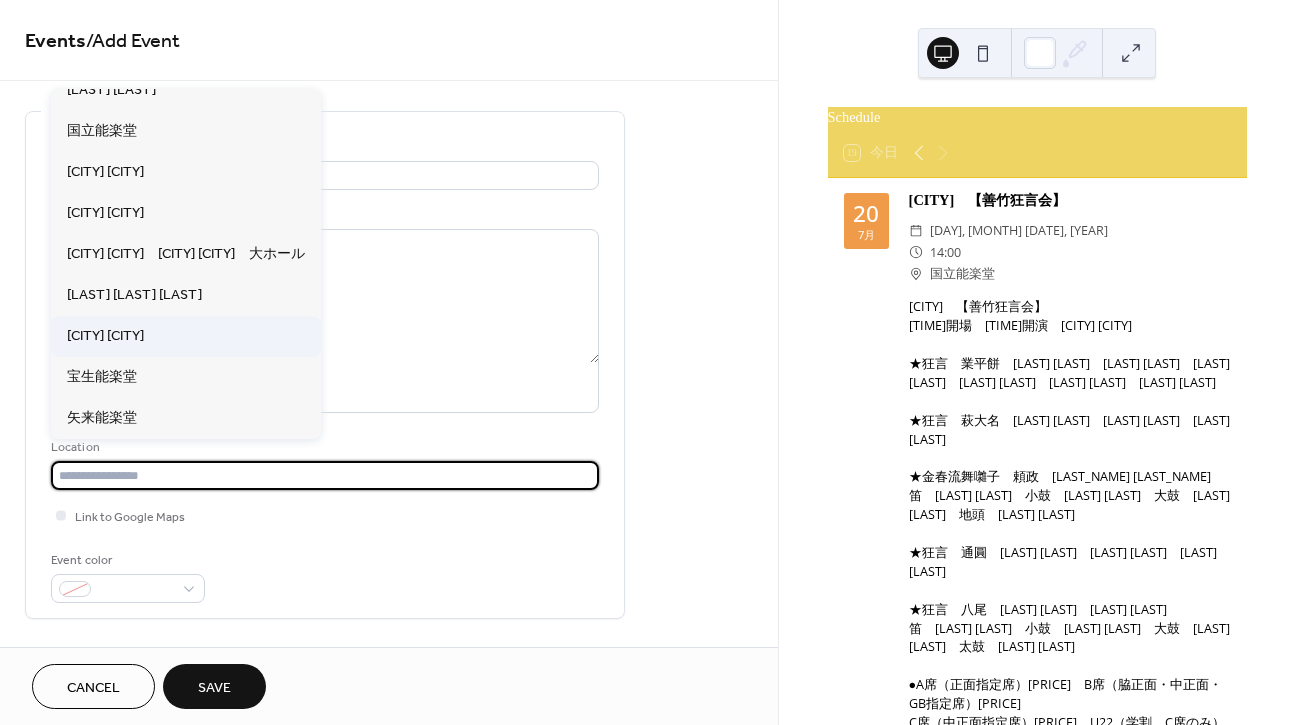 scroll, scrollTop: 142, scrollLeft: 0, axis: vertical 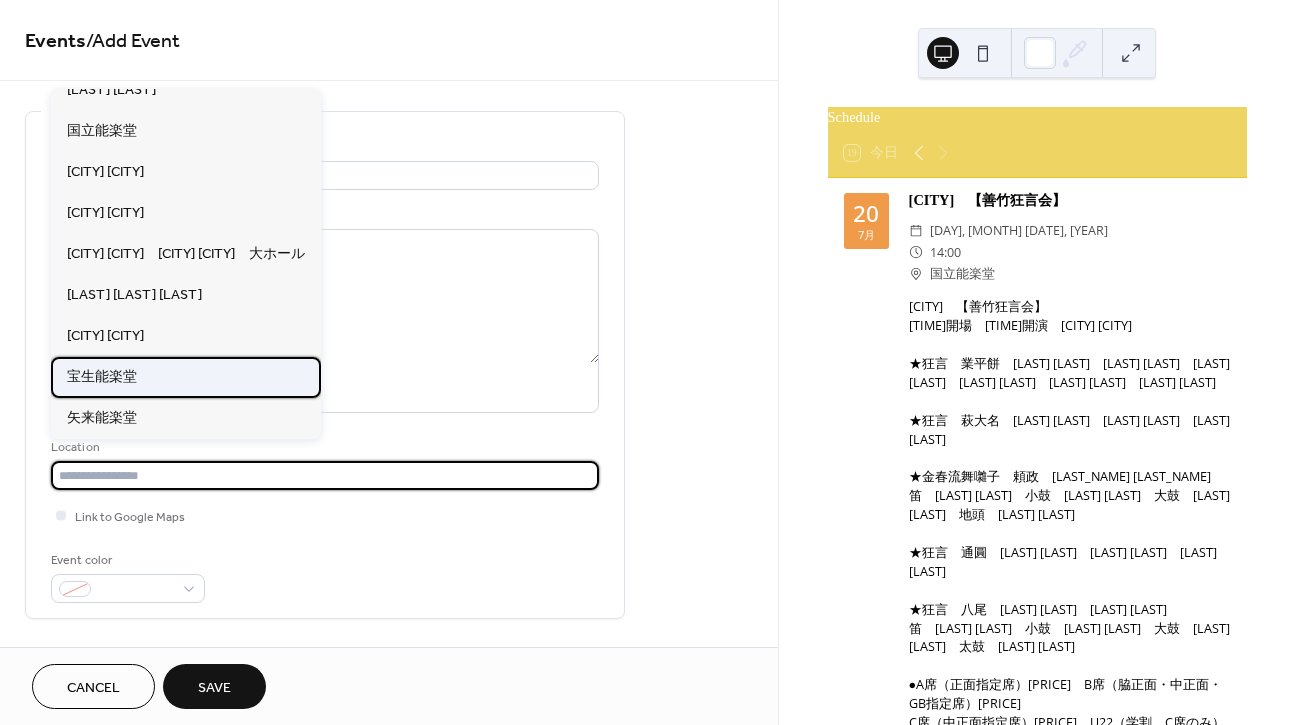 click on "宝生能楽堂" at bounding box center [102, 377] 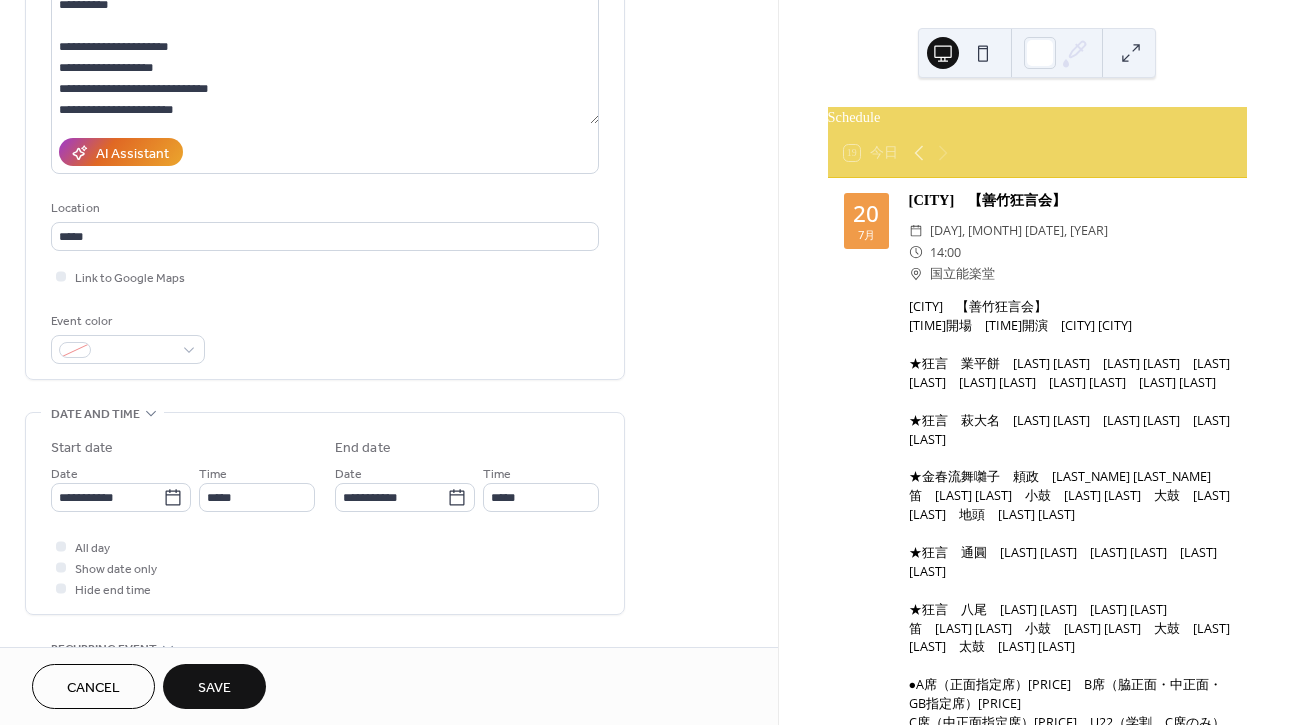scroll, scrollTop: 242, scrollLeft: 0, axis: vertical 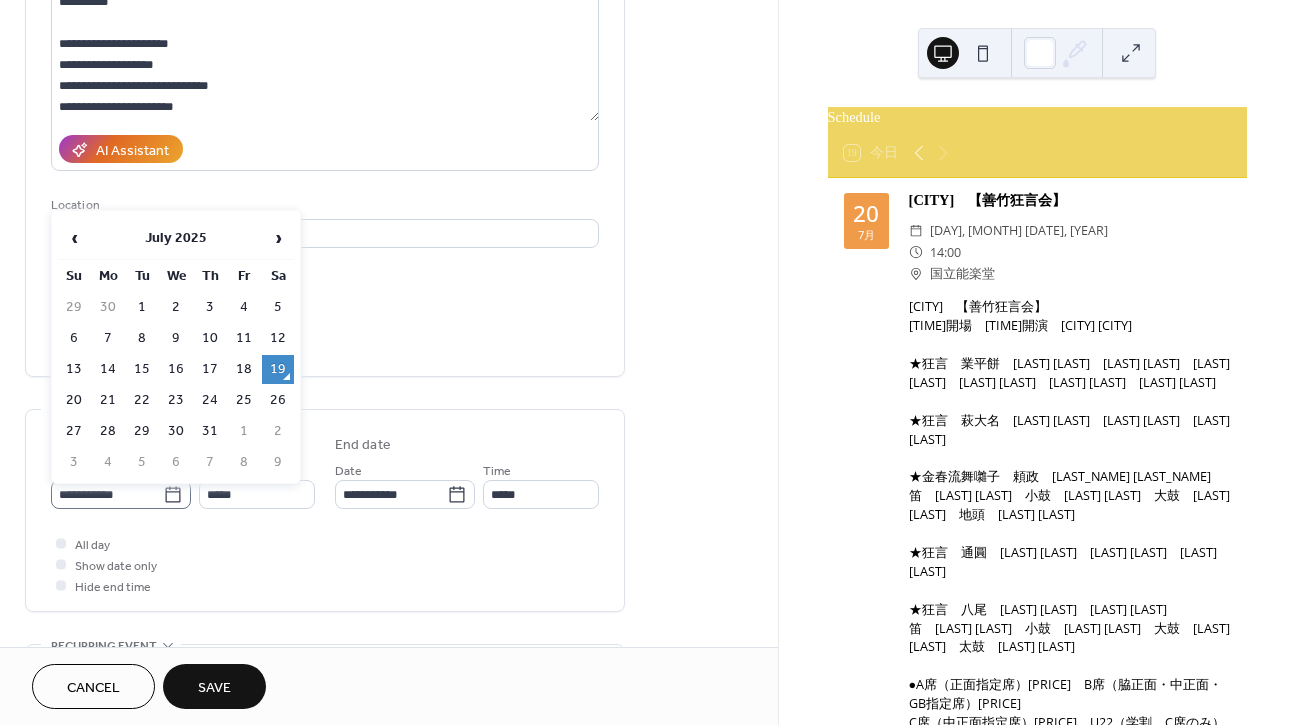 click 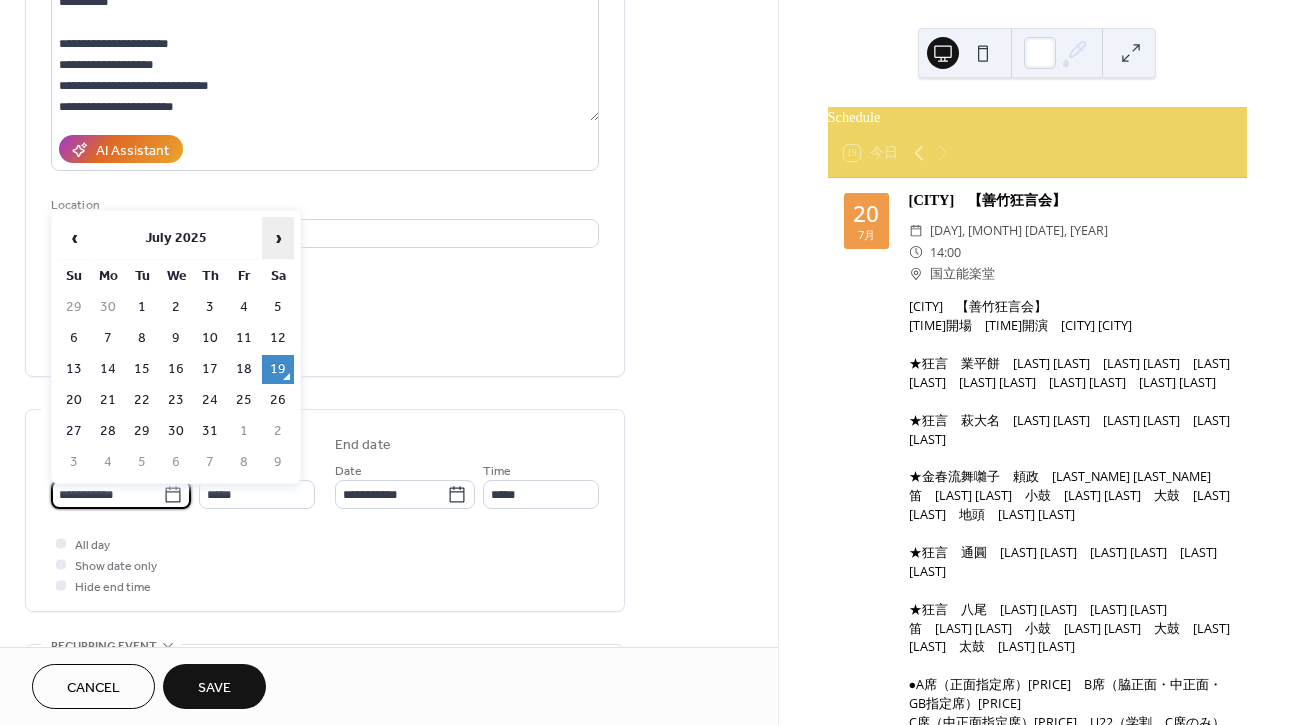 click on "›" at bounding box center [278, 238] 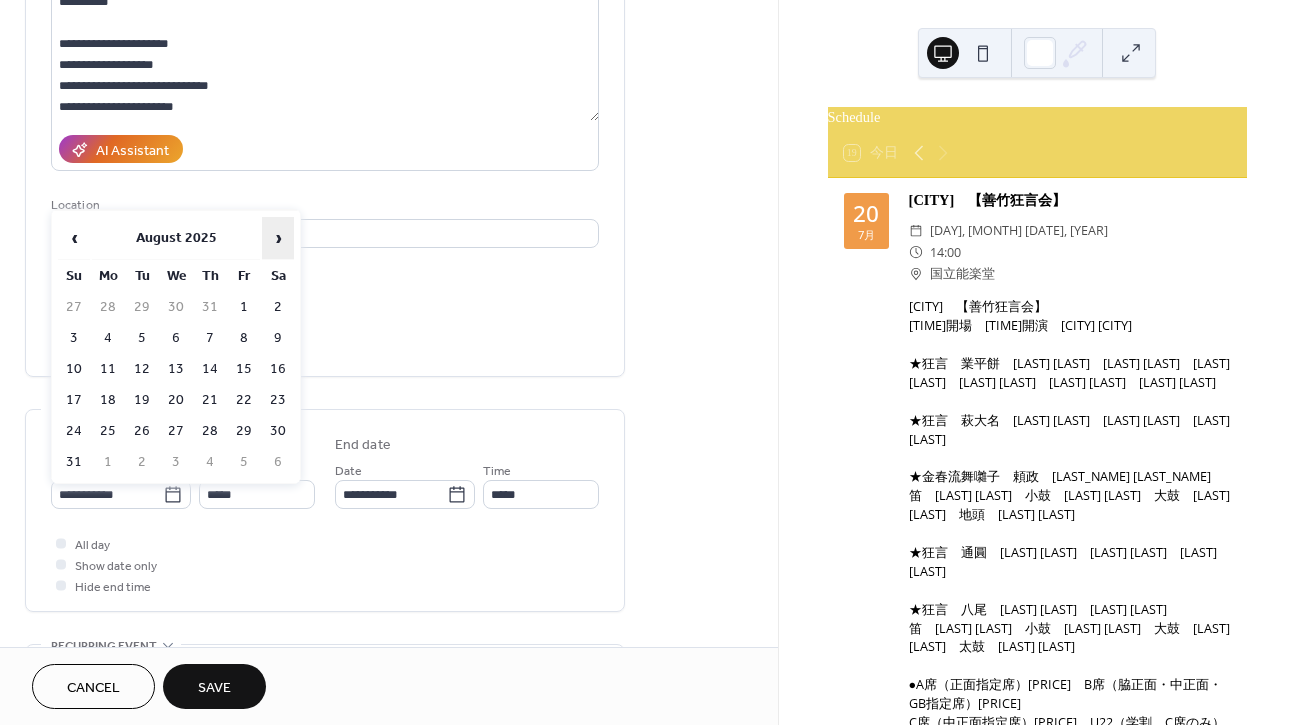 click on "›" at bounding box center [278, 238] 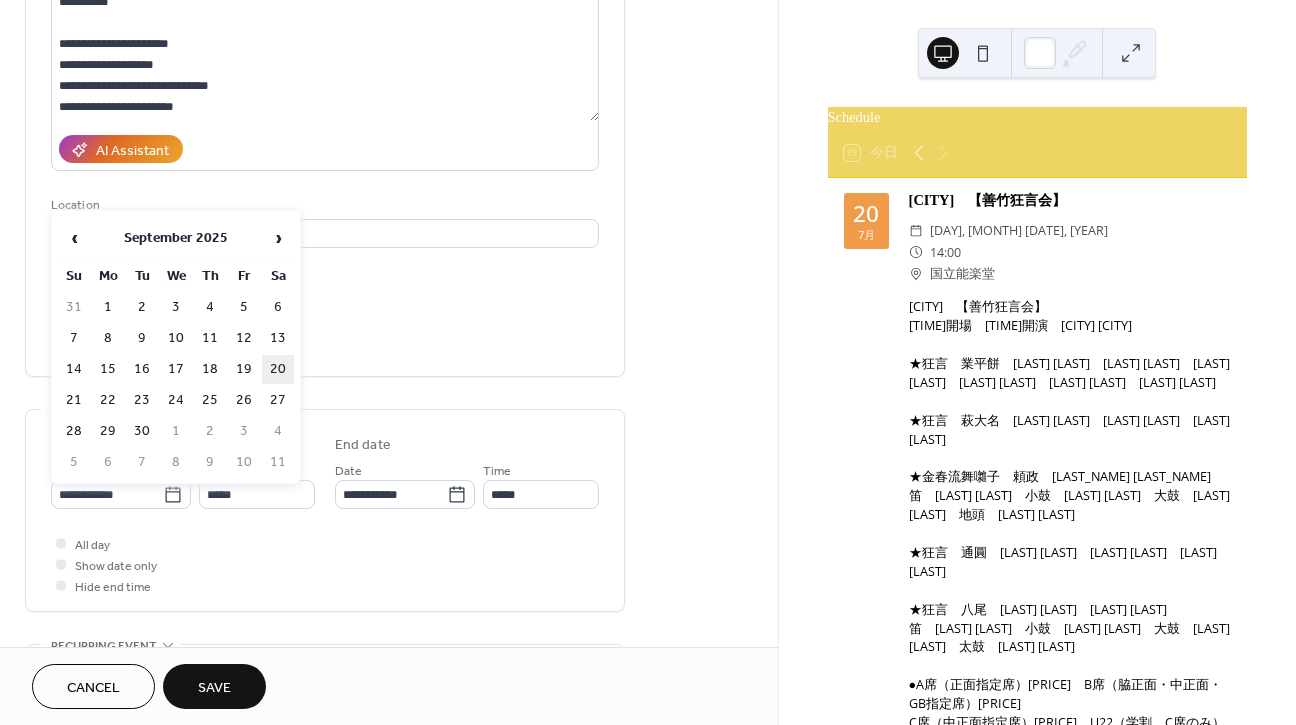 click on "20" at bounding box center [278, 369] 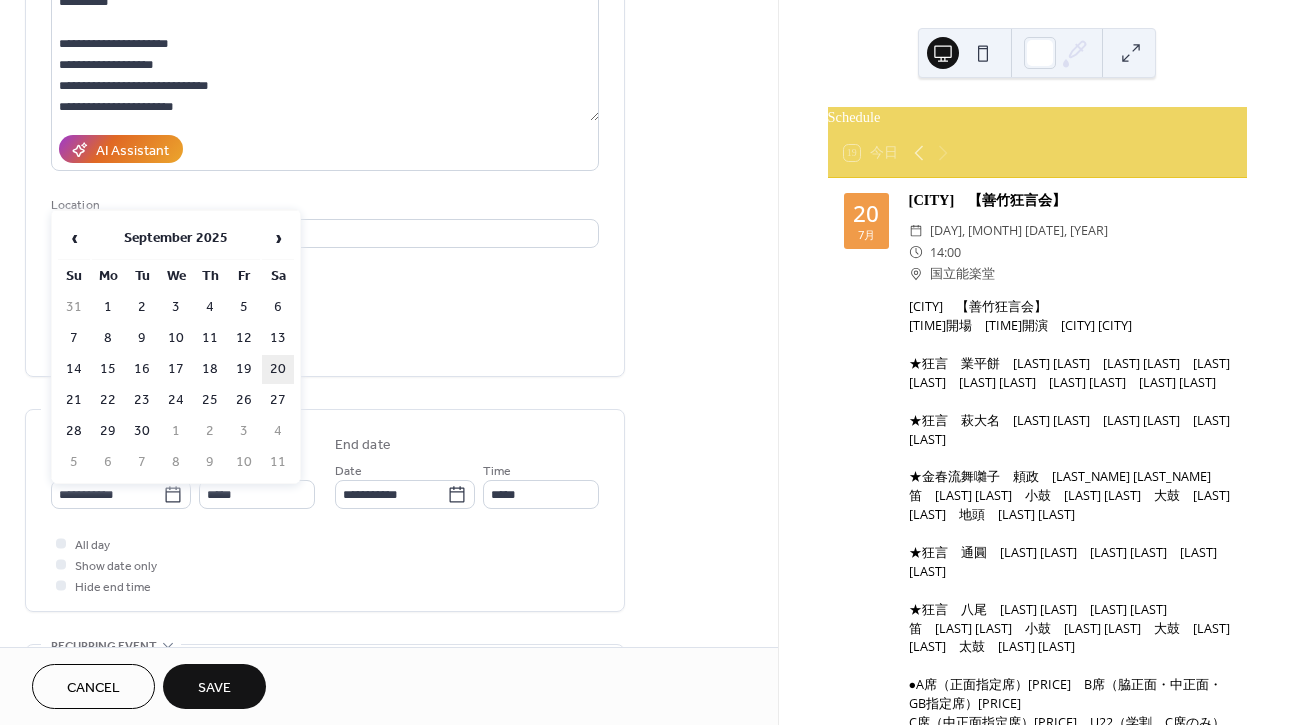 type on "**********" 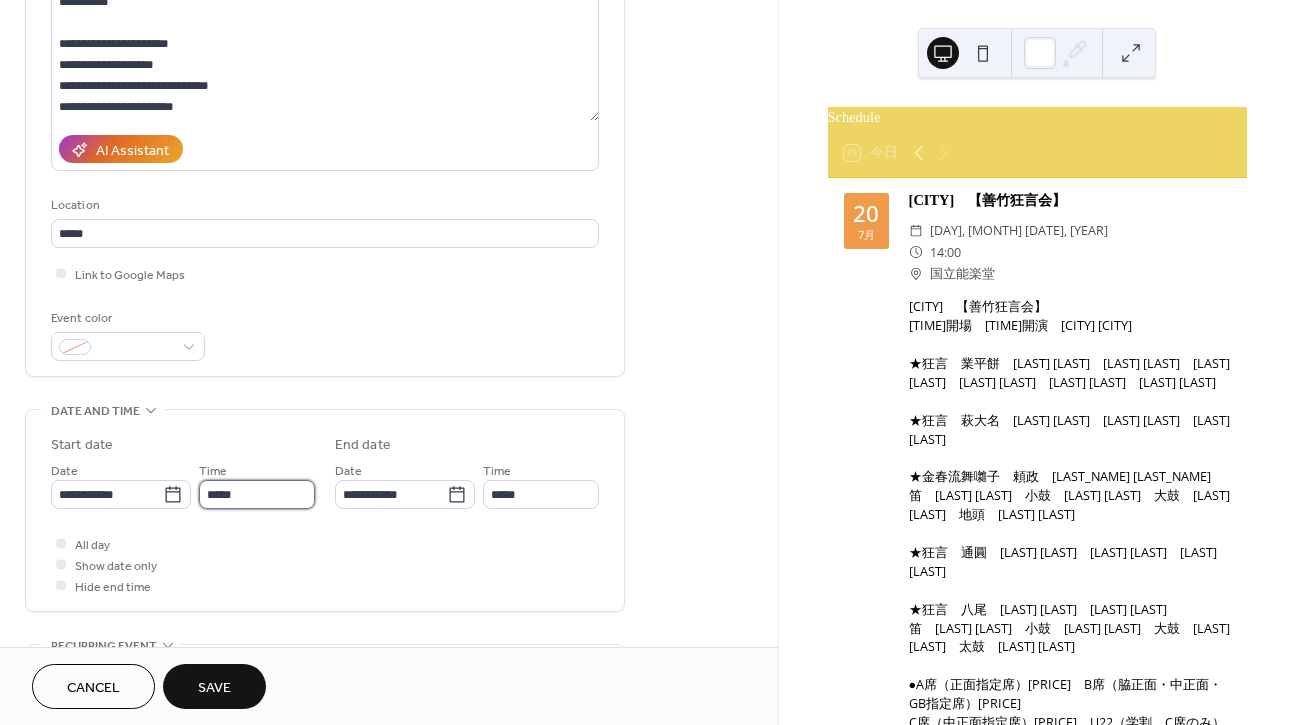 click on "*****" at bounding box center (257, 494) 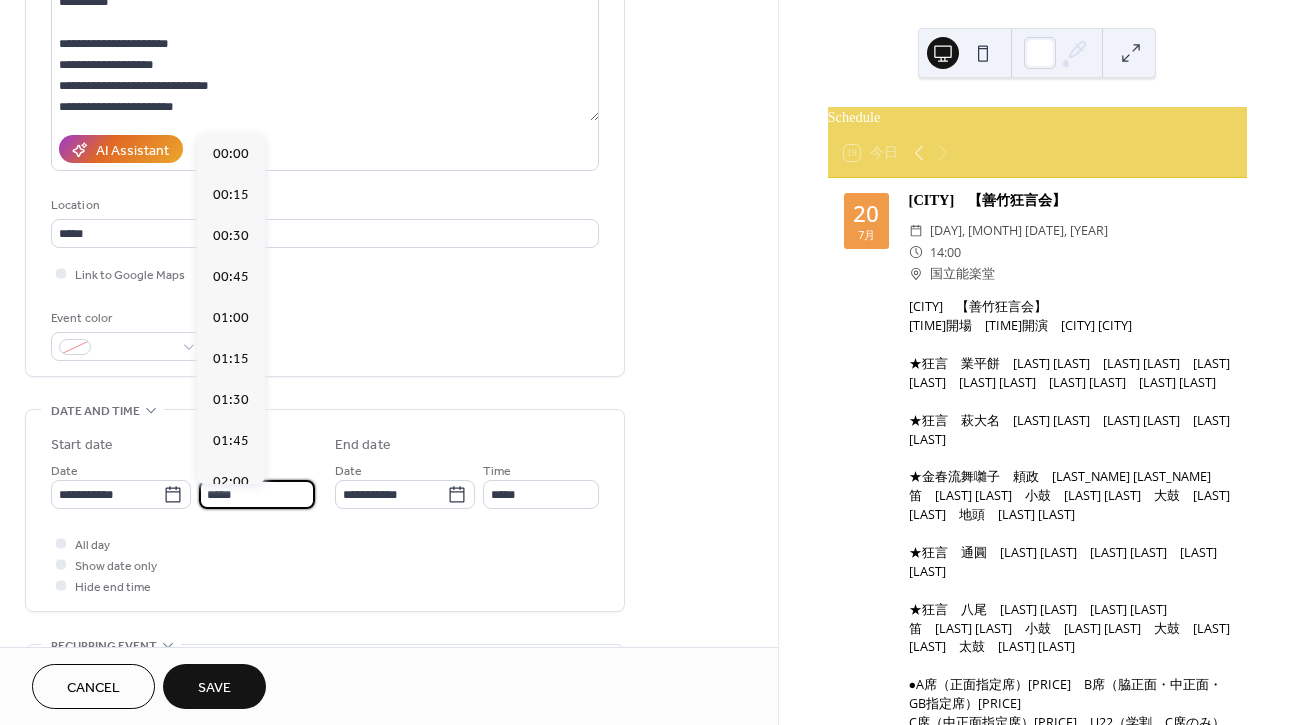scroll, scrollTop: 1968, scrollLeft: 0, axis: vertical 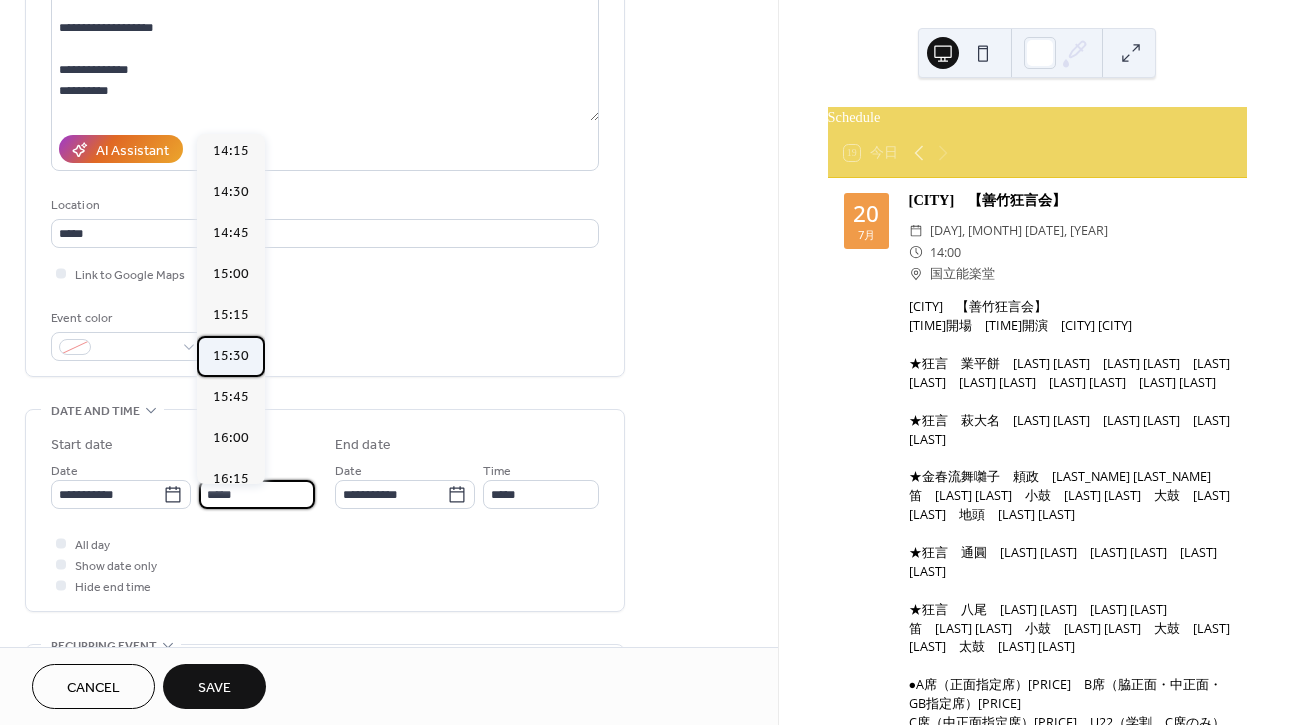 click on "15:30" at bounding box center (231, 356) 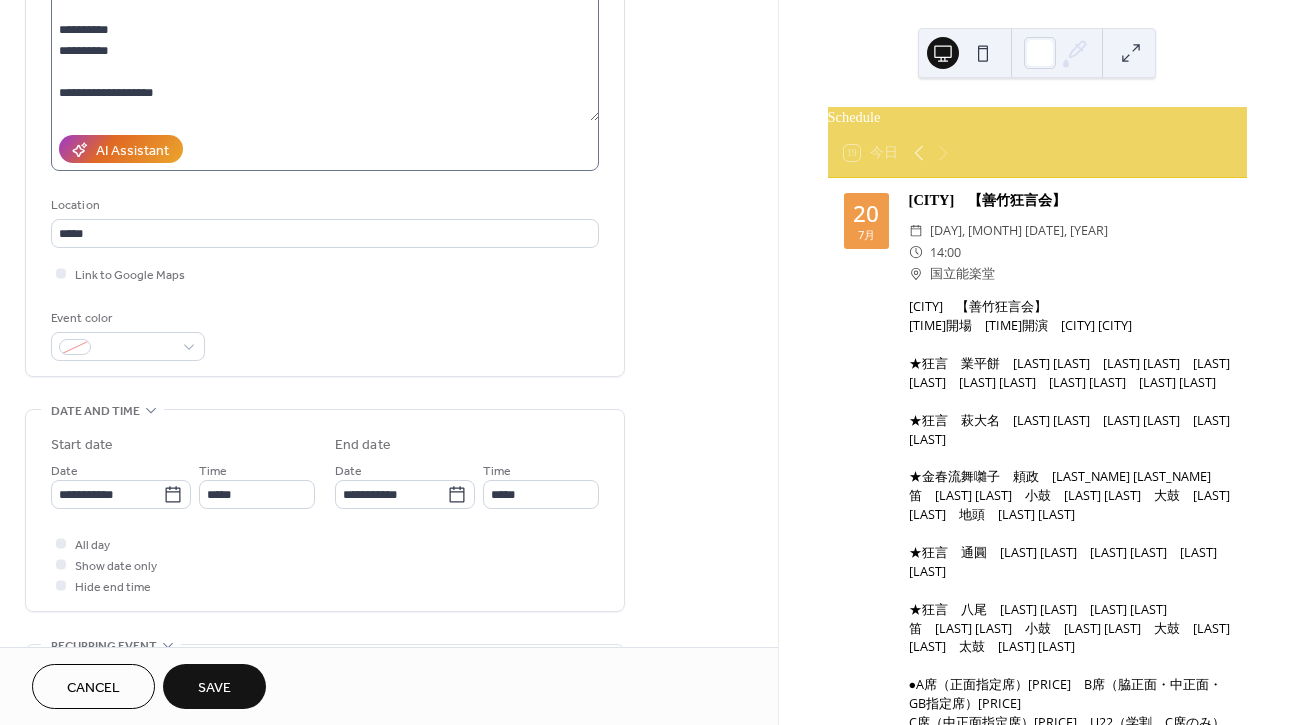 scroll, scrollTop: 66, scrollLeft: 0, axis: vertical 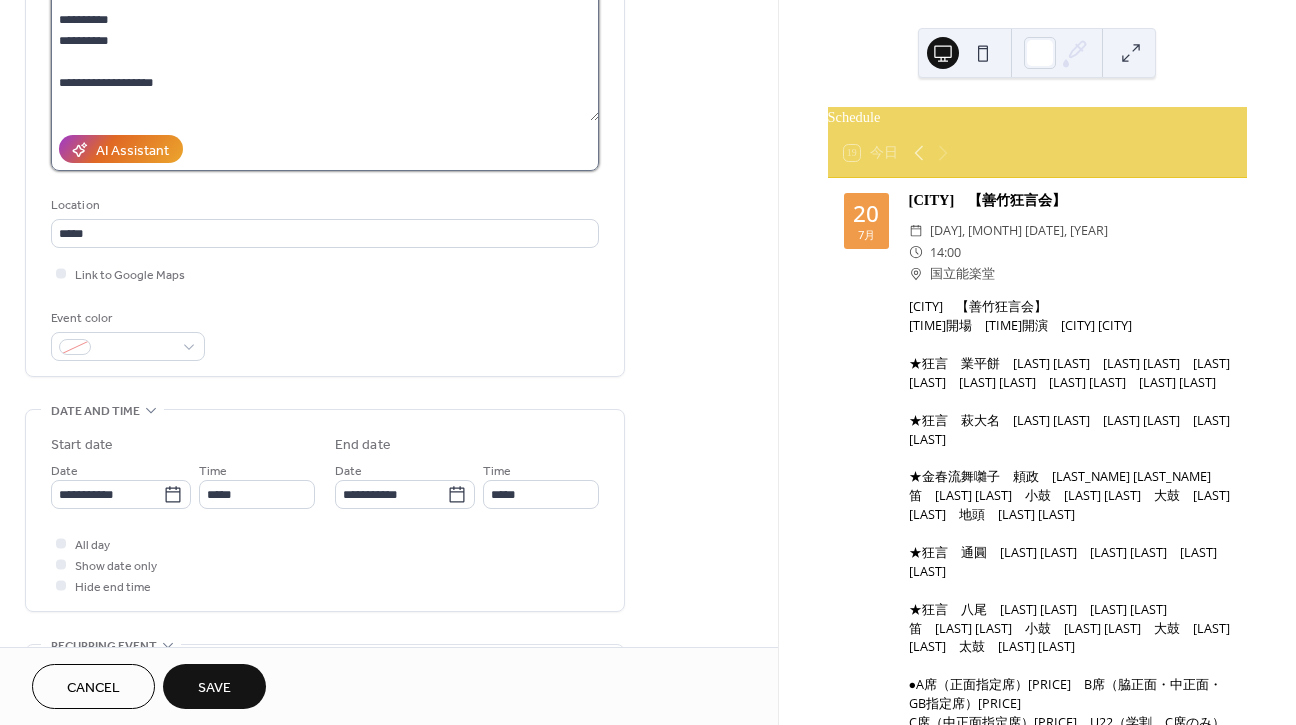 click on "**********" at bounding box center [325, 54] 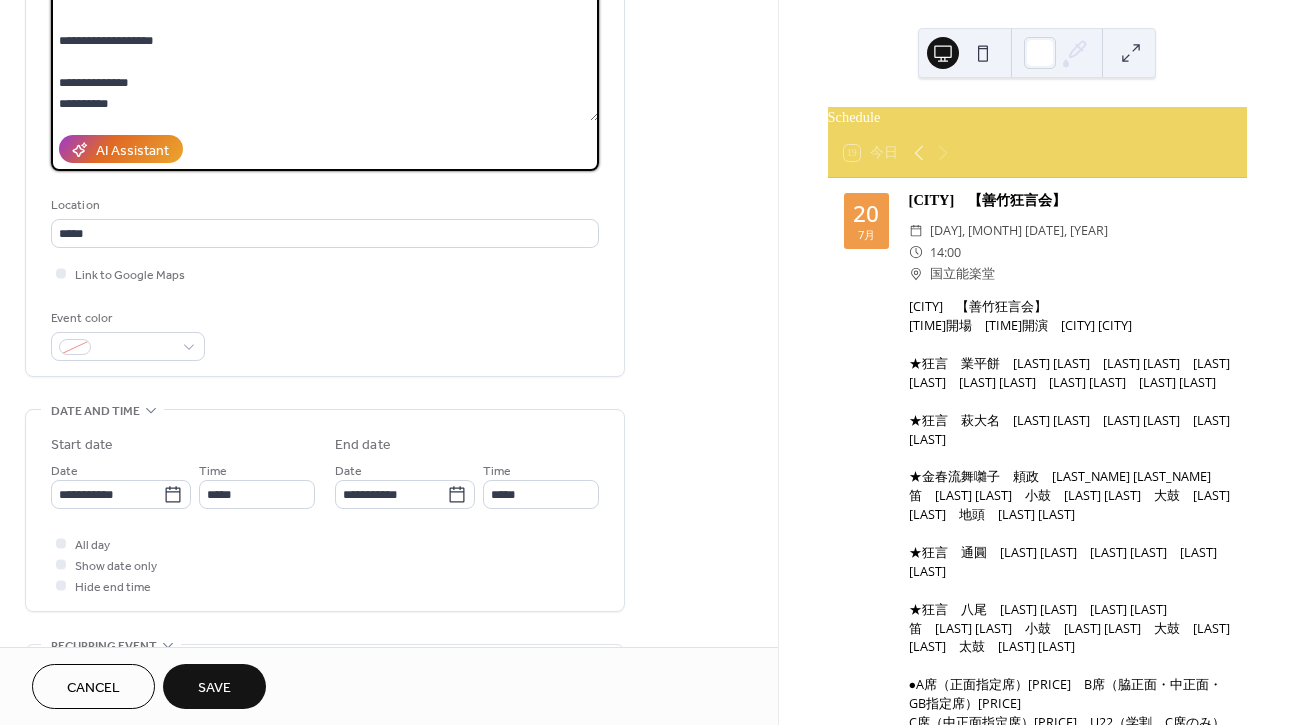 scroll, scrollTop: 233, scrollLeft: 0, axis: vertical 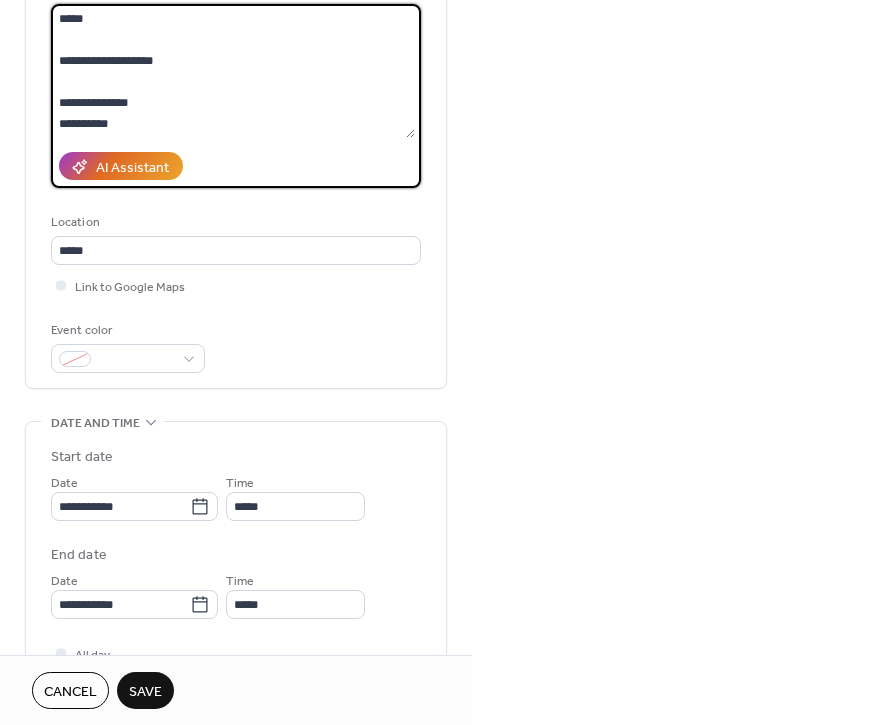 click on "**********" at bounding box center [233, 71] 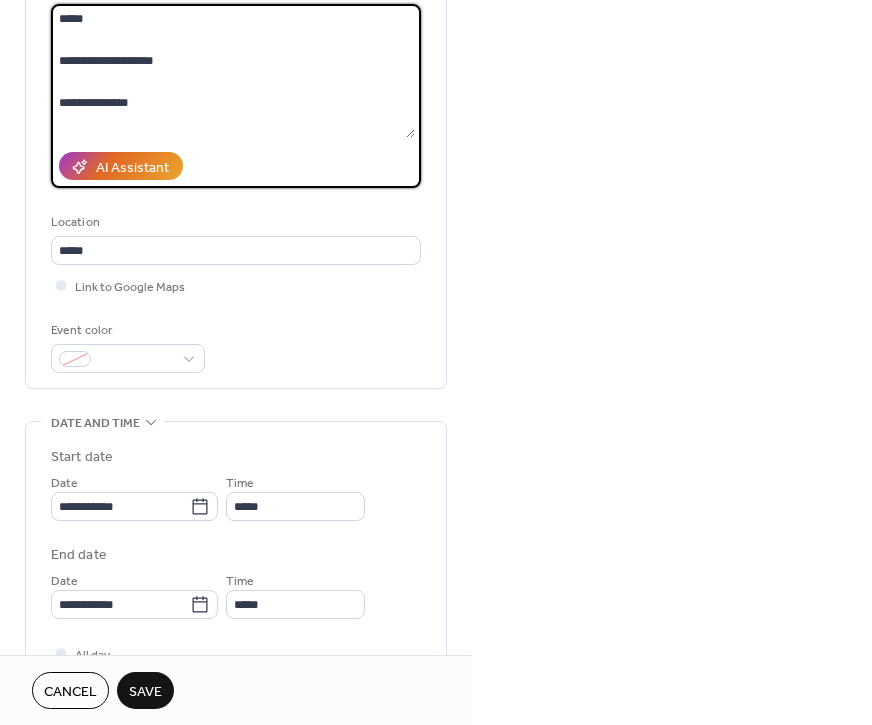 scroll, scrollTop: 18, scrollLeft: 0, axis: vertical 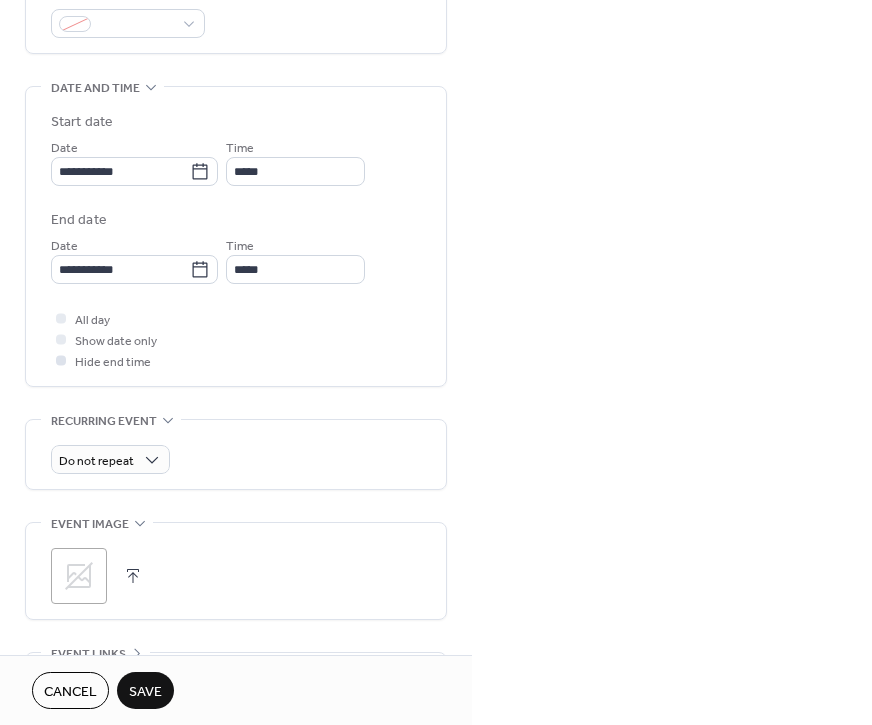 type on "**********" 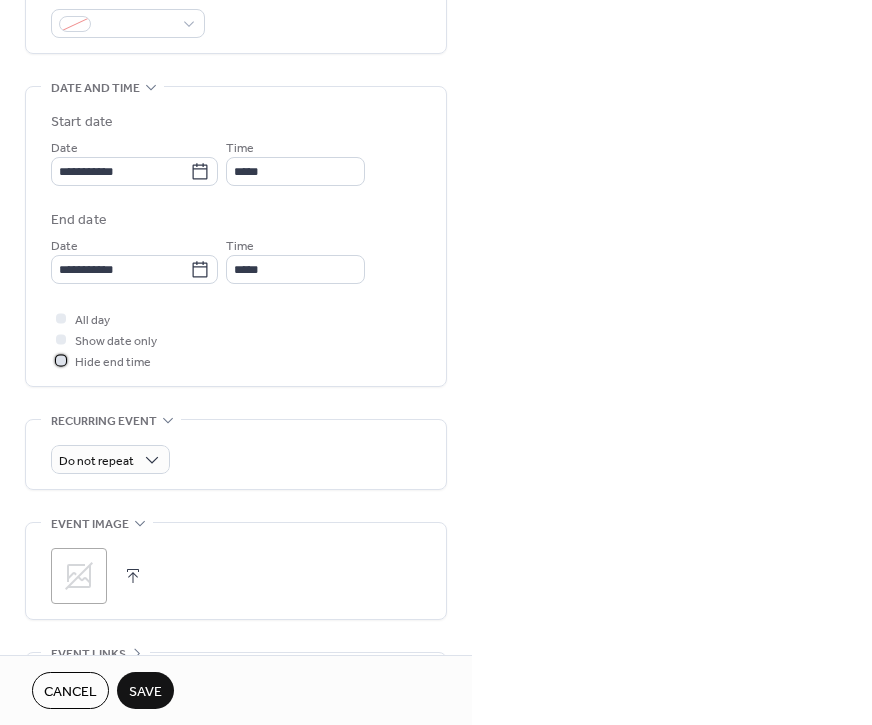 click at bounding box center [61, 360] 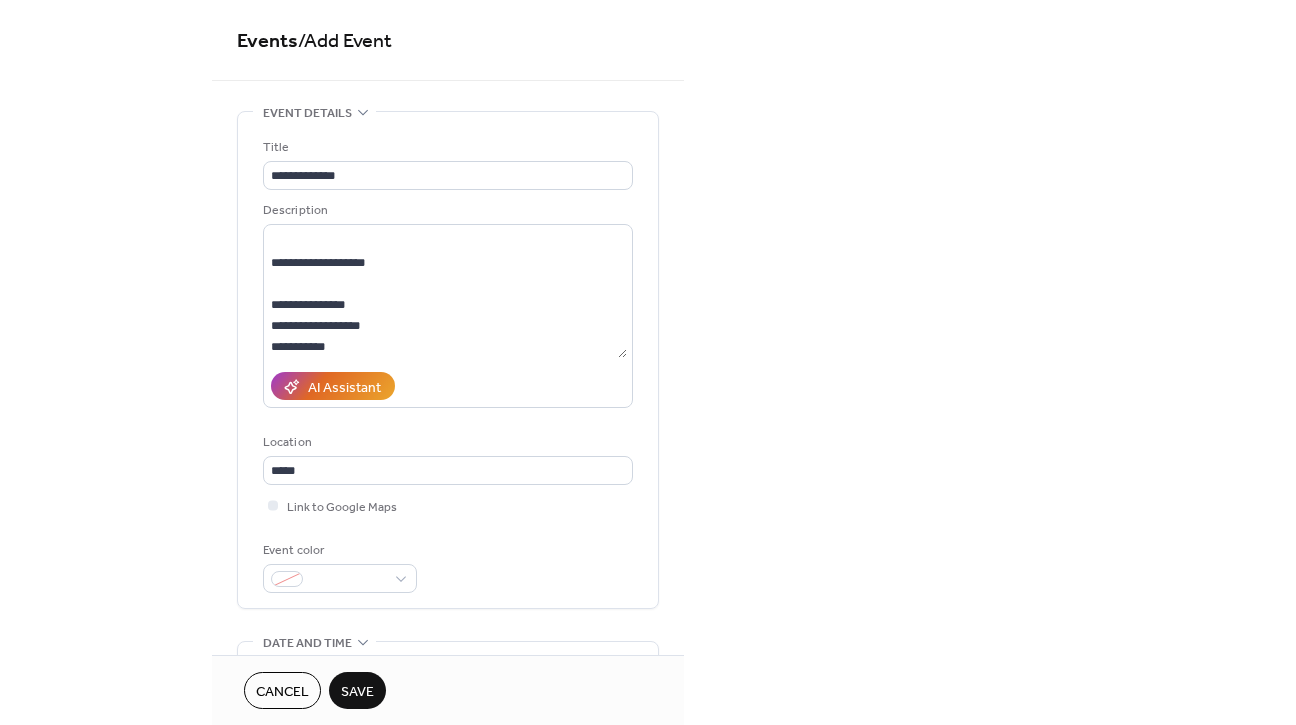 scroll, scrollTop: 0, scrollLeft: 0, axis: both 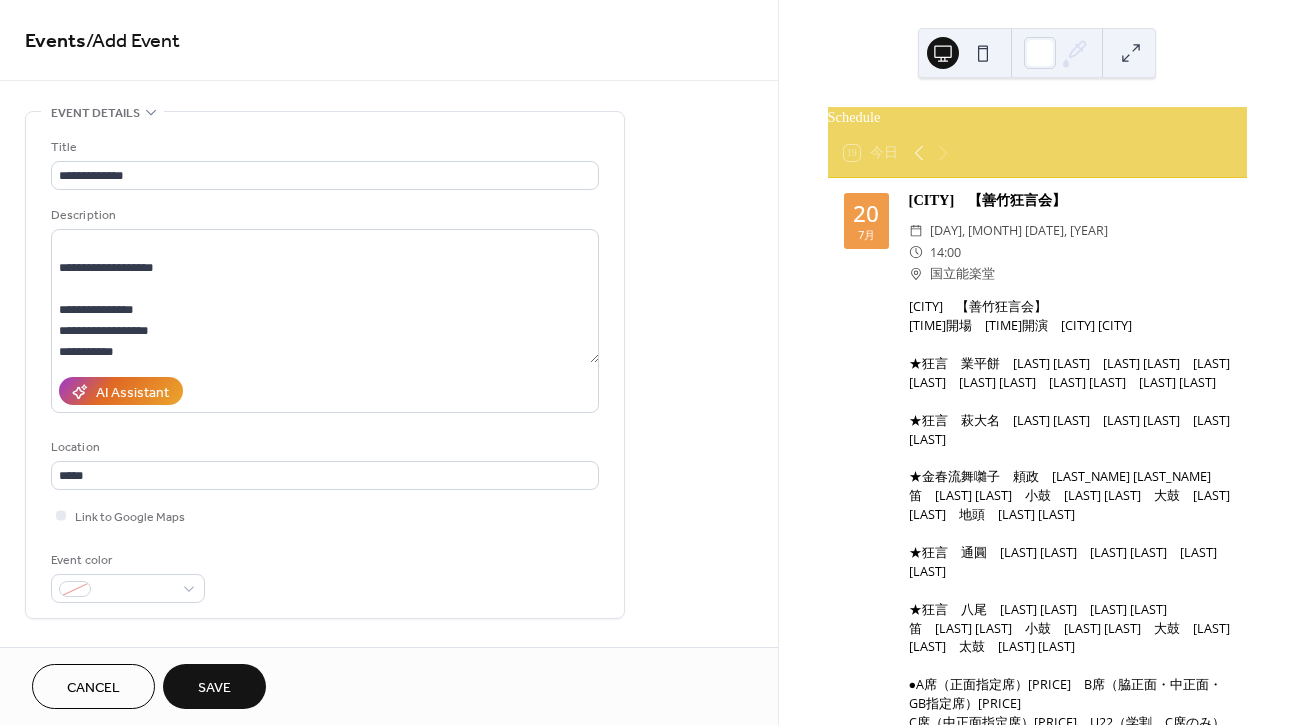 click on "Save" at bounding box center [214, 686] 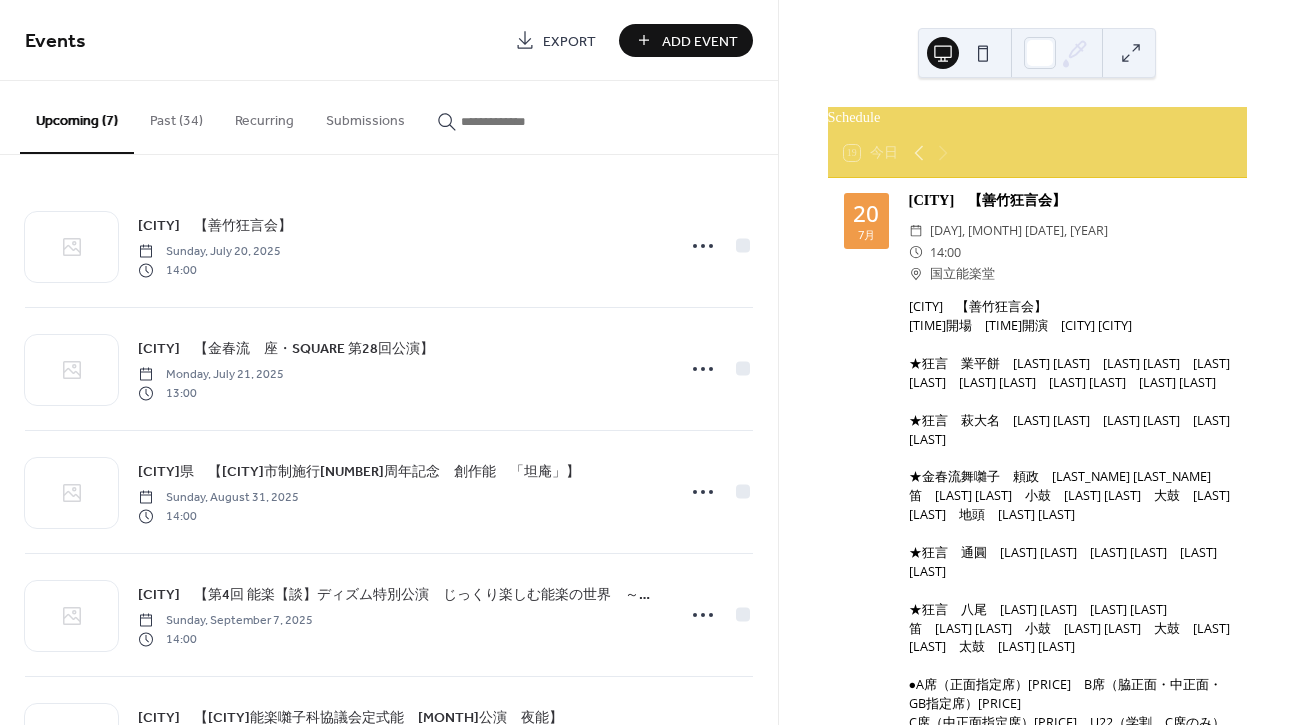 click on "Add Event" at bounding box center [700, 41] 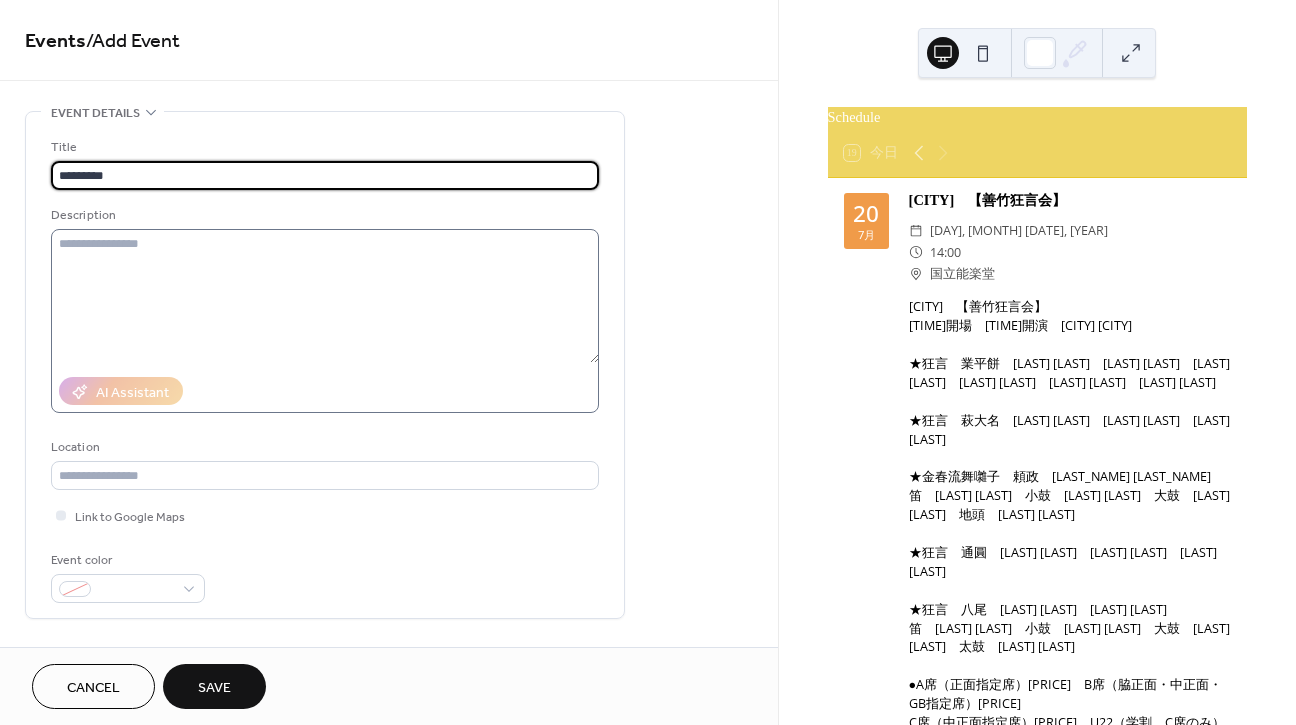 type on "*********" 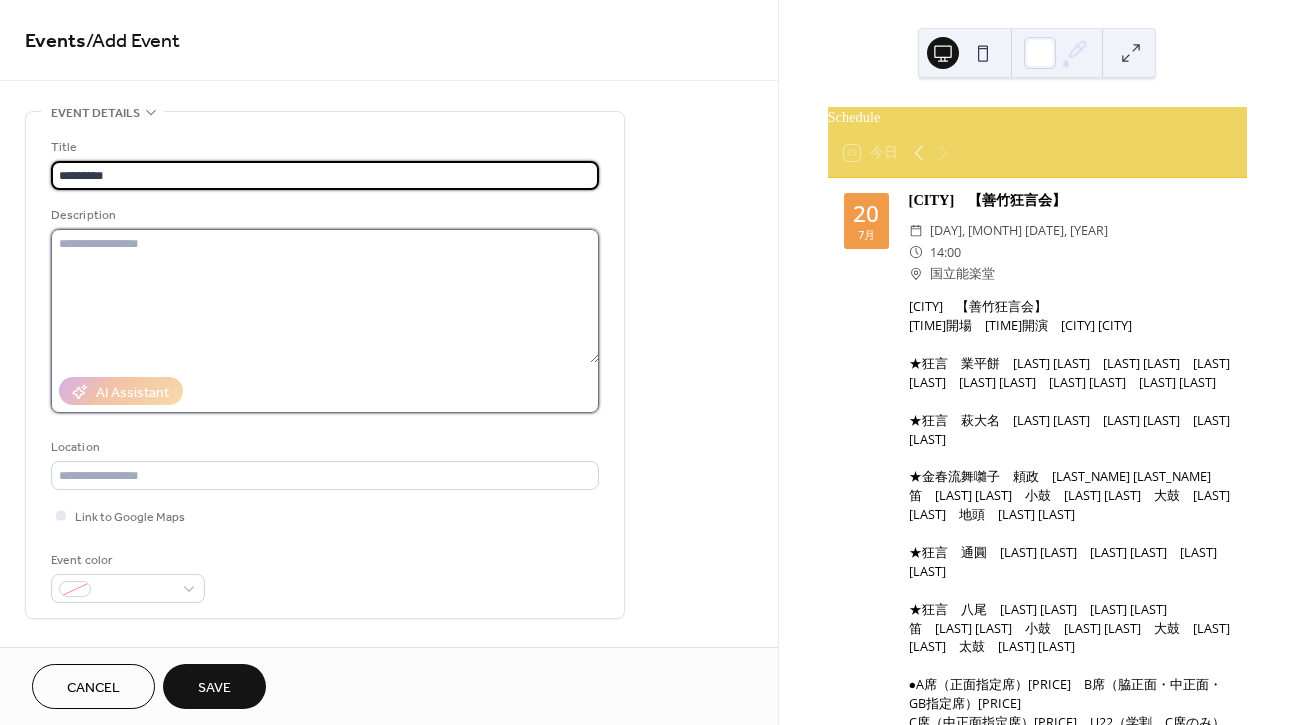 click at bounding box center (325, 296) 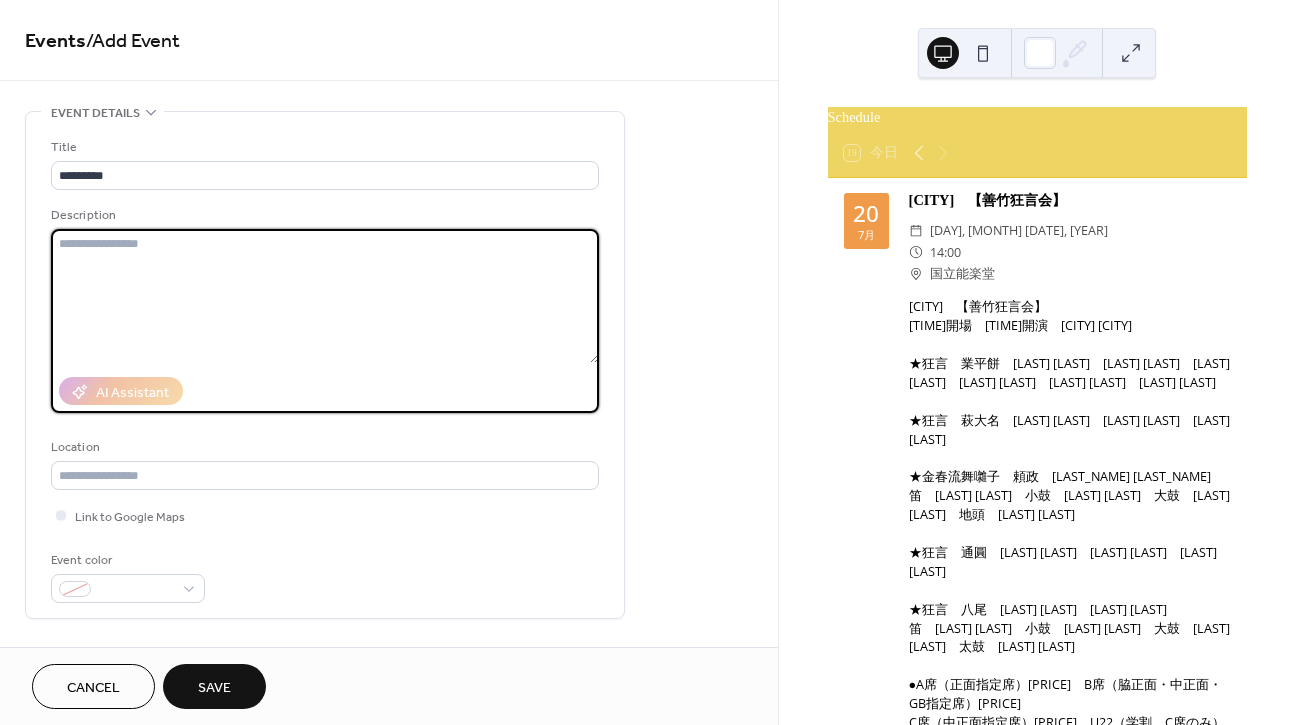 paste on "**********" 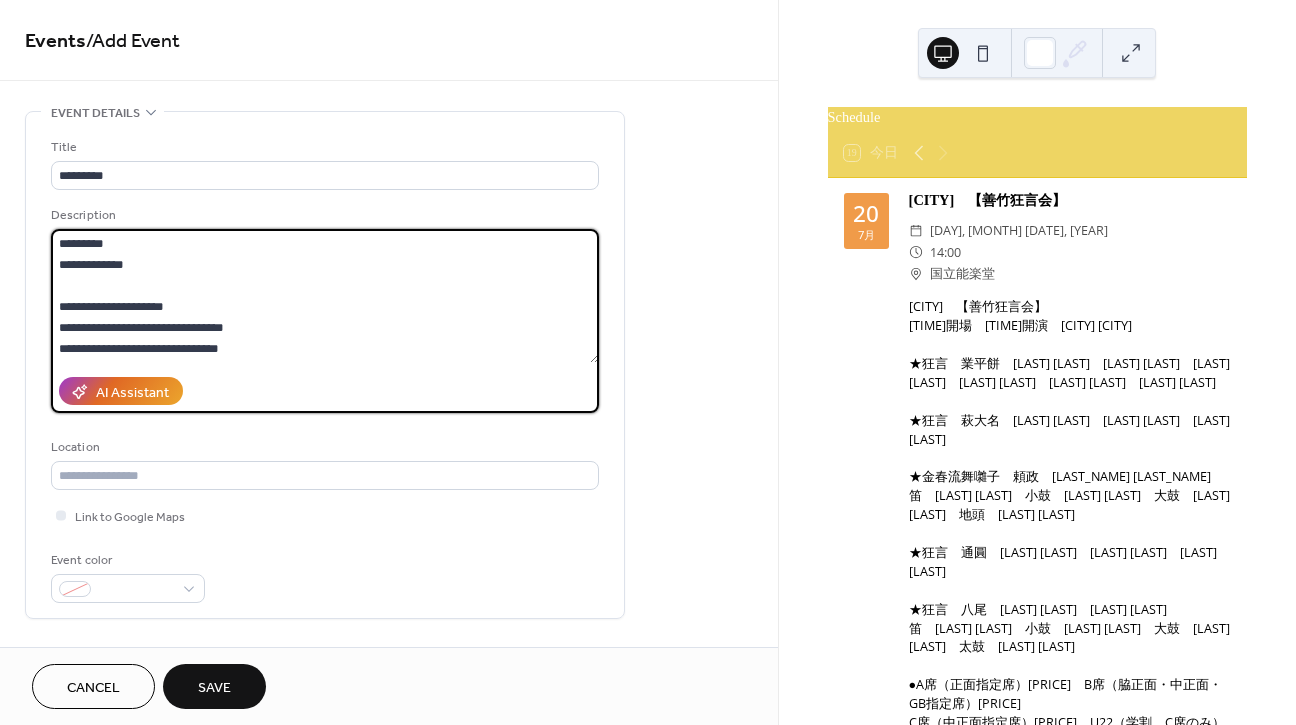 scroll, scrollTop: 0, scrollLeft: 0, axis: both 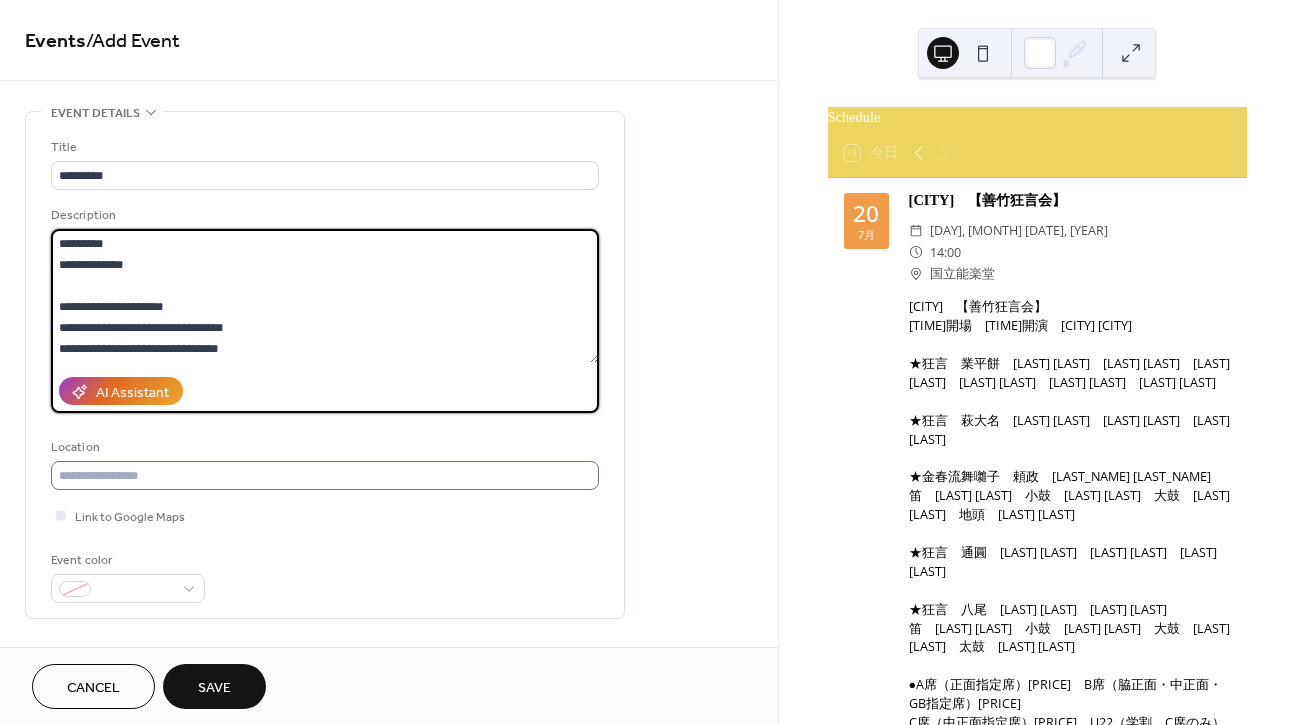 type on "**********" 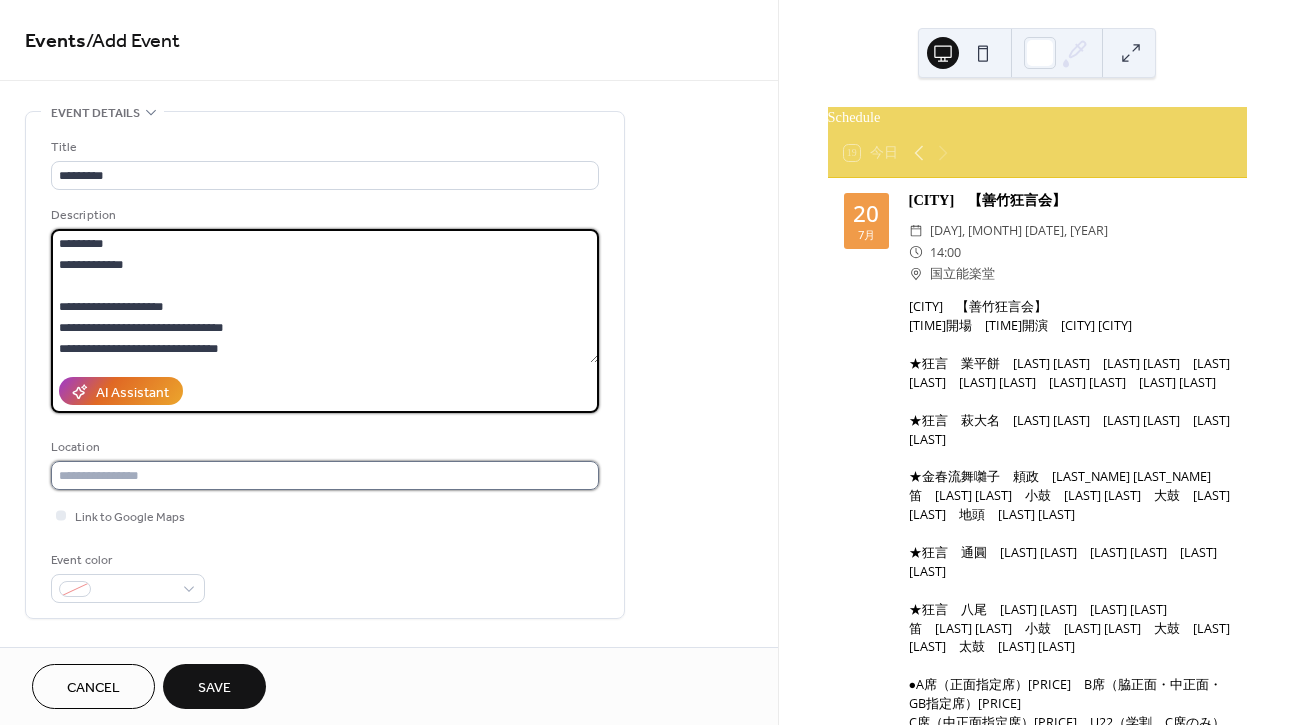 click at bounding box center (325, 475) 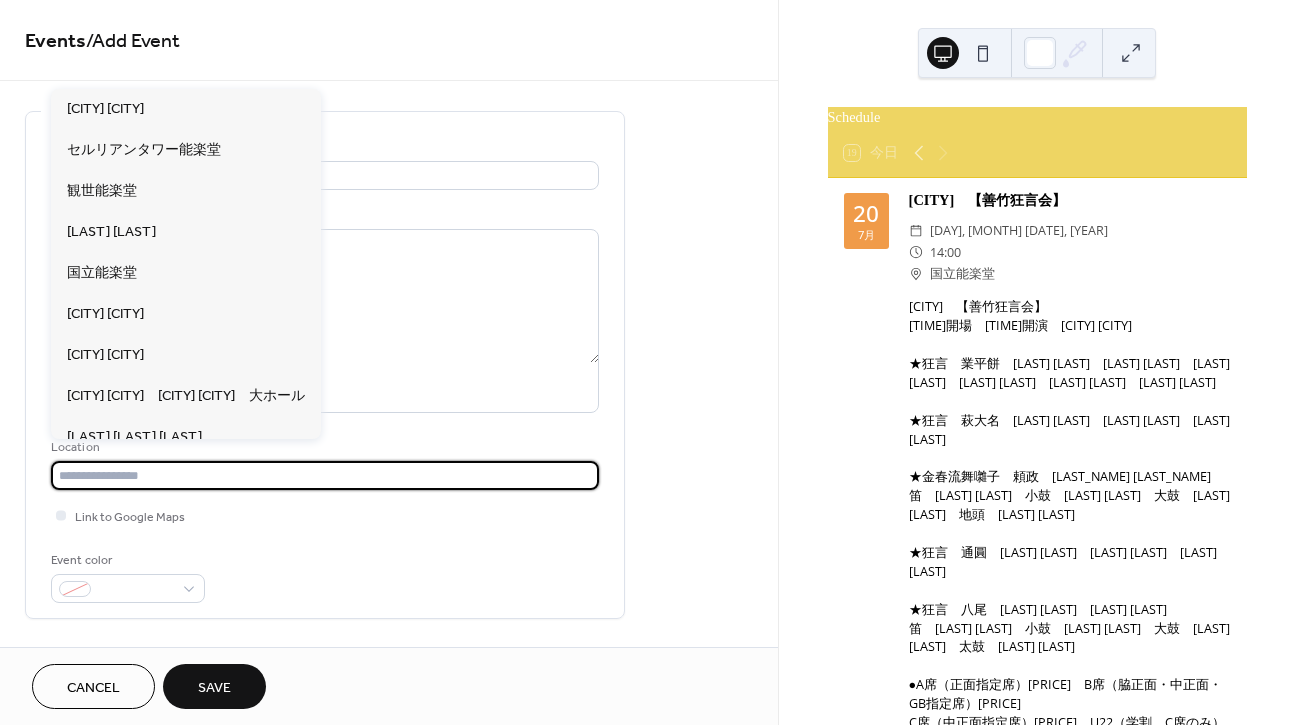 paste on "********" 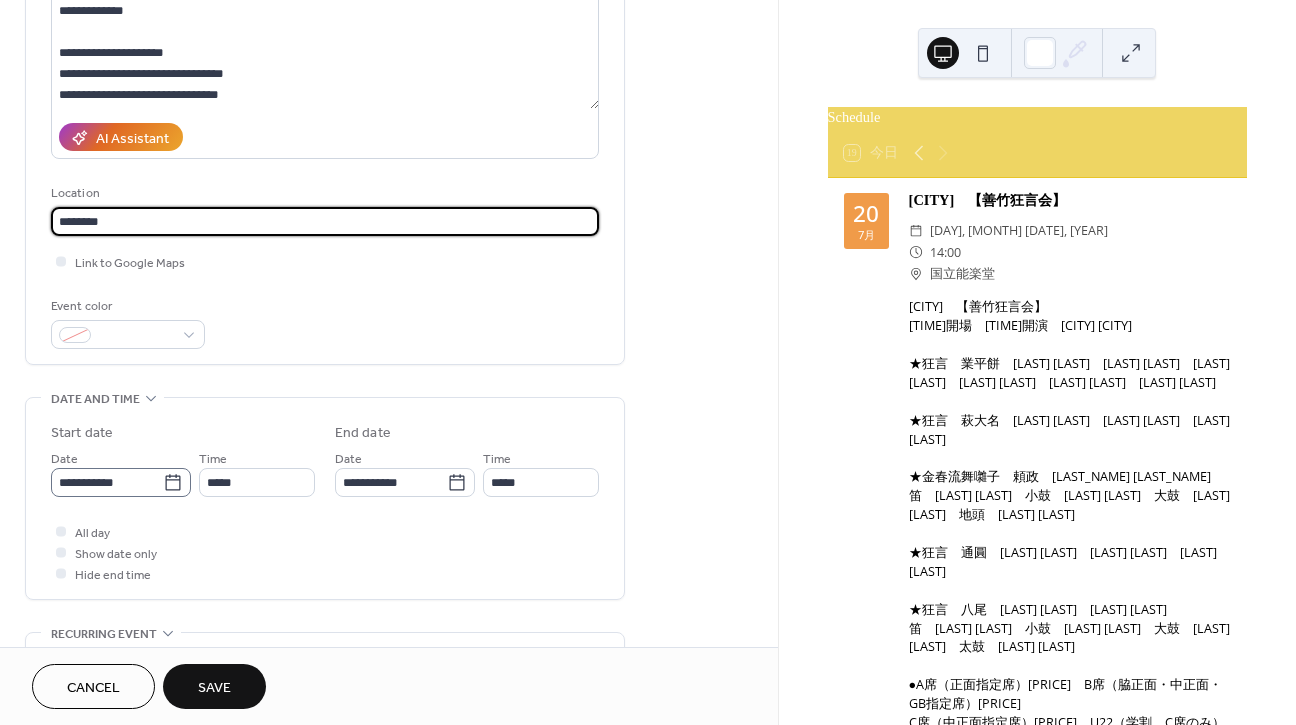 scroll, scrollTop: 254, scrollLeft: 0, axis: vertical 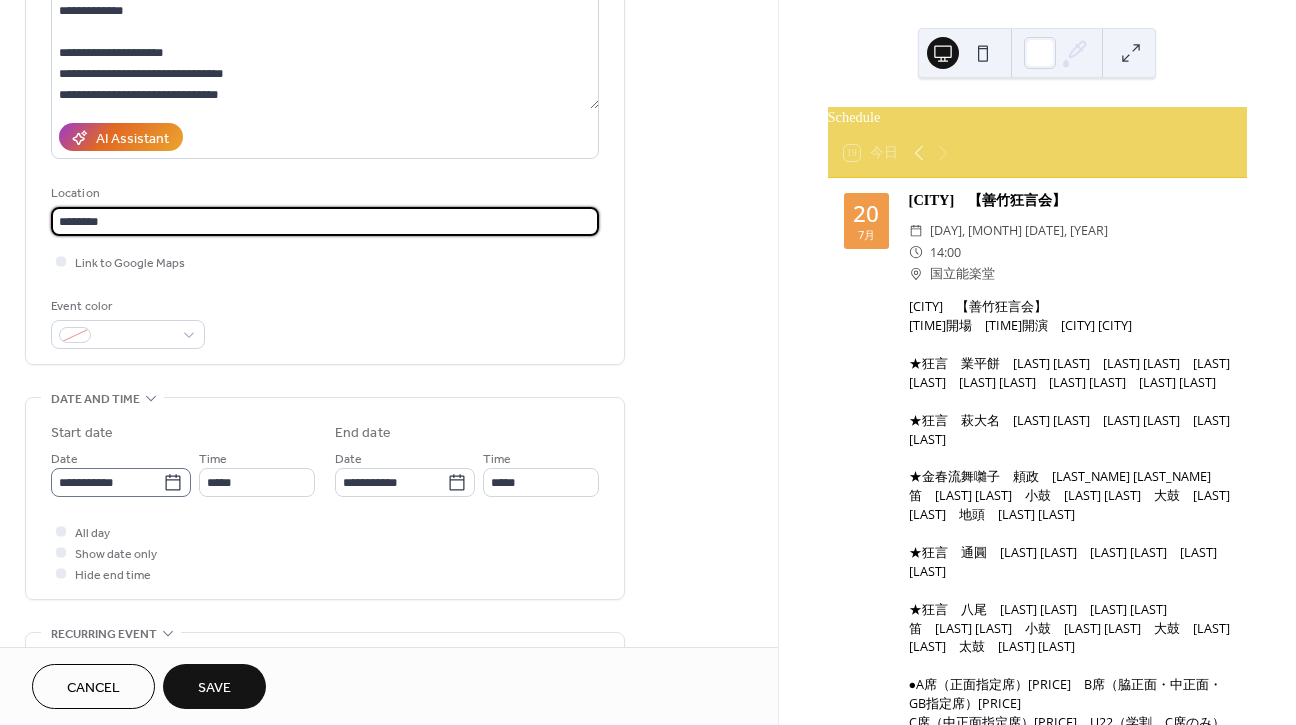 type on "********" 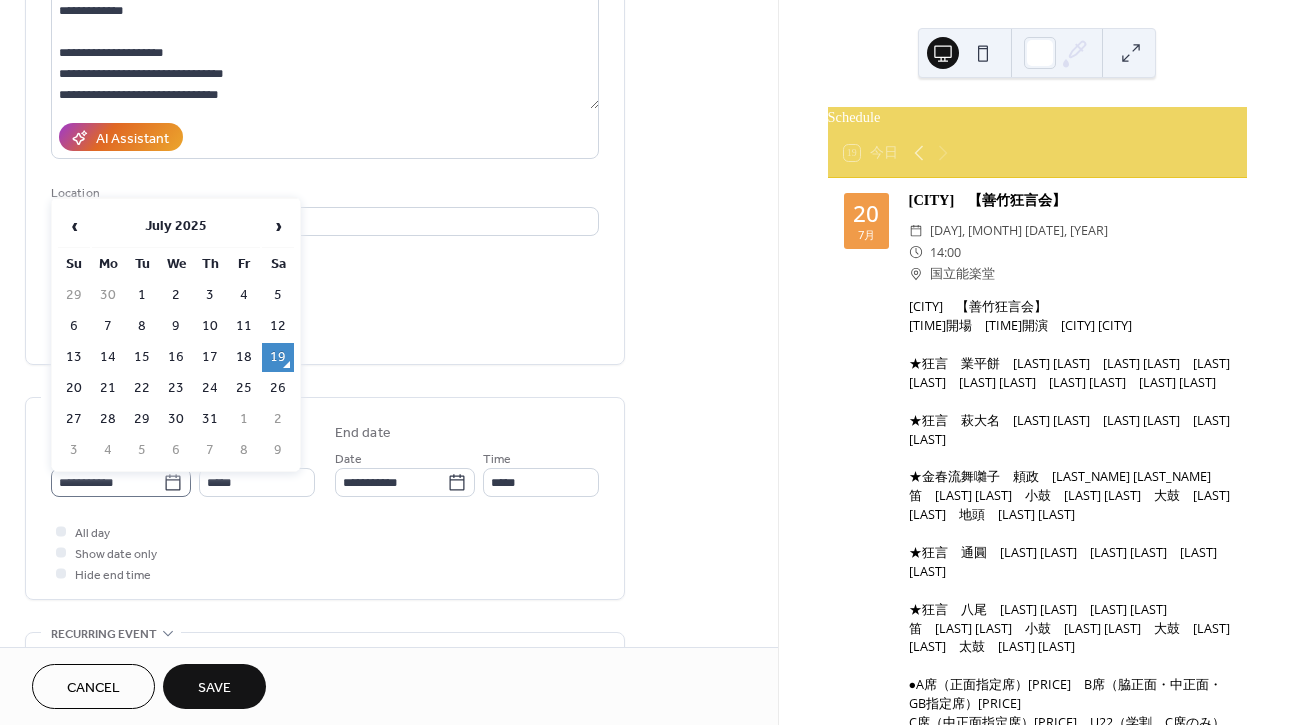 click 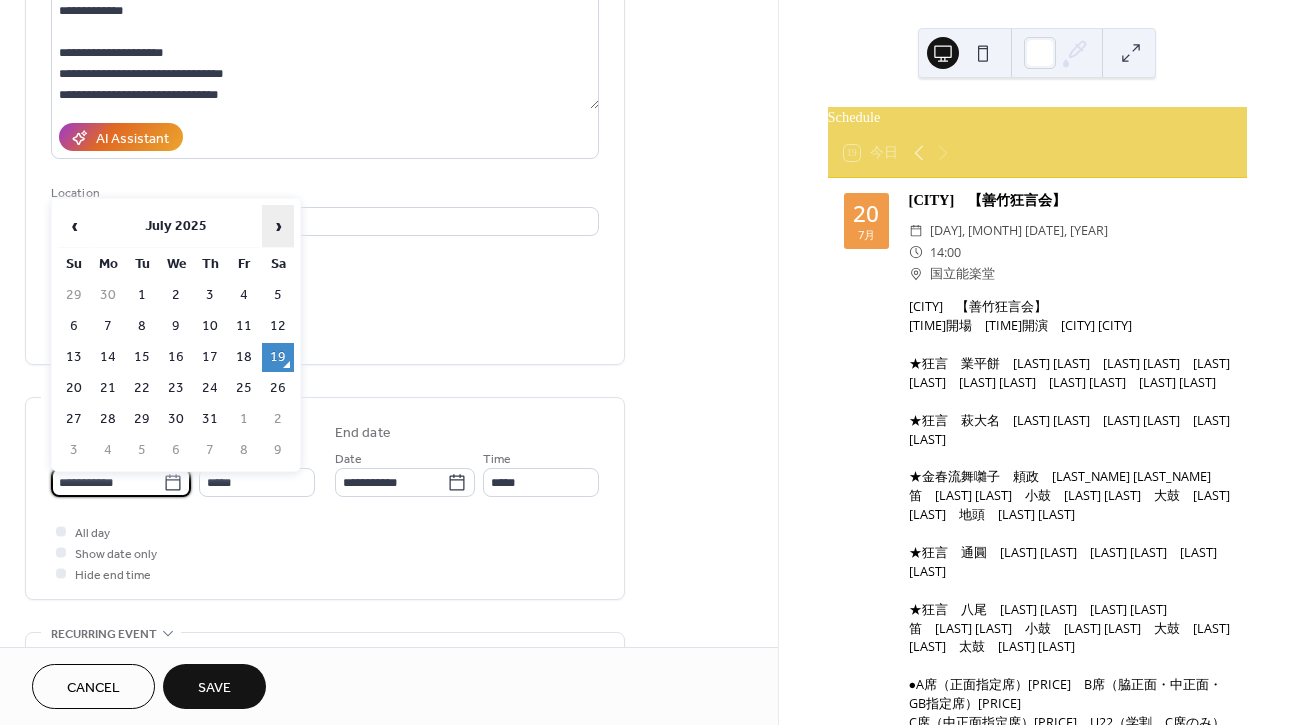 click on "›" at bounding box center (278, 226) 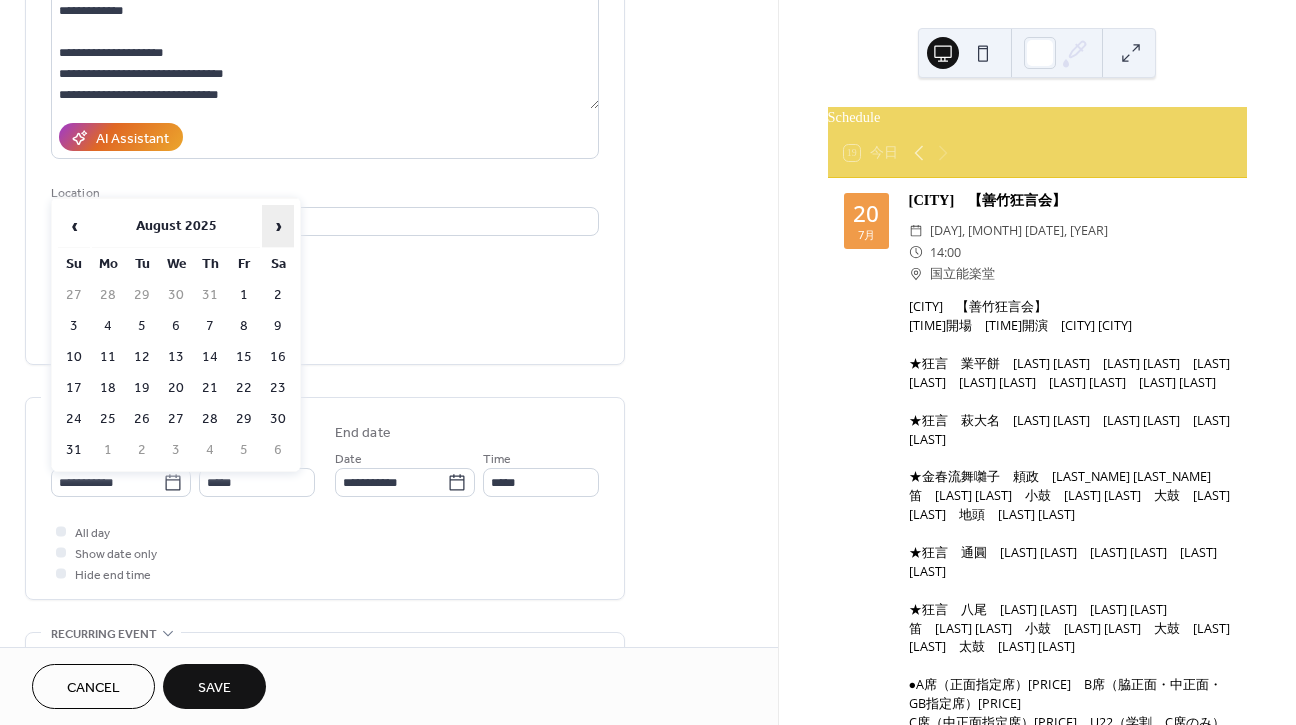 click on "›" at bounding box center (278, 226) 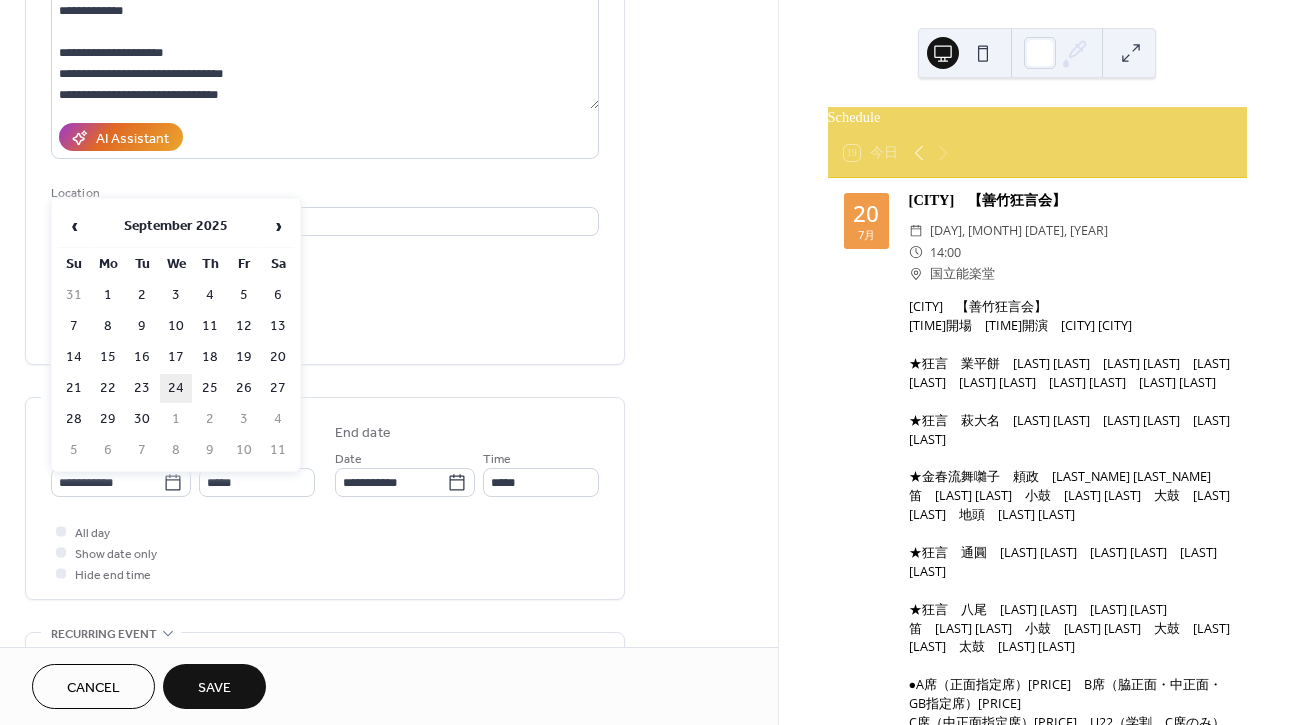 click on "24" at bounding box center [176, 388] 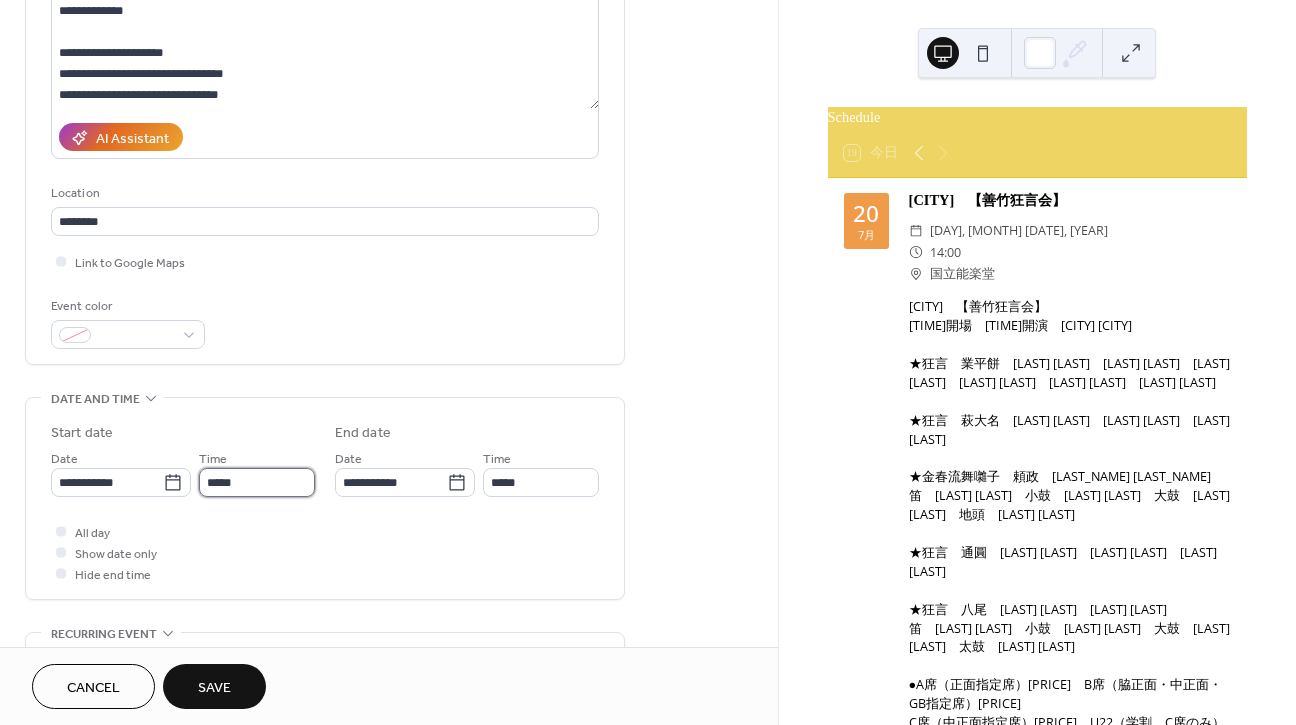 click on "*****" at bounding box center [257, 482] 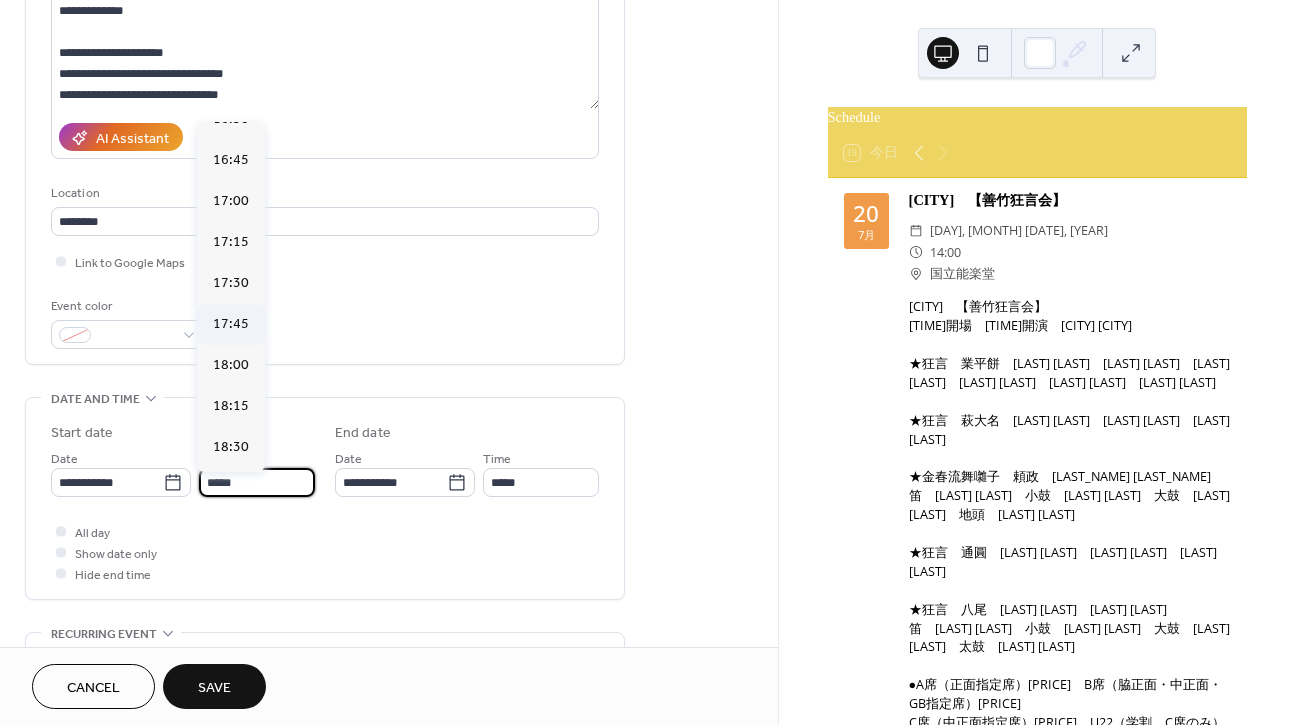 scroll, scrollTop: 2747, scrollLeft: 0, axis: vertical 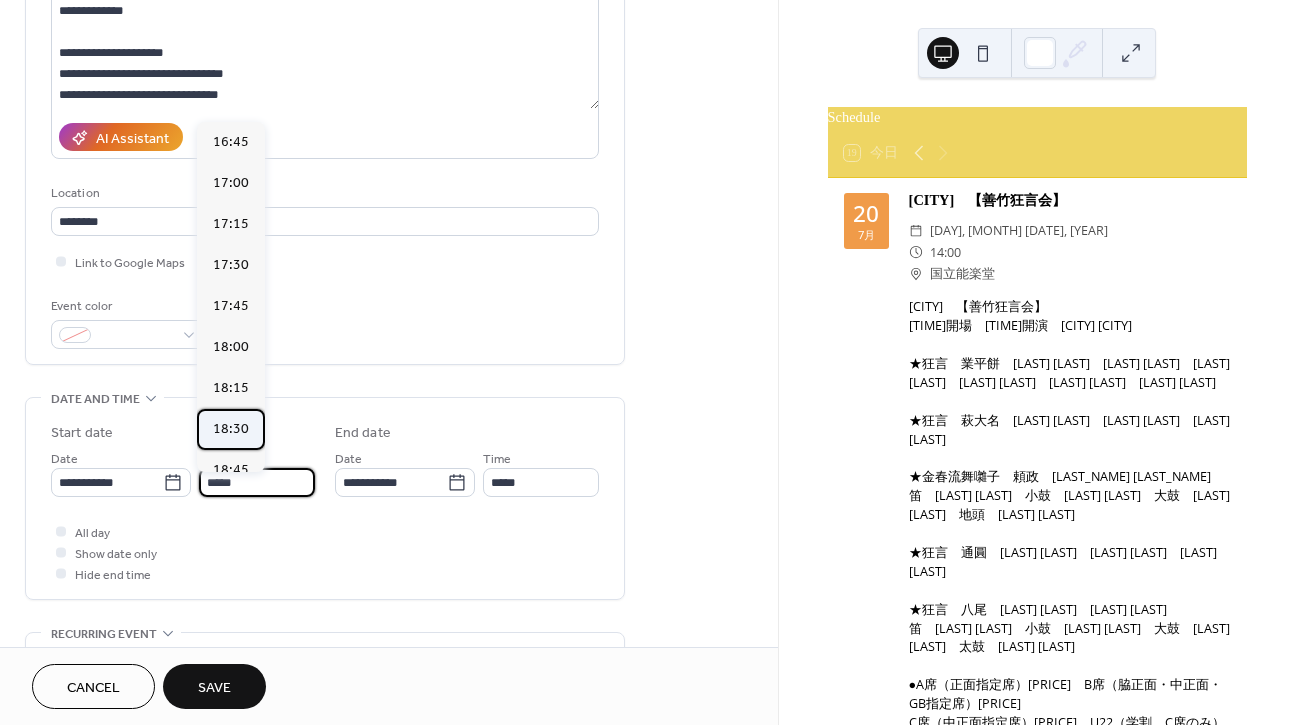 click on "18:30" at bounding box center (231, 429) 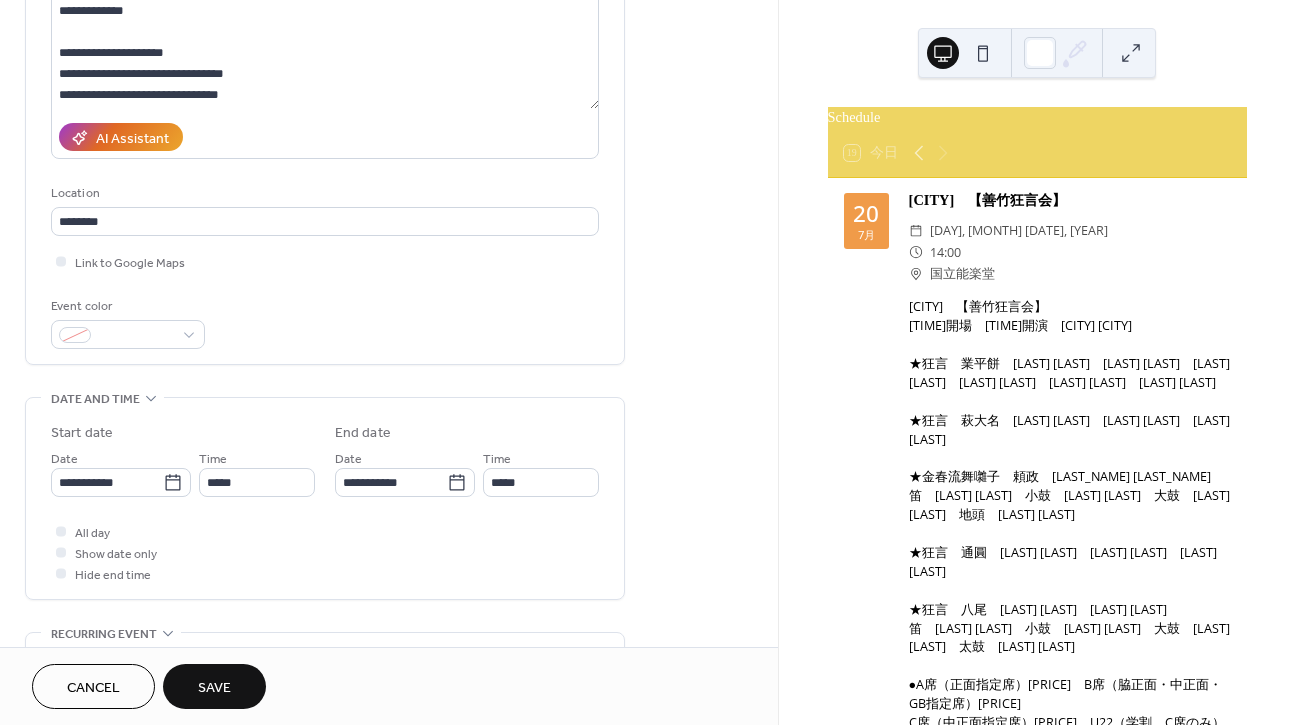 type on "*****" 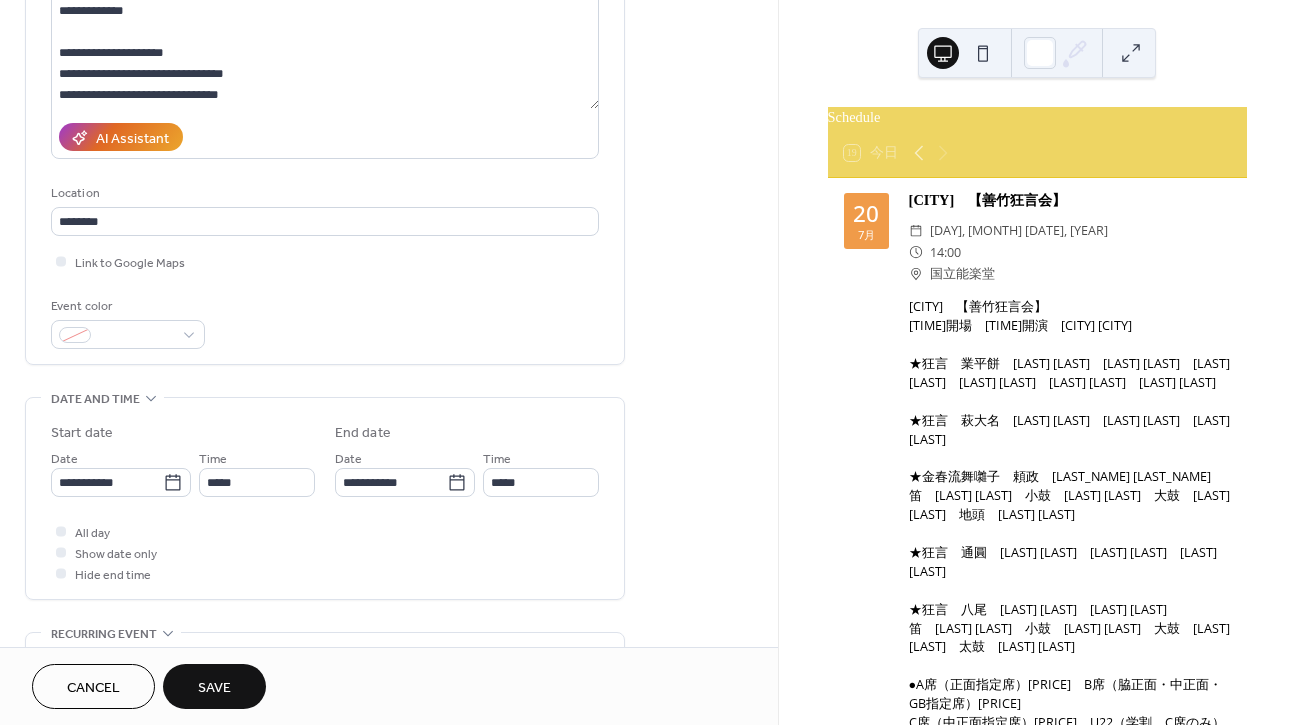 type on "*****" 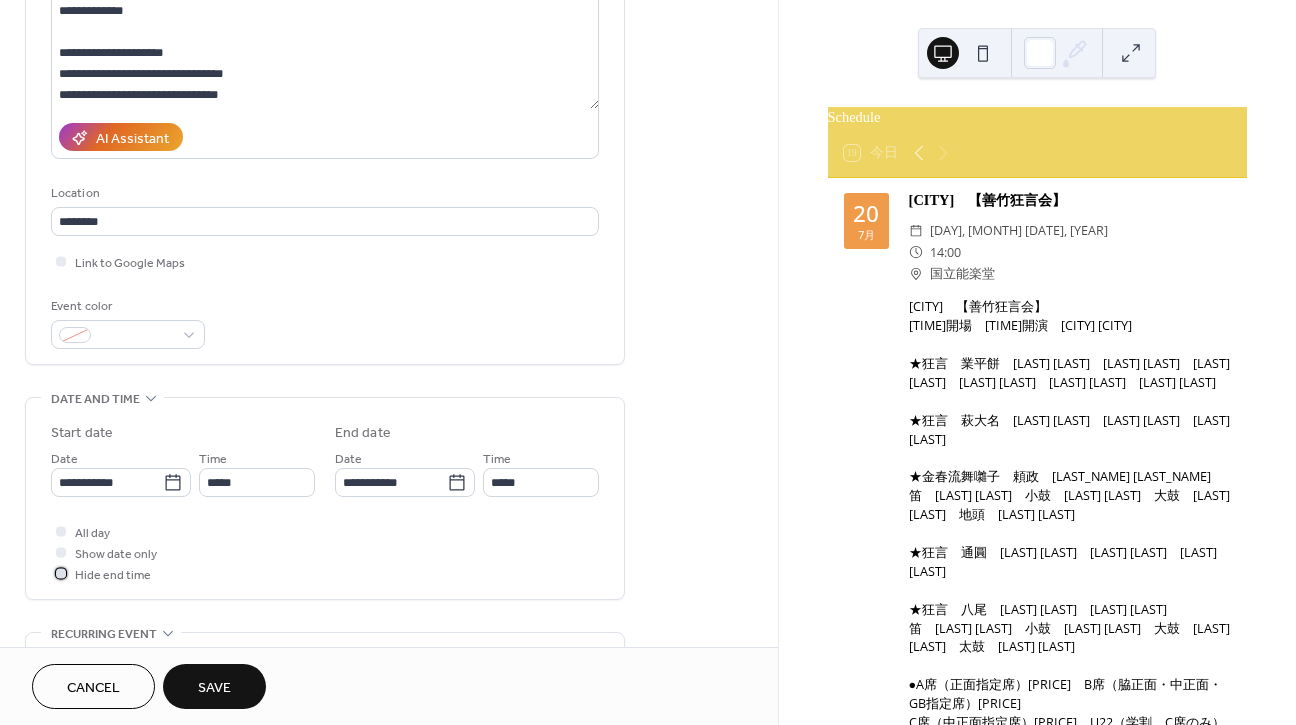 click on "Hide end time" at bounding box center [113, 575] 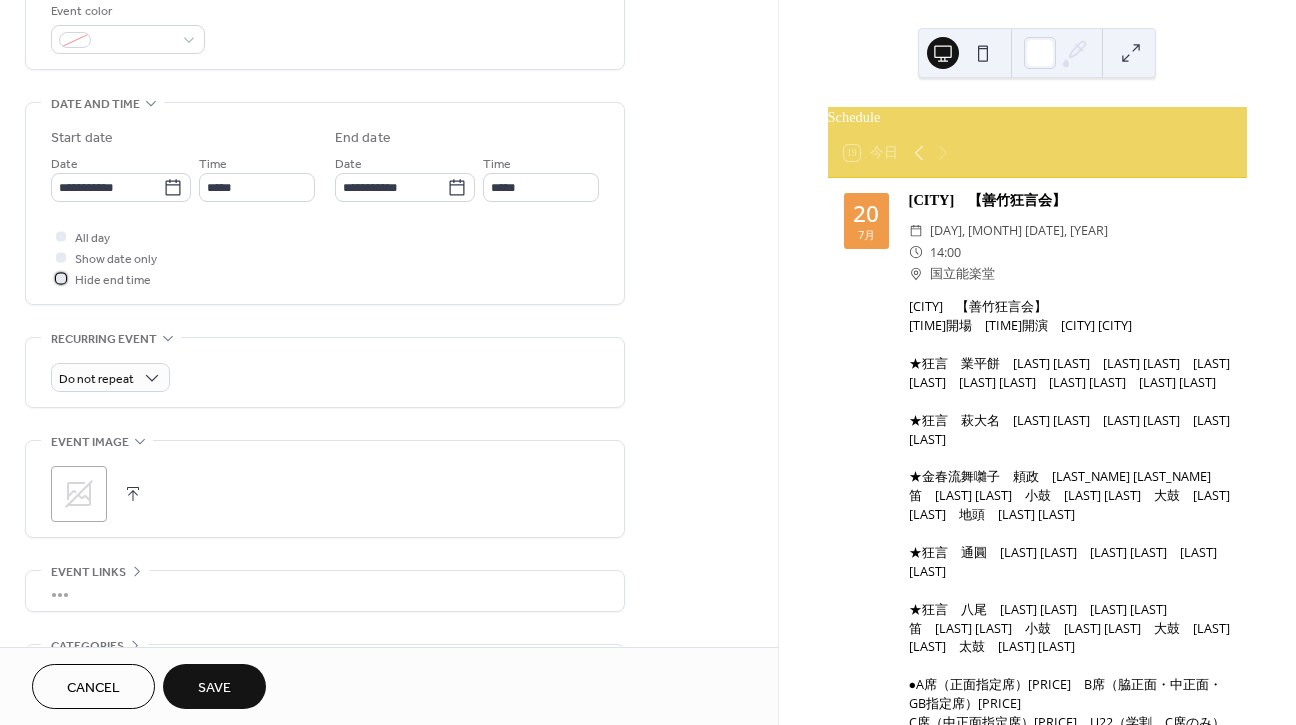 scroll, scrollTop: 574, scrollLeft: 0, axis: vertical 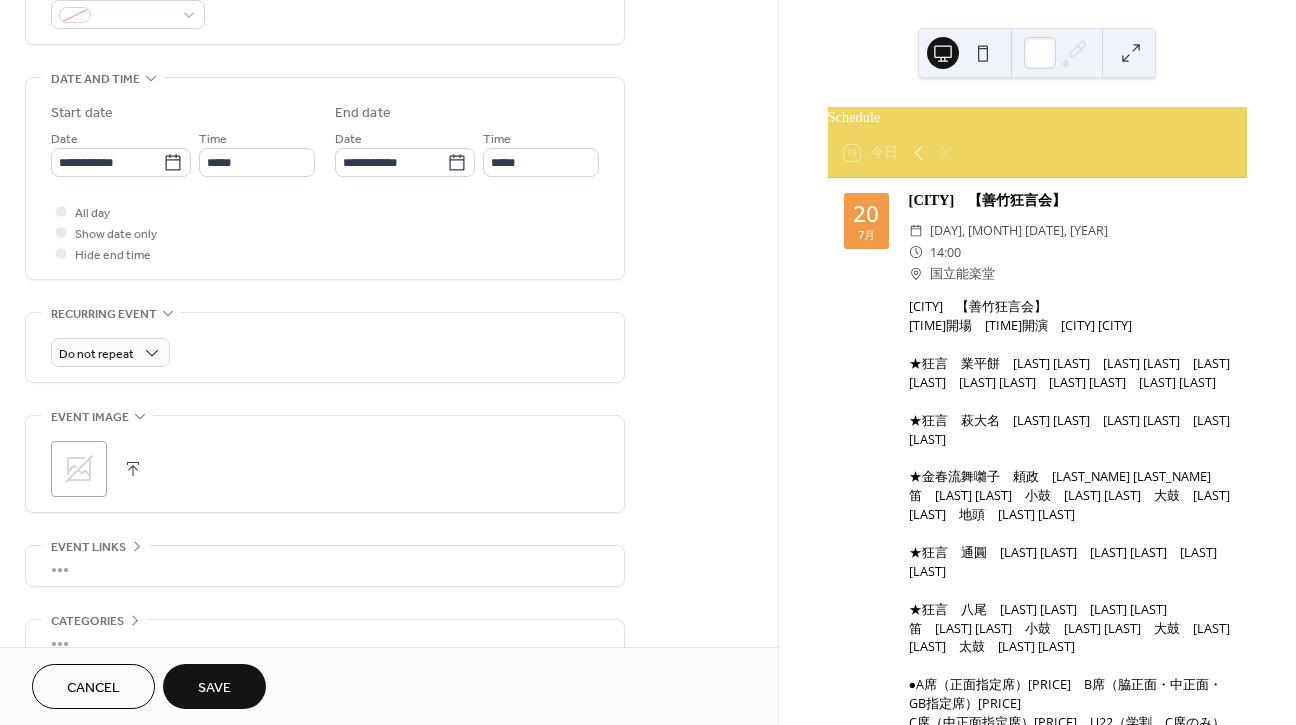 click on "Save" at bounding box center [214, 688] 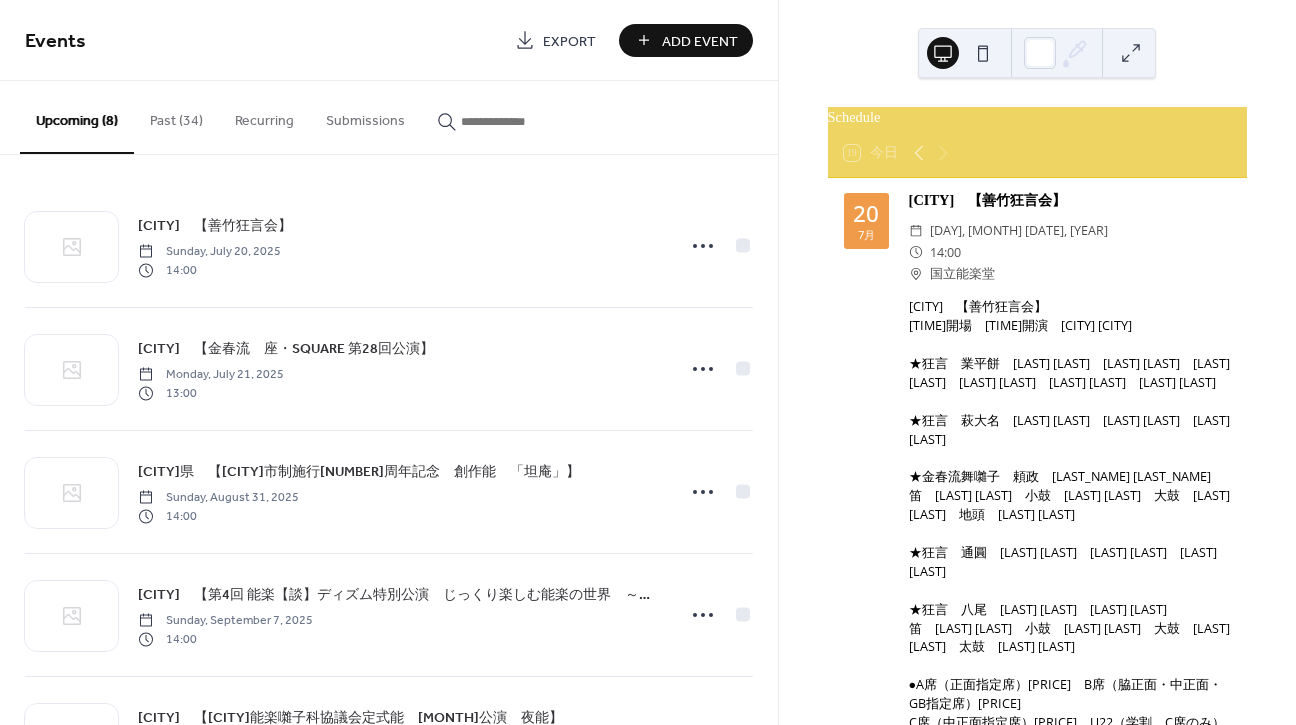 click on "Add Event" at bounding box center [700, 41] 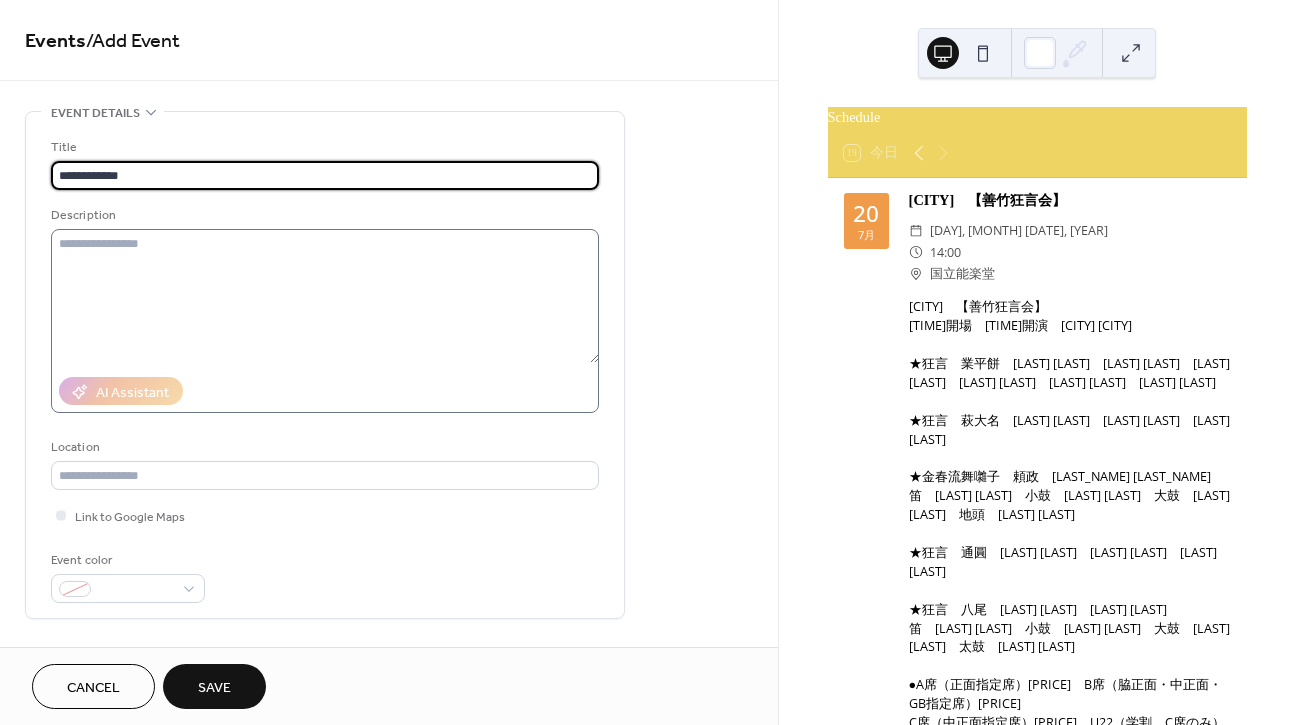 type on "**********" 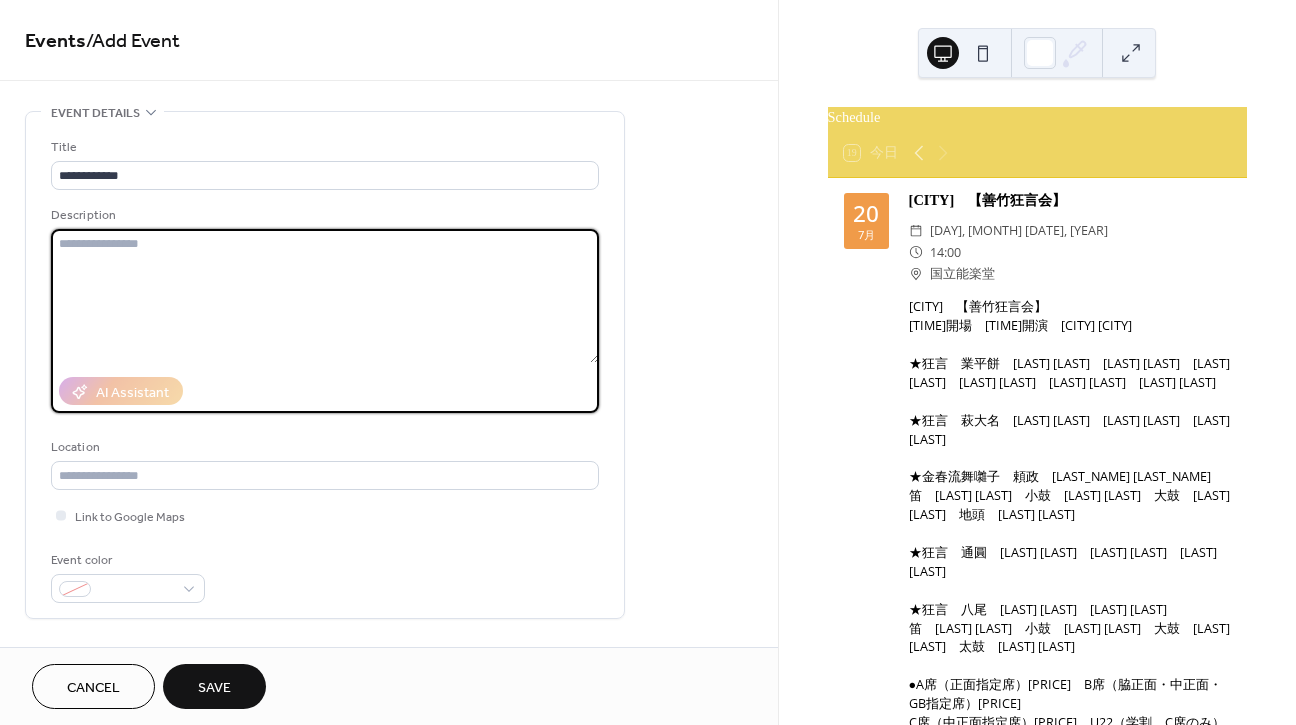 click at bounding box center (325, 296) 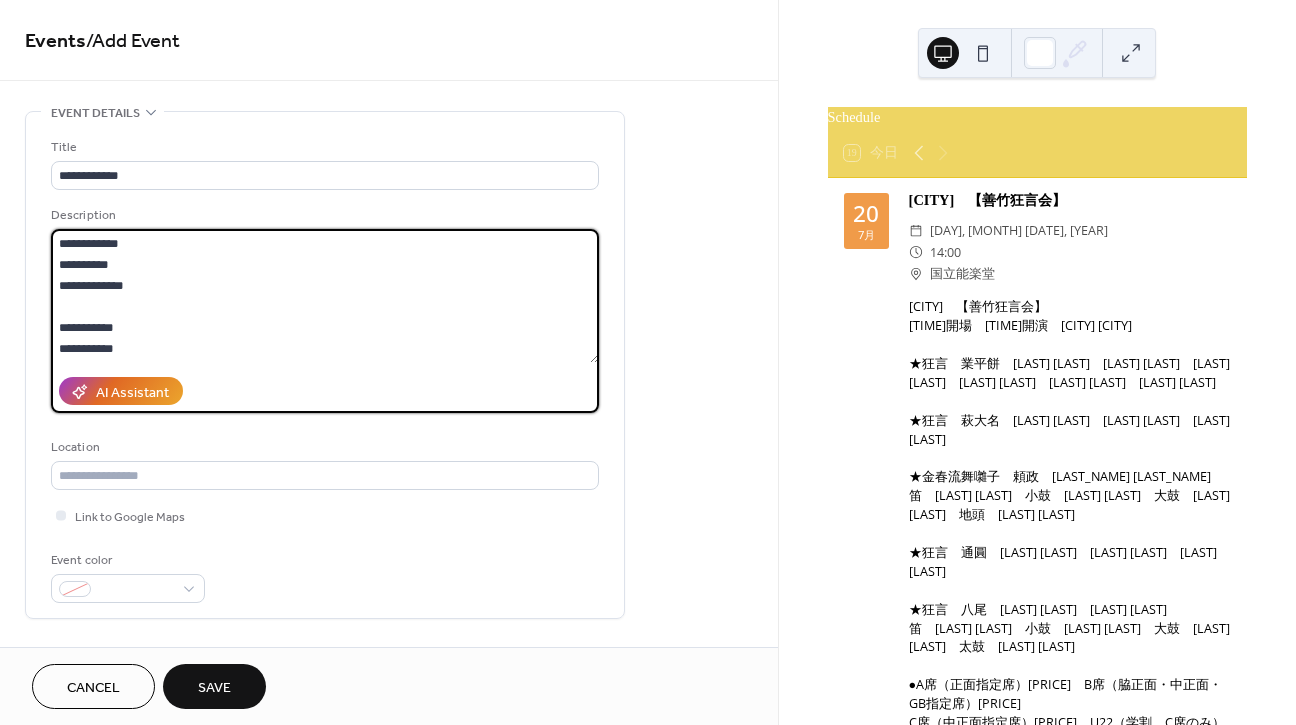scroll, scrollTop: 0, scrollLeft: 0, axis: both 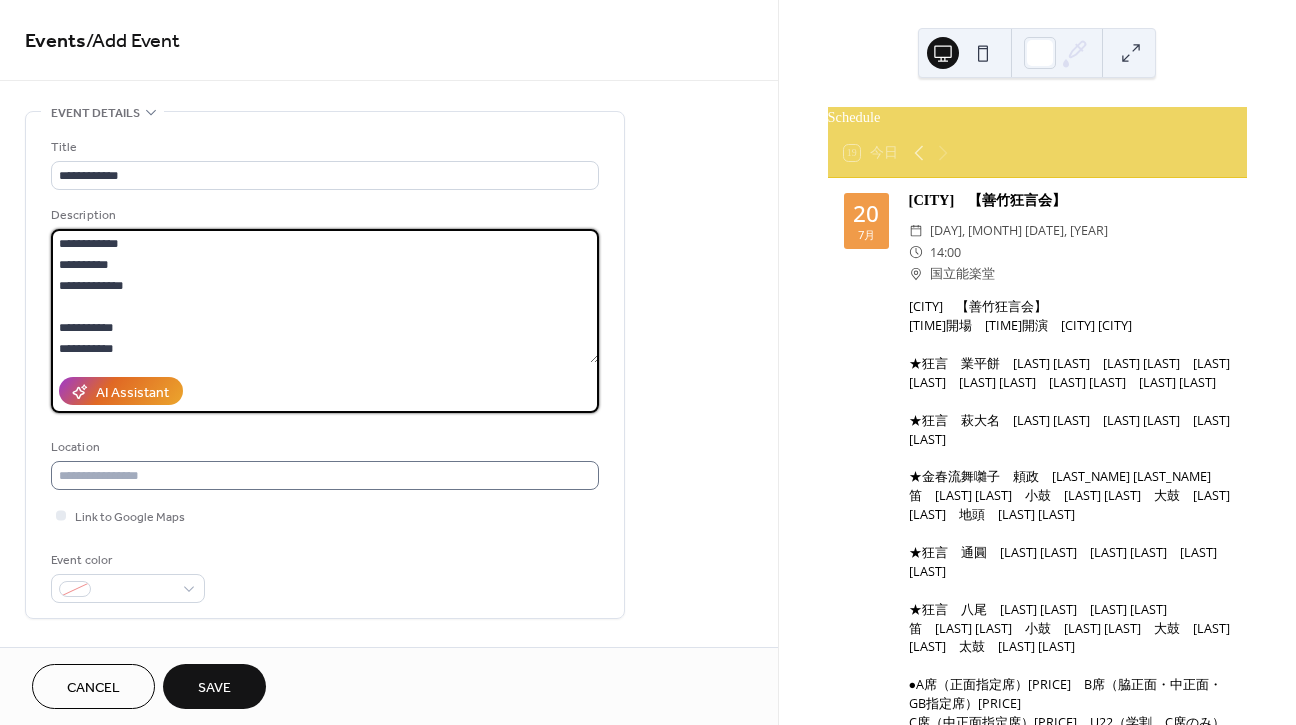 type on "**********" 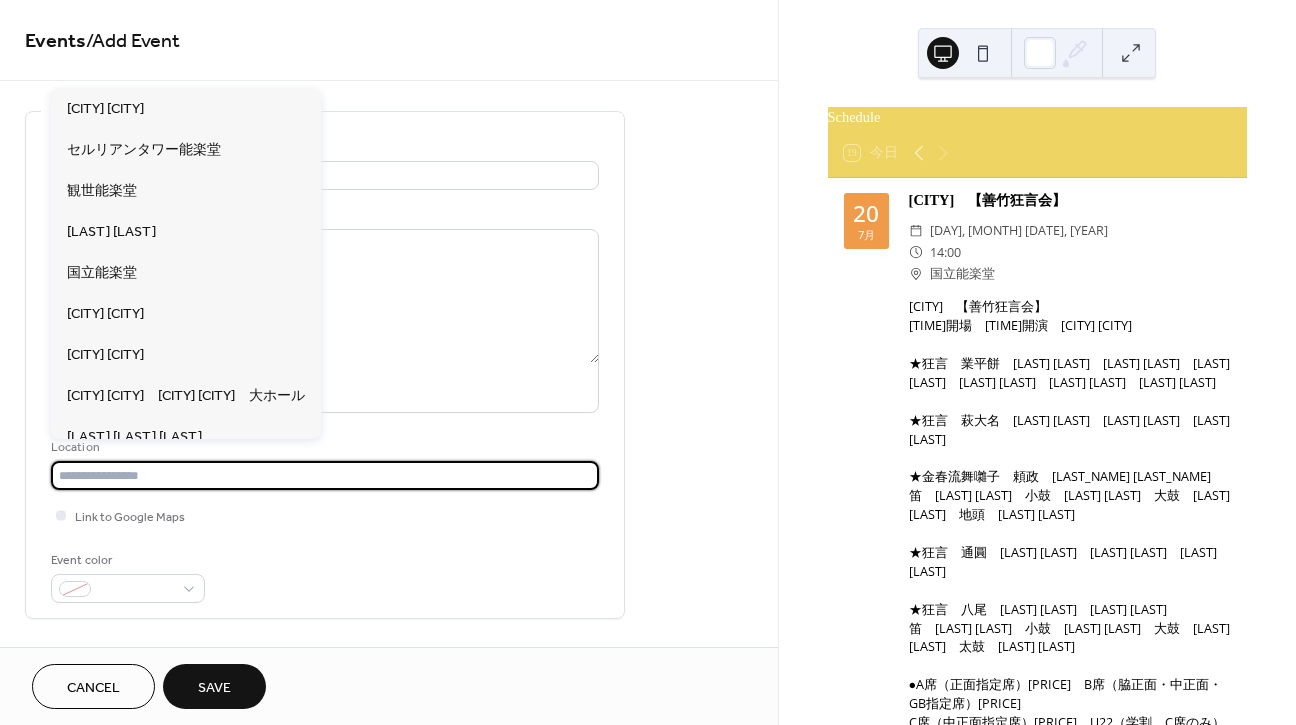 click at bounding box center (325, 475) 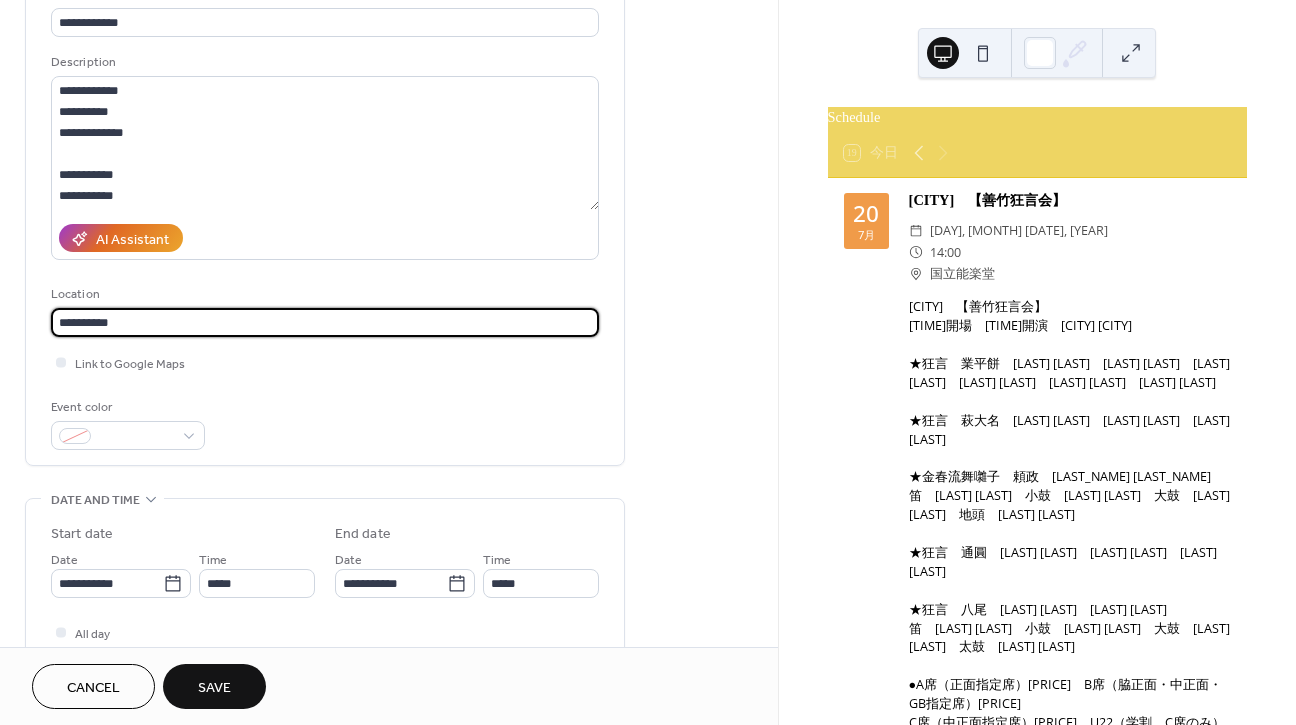 scroll, scrollTop: 167, scrollLeft: 0, axis: vertical 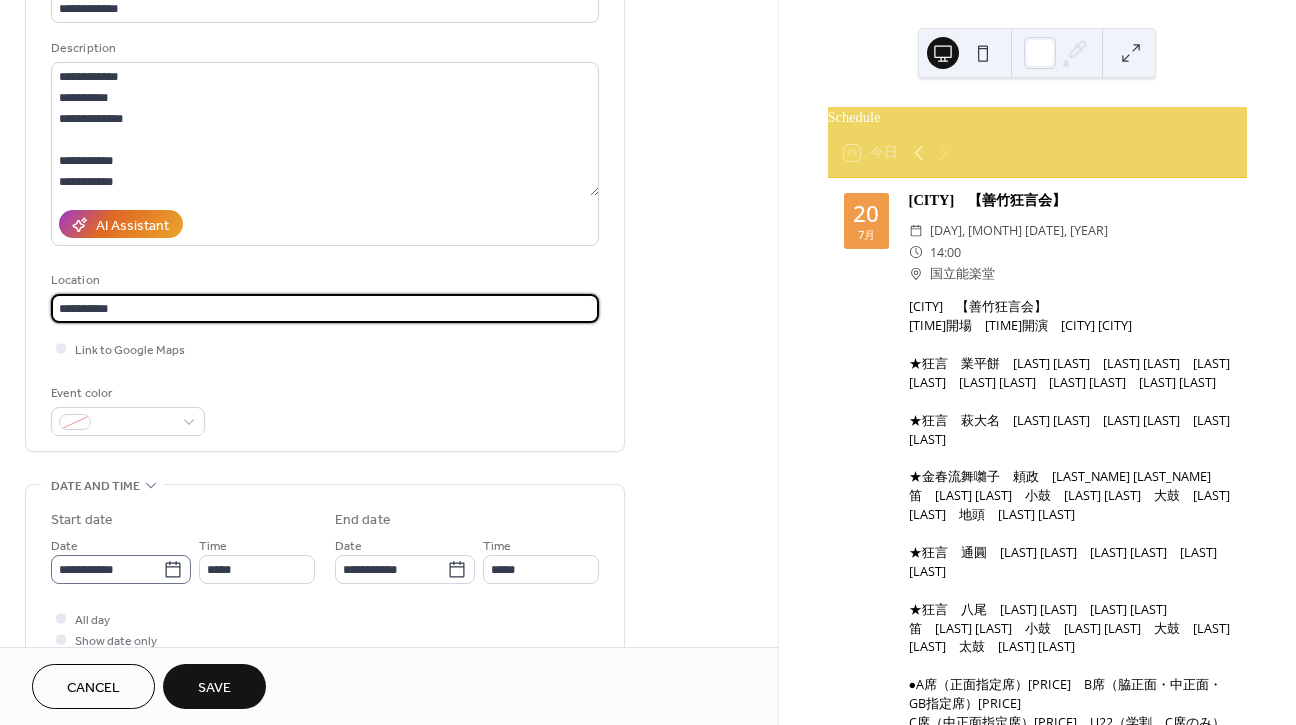type on "**********" 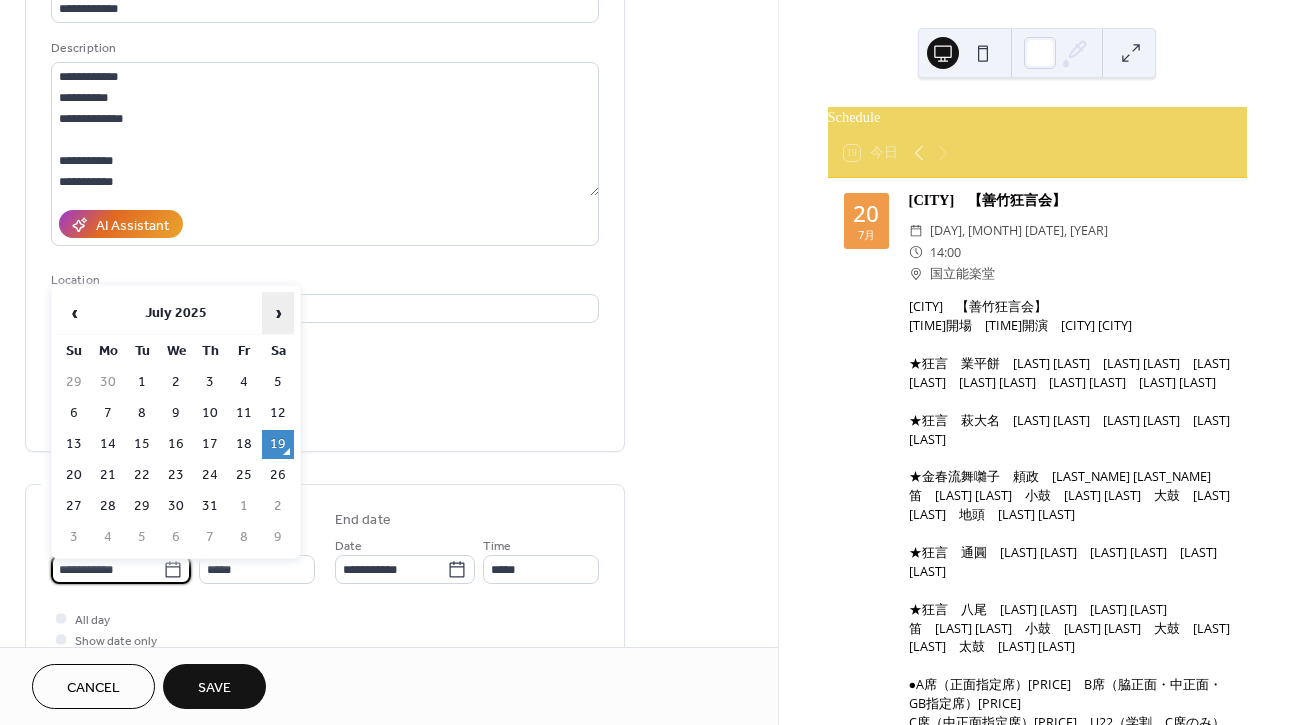 click on "›" at bounding box center [278, 313] 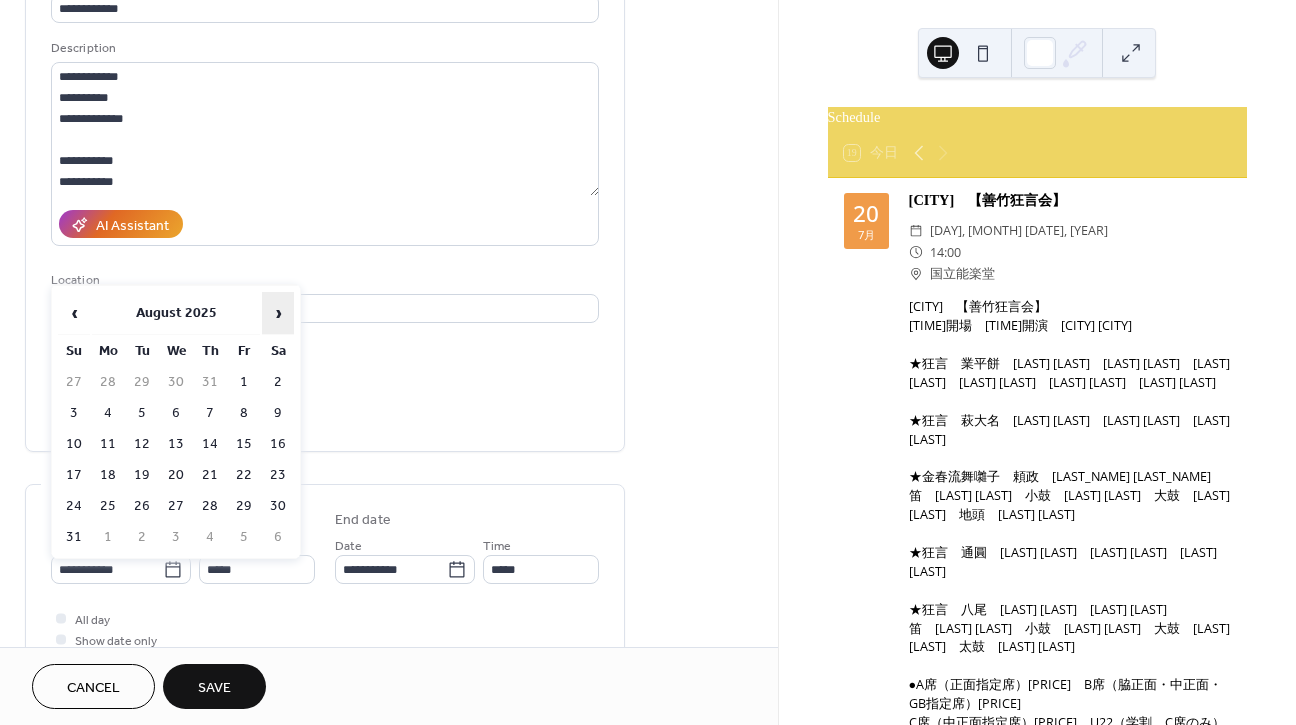 click on "›" at bounding box center [278, 313] 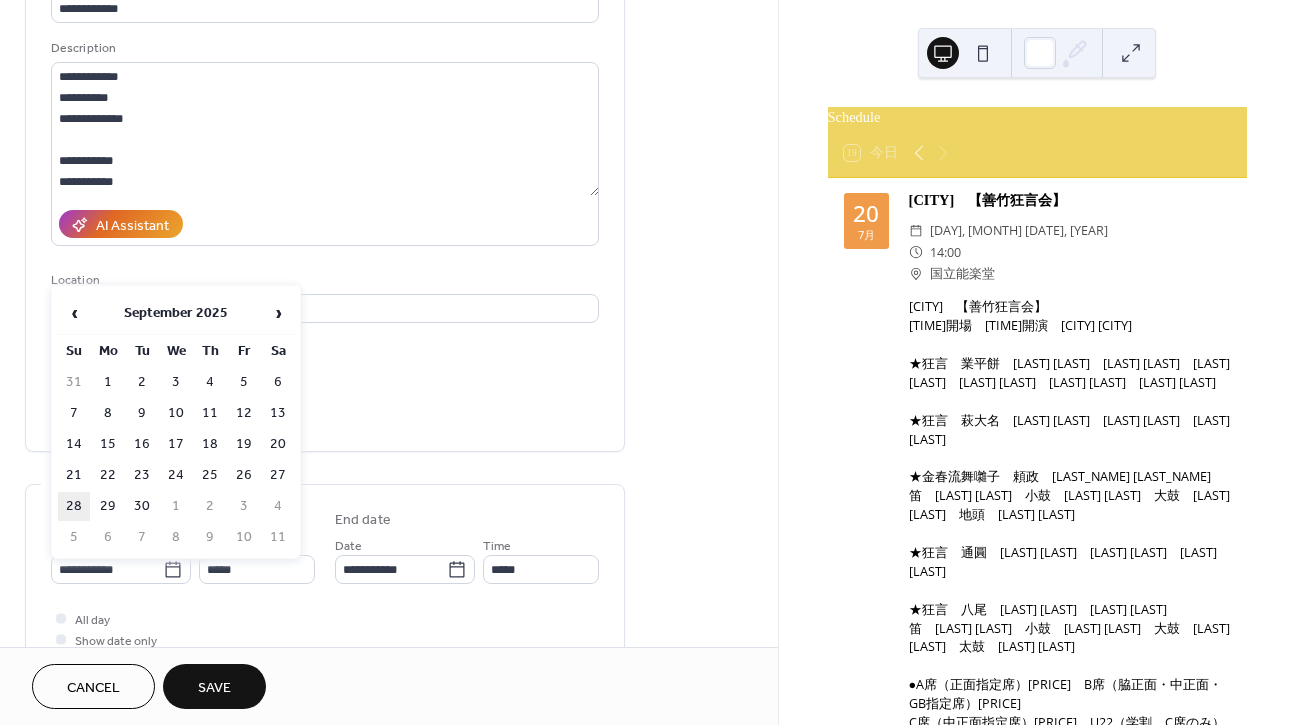 click on "28" at bounding box center [74, 506] 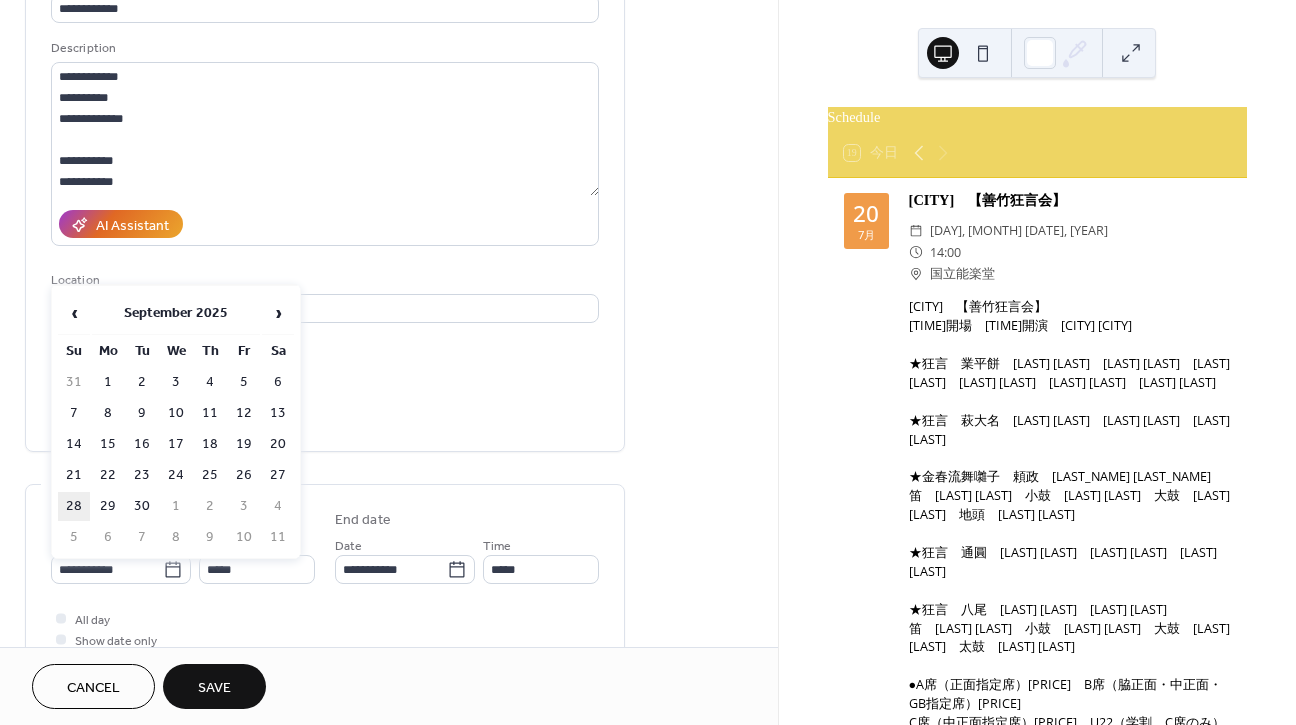 type on "**********" 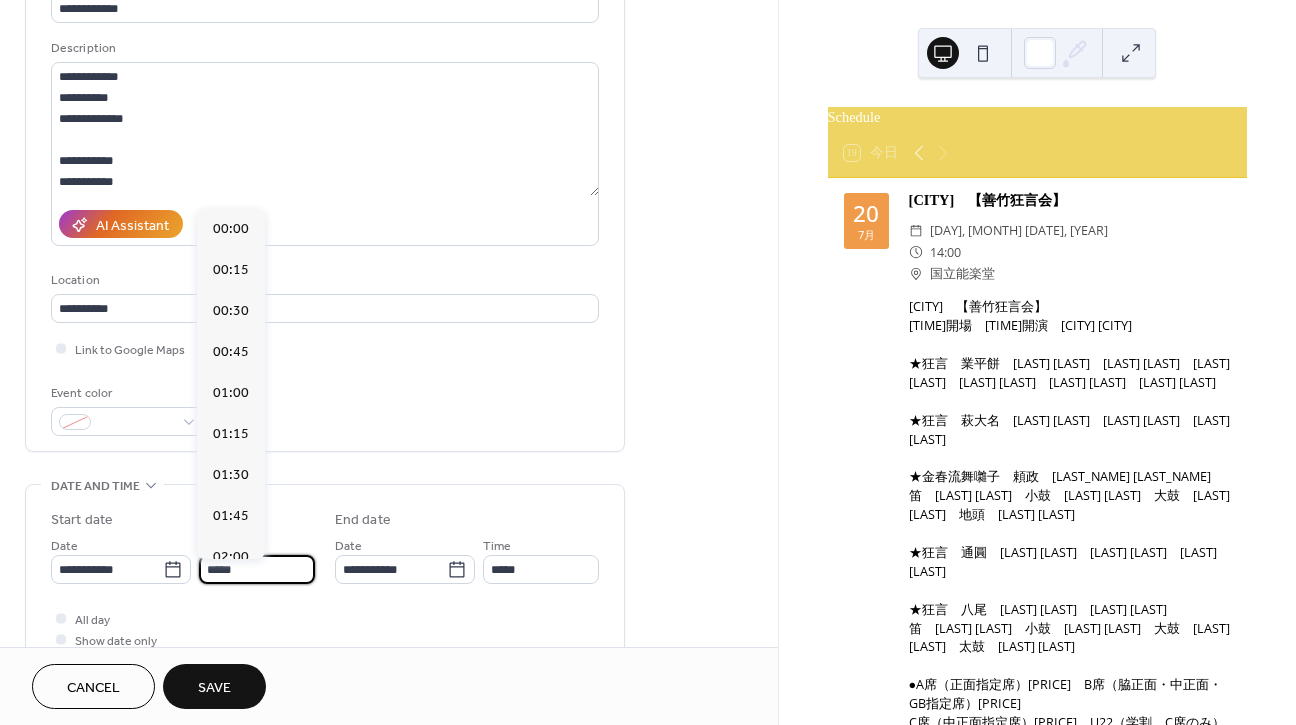 click on "*****" at bounding box center (257, 569) 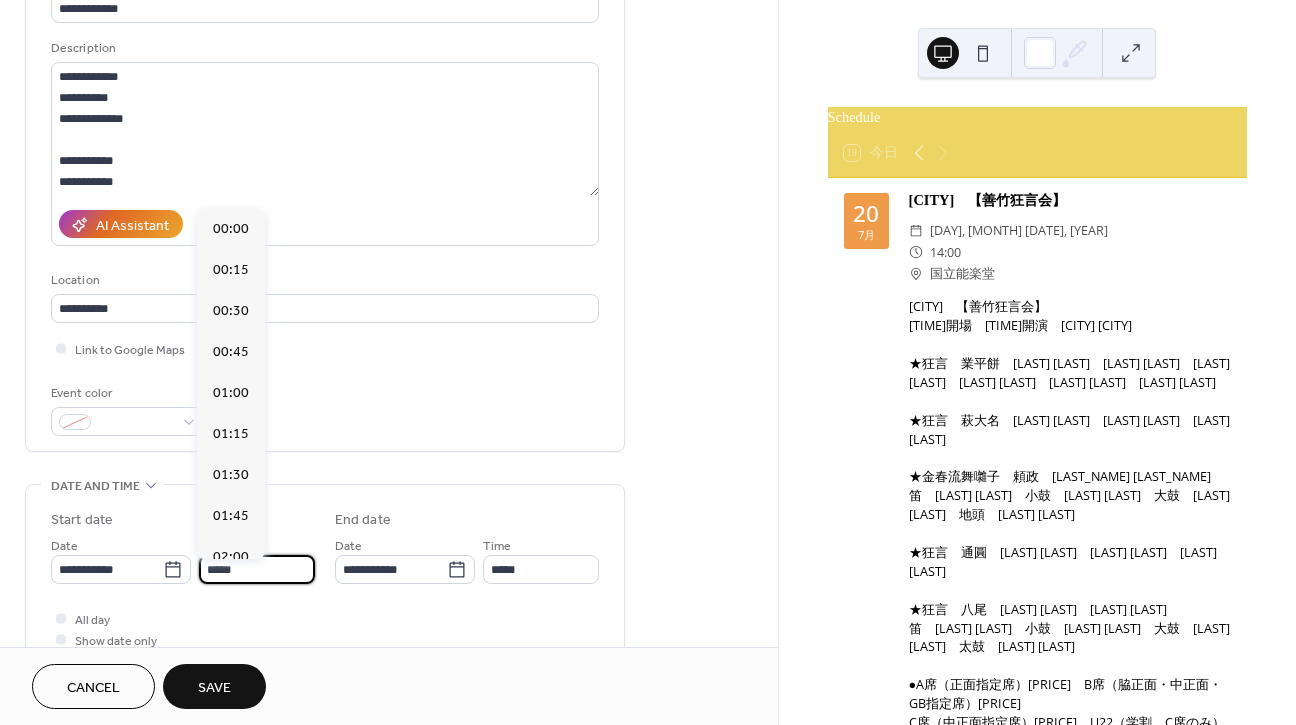 scroll, scrollTop: 1968, scrollLeft: 0, axis: vertical 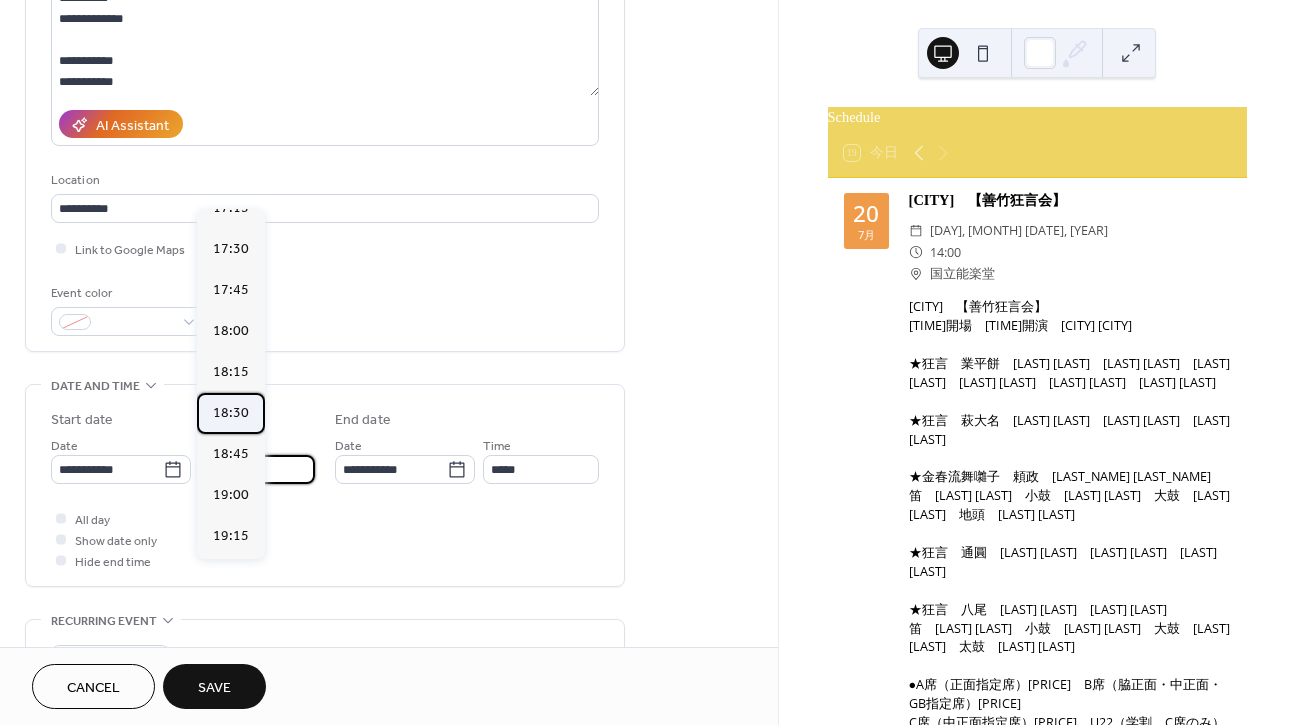 click on "18:30" at bounding box center (231, 413) 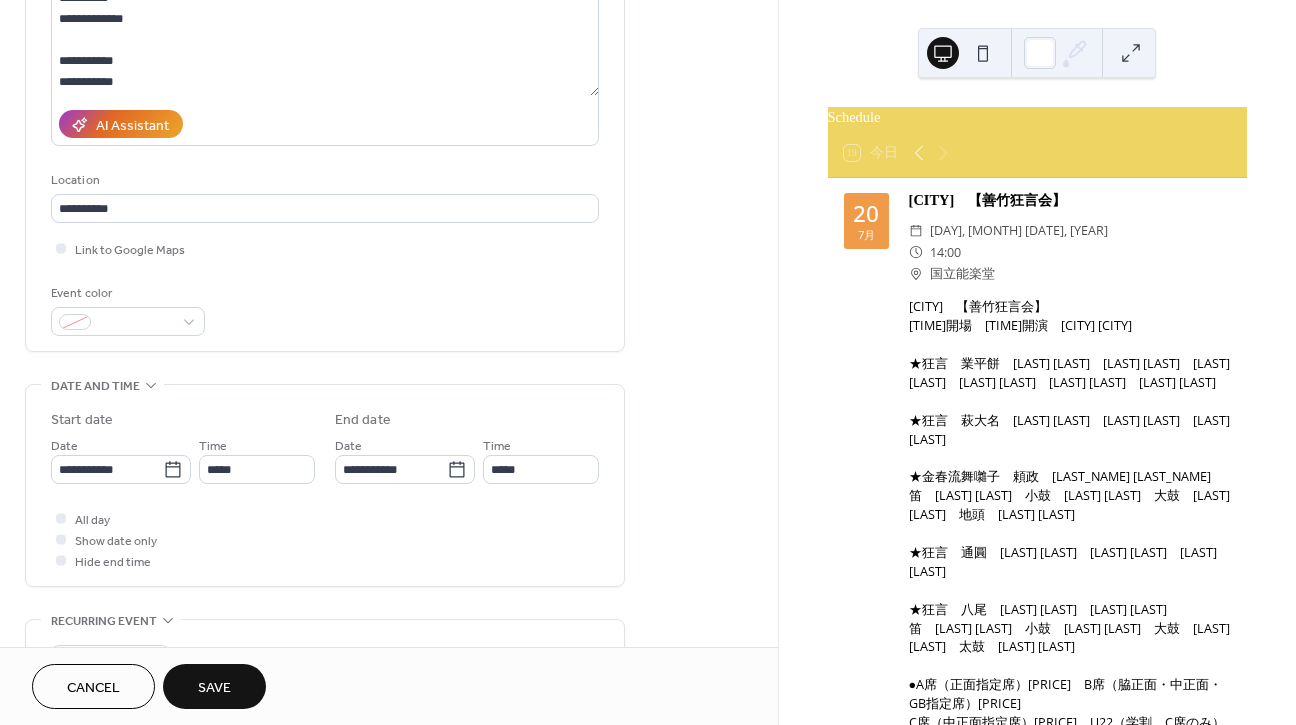 type on "*****" 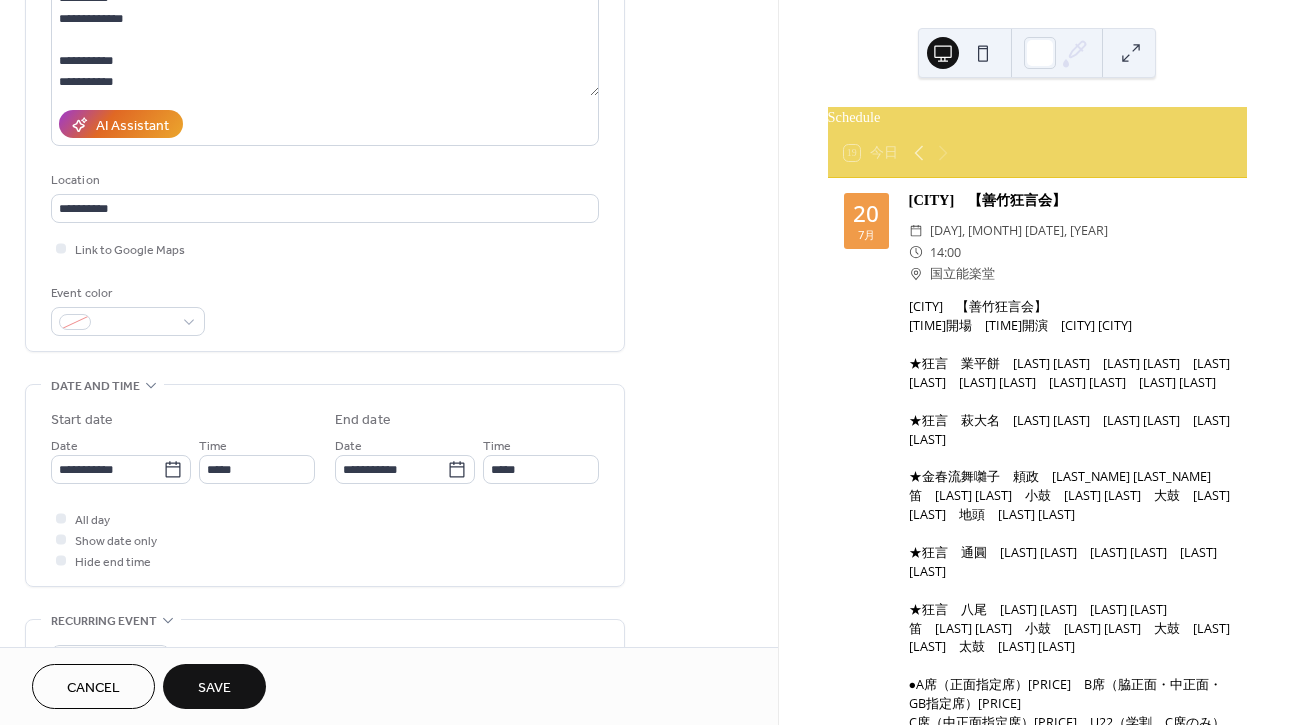 type on "*****" 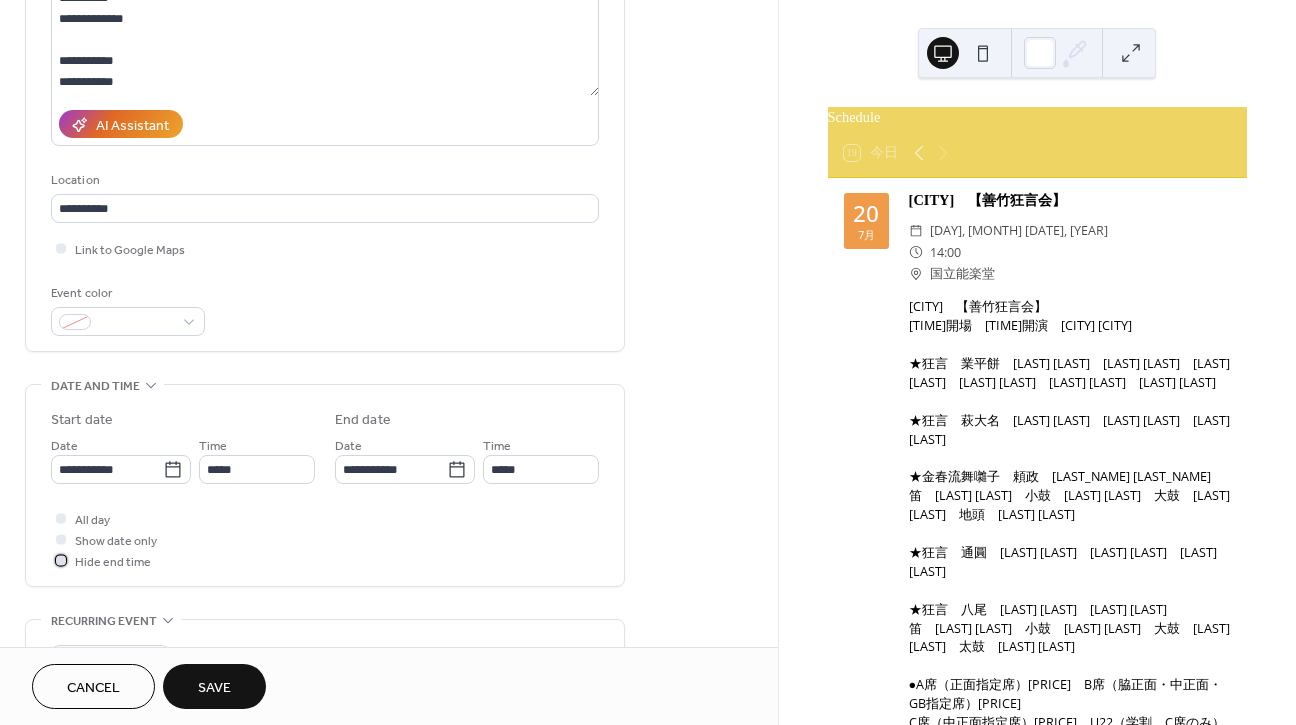 click on "Hide end time" at bounding box center [113, 562] 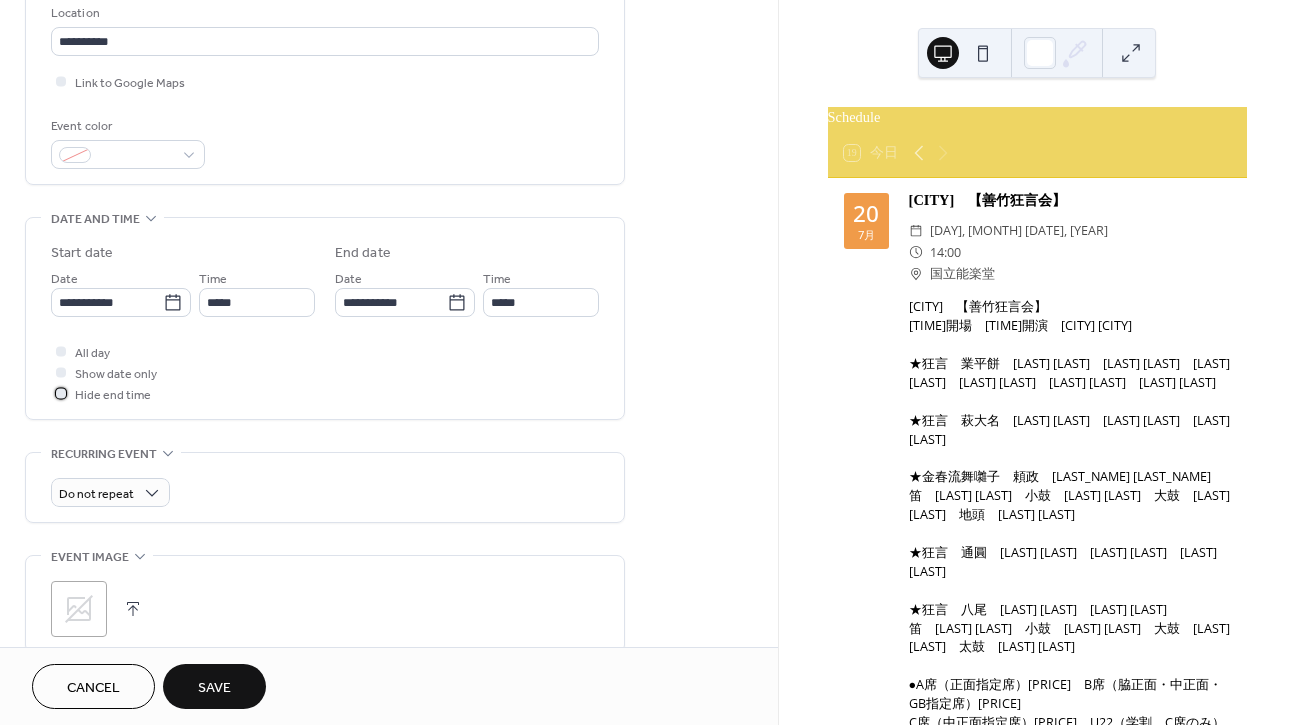 scroll, scrollTop: 466, scrollLeft: 0, axis: vertical 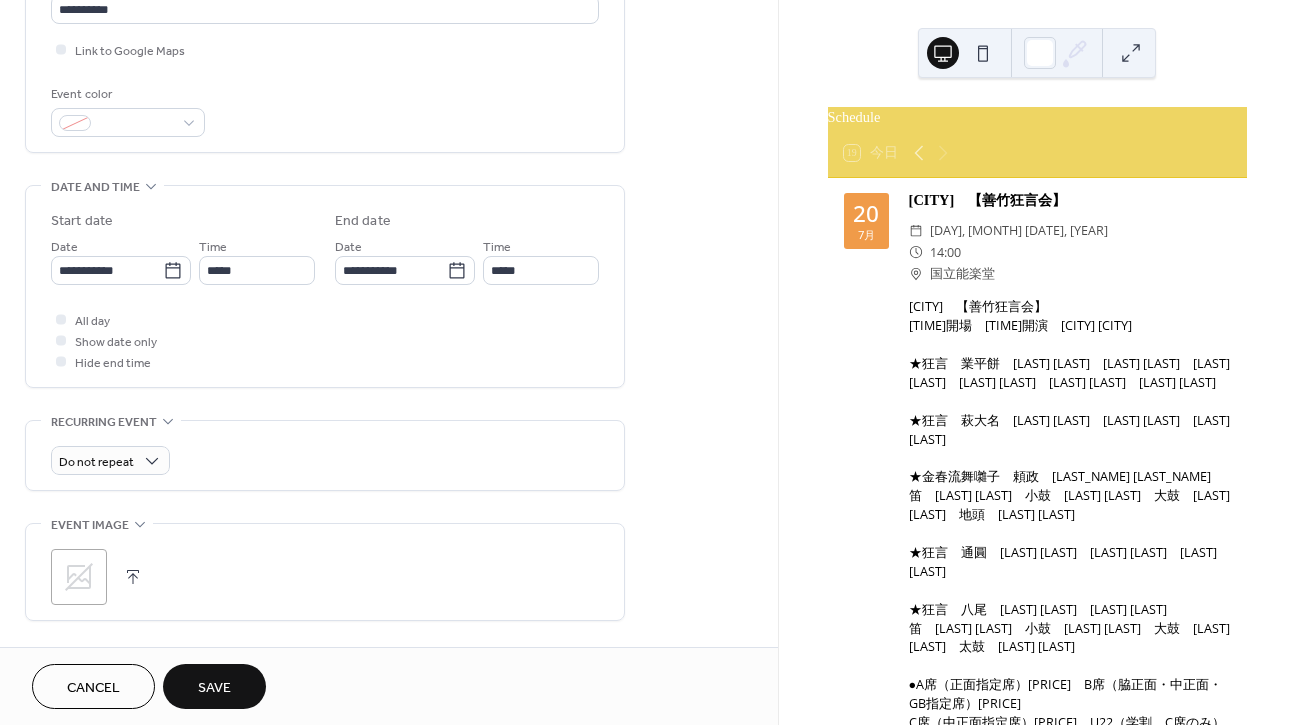 click on "Save" at bounding box center [214, 688] 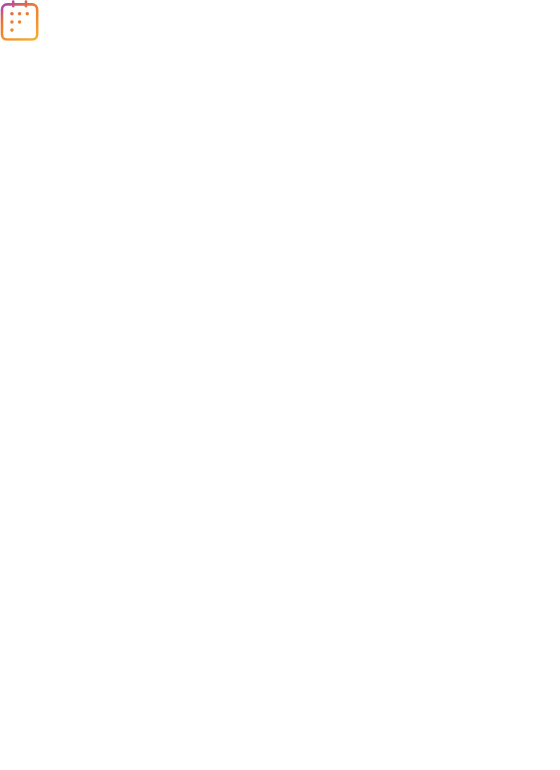 scroll, scrollTop: 0, scrollLeft: 0, axis: both 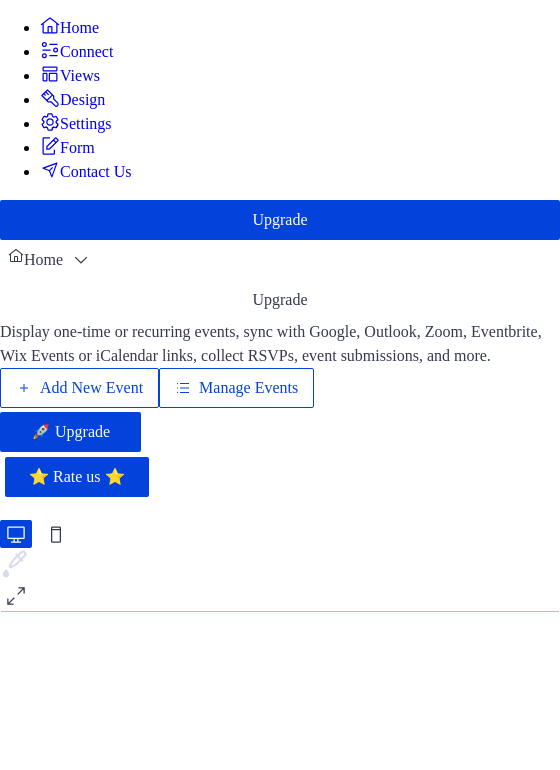 click on "Add New Event" at bounding box center [91, 388] 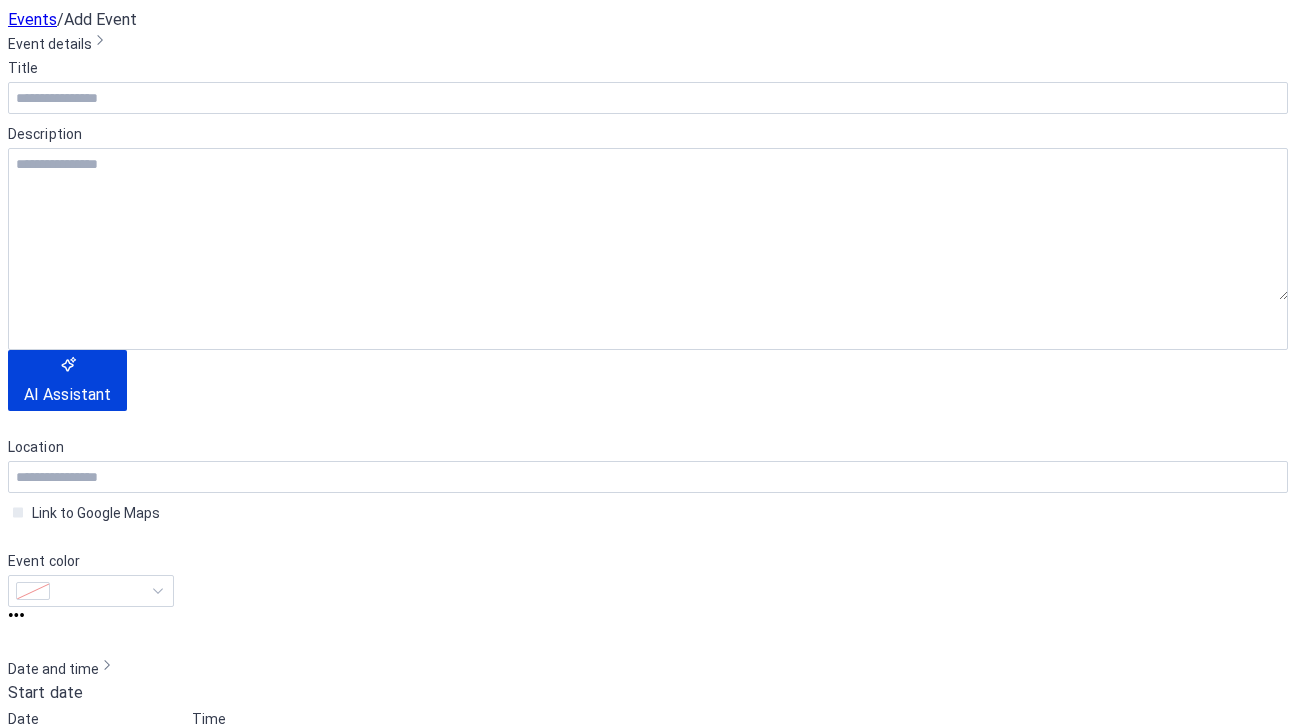 scroll, scrollTop: 0, scrollLeft: 0, axis: both 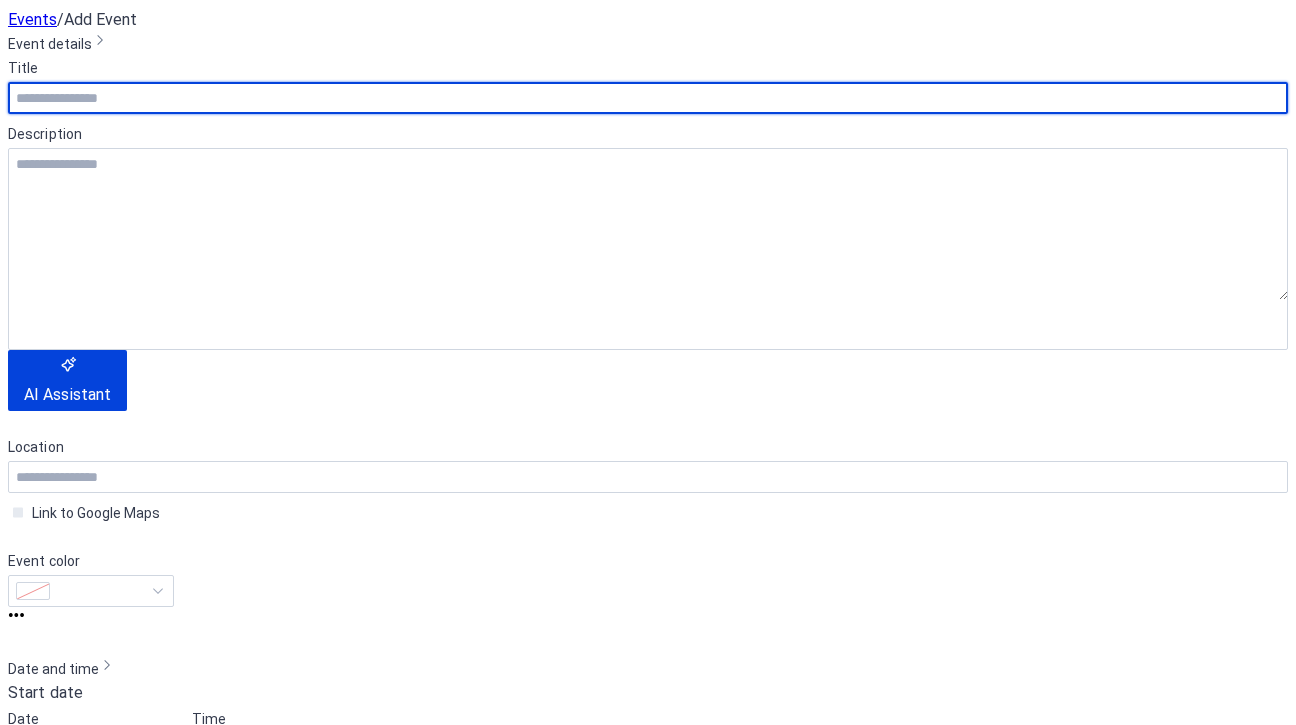 click at bounding box center (648, 98) 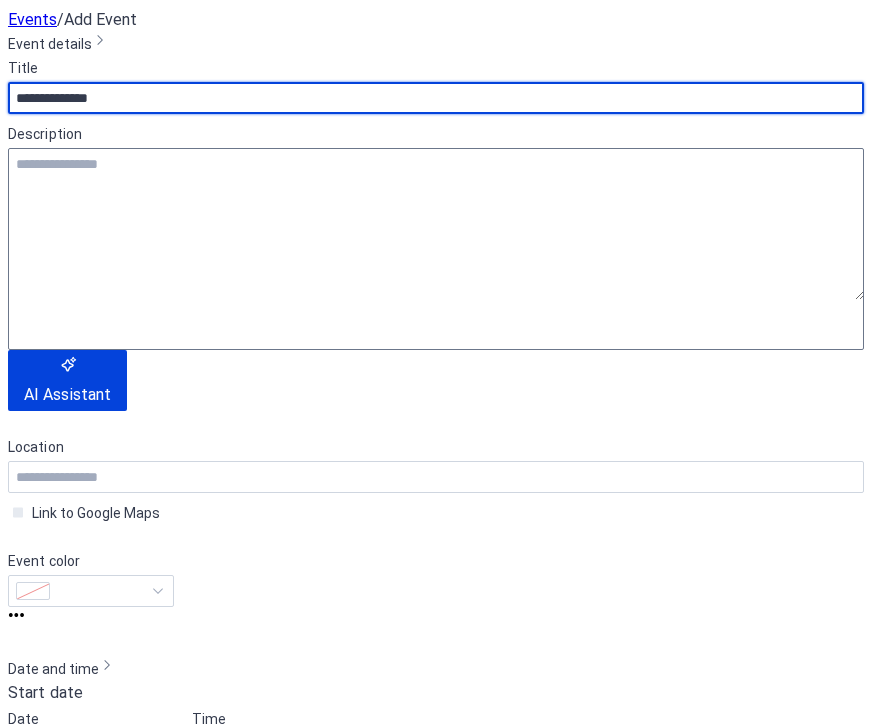 type on "**********" 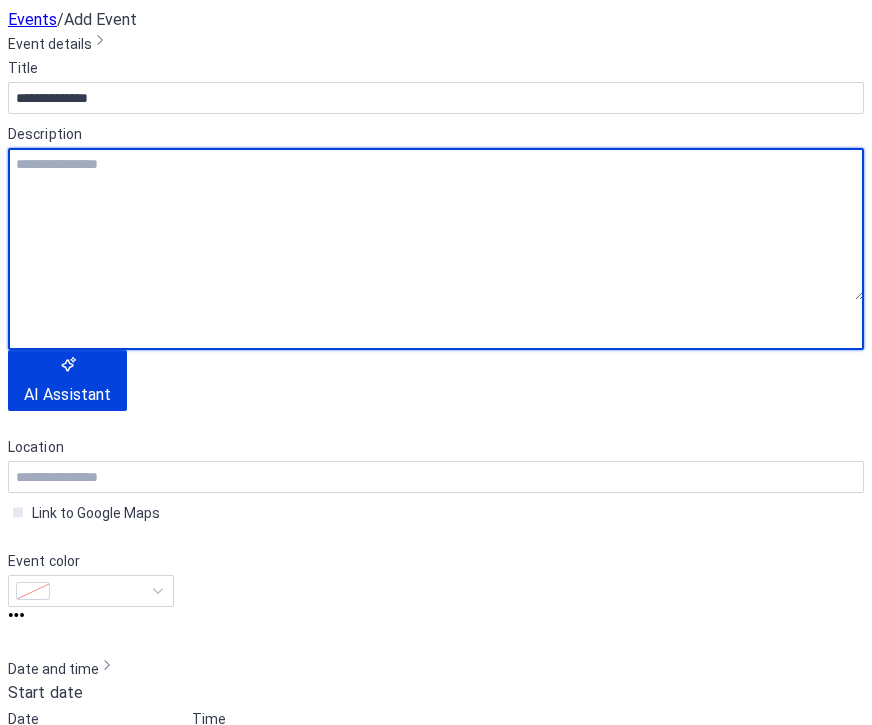 click at bounding box center [436, 224] 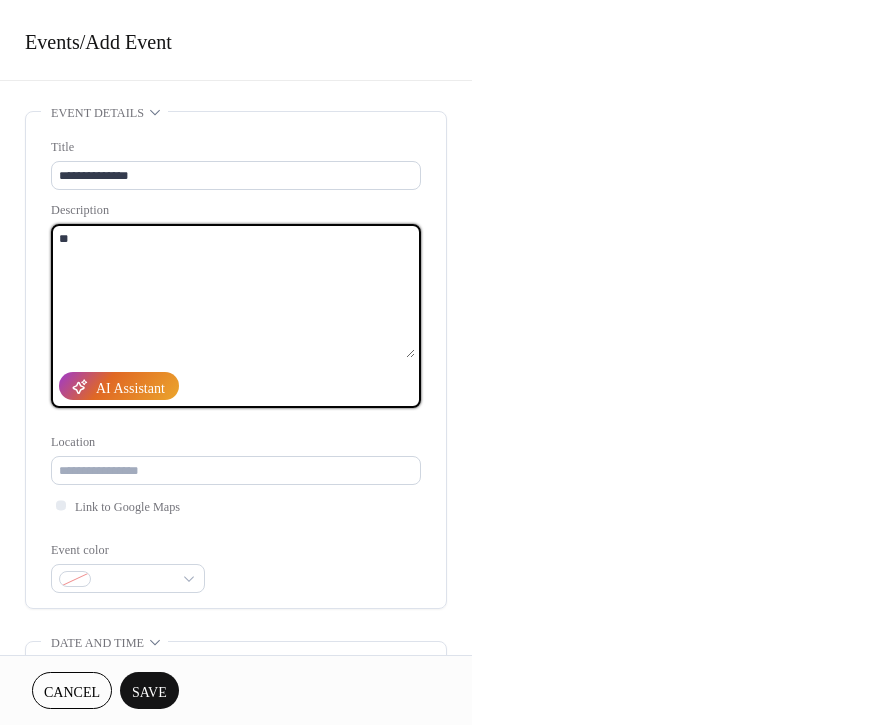 type on "*" 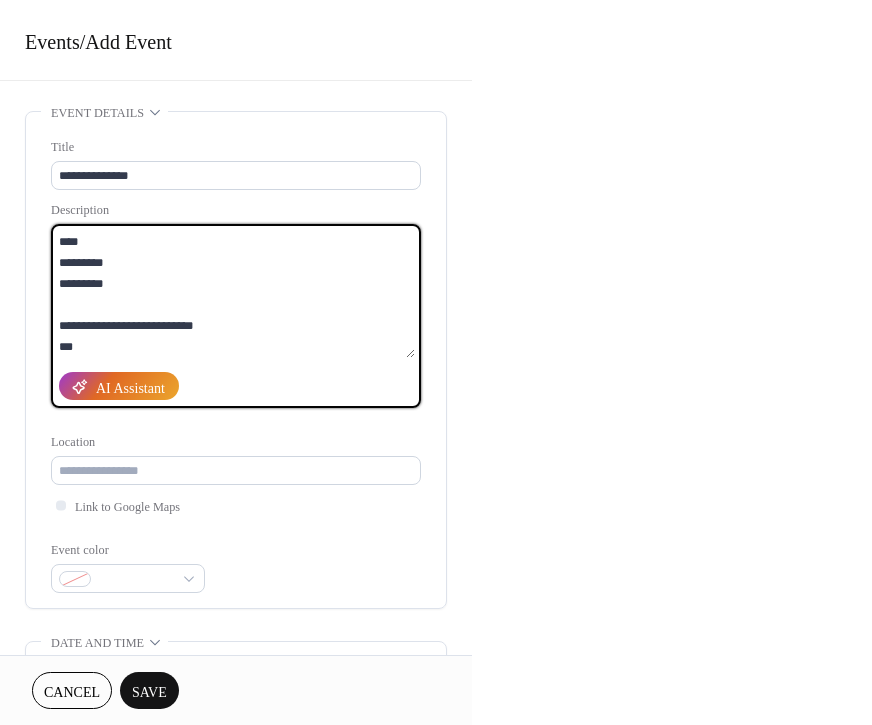 scroll, scrollTop: 18, scrollLeft: 0, axis: vertical 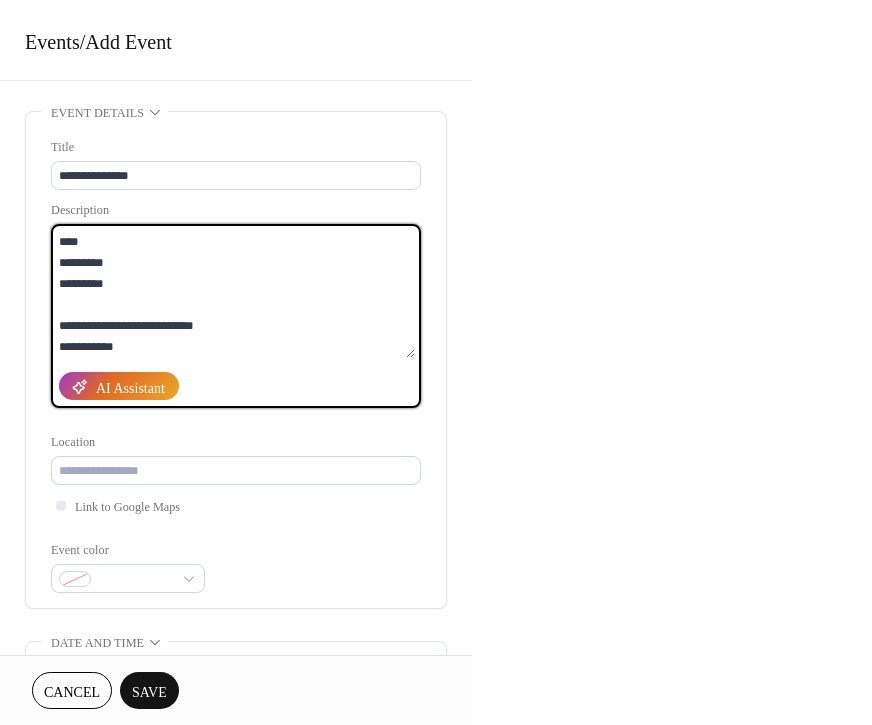 click on "**********" at bounding box center (233, 291) 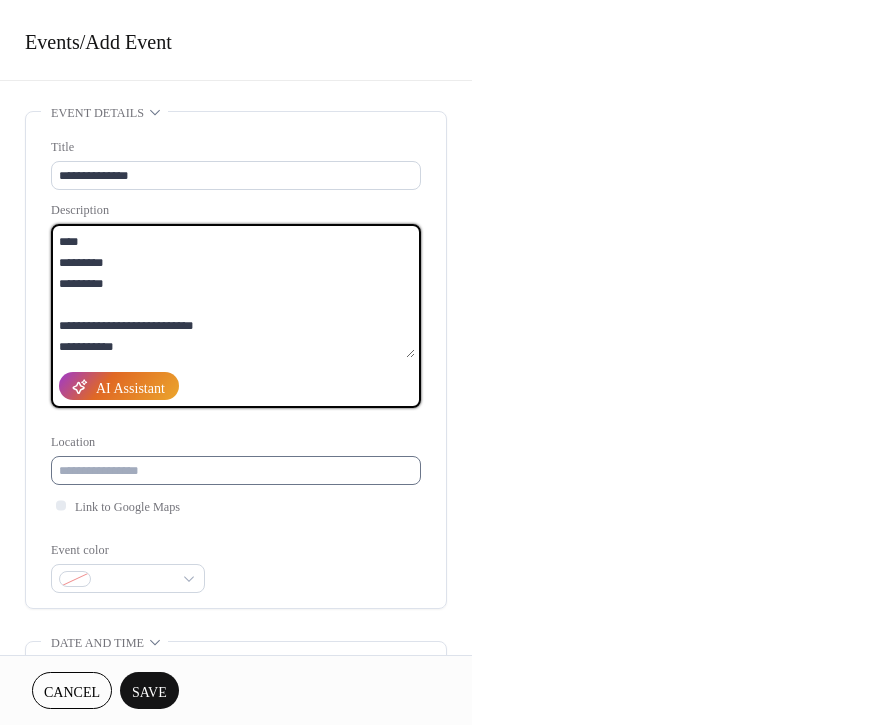 type on "**********" 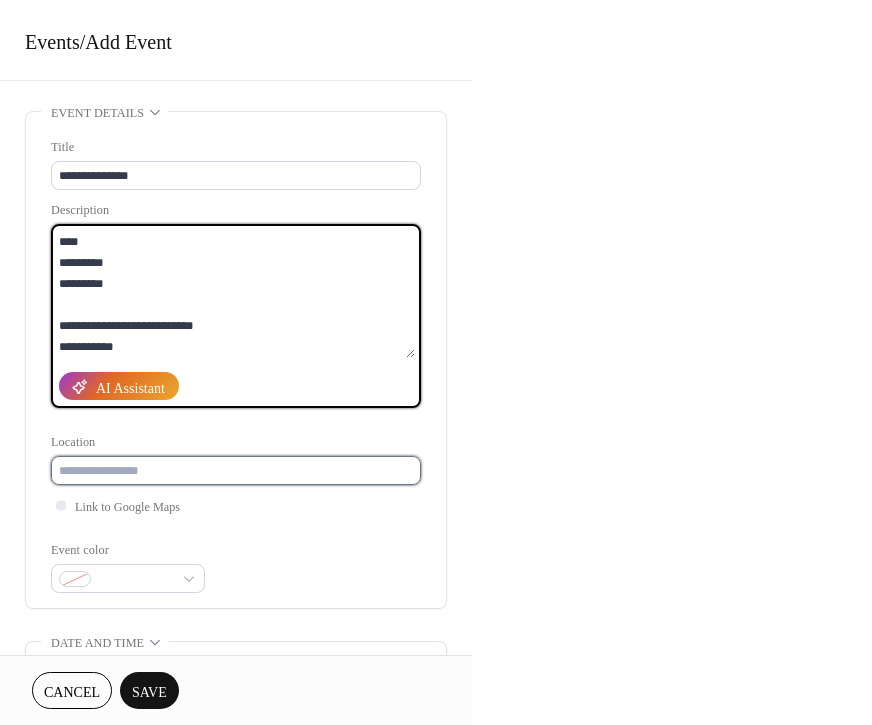 click at bounding box center [236, 470] 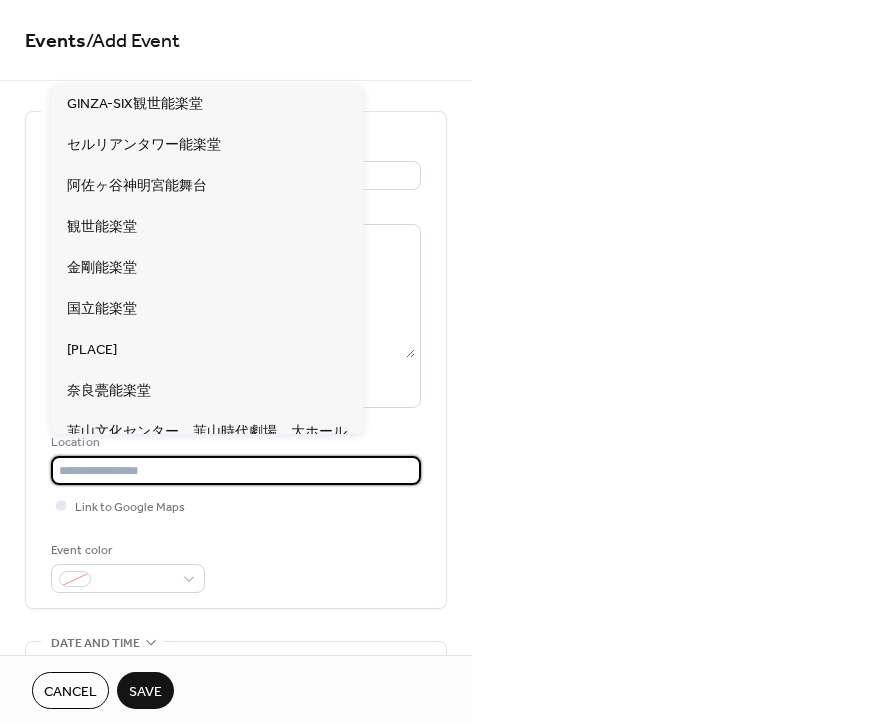 click at bounding box center (236, 470) 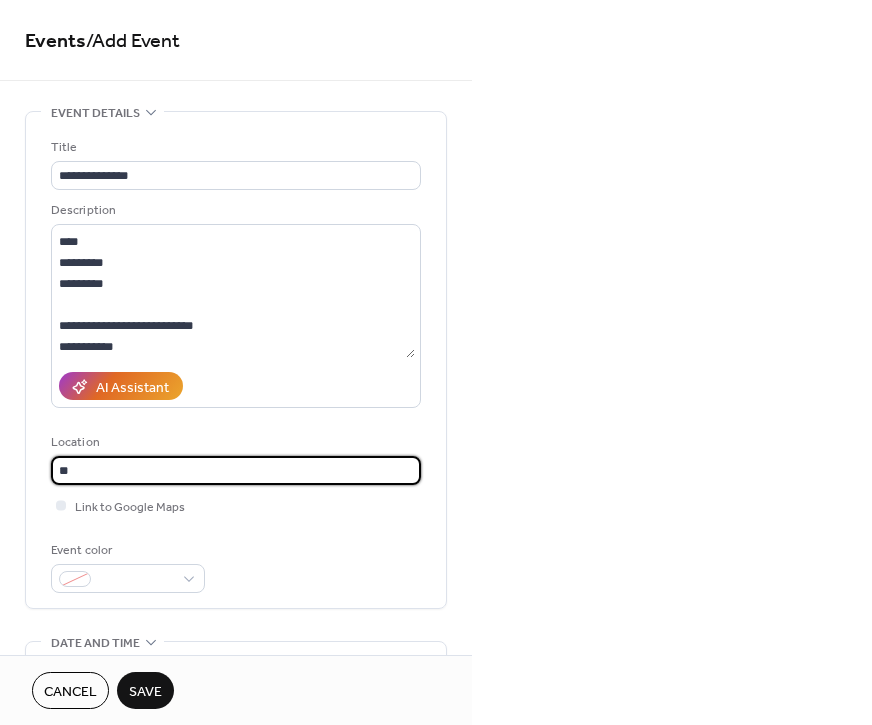 type on "*" 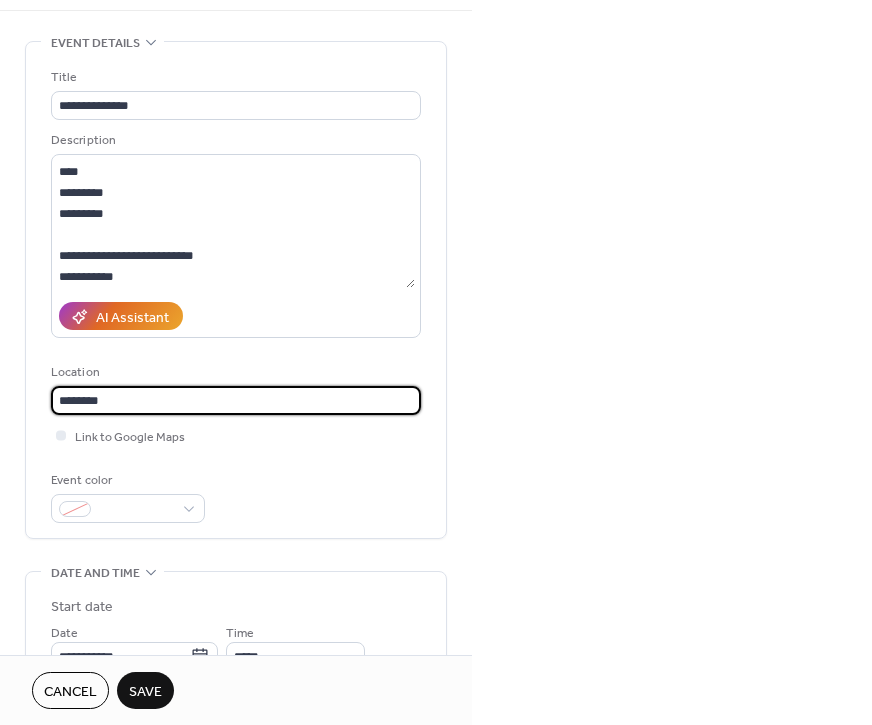 scroll, scrollTop: 111, scrollLeft: 0, axis: vertical 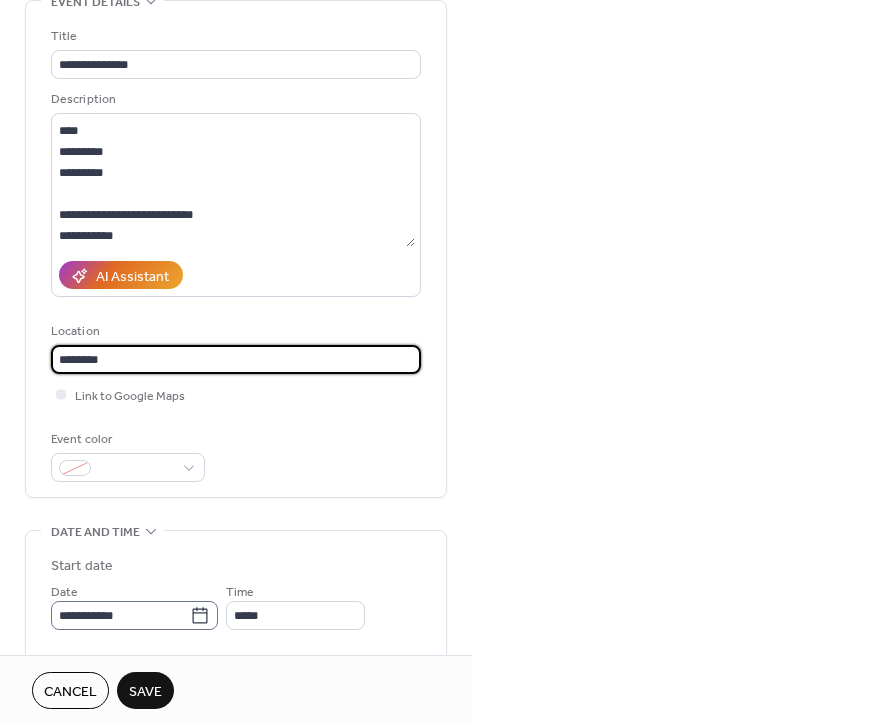 type on "********" 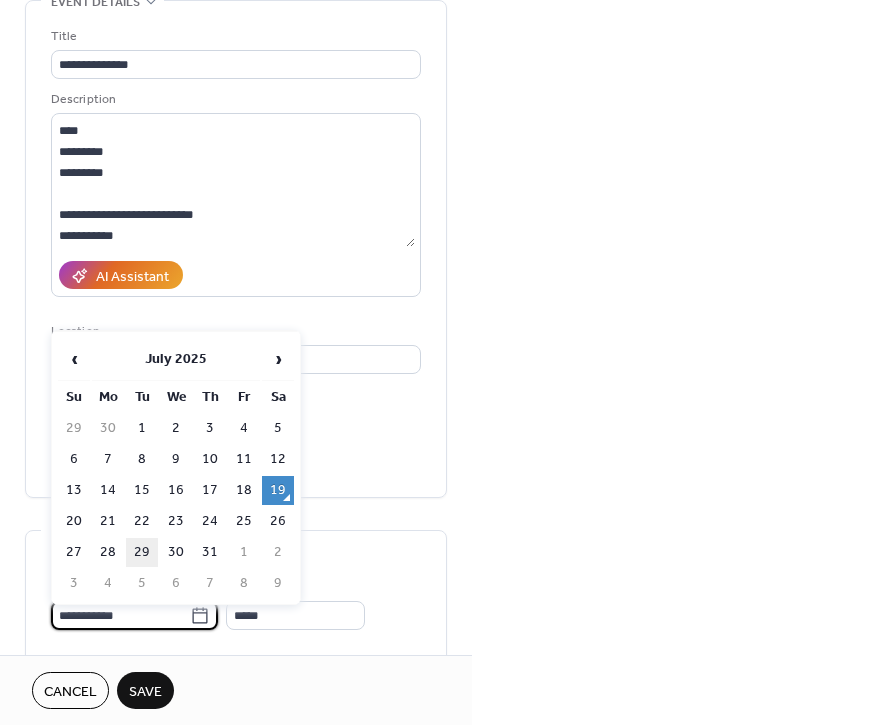click on "29" at bounding box center (142, 552) 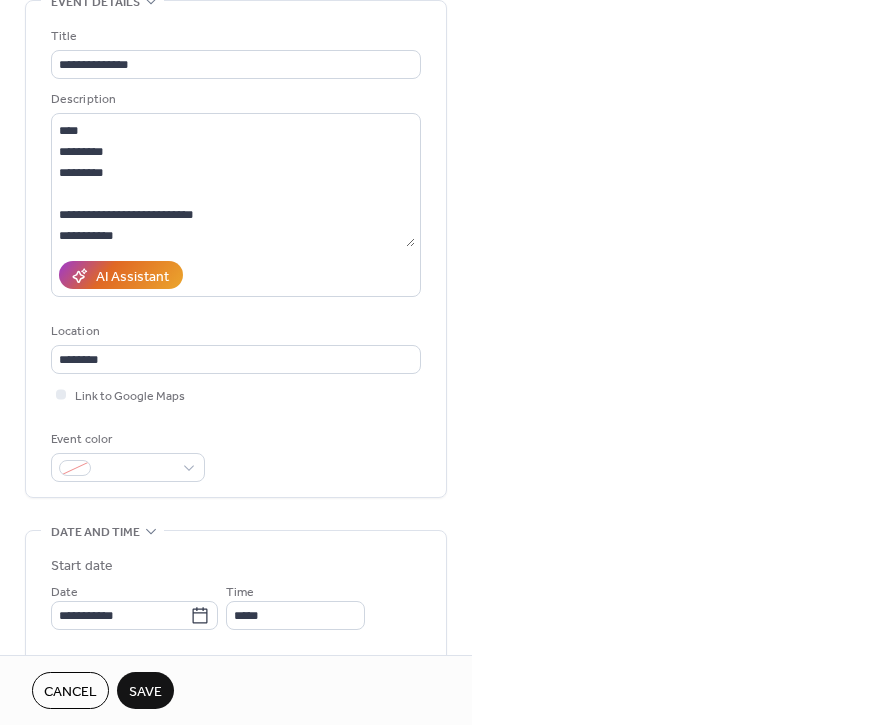 type on "**********" 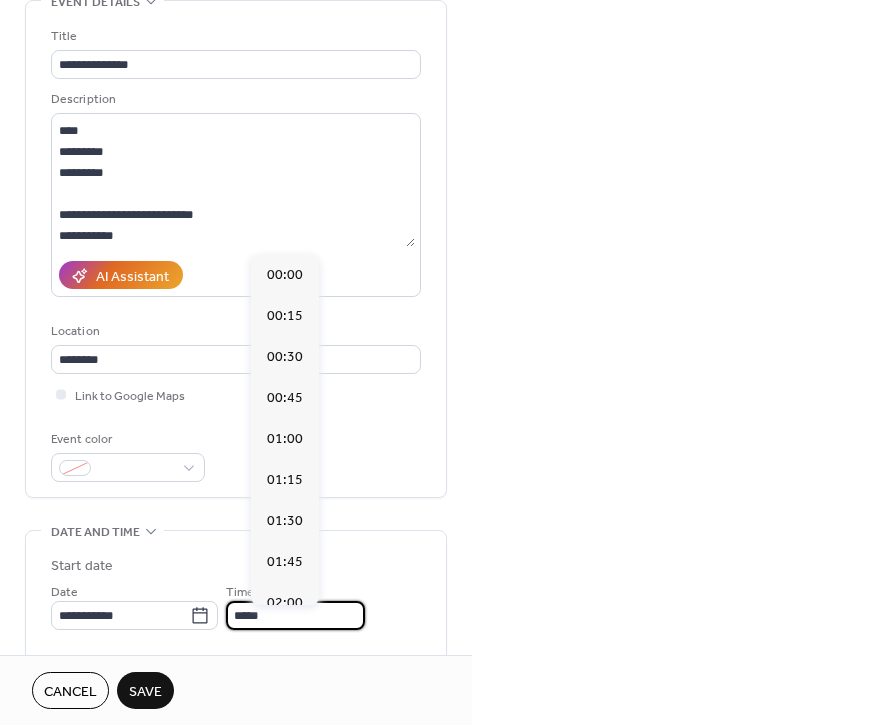 click on "*****" at bounding box center [295, 615] 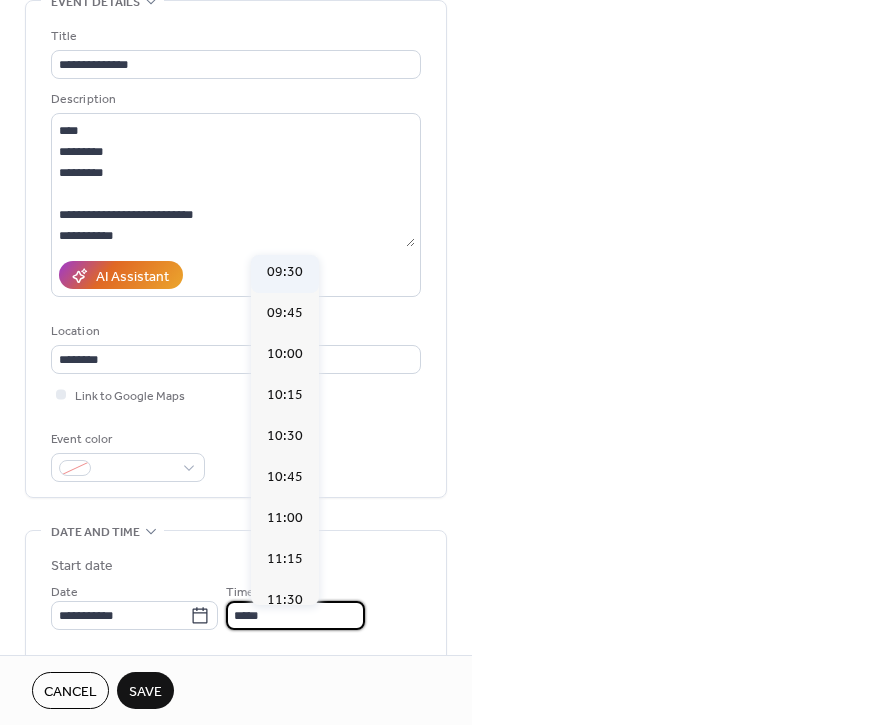 scroll, scrollTop: 1587, scrollLeft: 0, axis: vertical 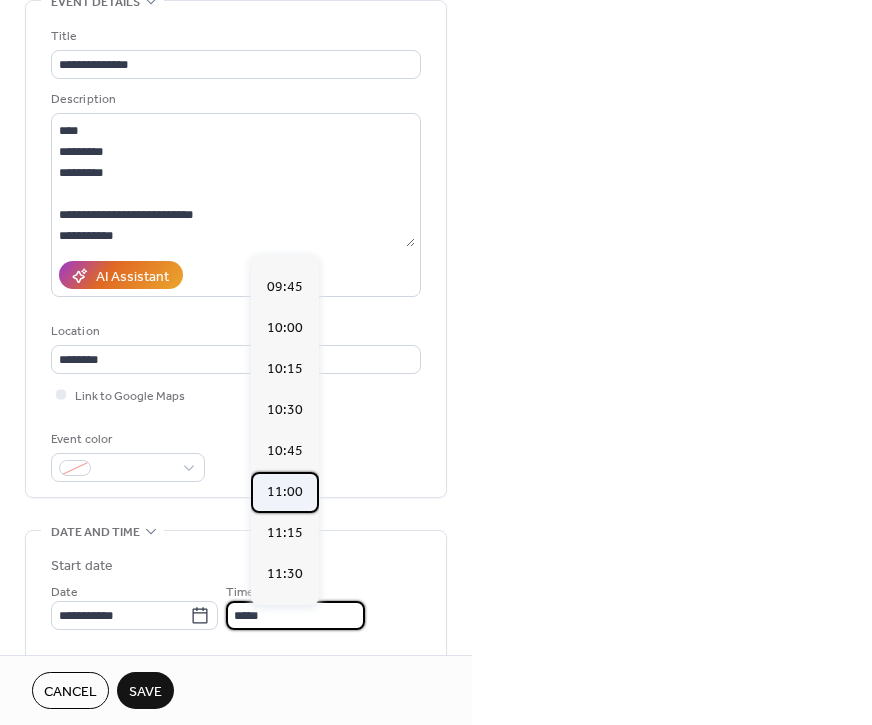 click on "11:00" at bounding box center [285, 492] 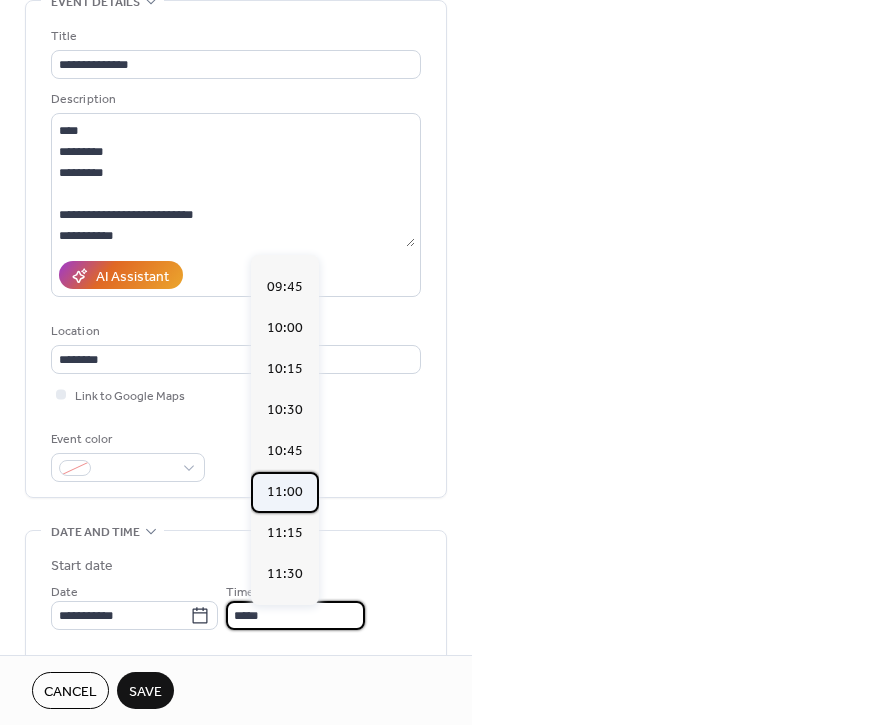 type on "*****" 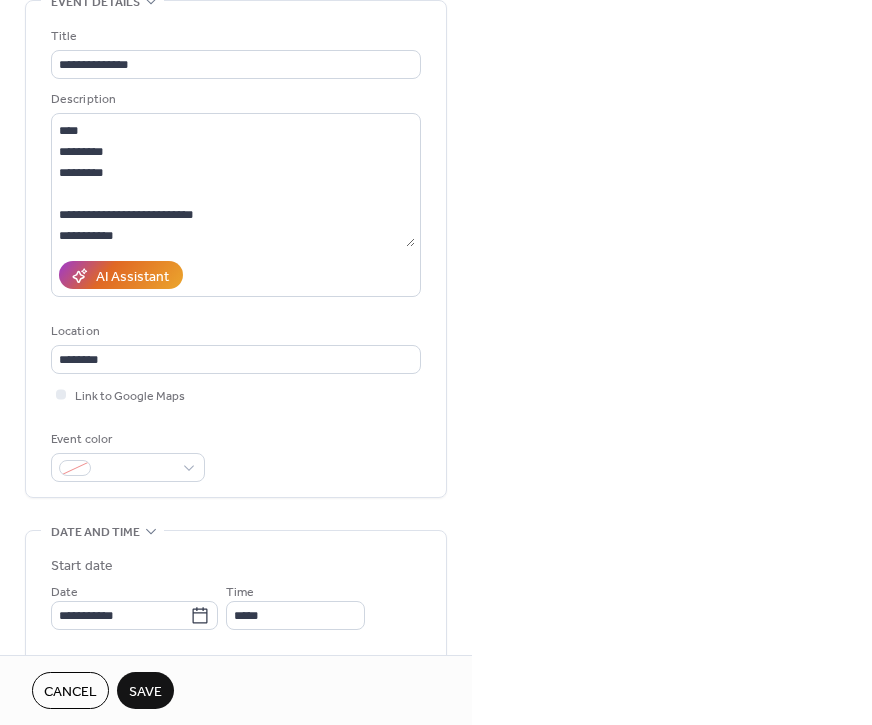 click on "Time *****" at bounding box center (295, 605) 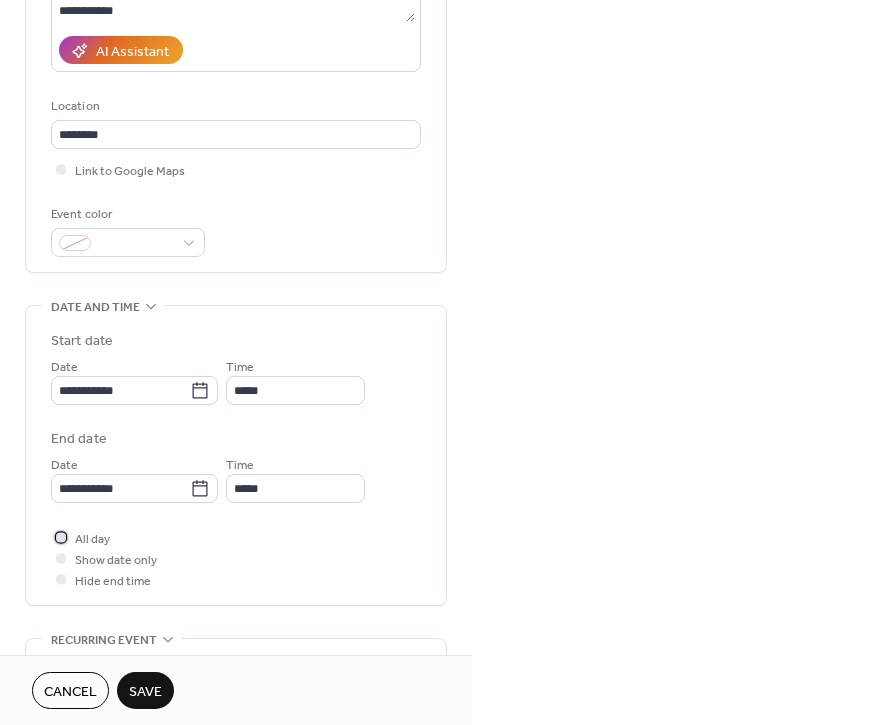 click at bounding box center [61, 537] 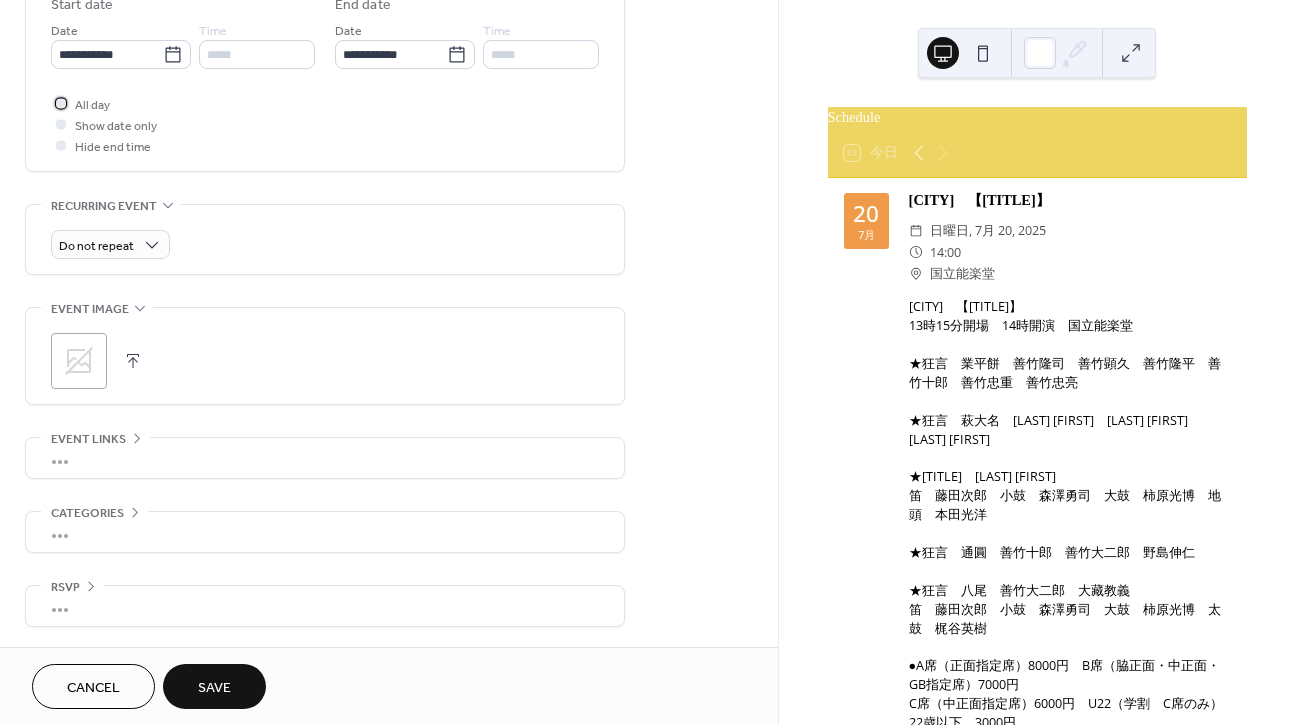 scroll, scrollTop: 688, scrollLeft: 0, axis: vertical 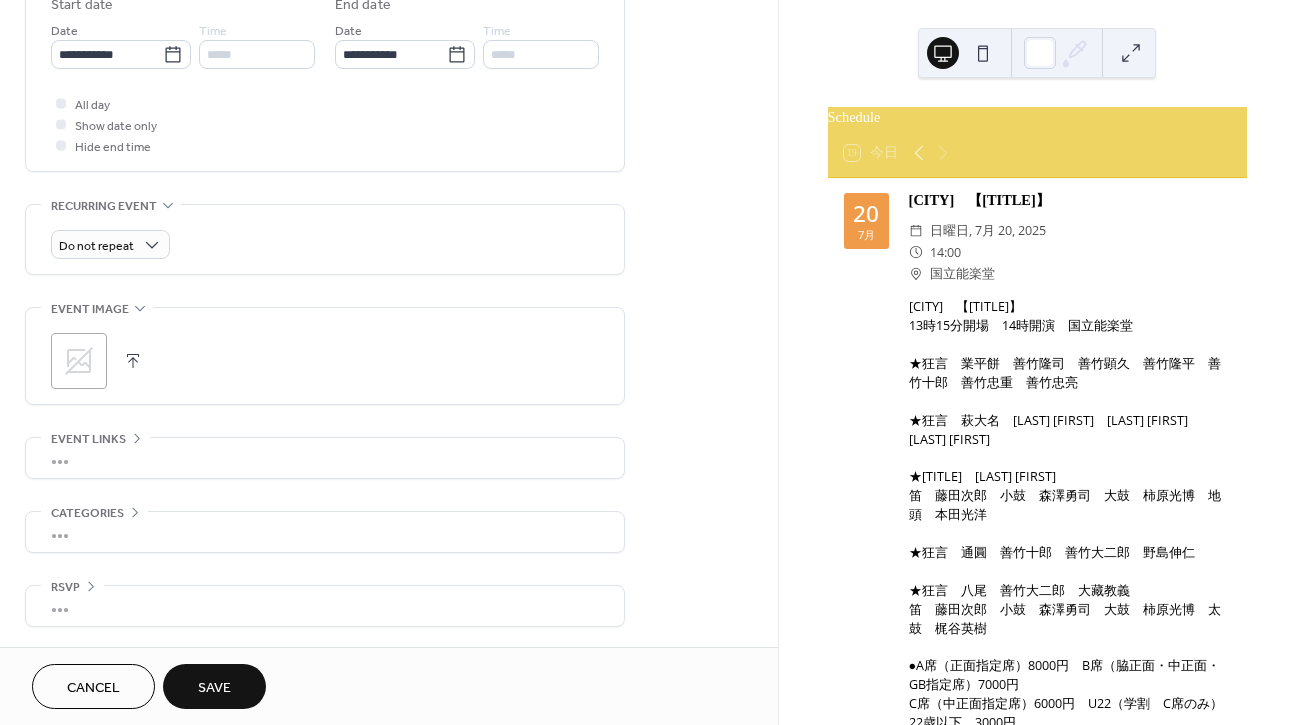 click on "Save" at bounding box center (214, 688) 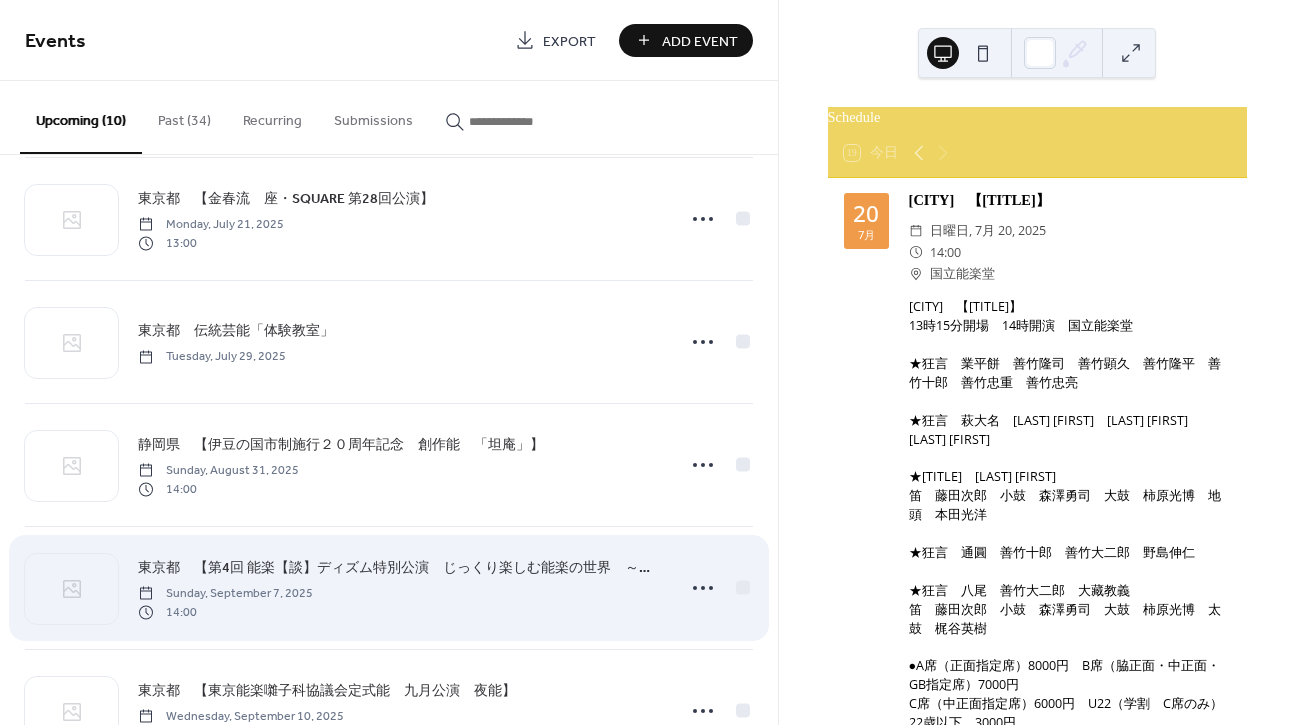 scroll, scrollTop: 142, scrollLeft: 0, axis: vertical 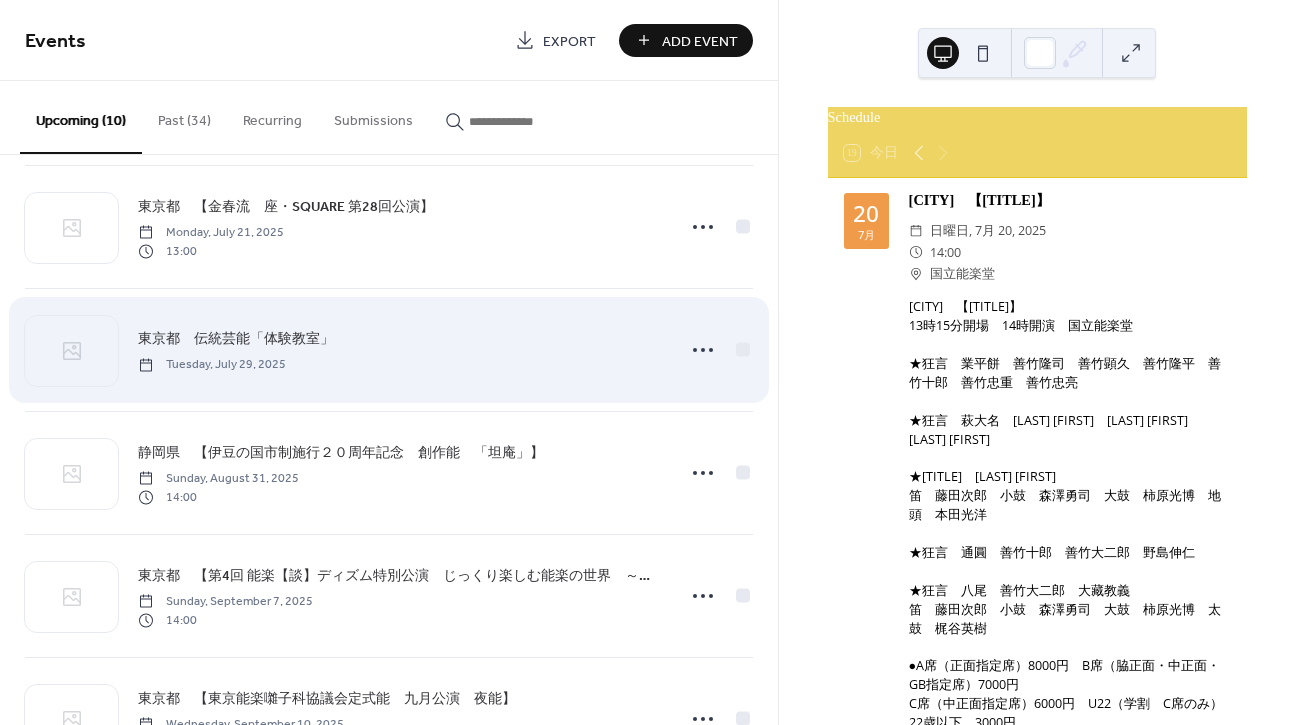 click on "[CITY]　[TITLE]　[DAY_OF_WEEK], [MONTH] [DAY], [YEAR]" at bounding box center [389, 350] 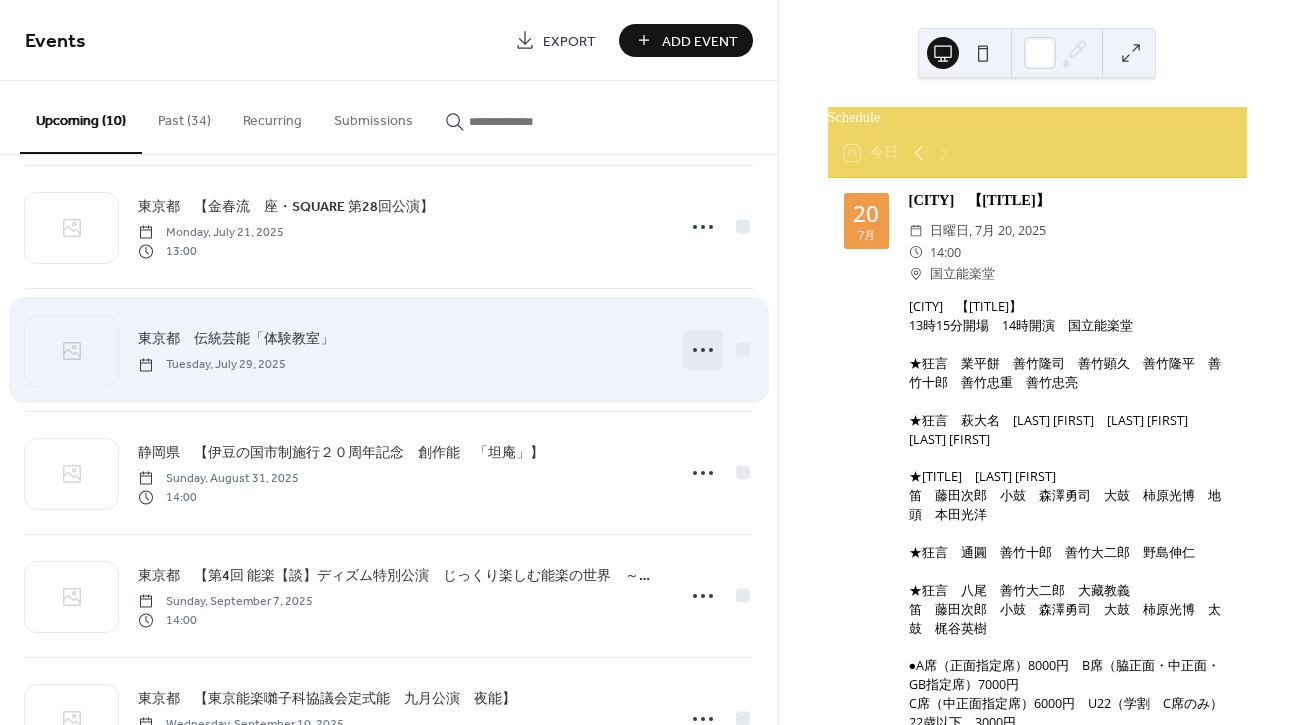 click 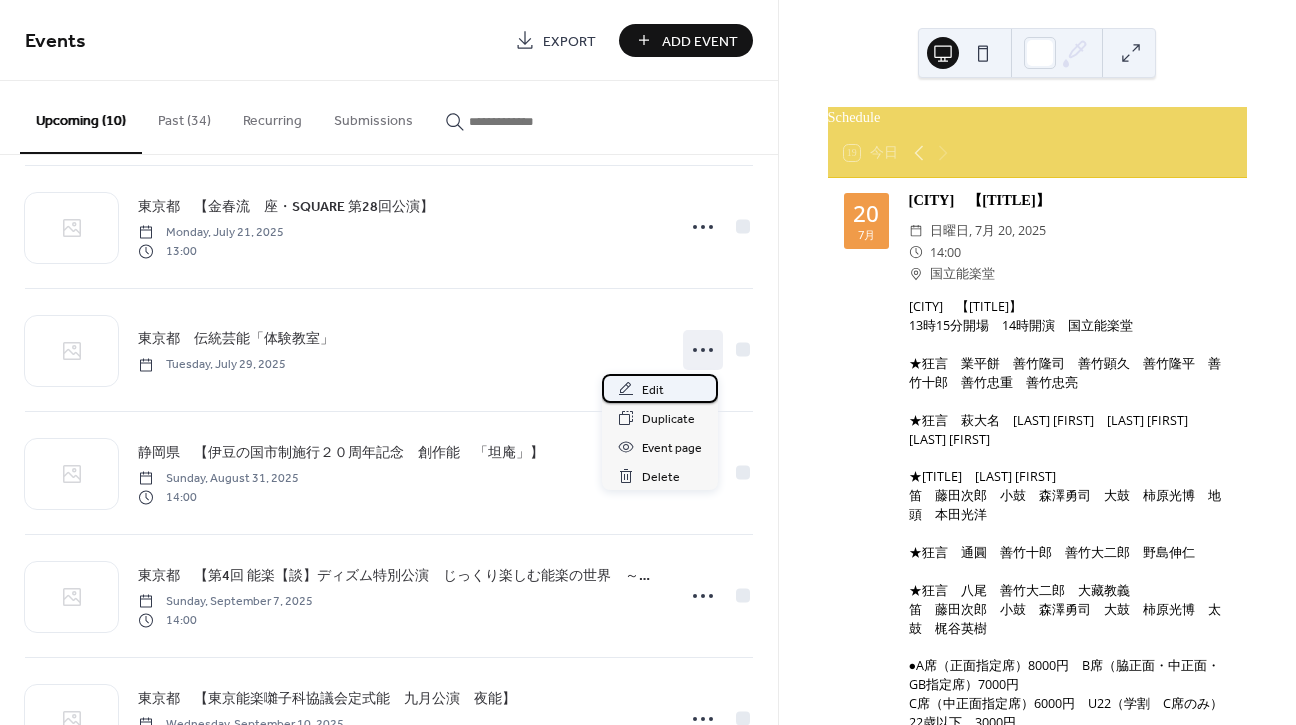 click on "Edit" at bounding box center (660, 388) 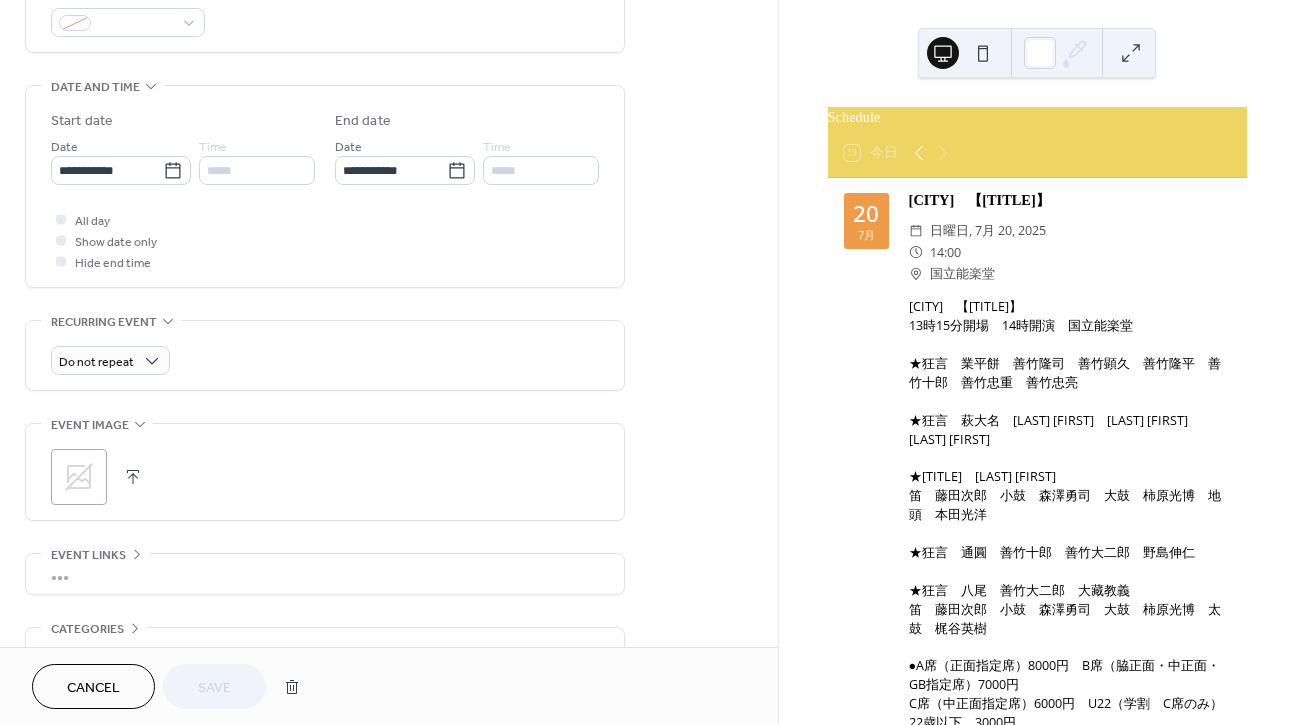 scroll, scrollTop: 569, scrollLeft: 0, axis: vertical 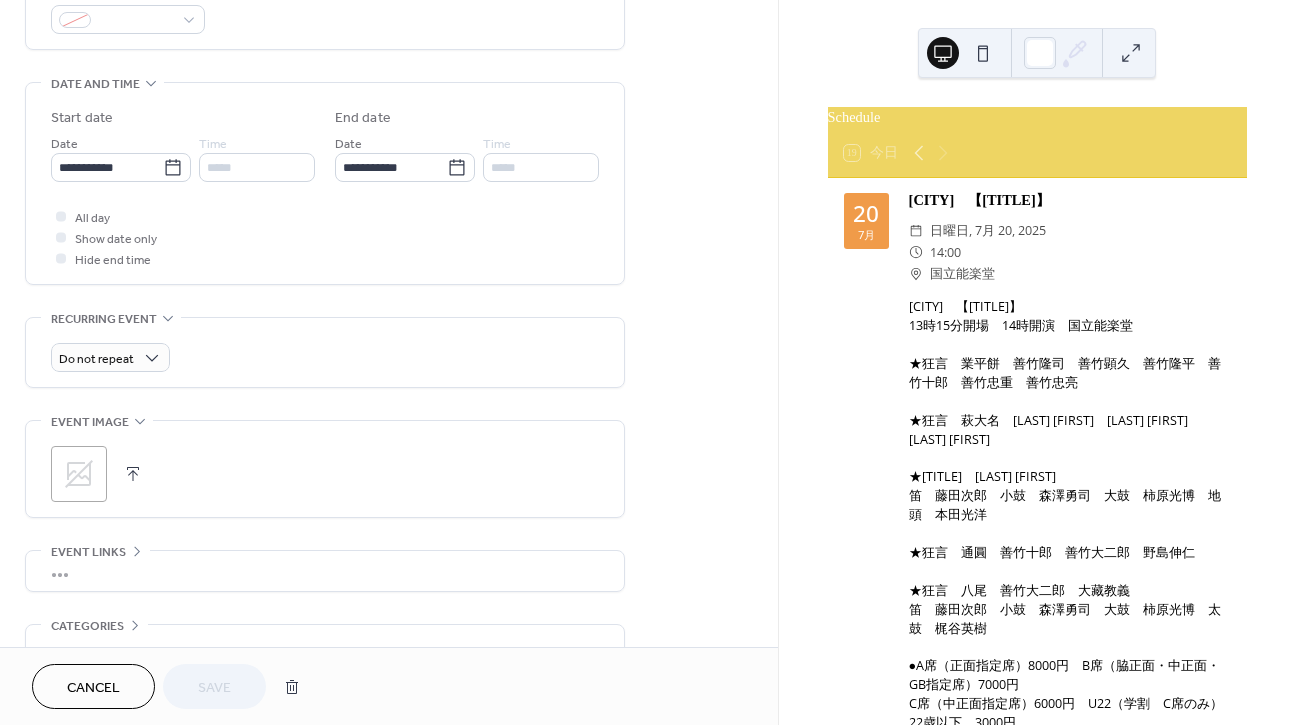 click at bounding box center [133, 474] 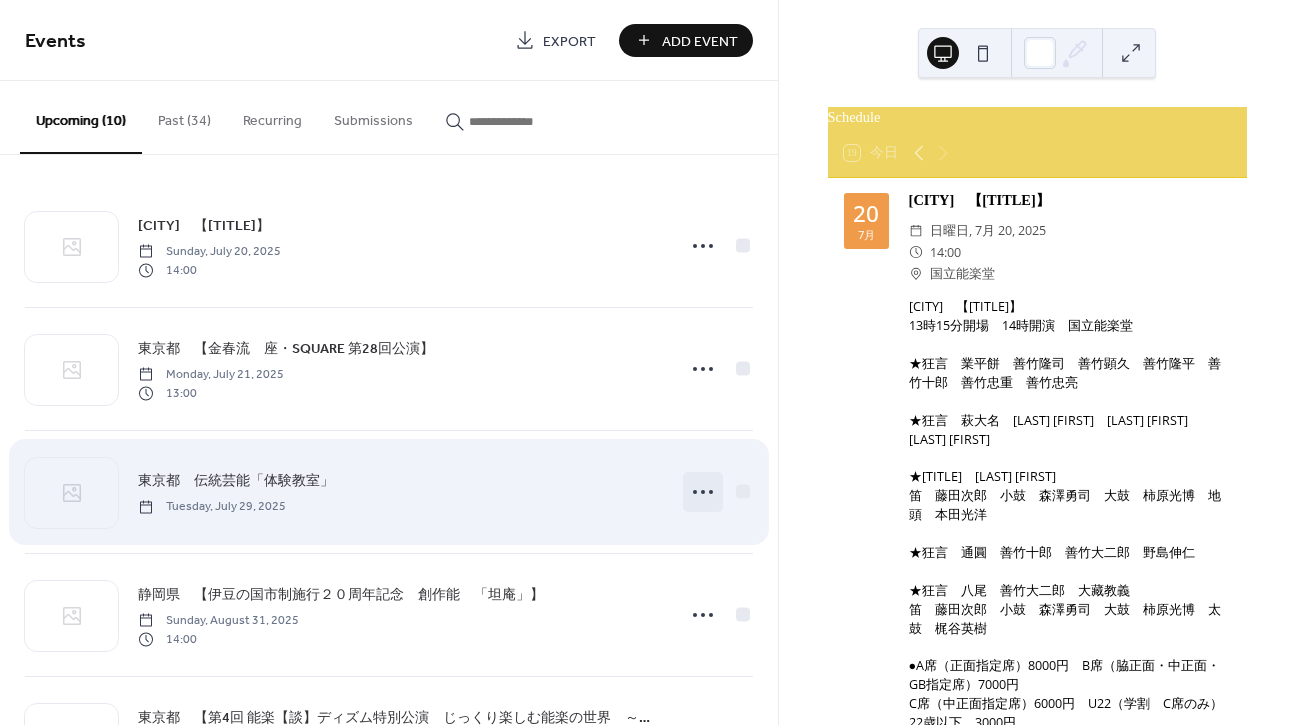 click 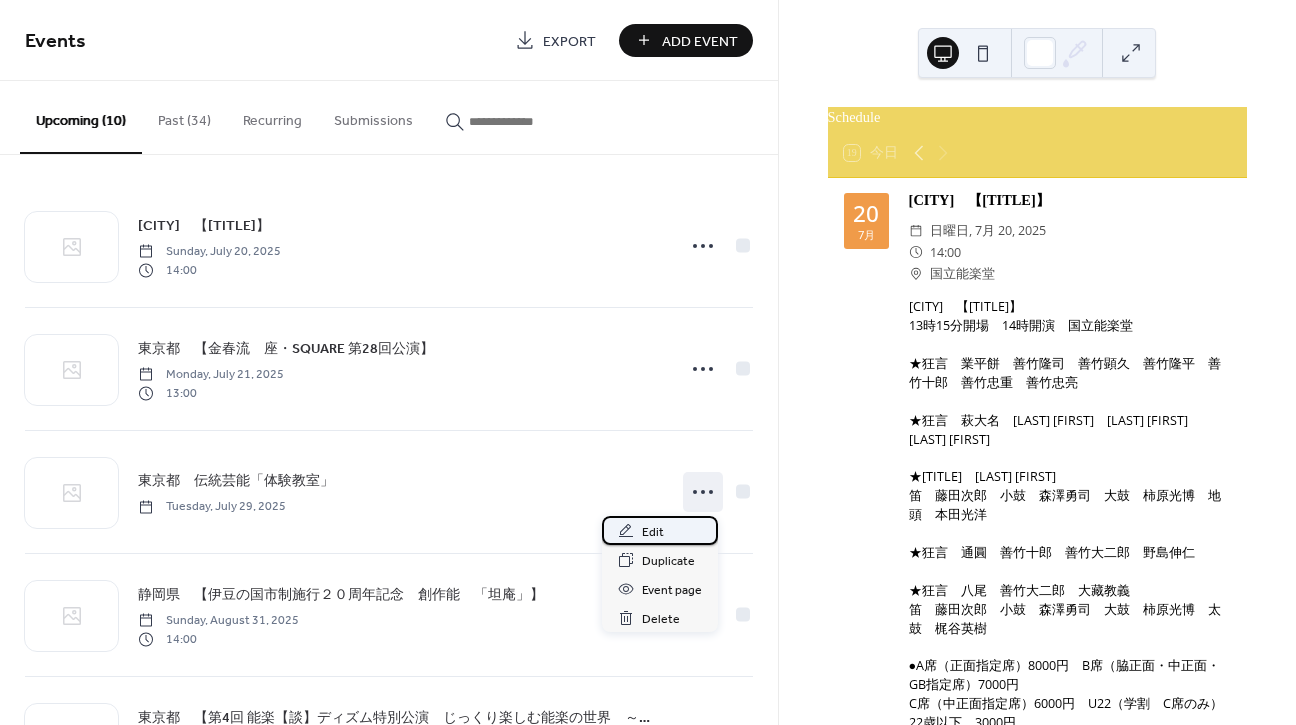 click on "Edit" at bounding box center [660, 530] 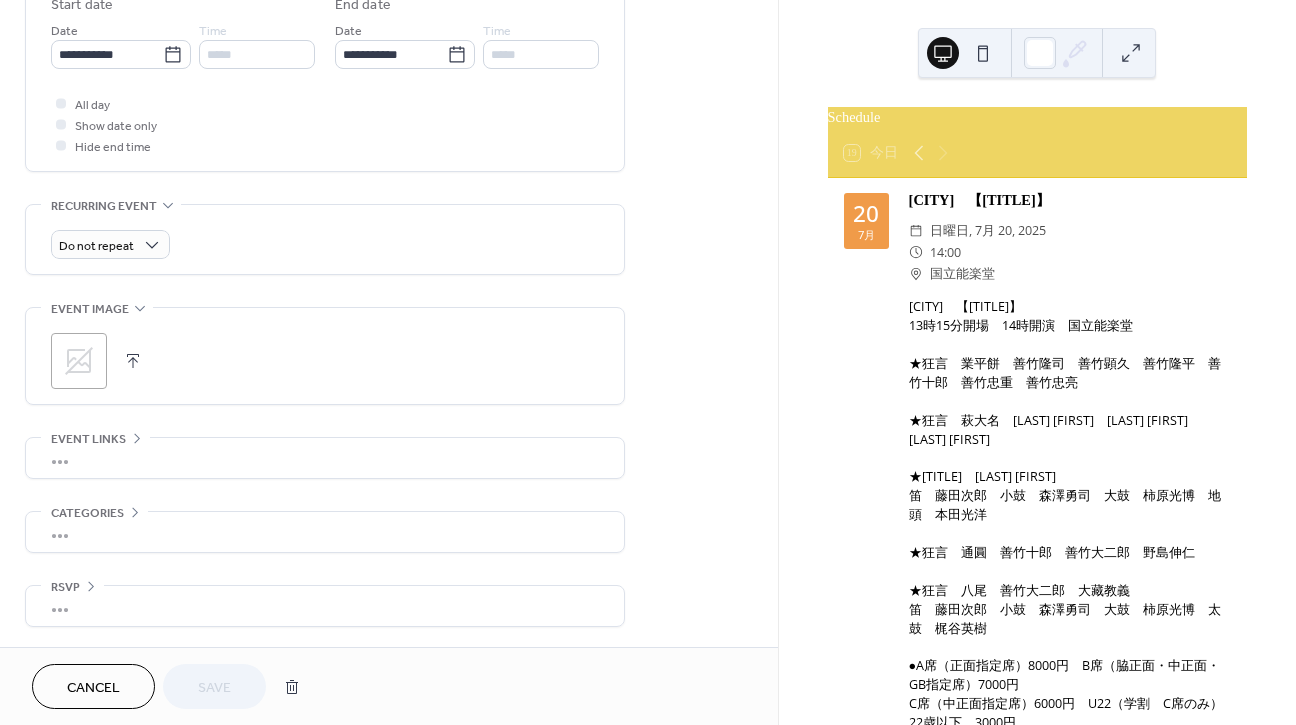 scroll, scrollTop: 688, scrollLeft: 0, axis: vertical 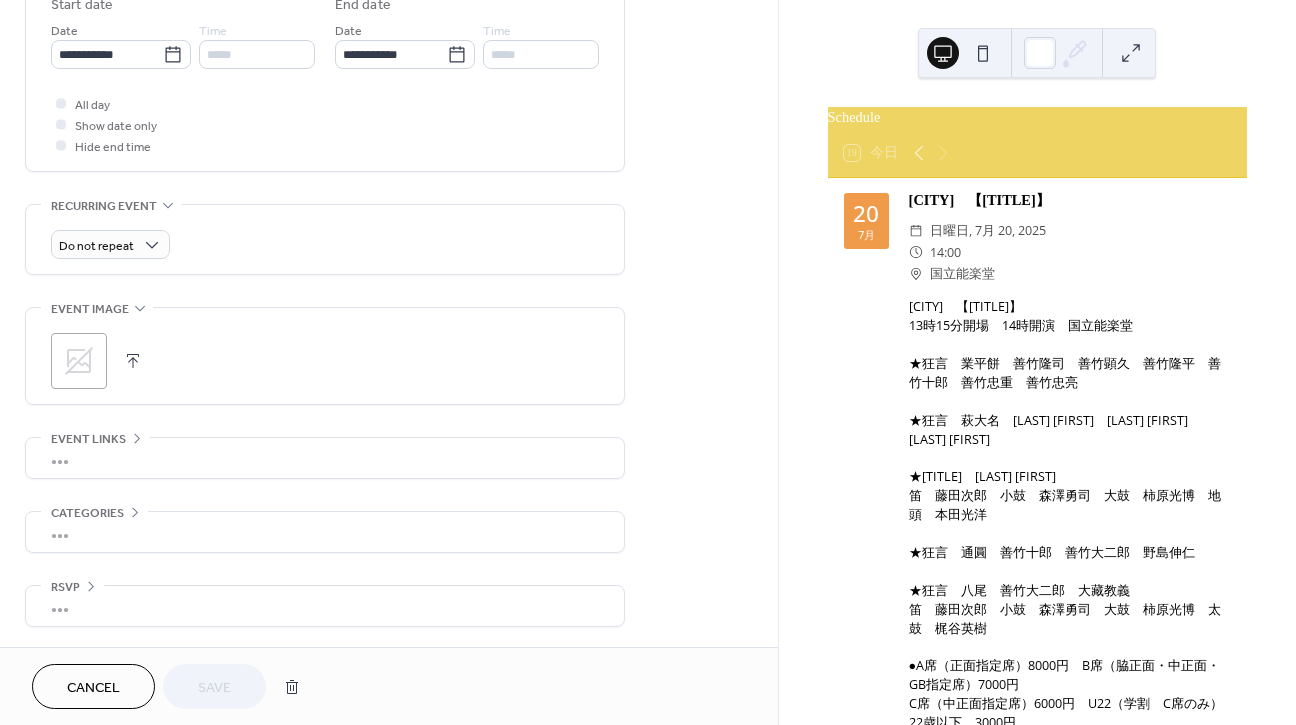 click at bounding box center [133, 361] 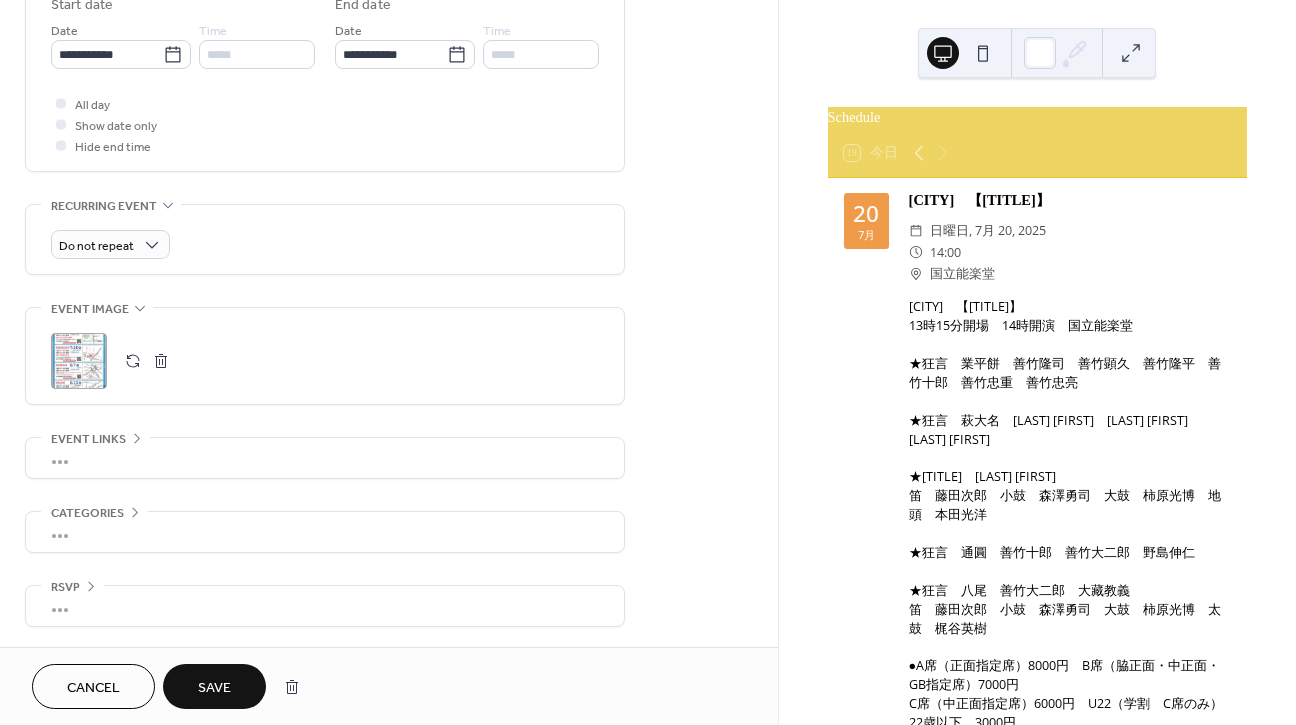 click at bounding box center (161, 361) 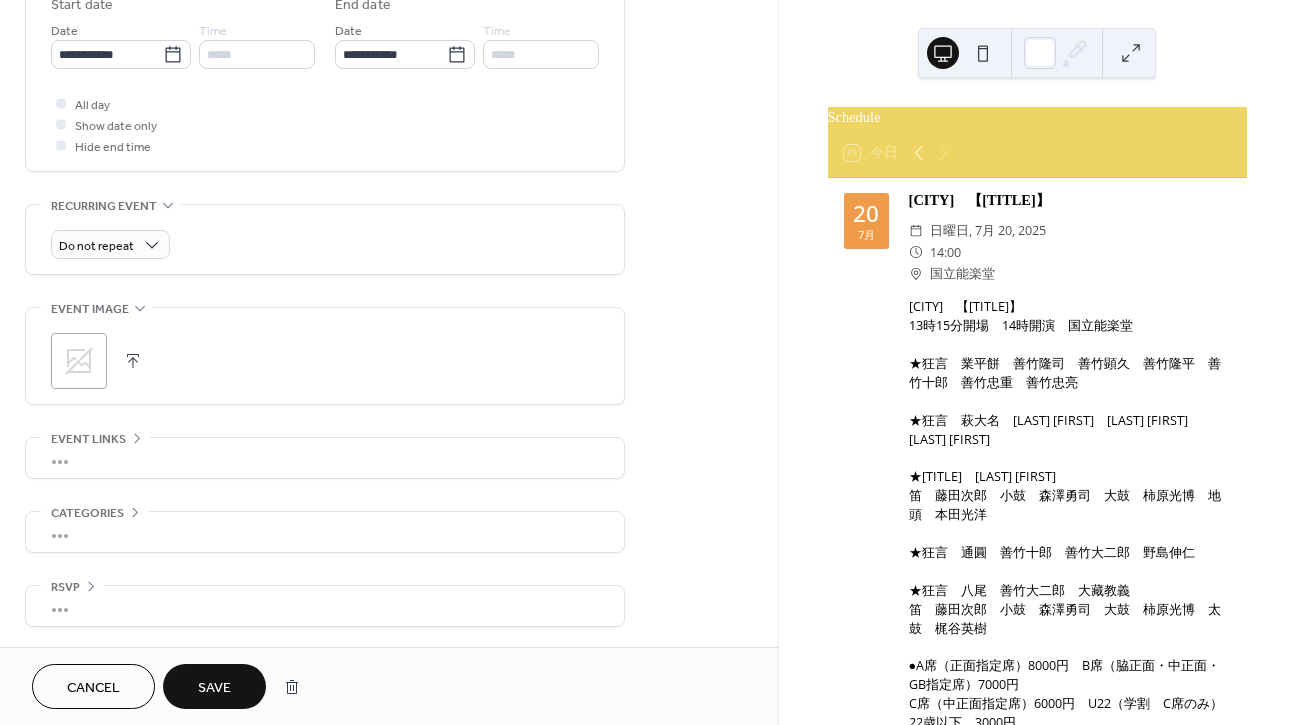 click at bounding box center [133, 361] 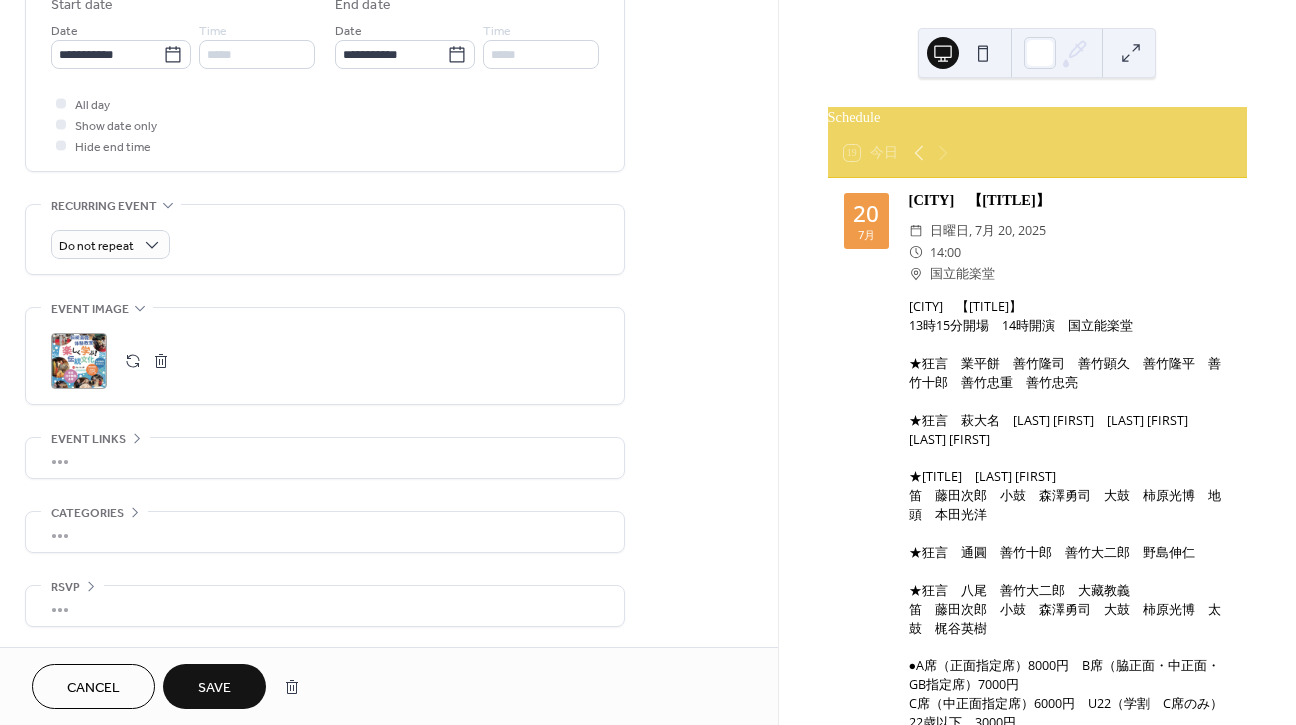 click on "Save" at bounding box center (214, 688) 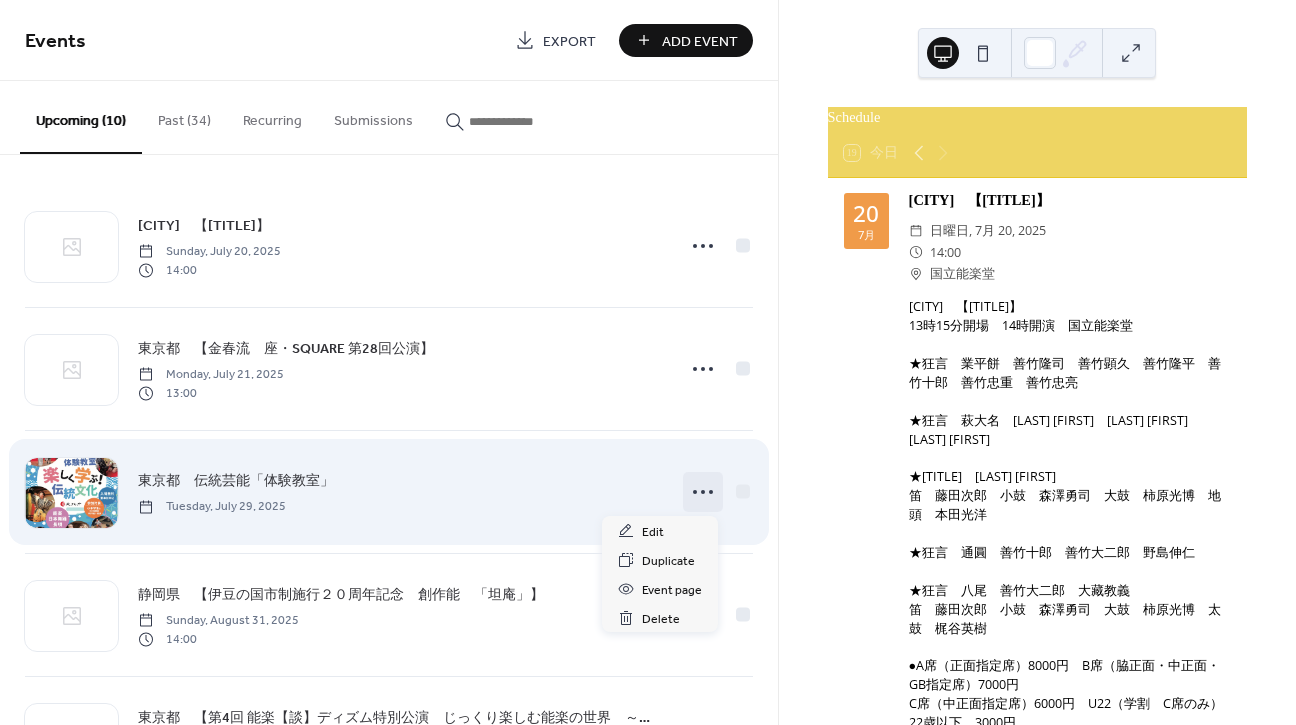 click 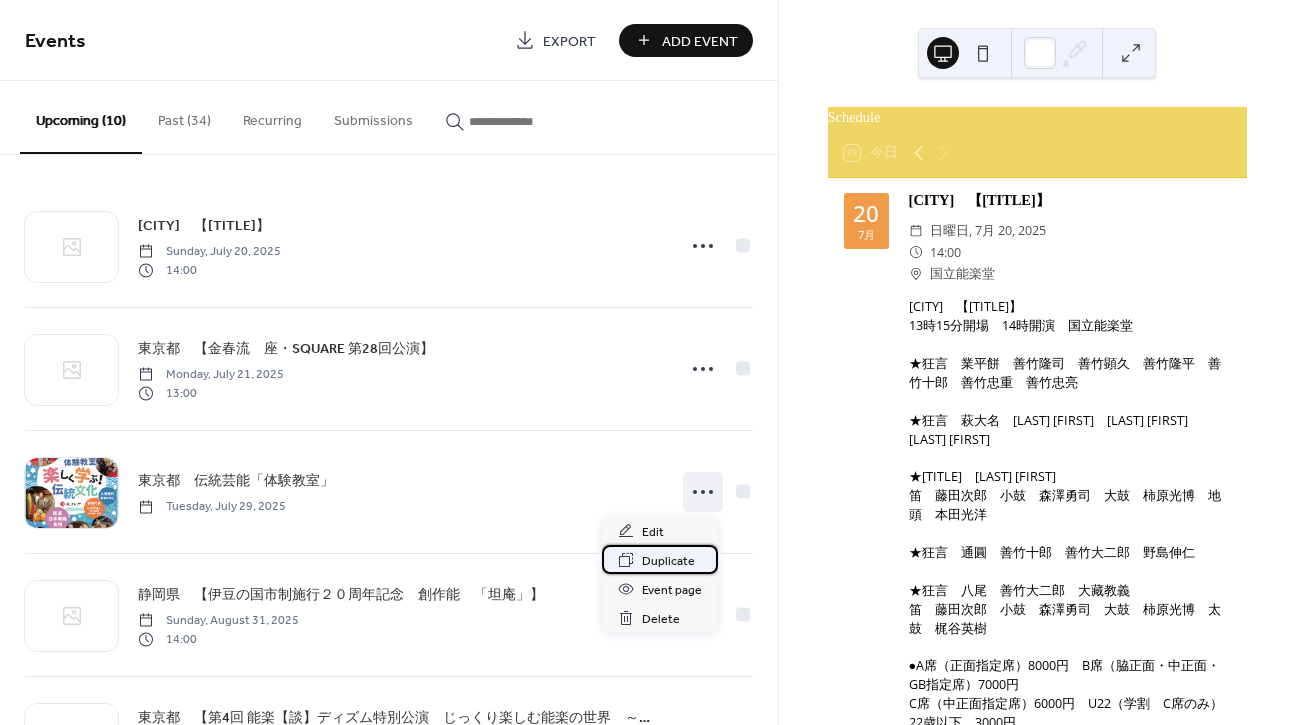 click on "Duplicate" at bounding box center (668, 561) 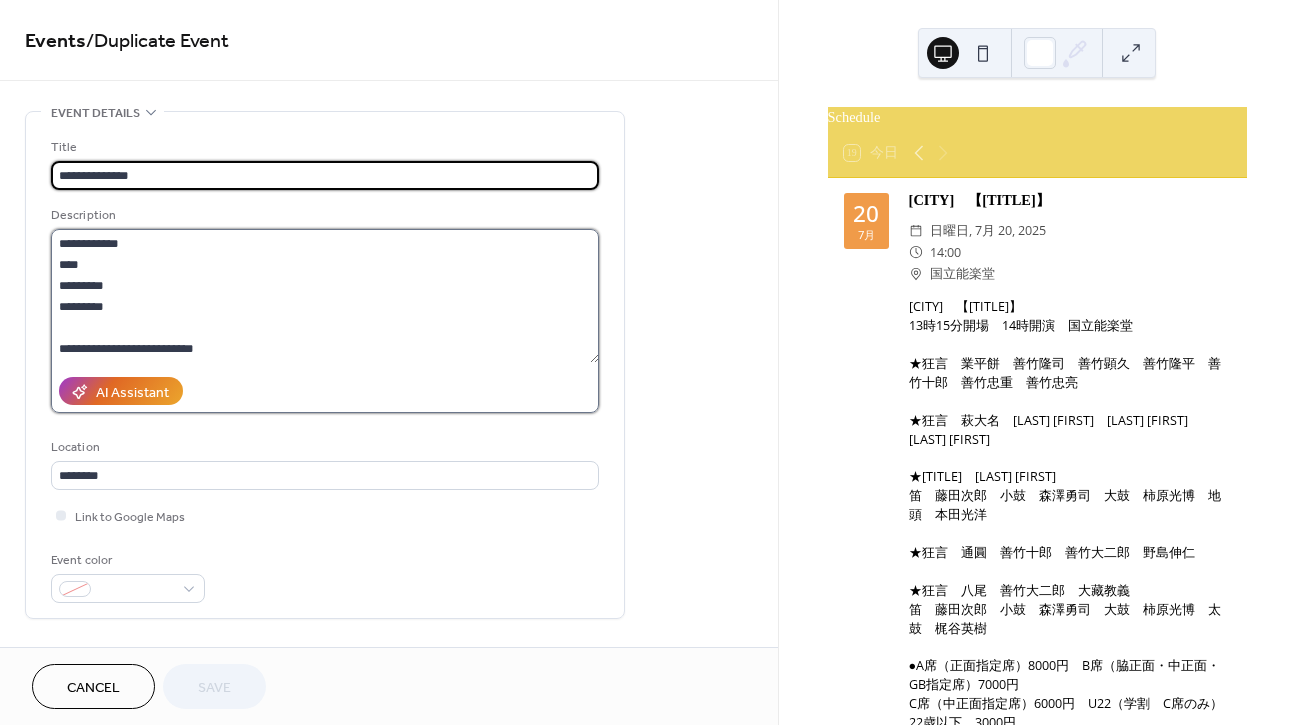 click on "**********" at bounding box center (325, 296) 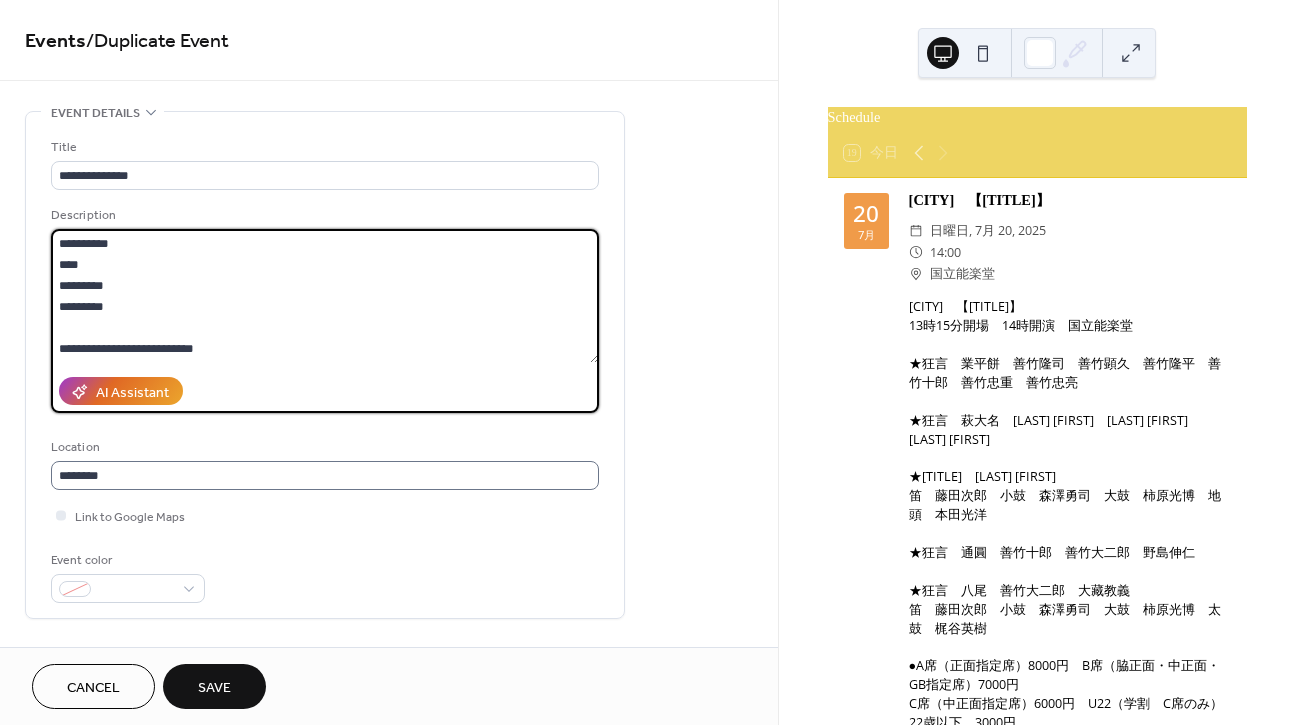 type on "**********" 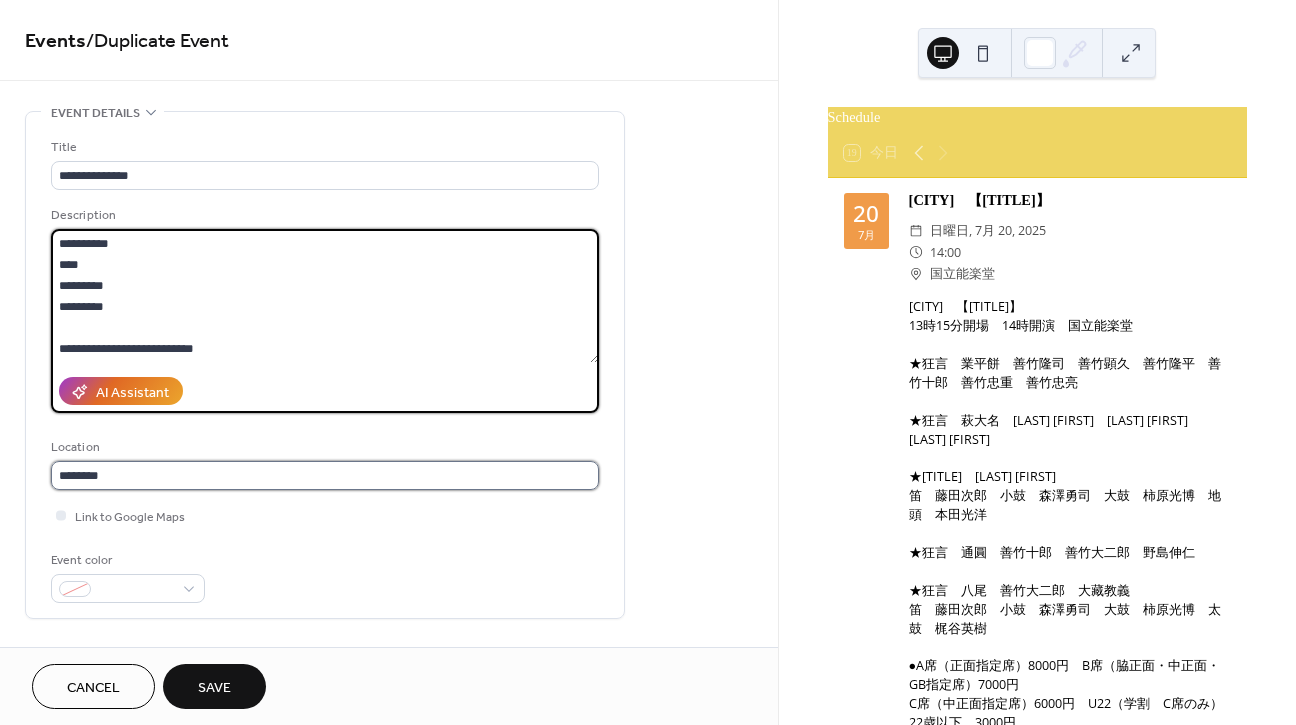 click on "********" at bounding box center (325, 475) 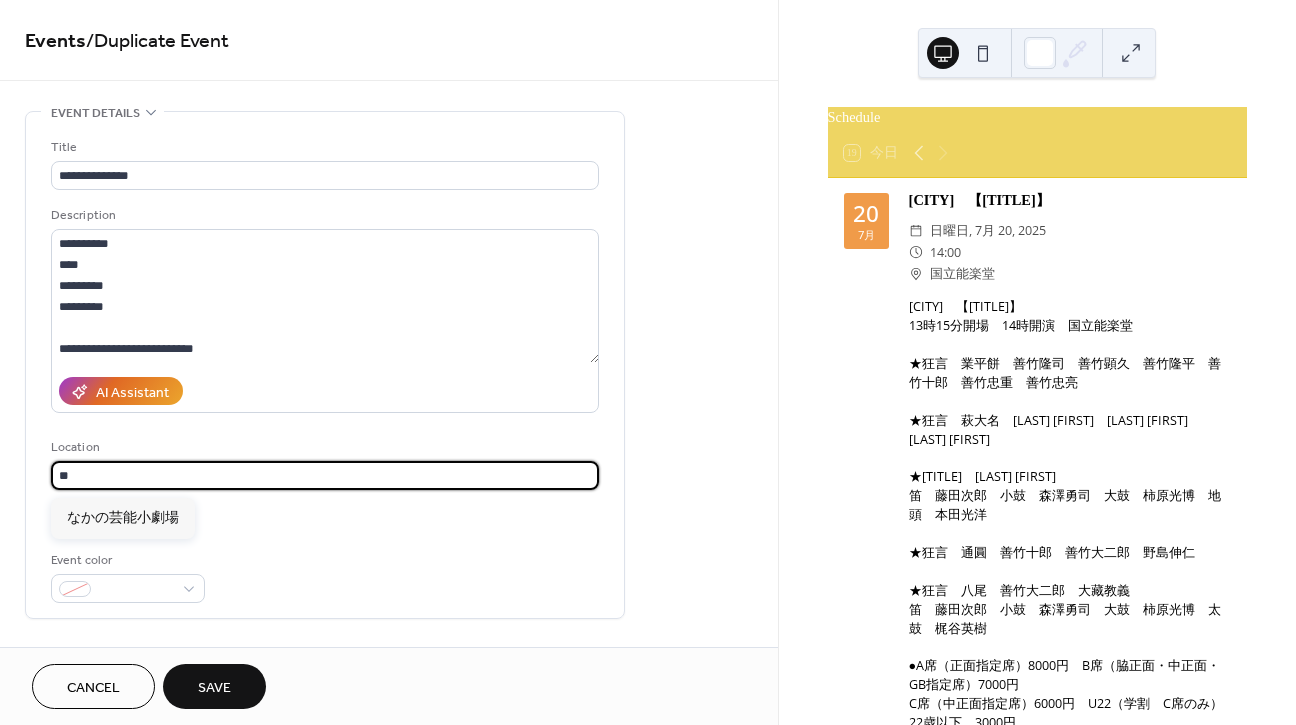 type on "*" 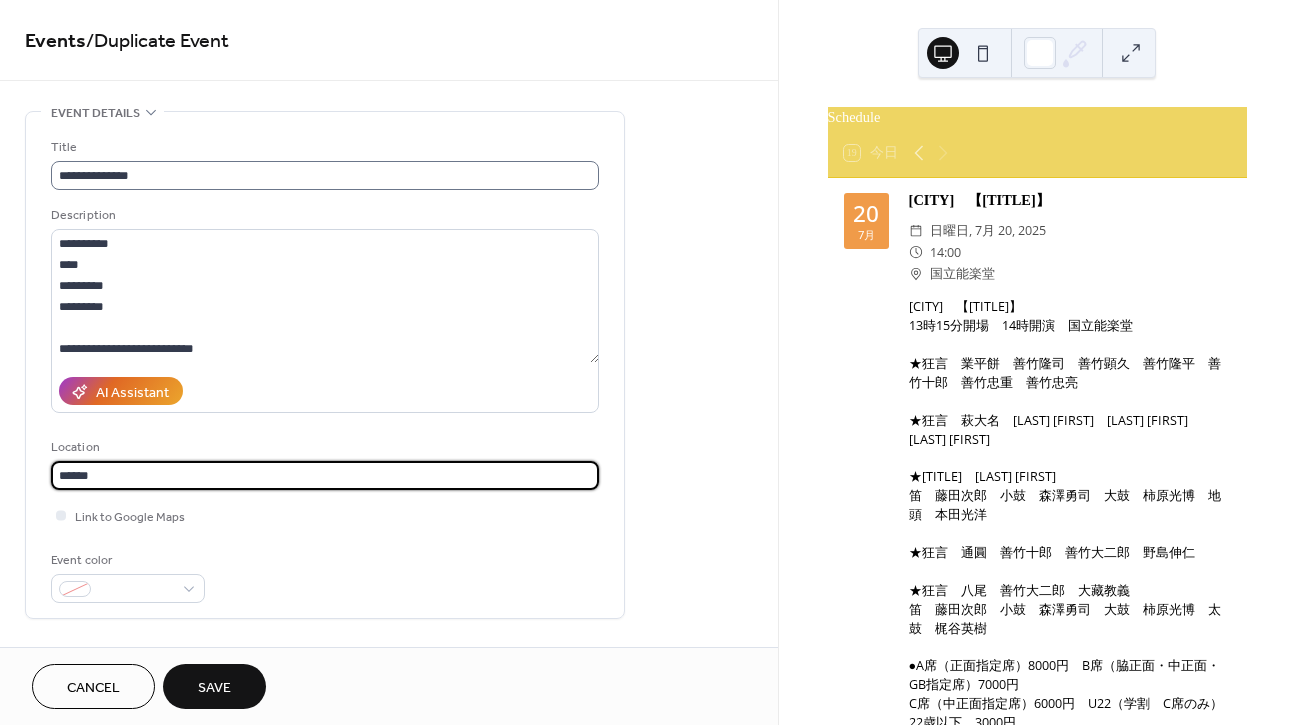 type on "******" 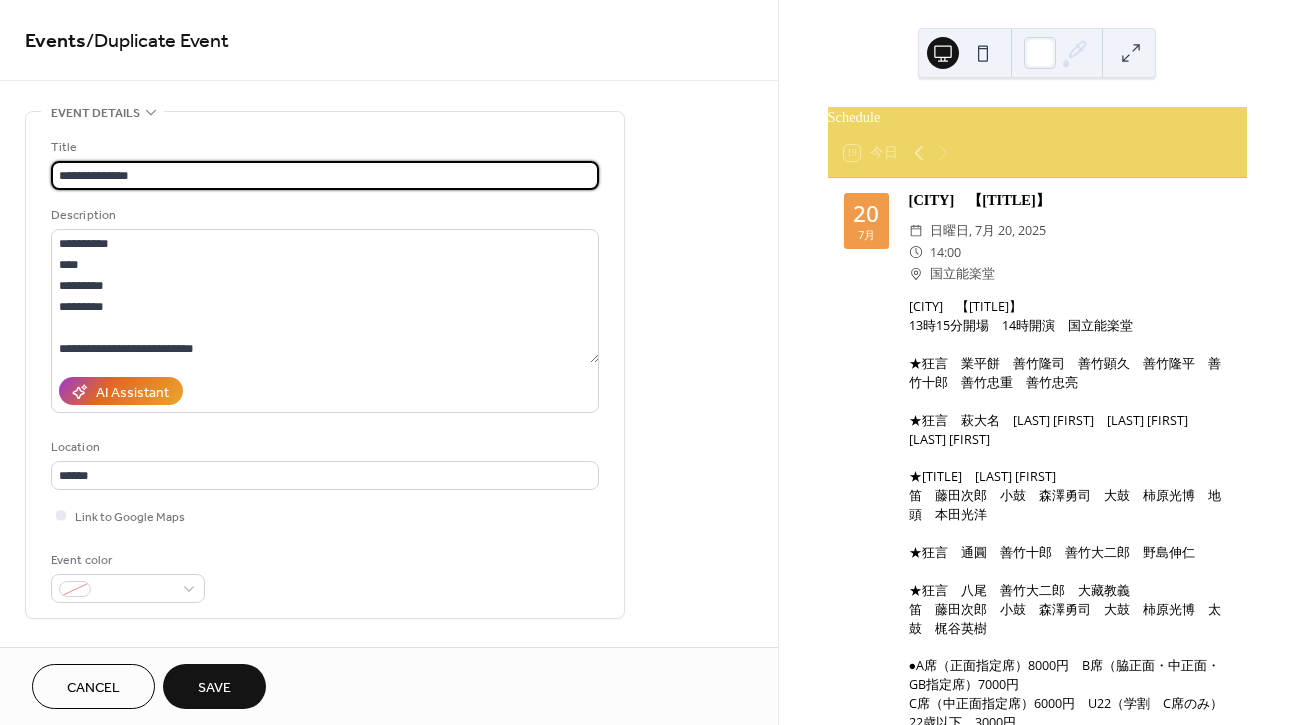 click on "**********" at bounding box center (325, 175) 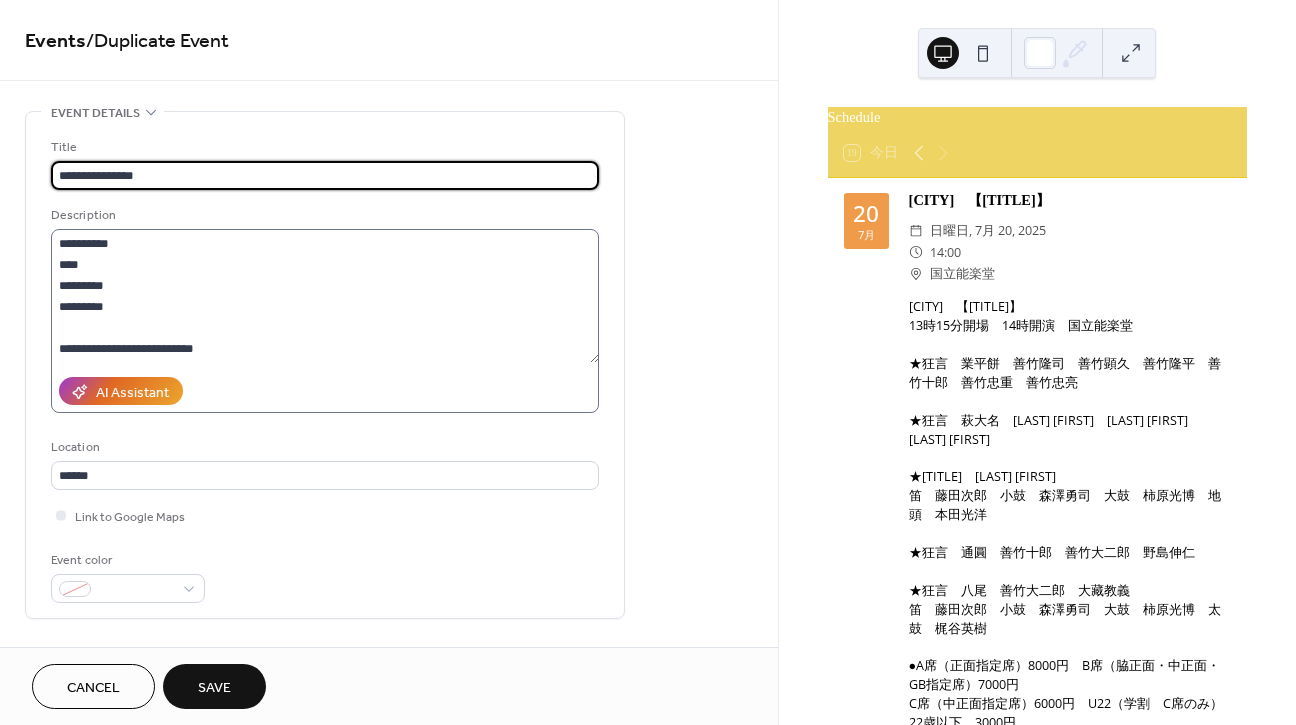 type on "**********" 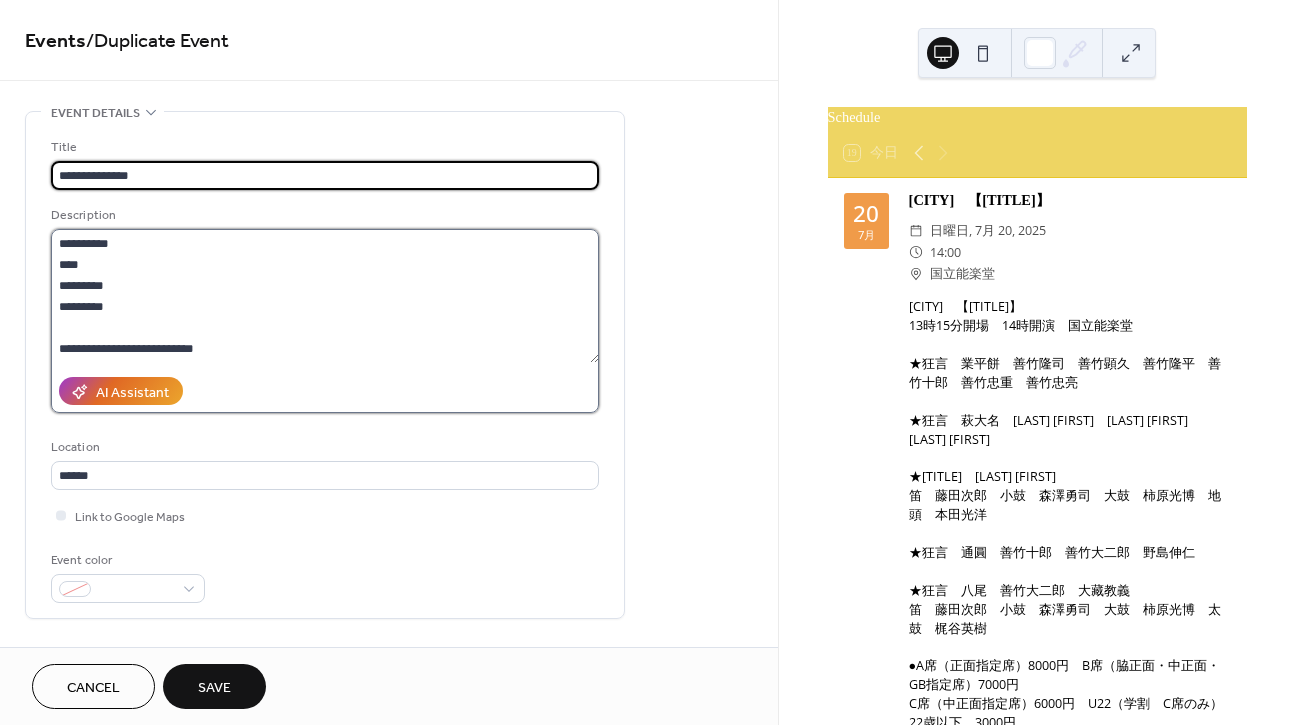 click on "**********" at bounding box center [325, 296] 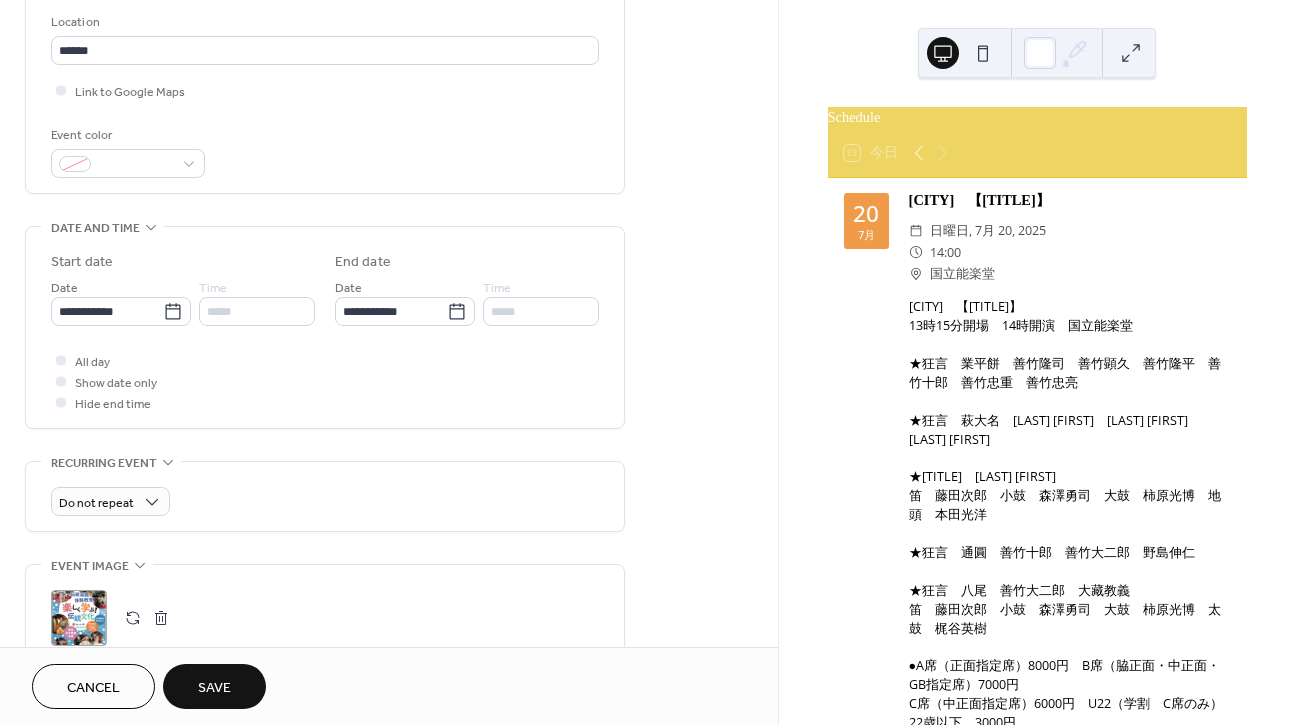 scroll, scrollTop: 433, scrollLeft: 0, axis: vertical 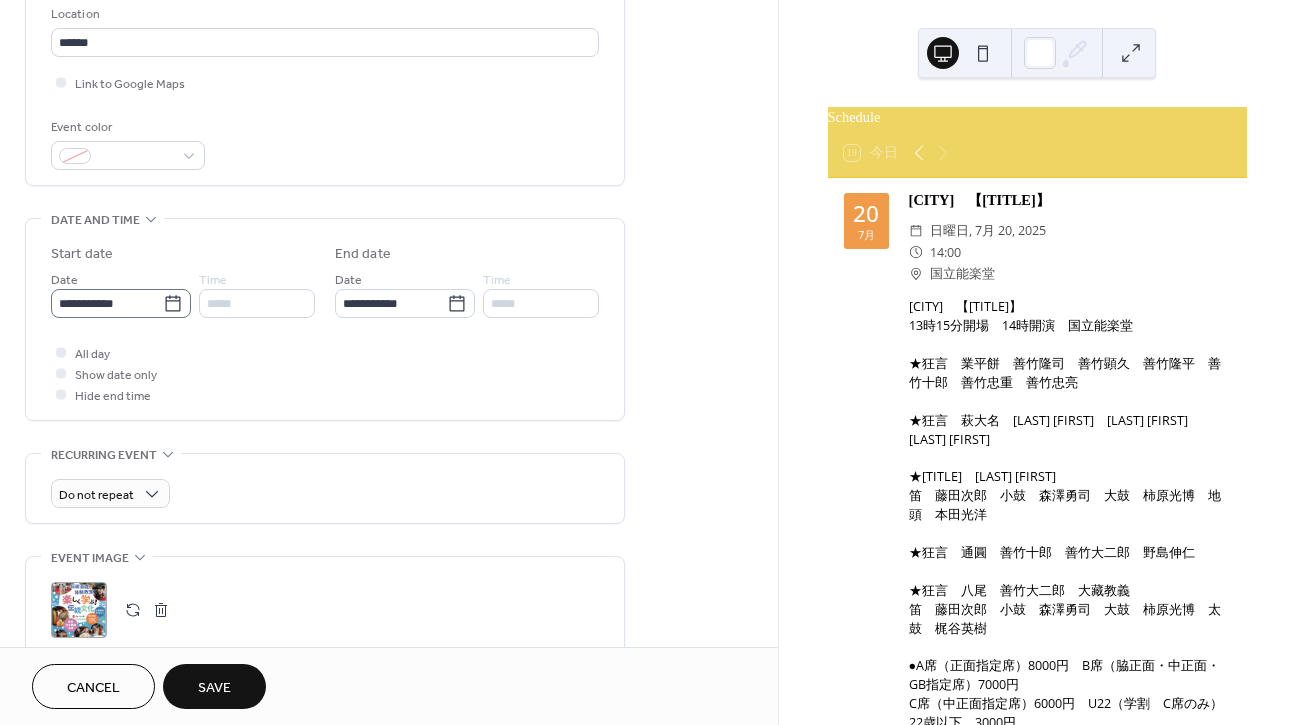 type on "**********" 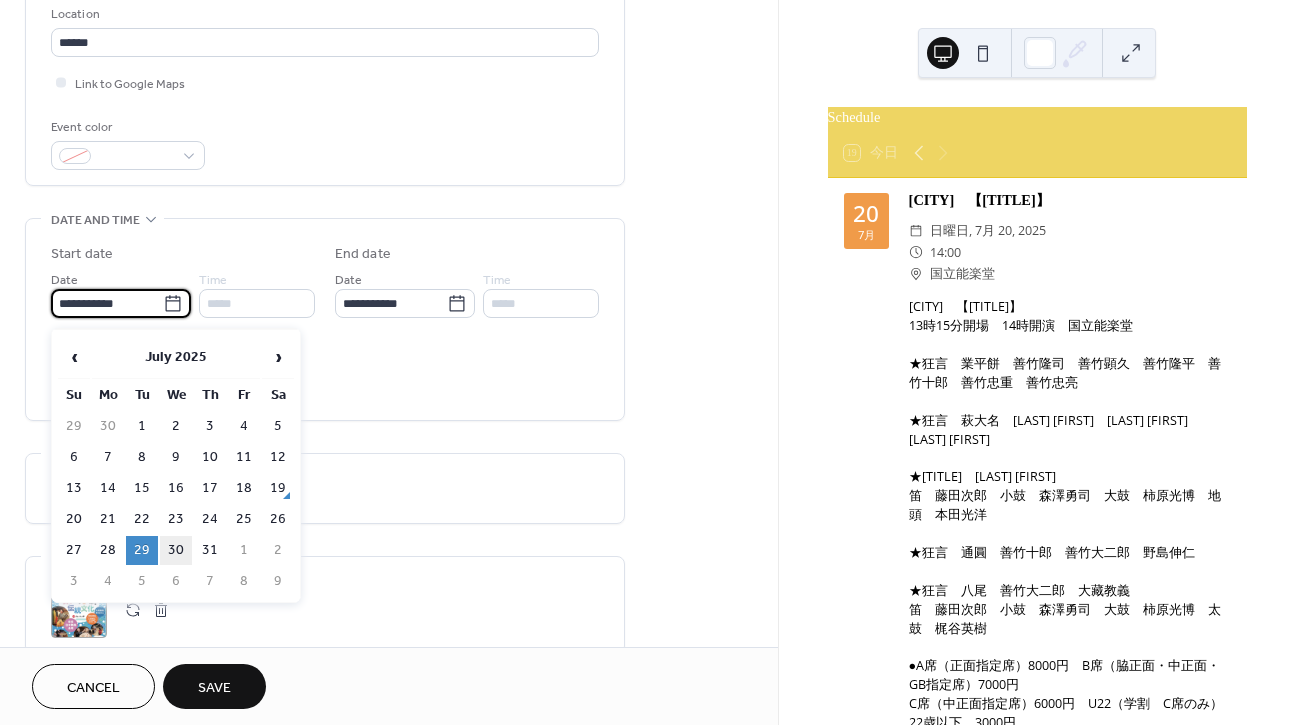 click on "30" at bounding box center [176, 550] 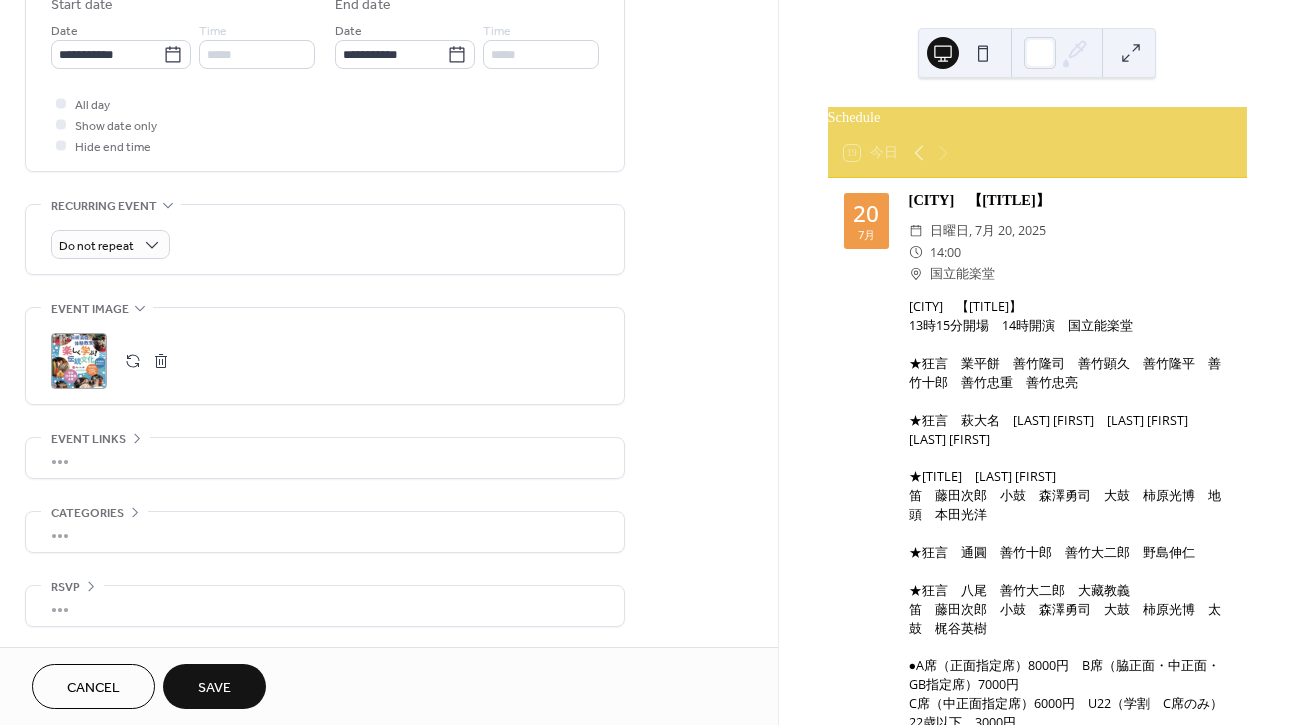 scroll, scrollTop: 688, scrollLeft: 0, axis: vertical 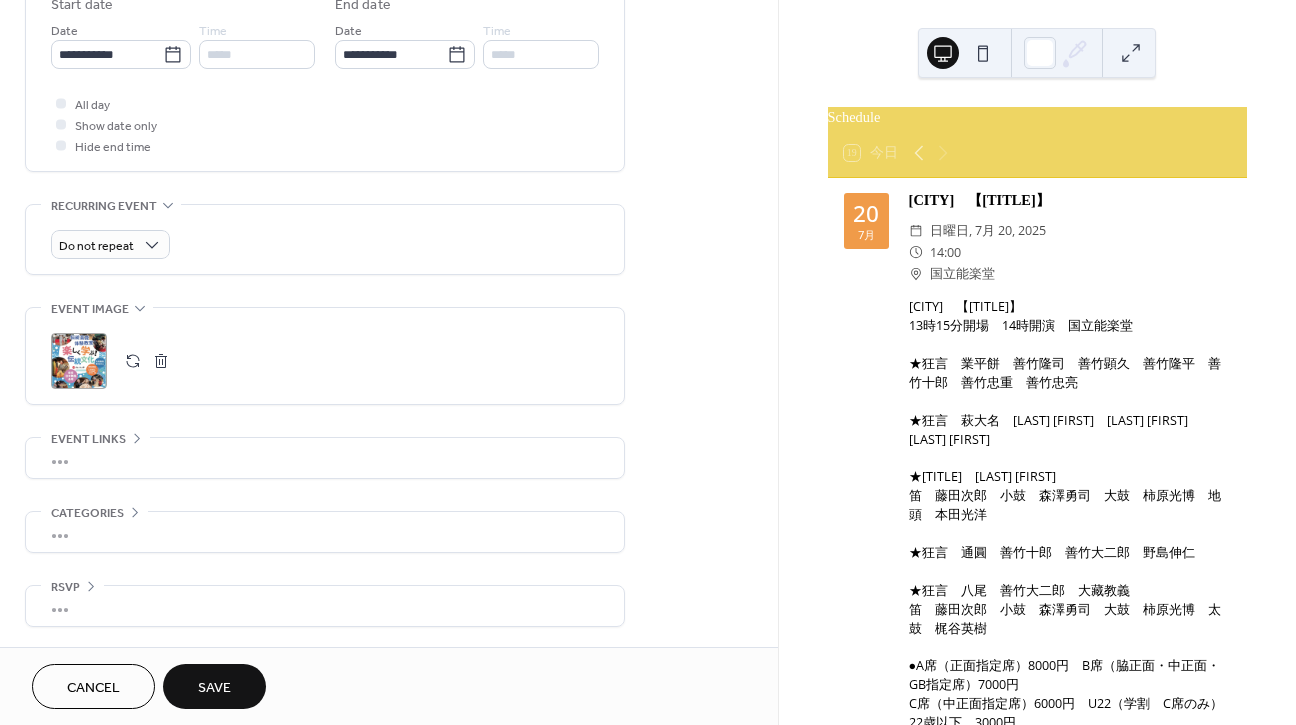 click on "Save" at bounding box center [214, 688] 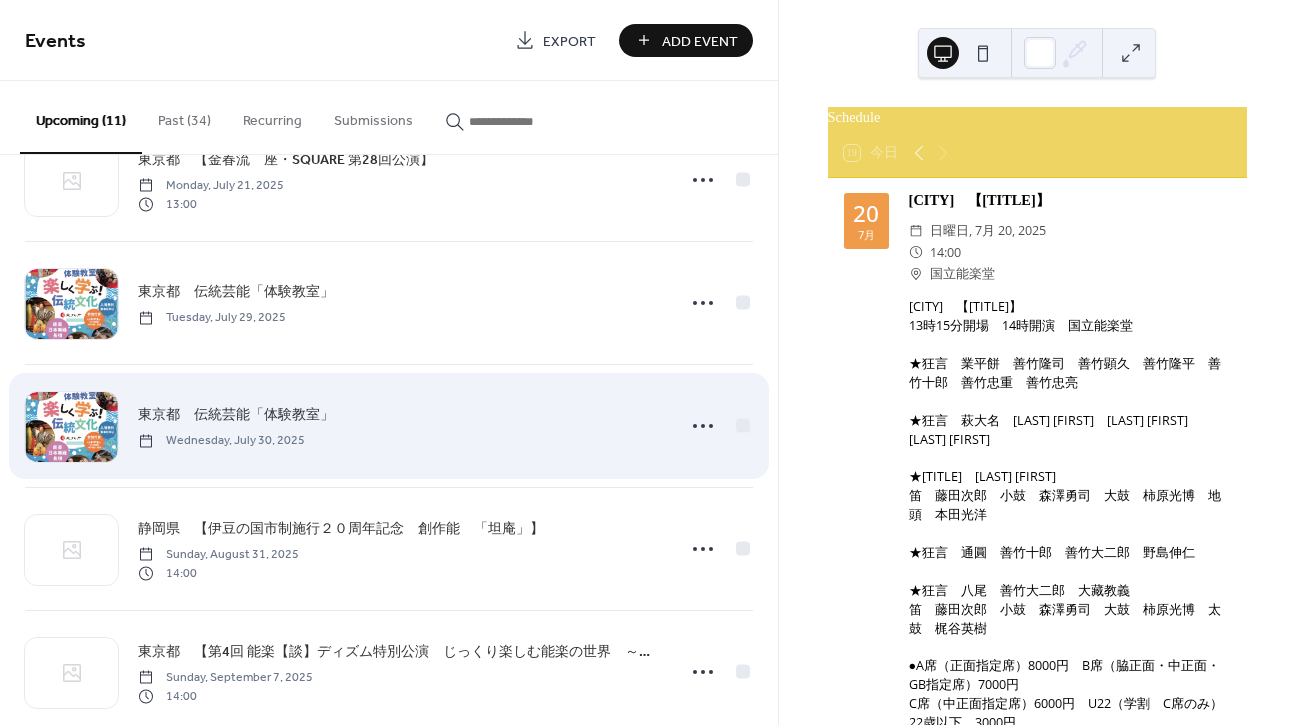scroll, scrollTop: 209, scrollLeft: 0, axis: vertical 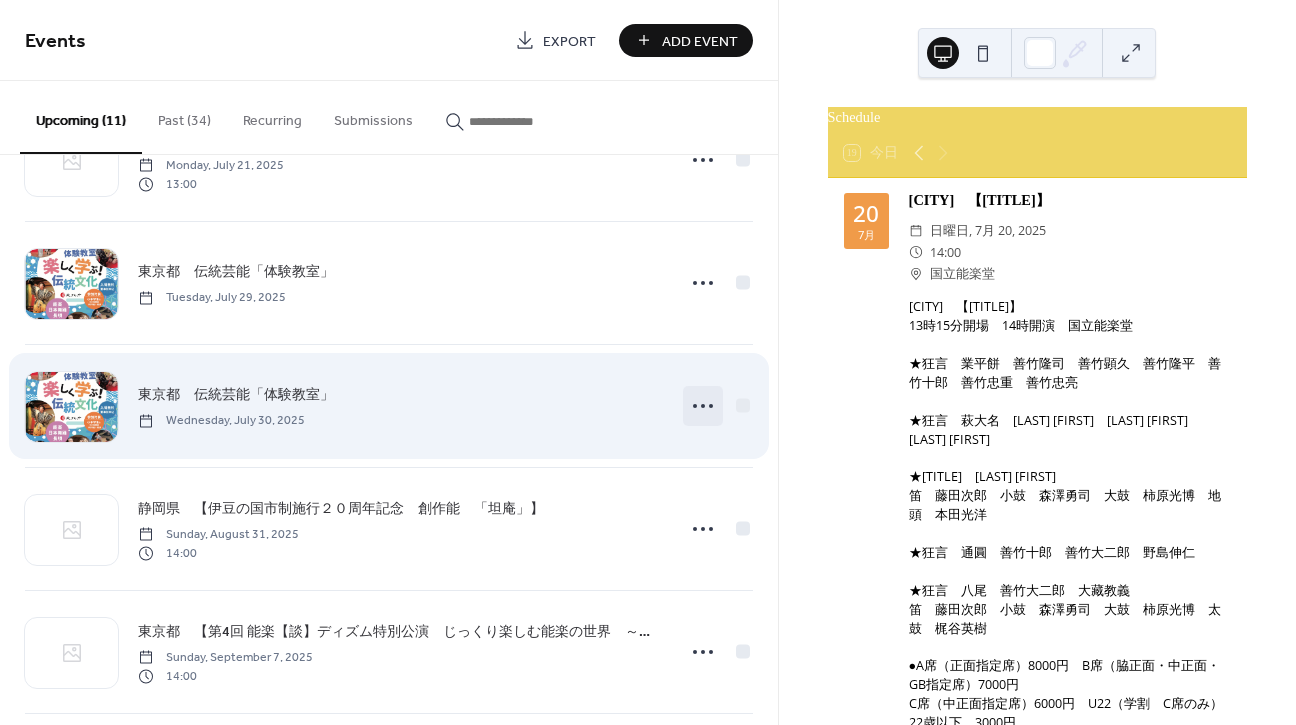 click 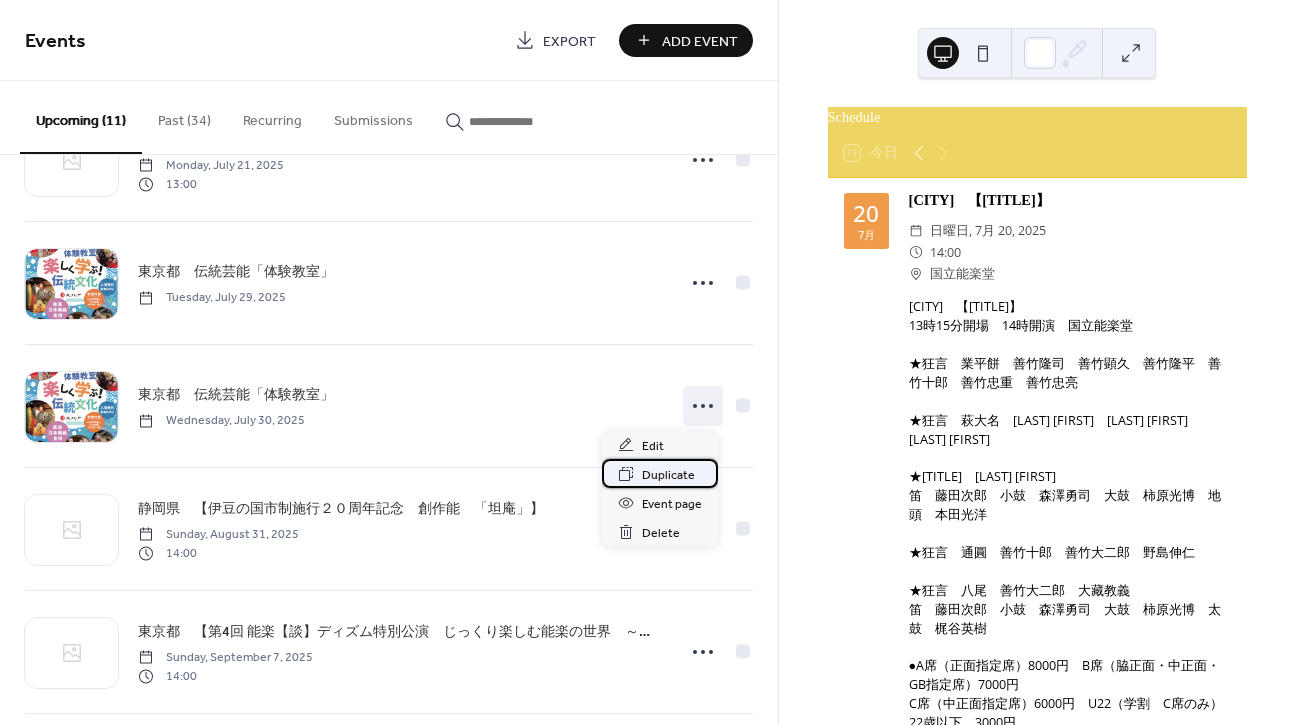 click on "Duplicate" at bounding box center (668, 475) 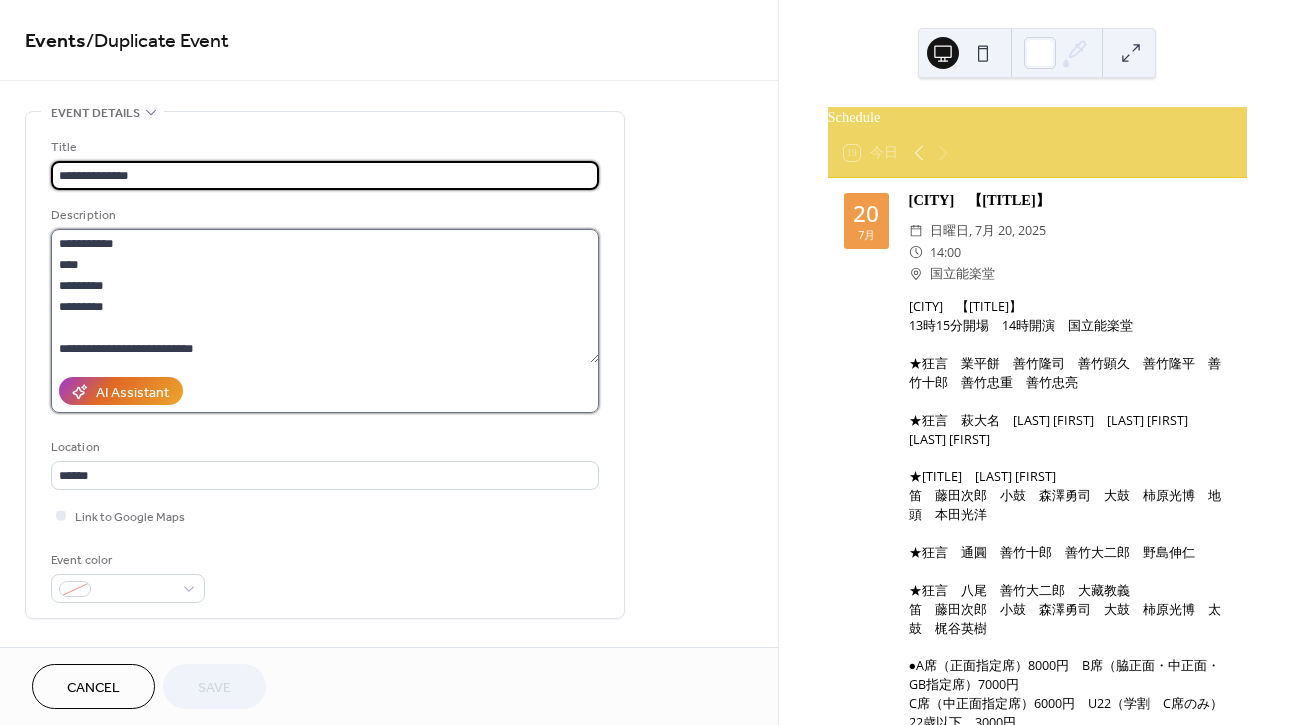 click on "**********" at bounding box center [325, 296] 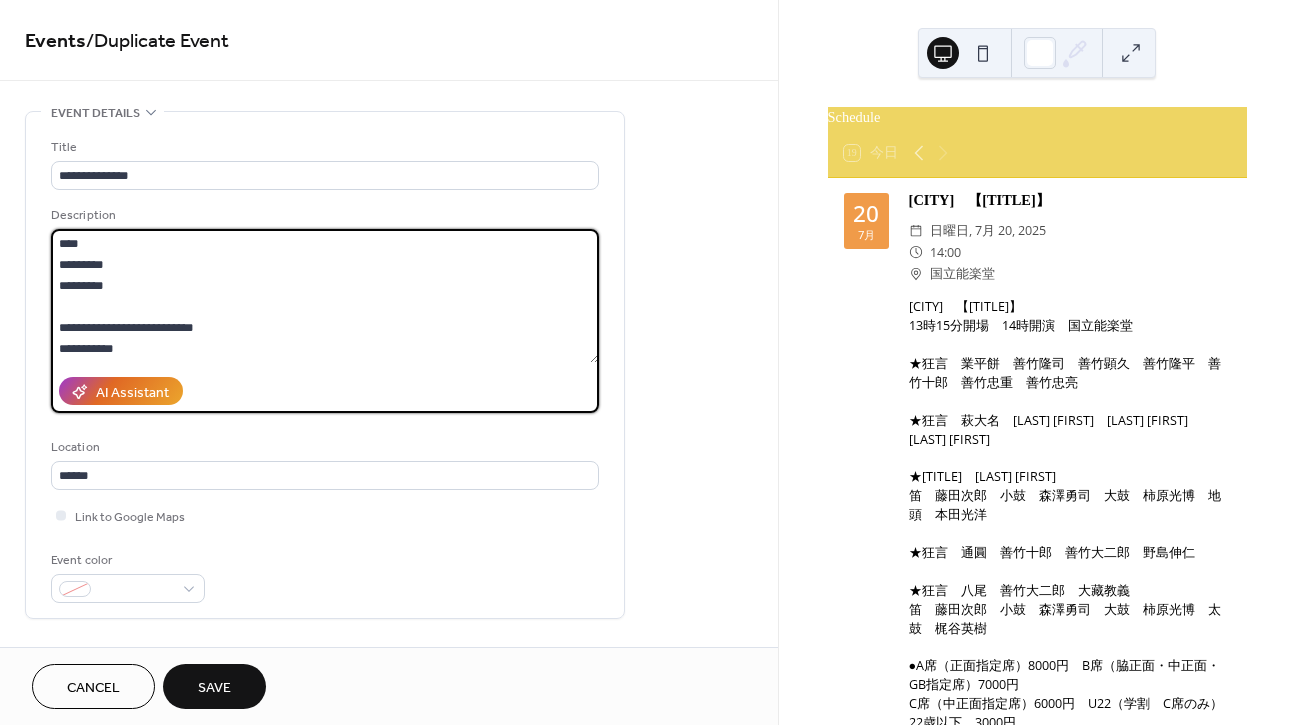 scroll, scrollTop: 21, scrollLeft: 0, axis: vertical 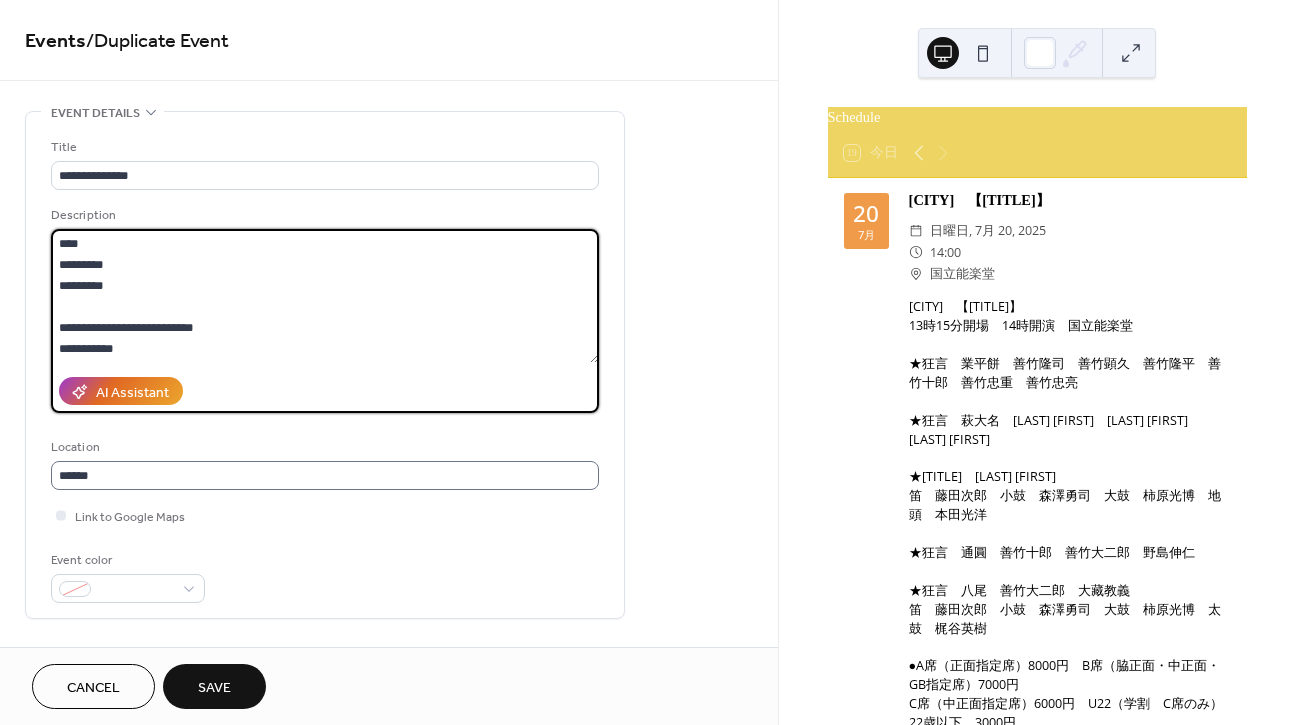 type on "**********" 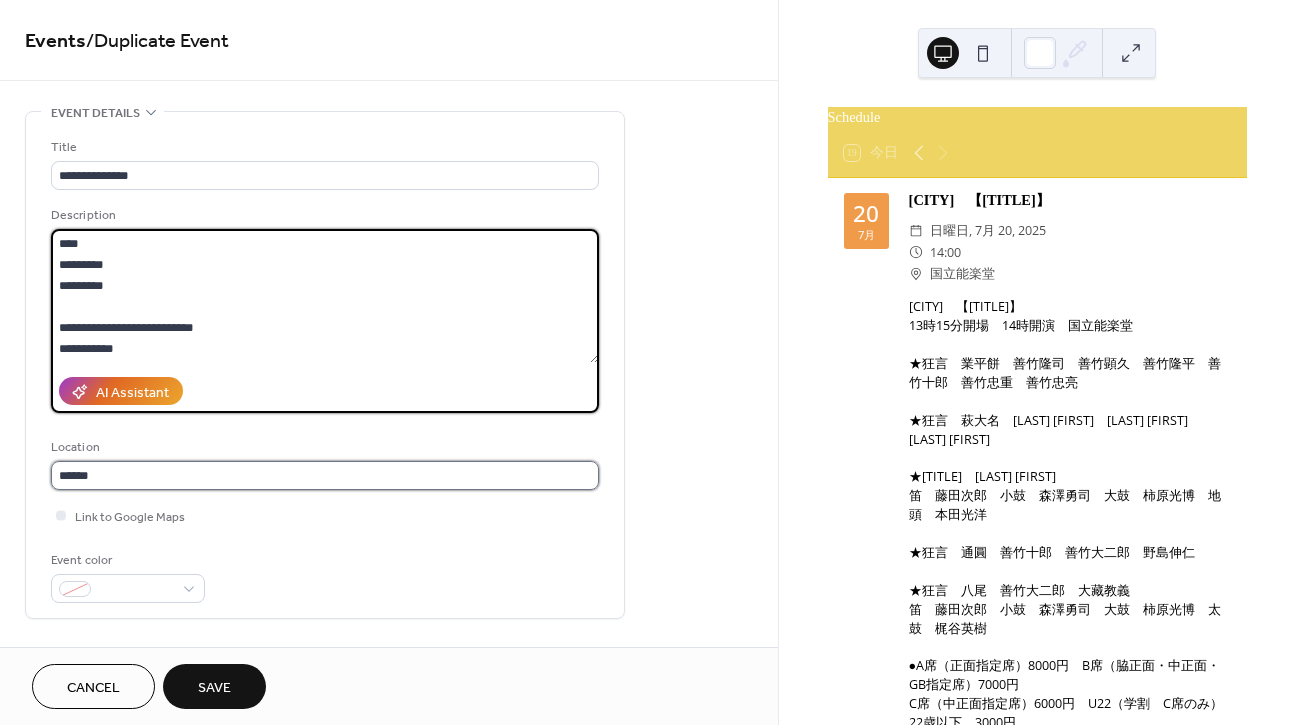 click on "******" at bounding box center [325, 475] 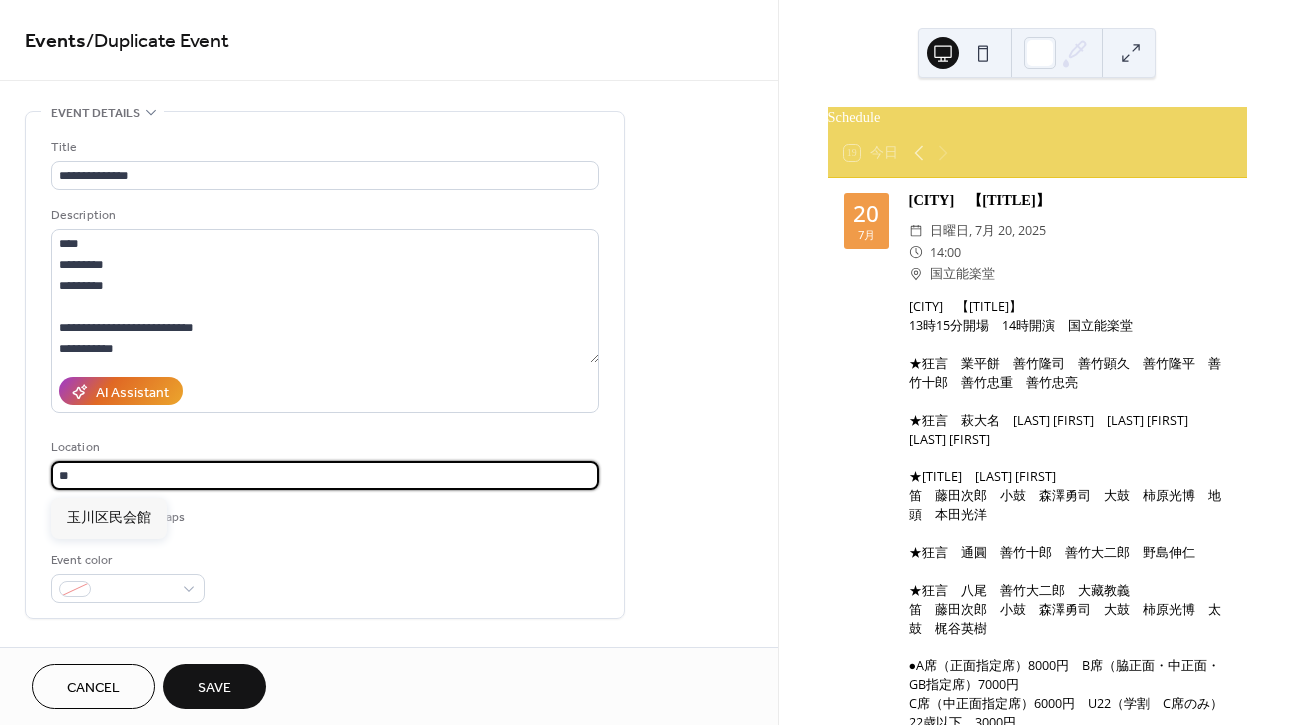 type on "*" 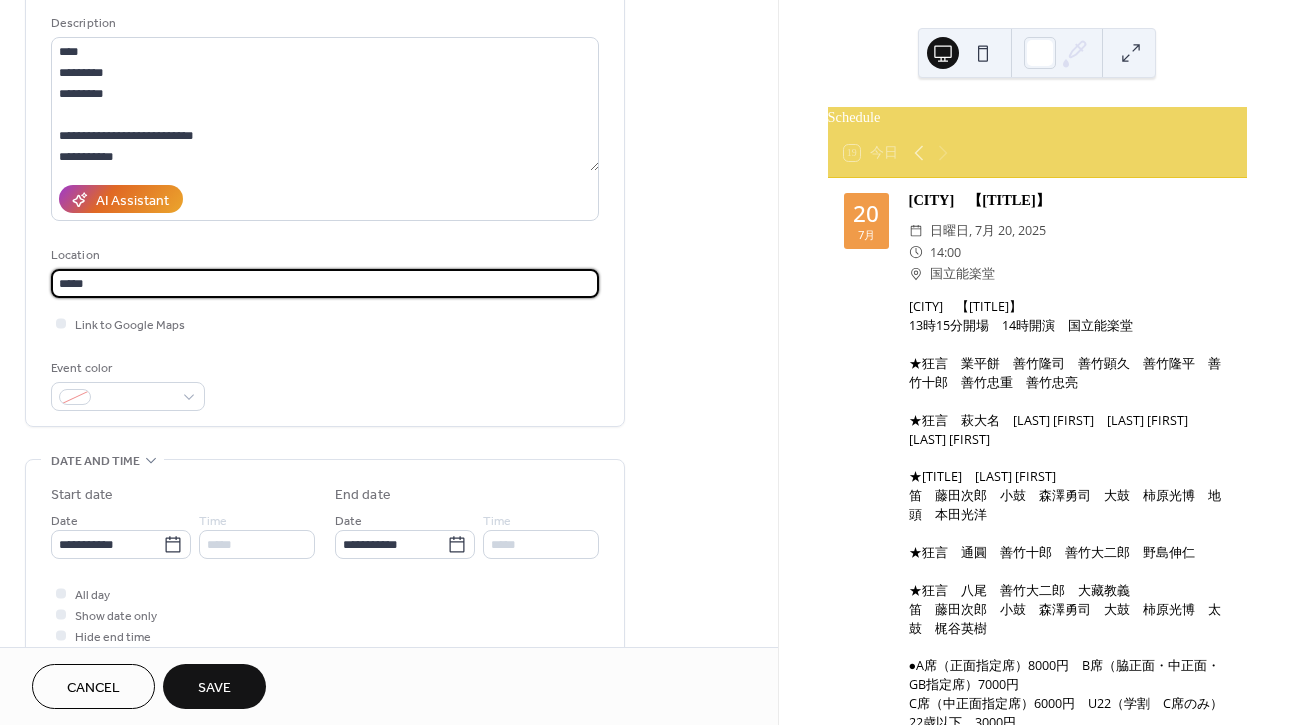scroll, scrollTop: 384, scrollLeft: 0, axis: vertical 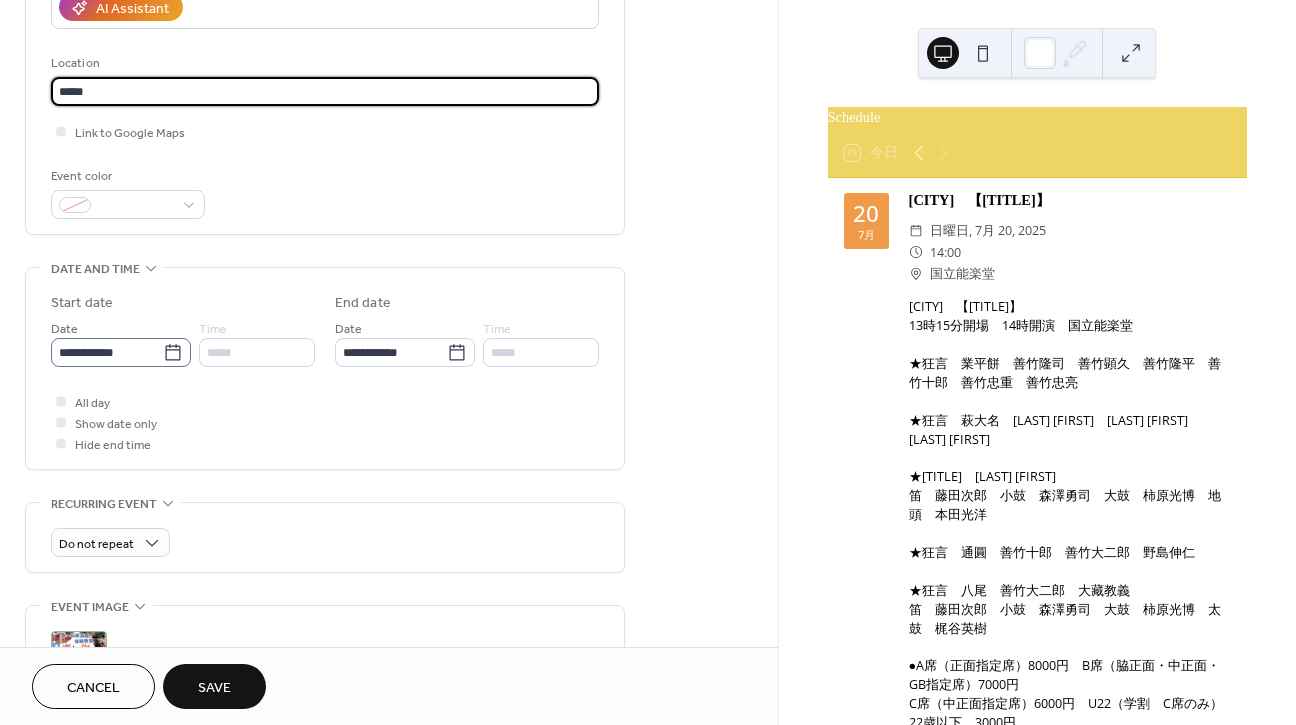 type on "*****" 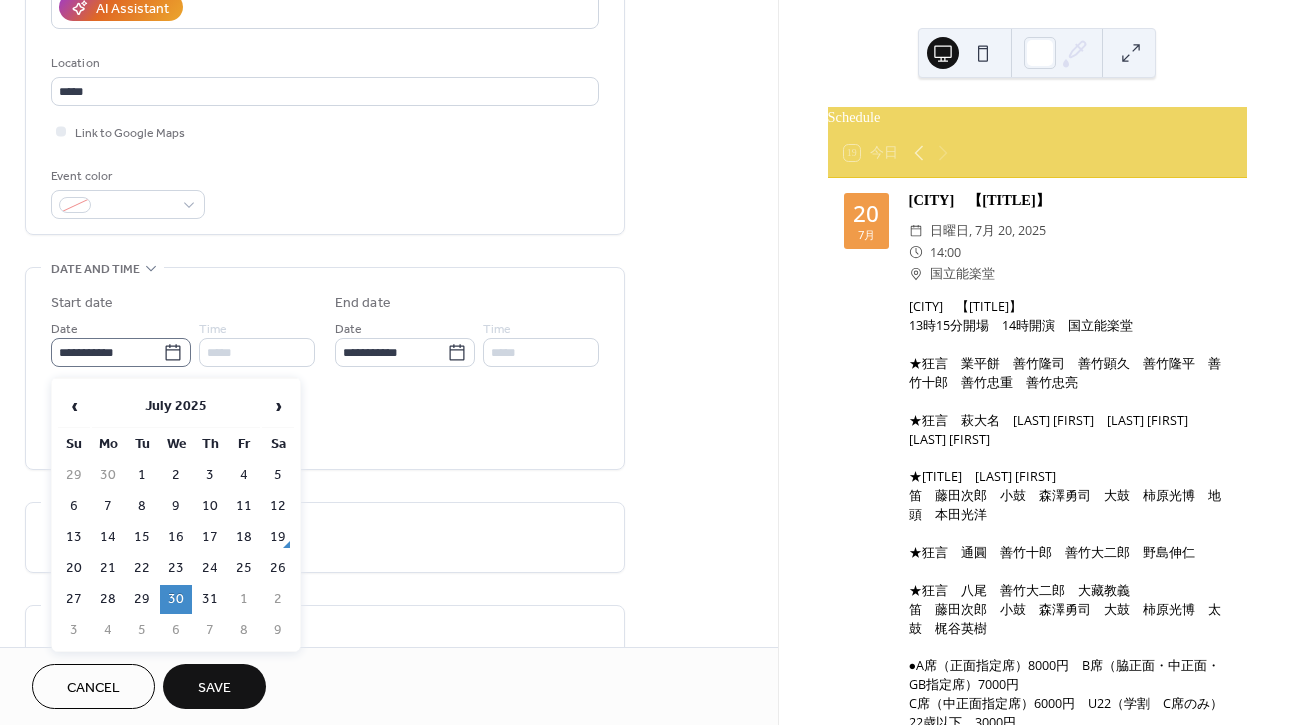 click 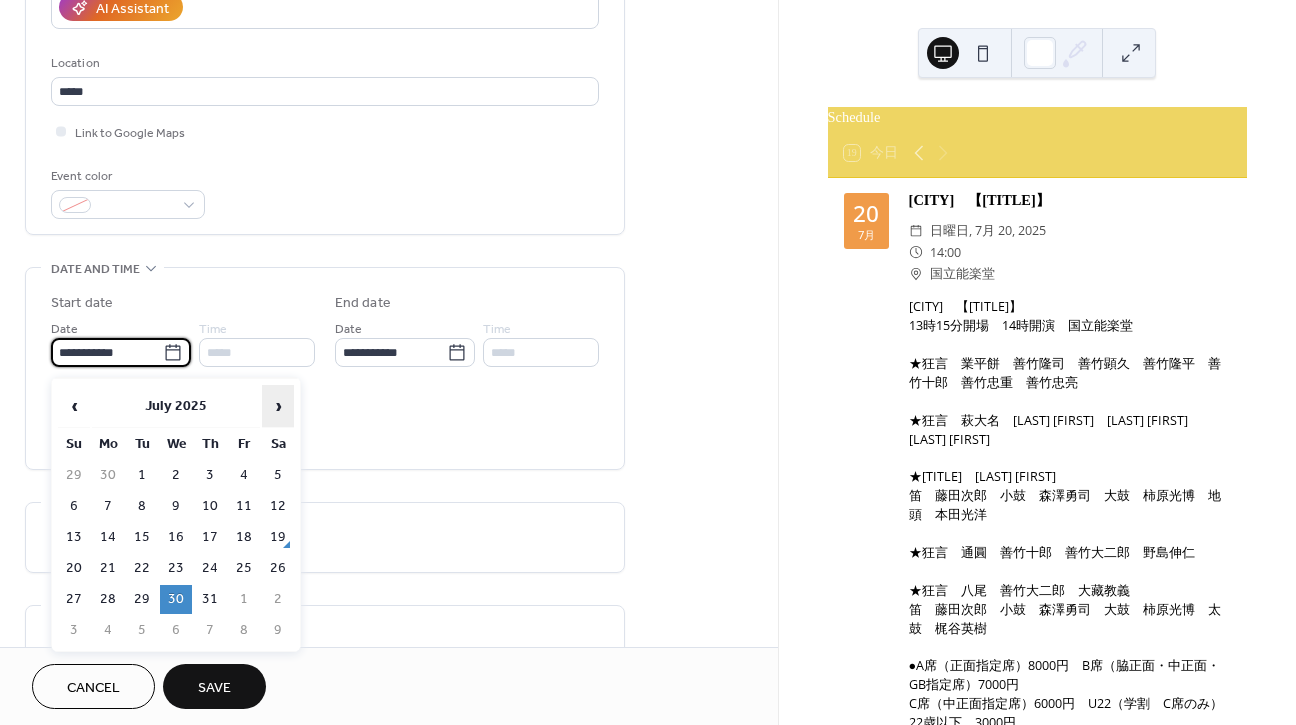 click on "›" at bounding box center [278, 406] 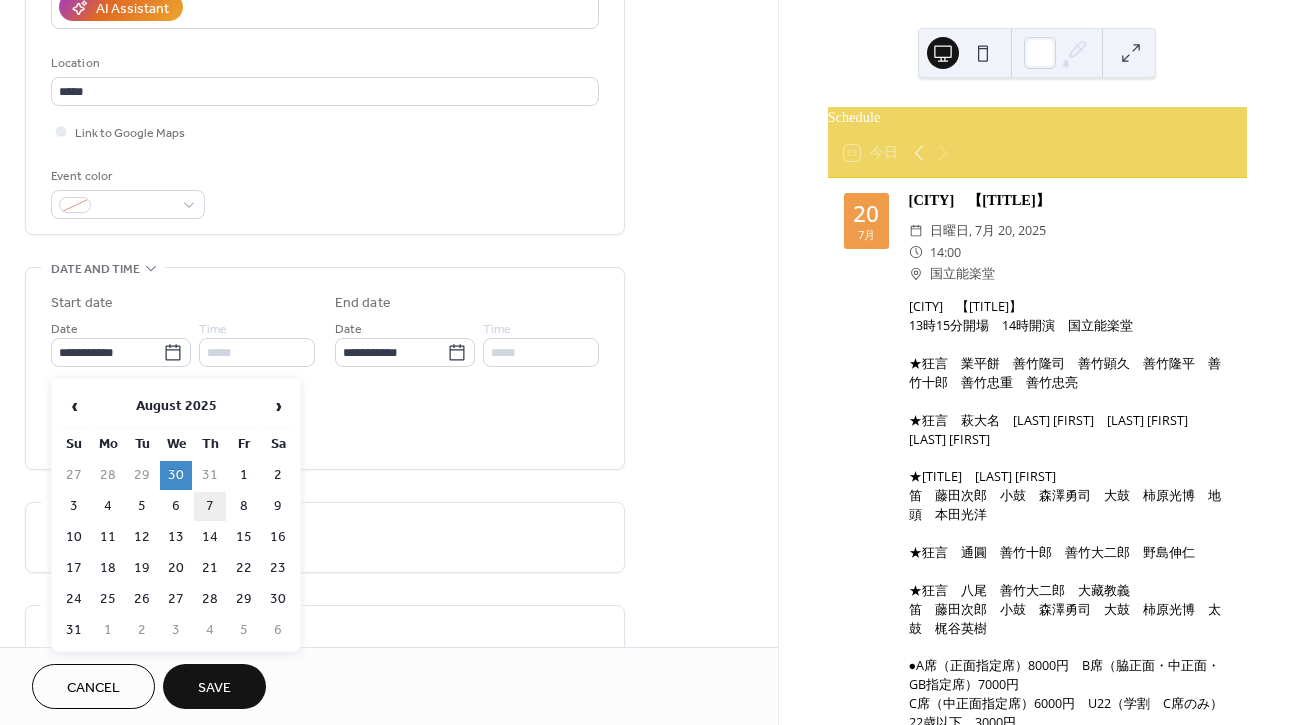 click on "7" at bounding box center (210, 506) 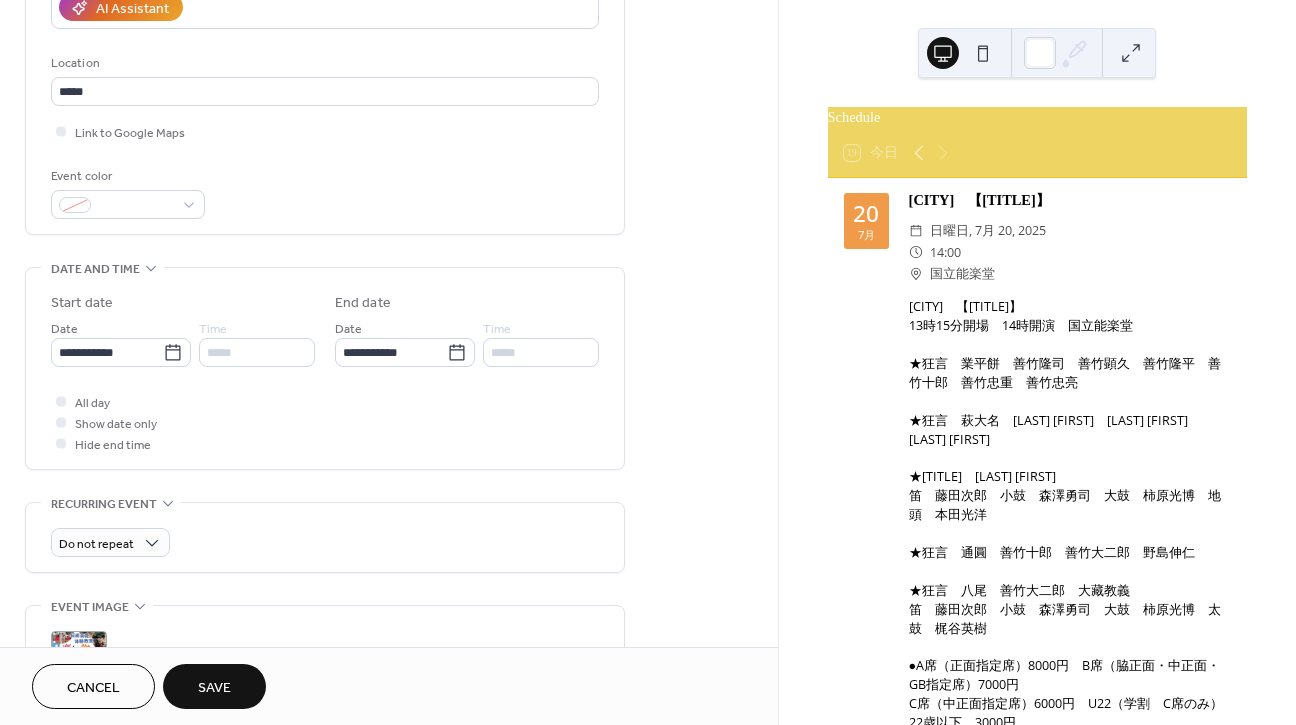 type on "**********" 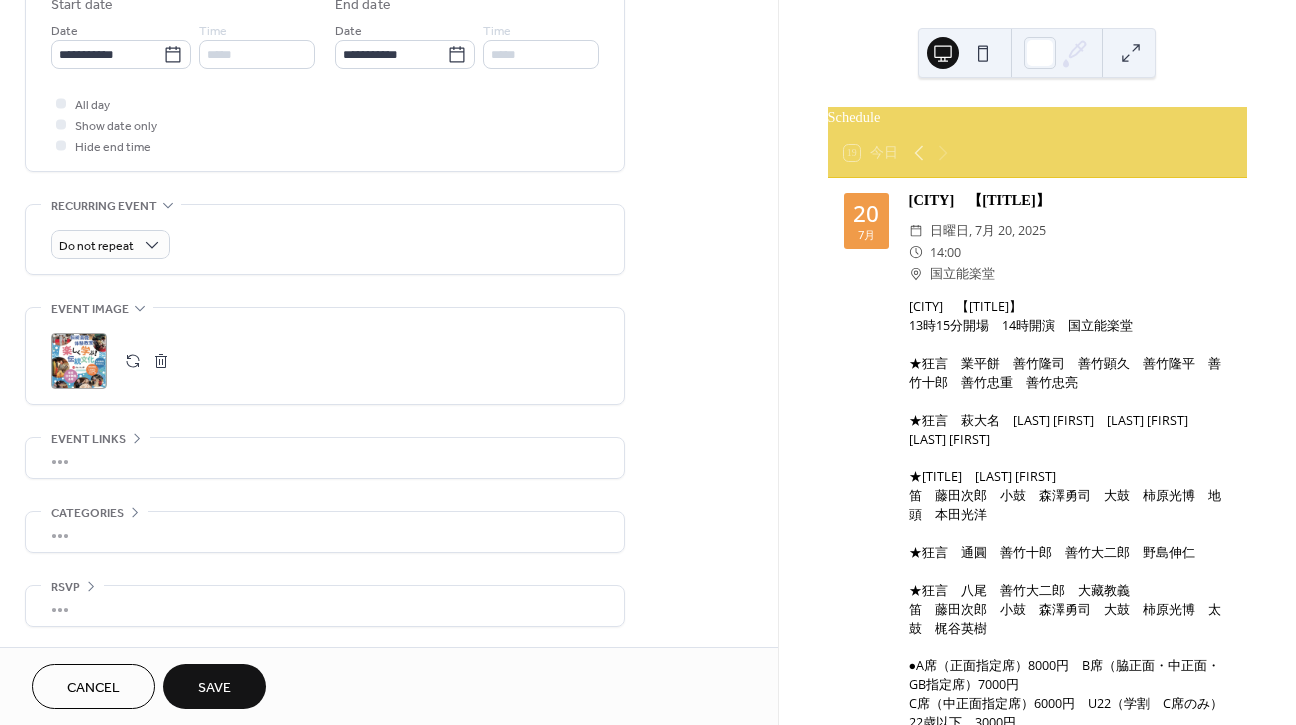 scroll, scrollTop: 688, scrollLeft: 0, axis: vertical 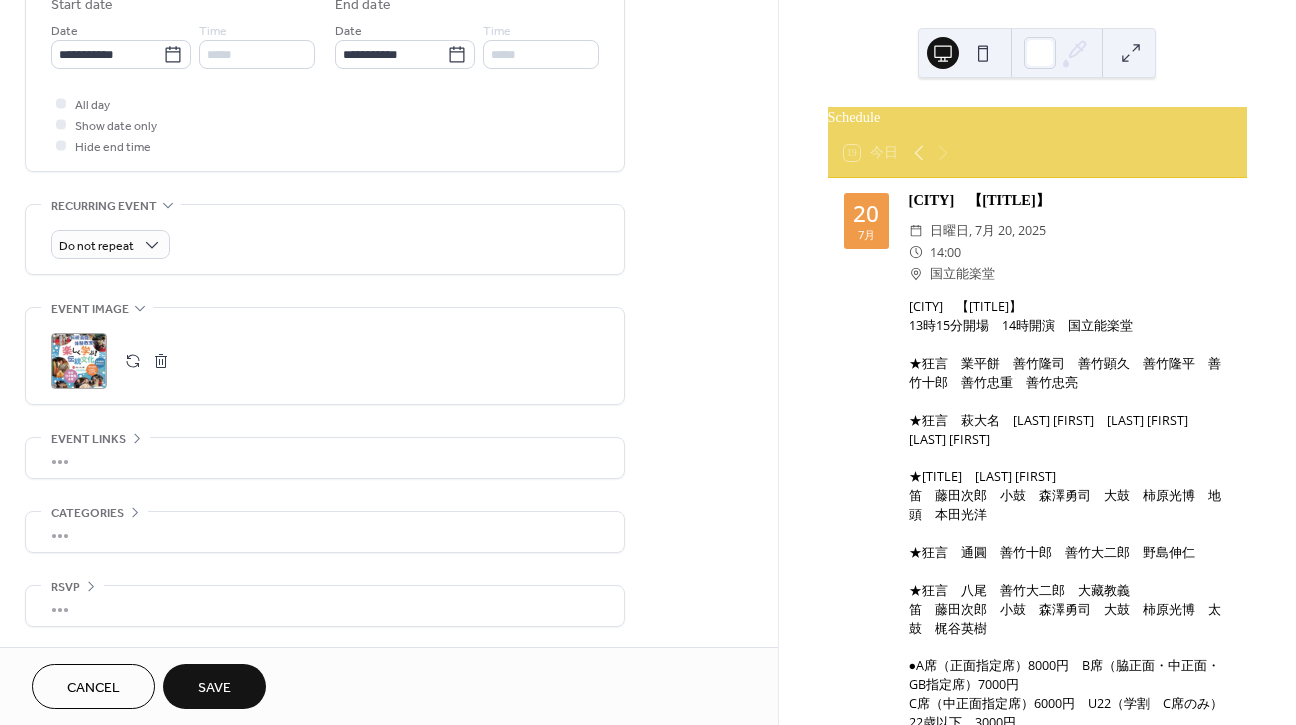click on "Save" at bounding box center [214, 688] 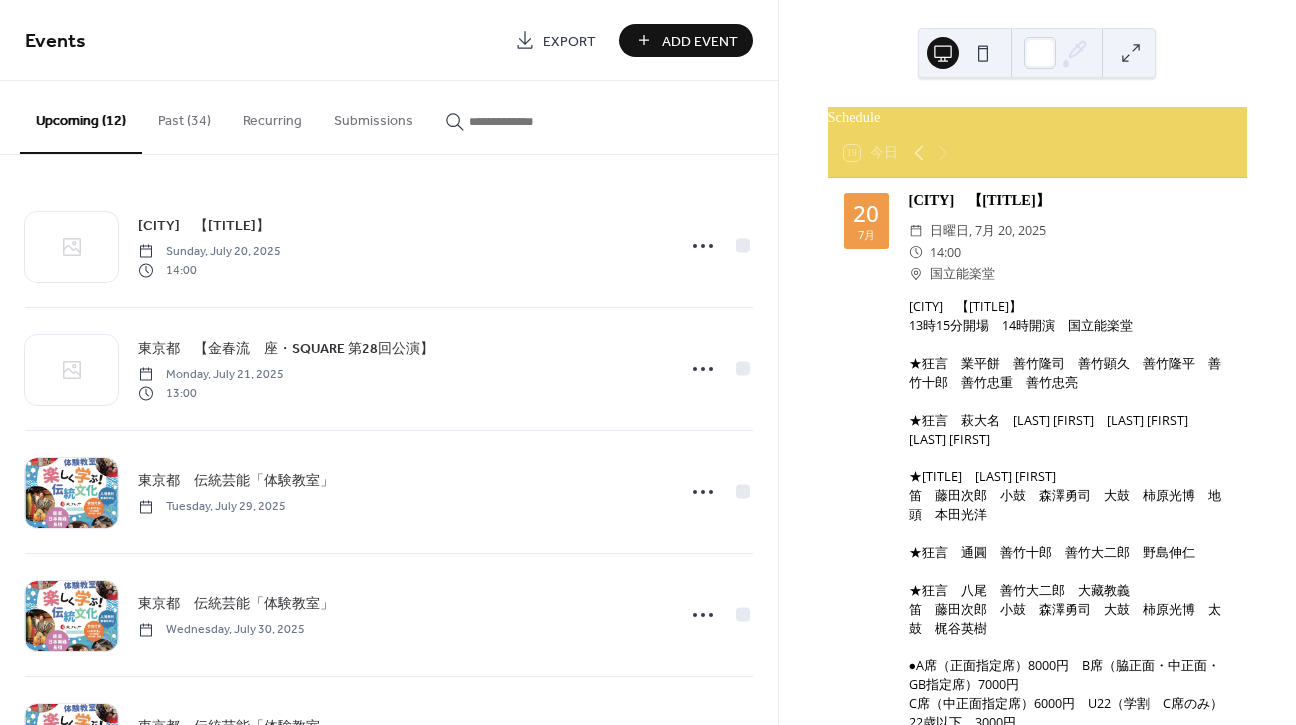 click on "Add Event" at bounding box center [700, 41] 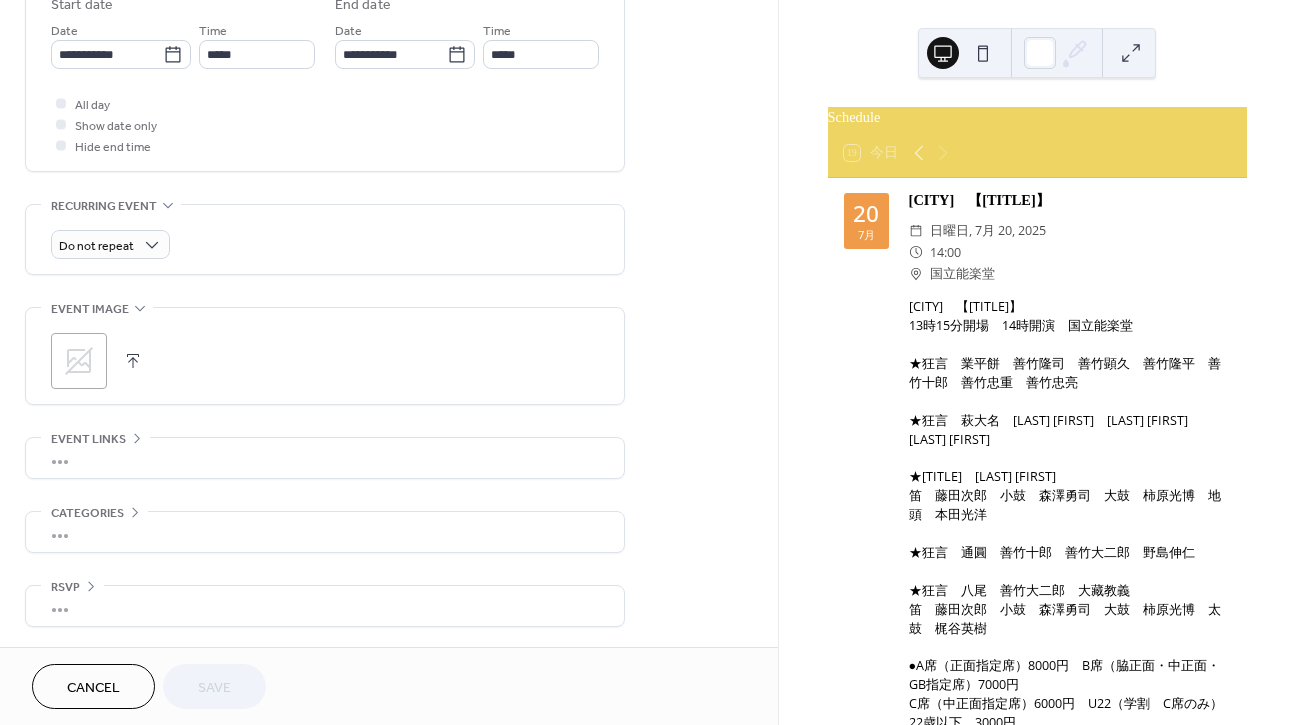 scroll, scrollTop: 688, scrollLeft: 0, axis: vertical 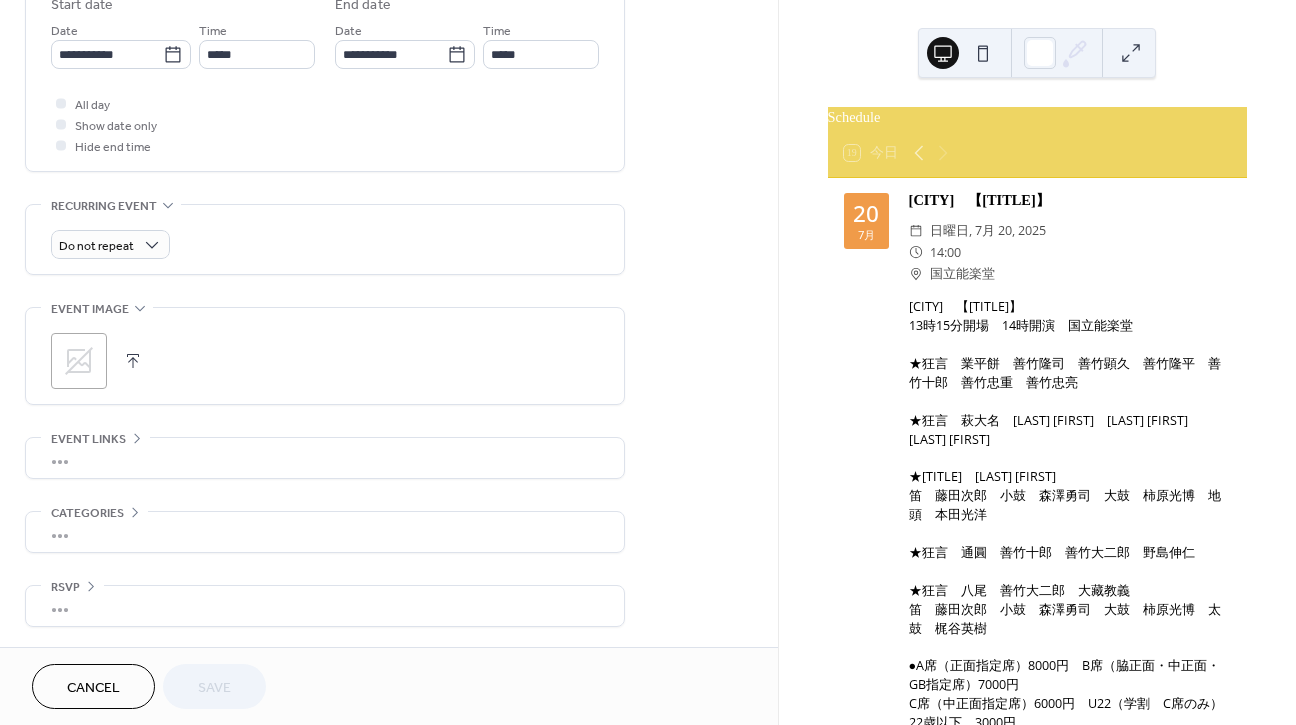 click on "Cancel" at bounding box center [93, 688] 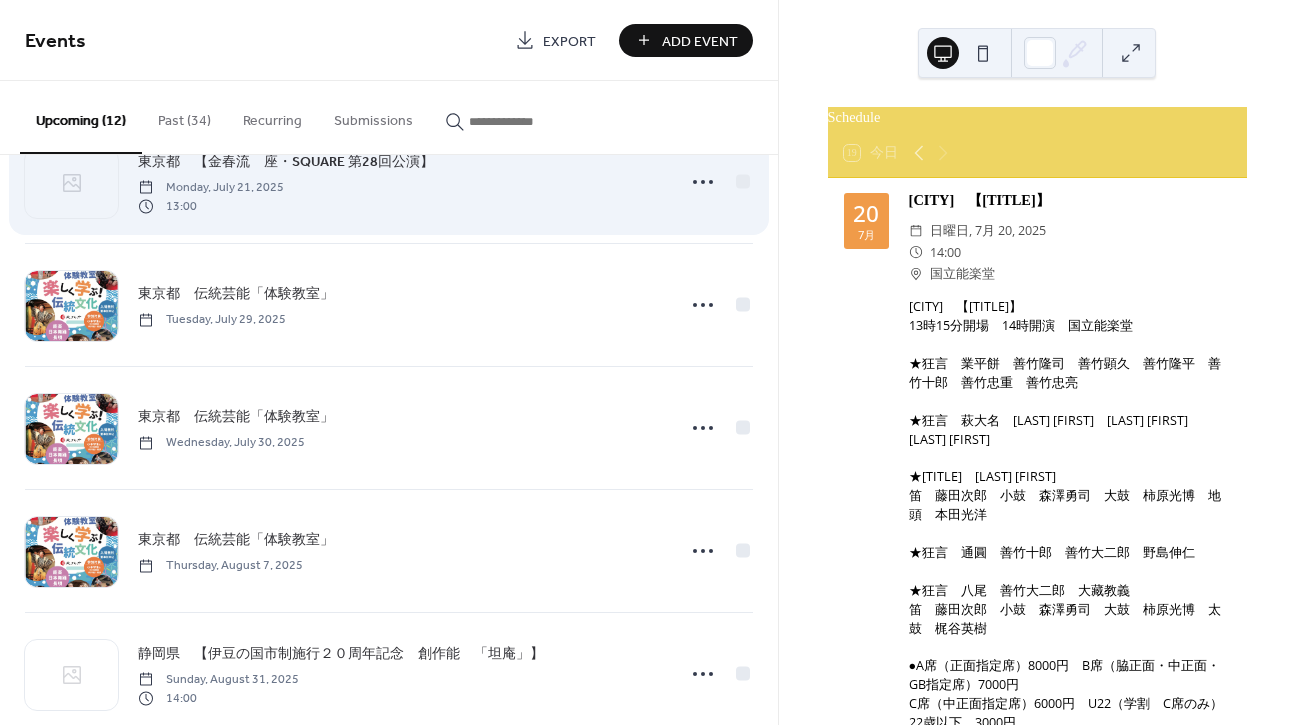 scroll, scrollTop: 336, scrollLeft: 0, axis: vertical 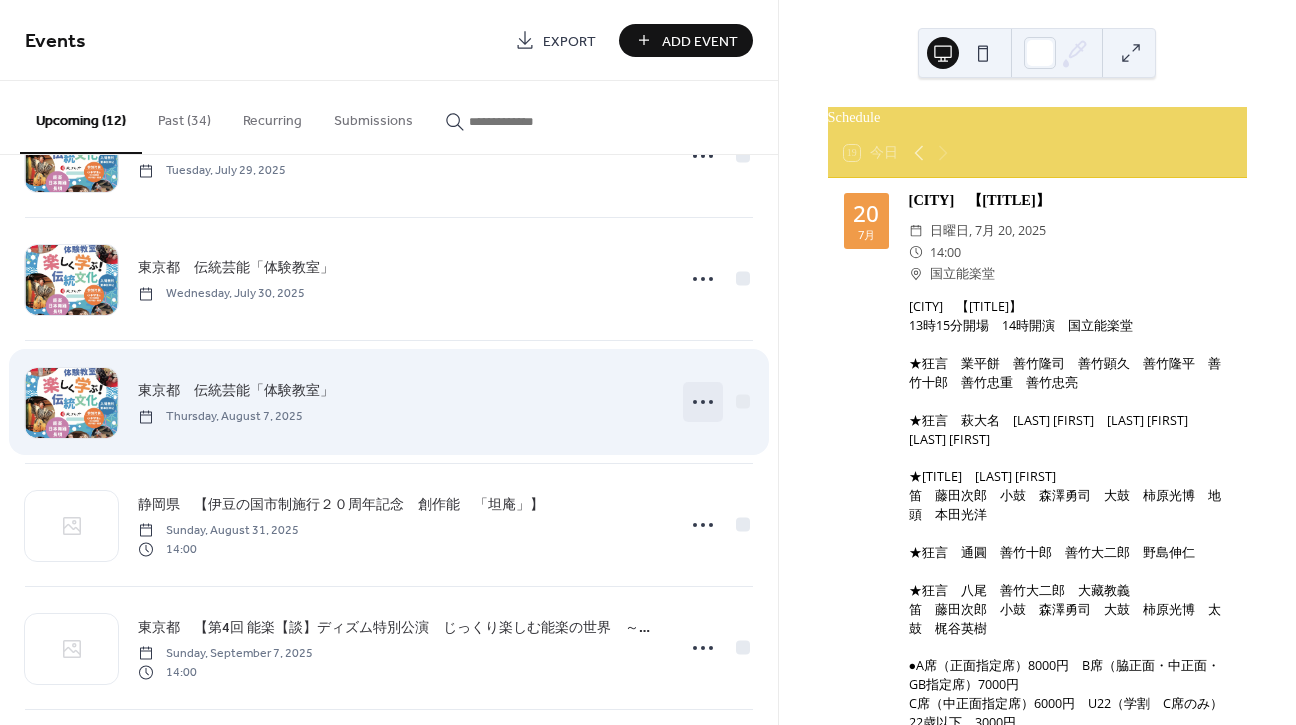 click 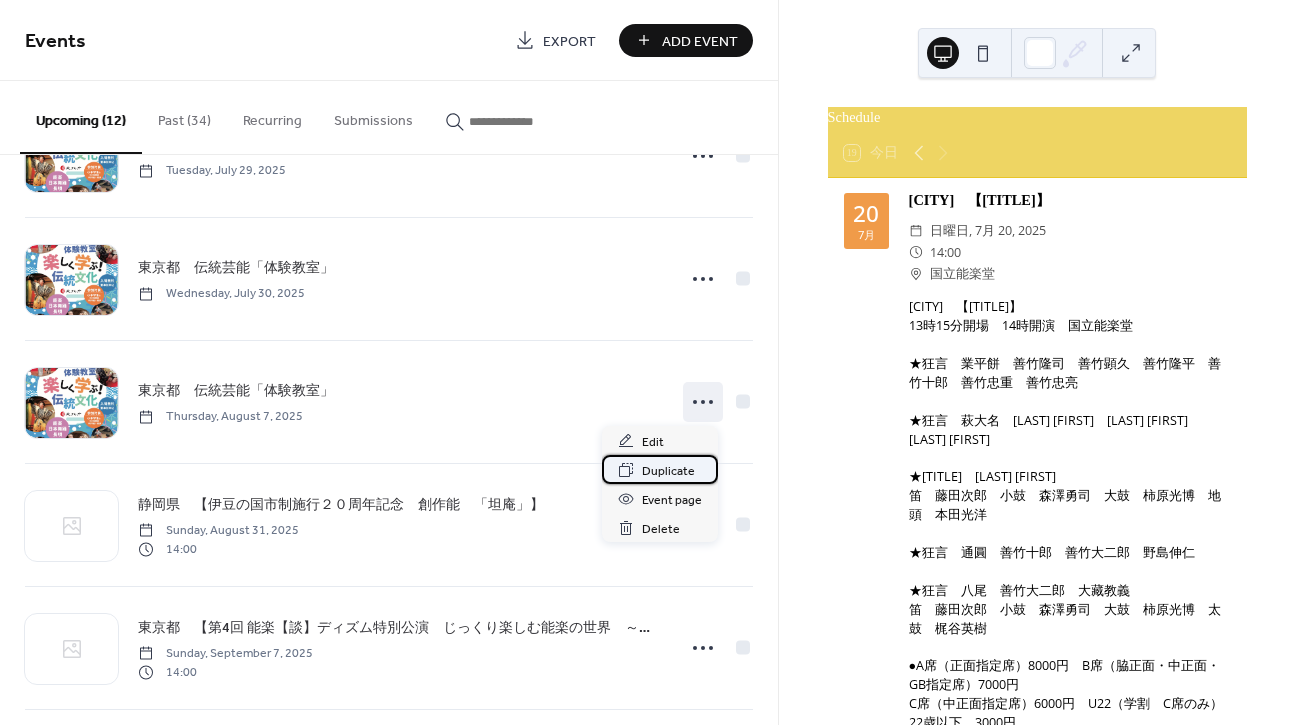 click on "Duplicate" at bounding box center (668, 471) 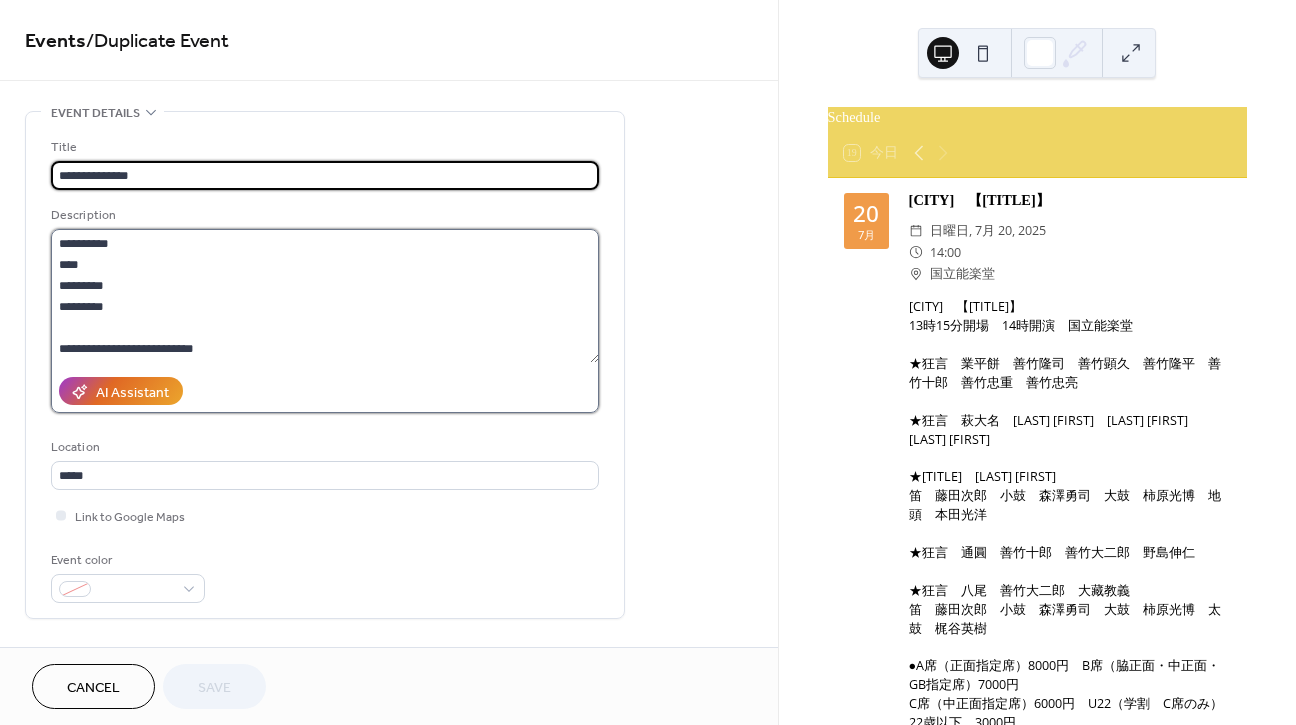 click on "**********" at bounding box center (325, 296) 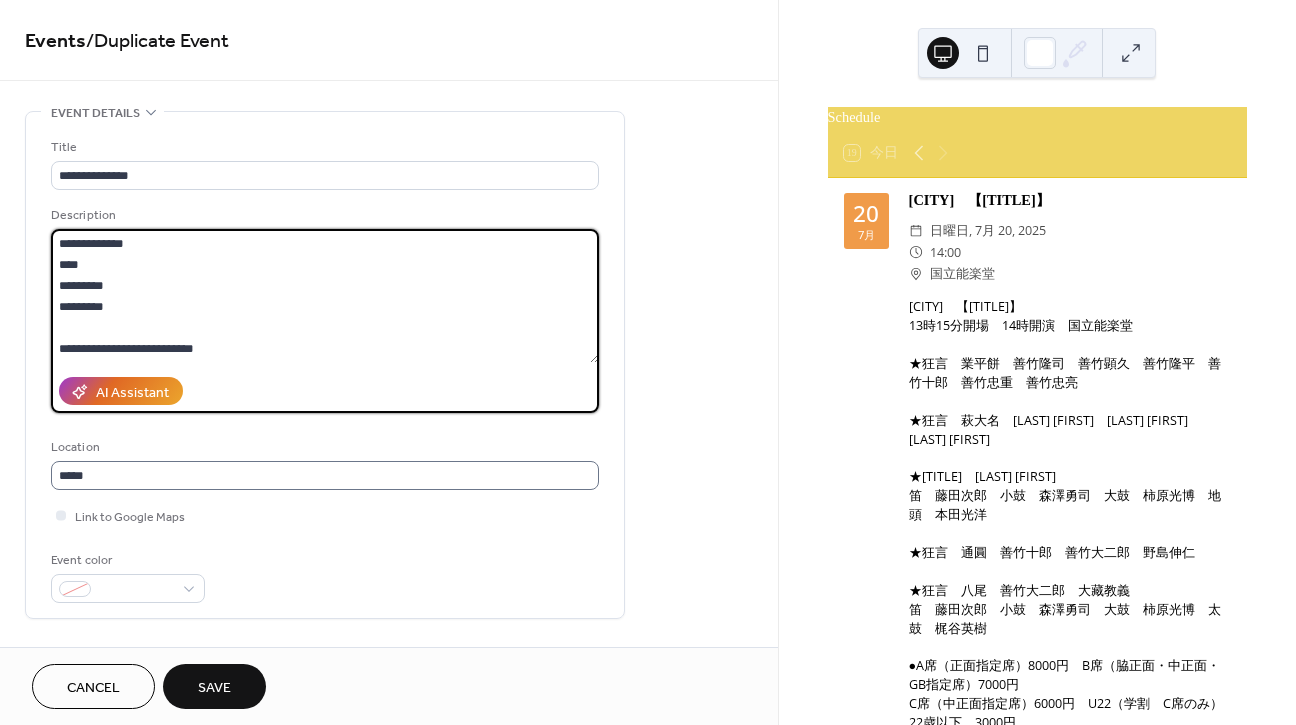 type on "**********" 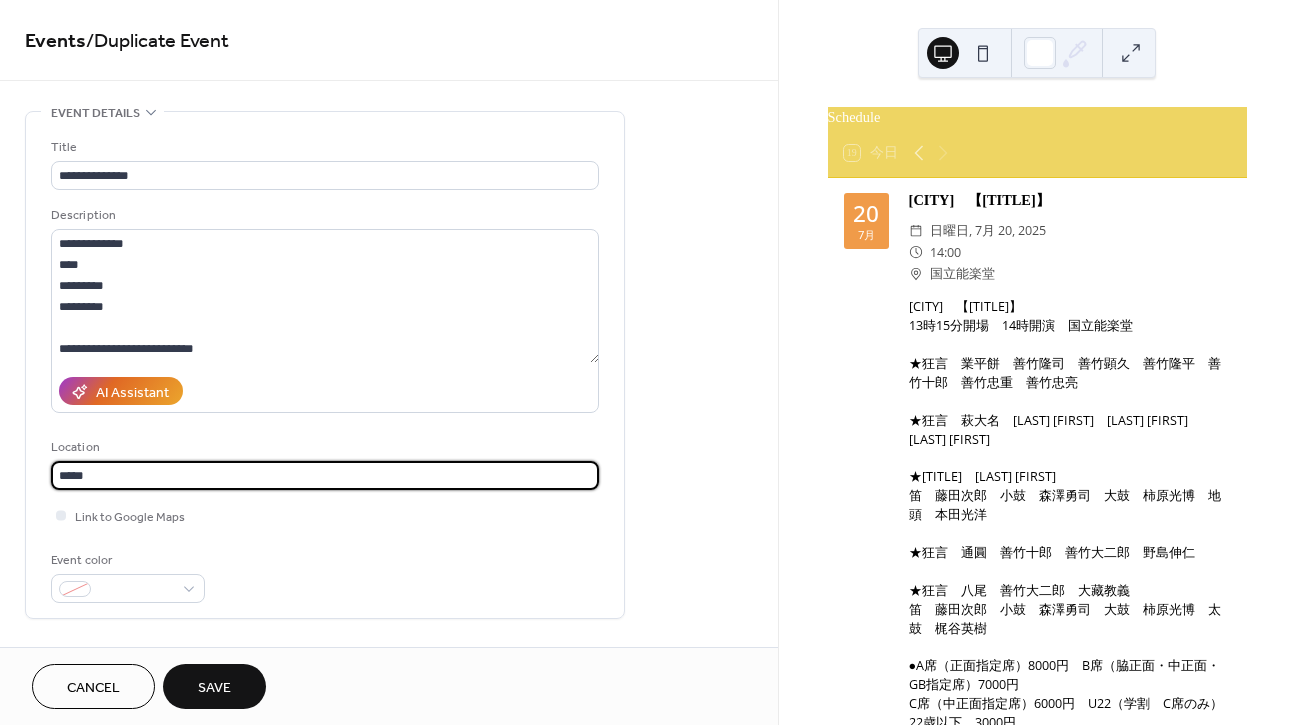 click on "*****" at bounding box center [325, 475] 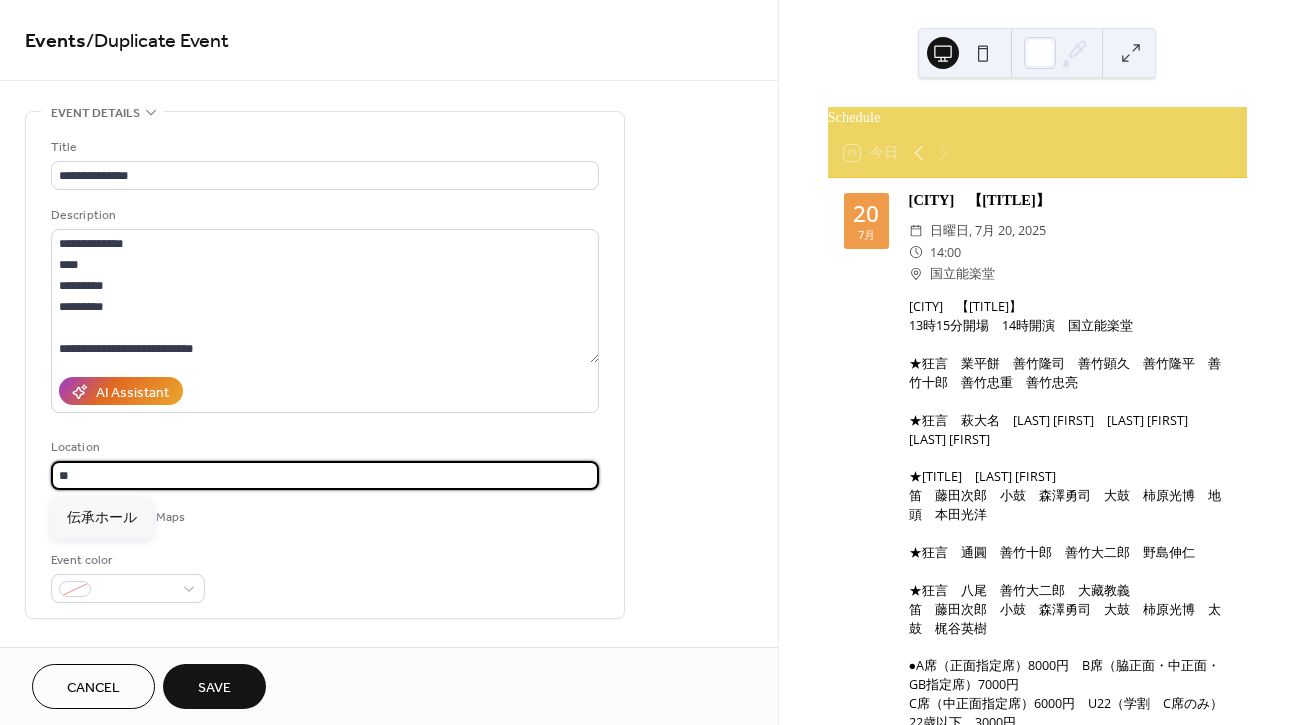 type on "*" 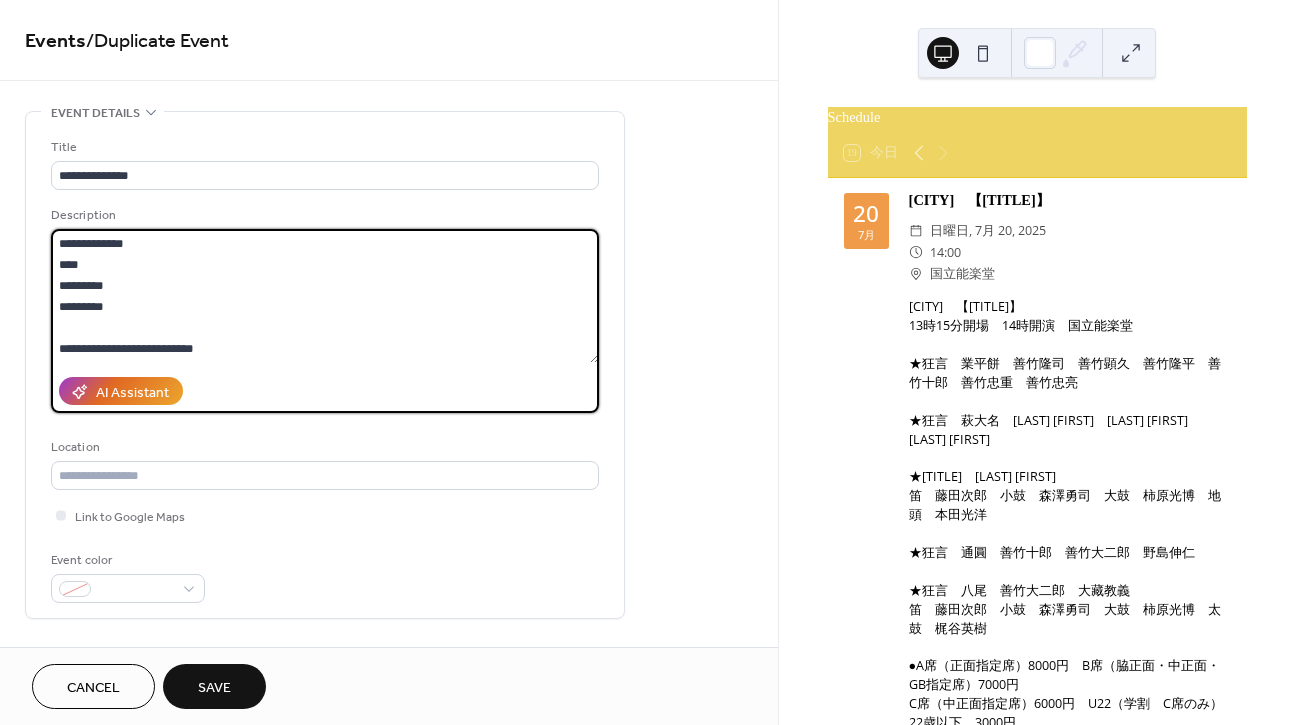 drag, startPoint x: 97, startPoint y: 246, endPoint x: 227, endPoint y: 252, distance: 130.13838 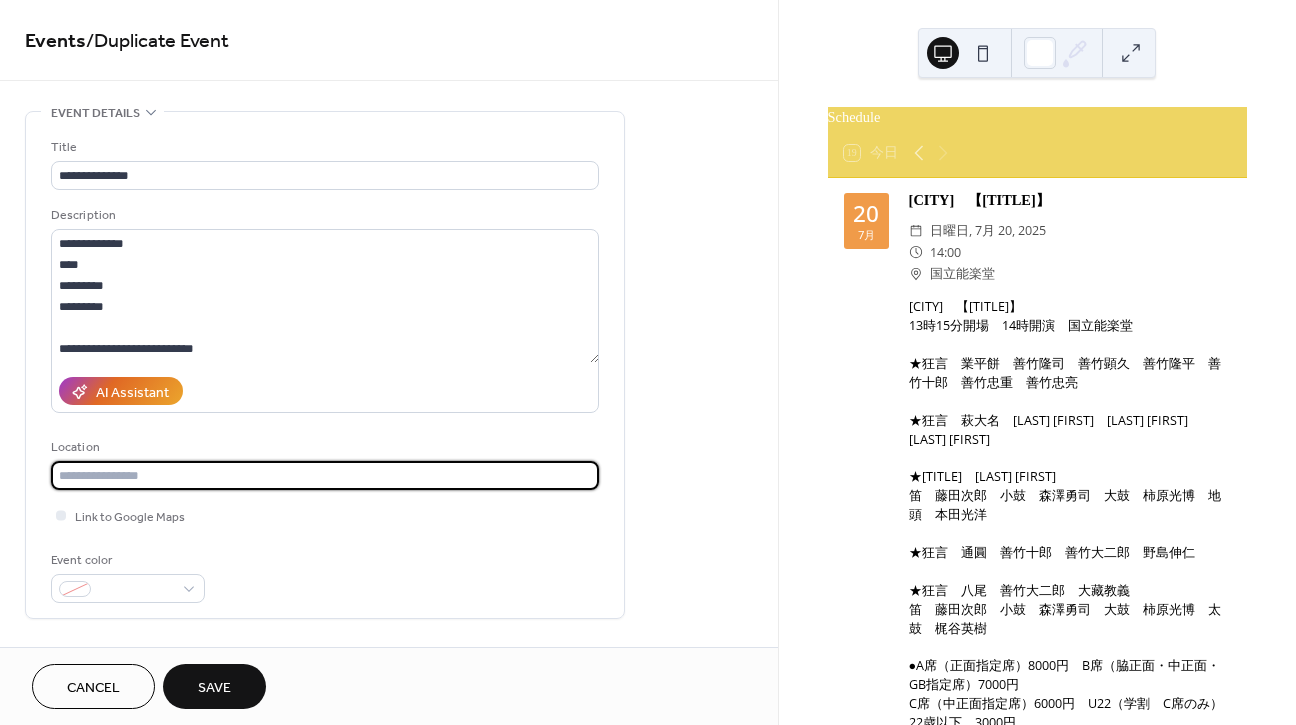 click at bounding box center [325, 475] 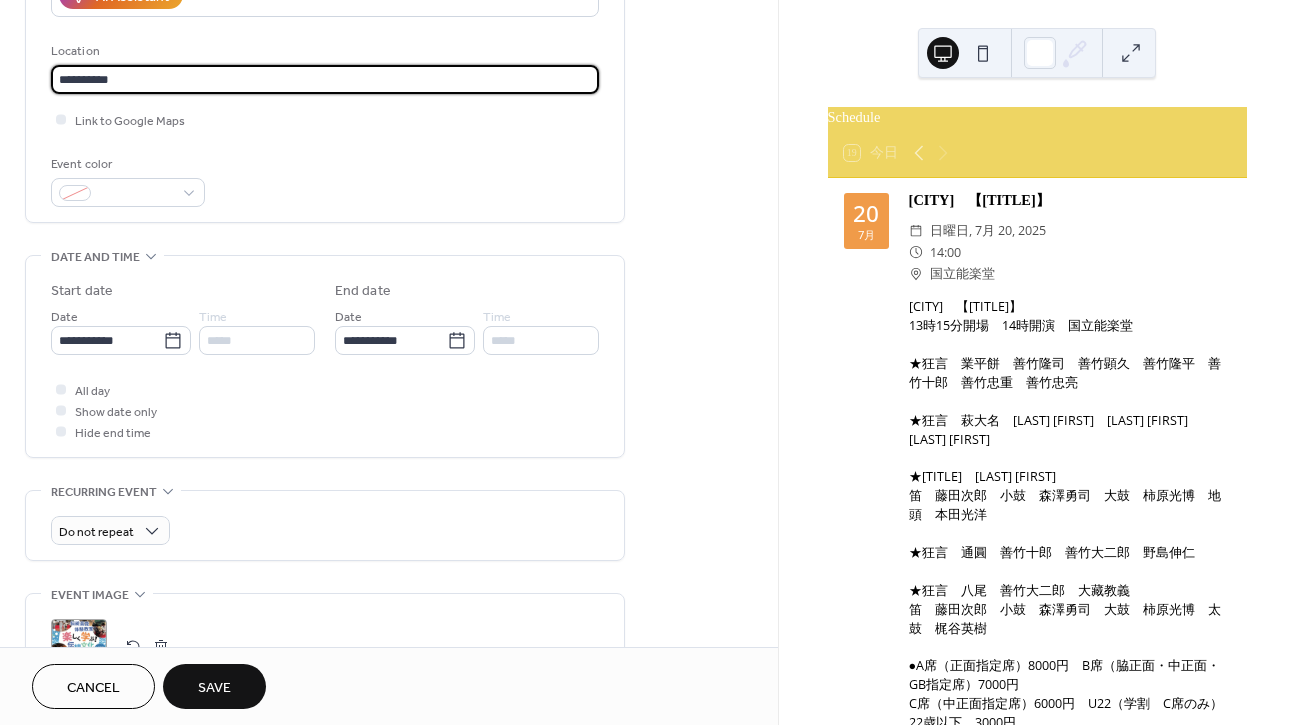 scroll, scrollTop: 449, scrollLeft: 0, axis: vertical 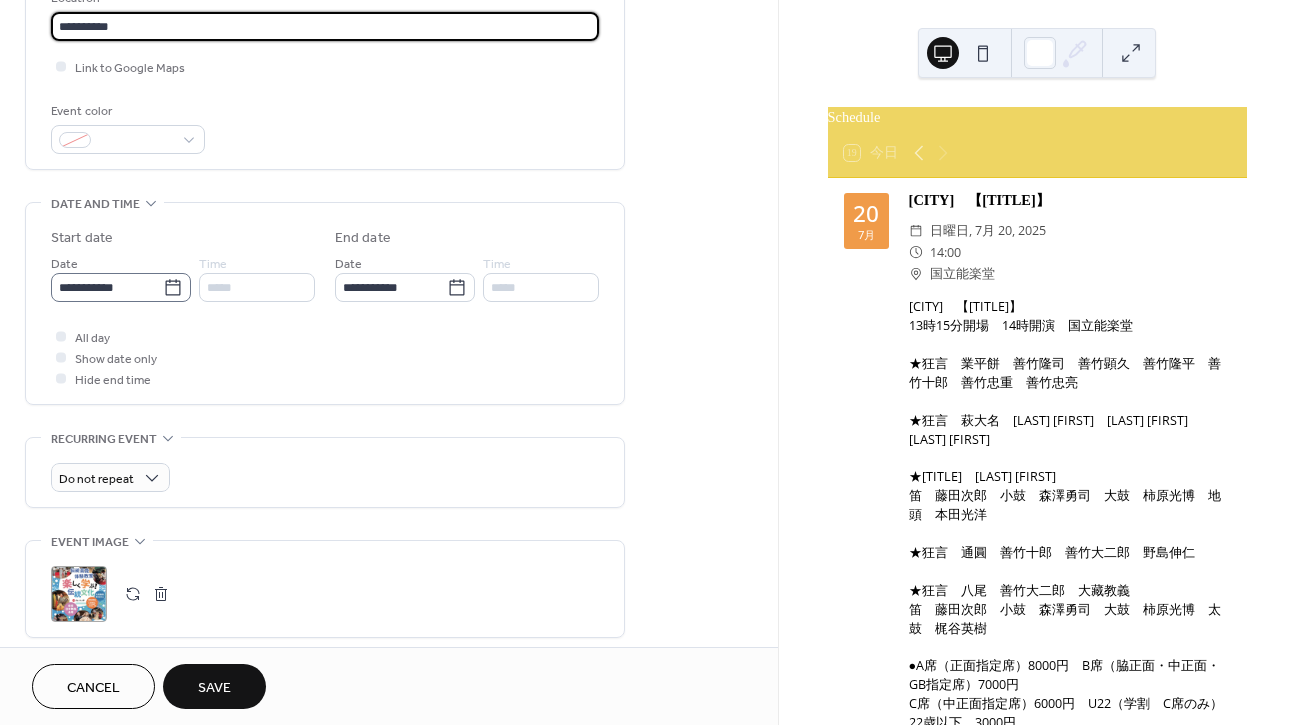 type on "**********" 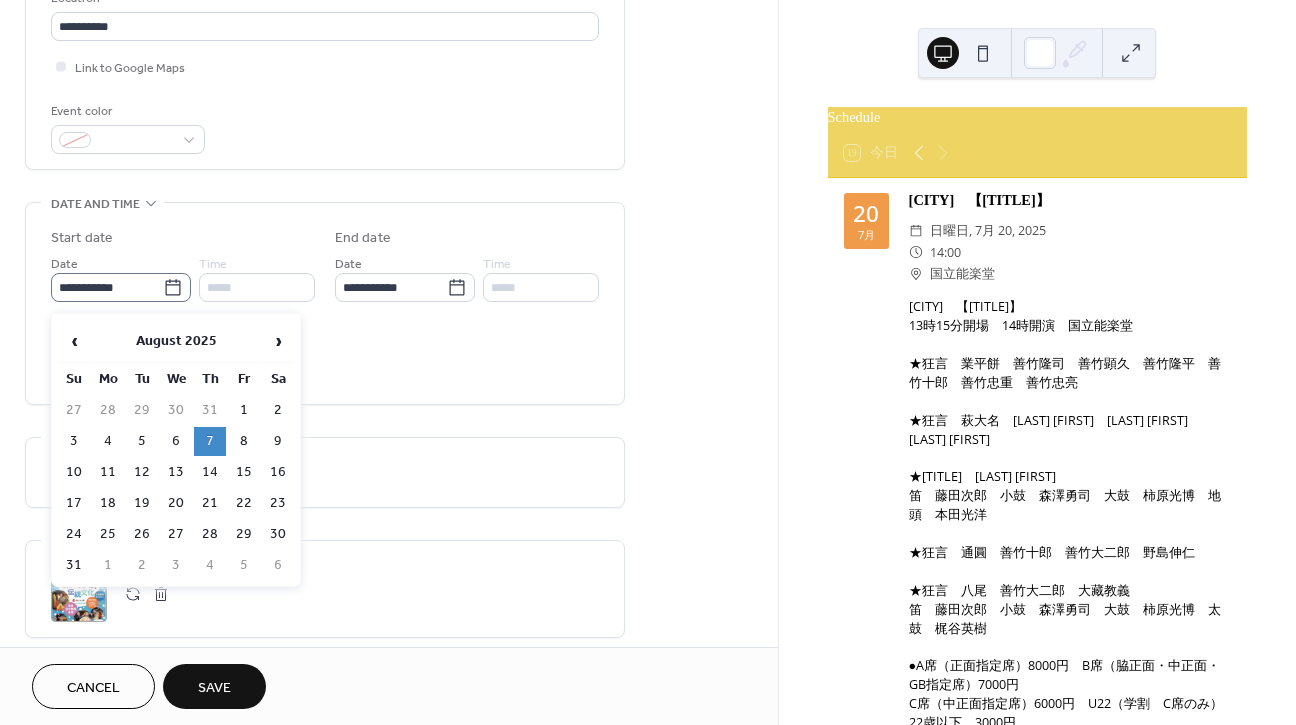 click 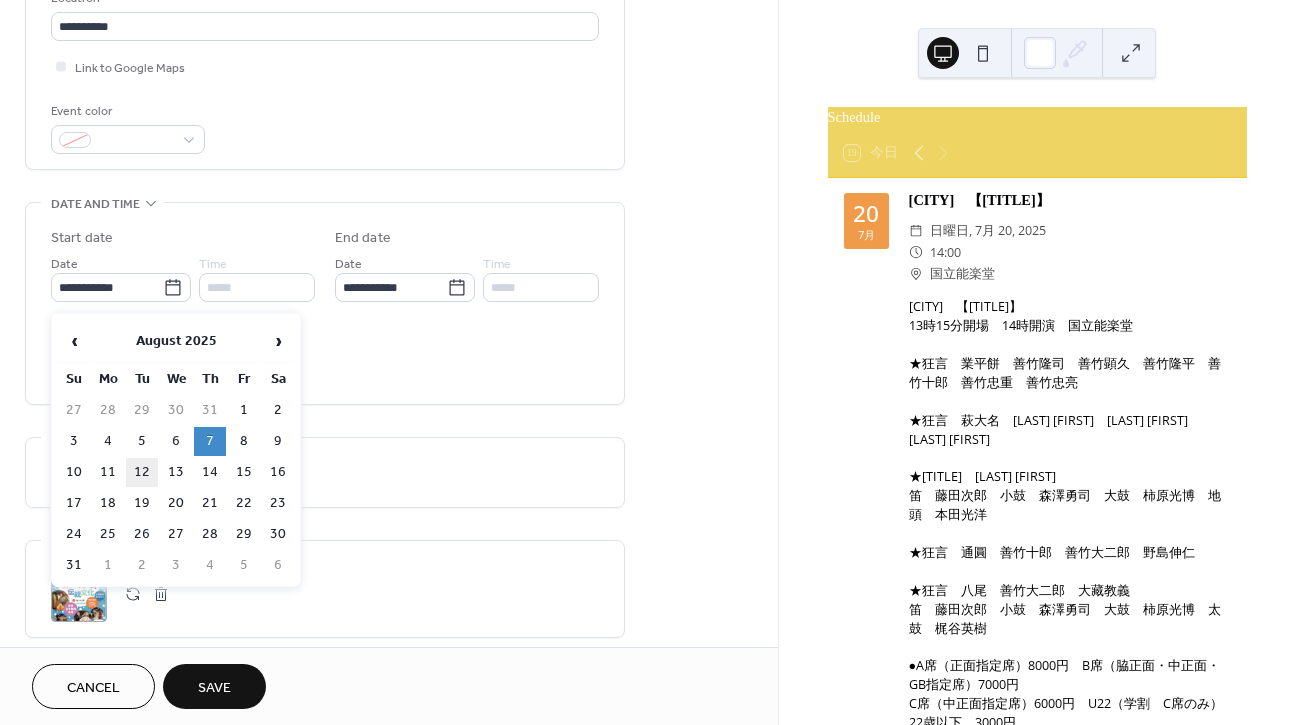 click on "12" at bounding box center [142, 472] 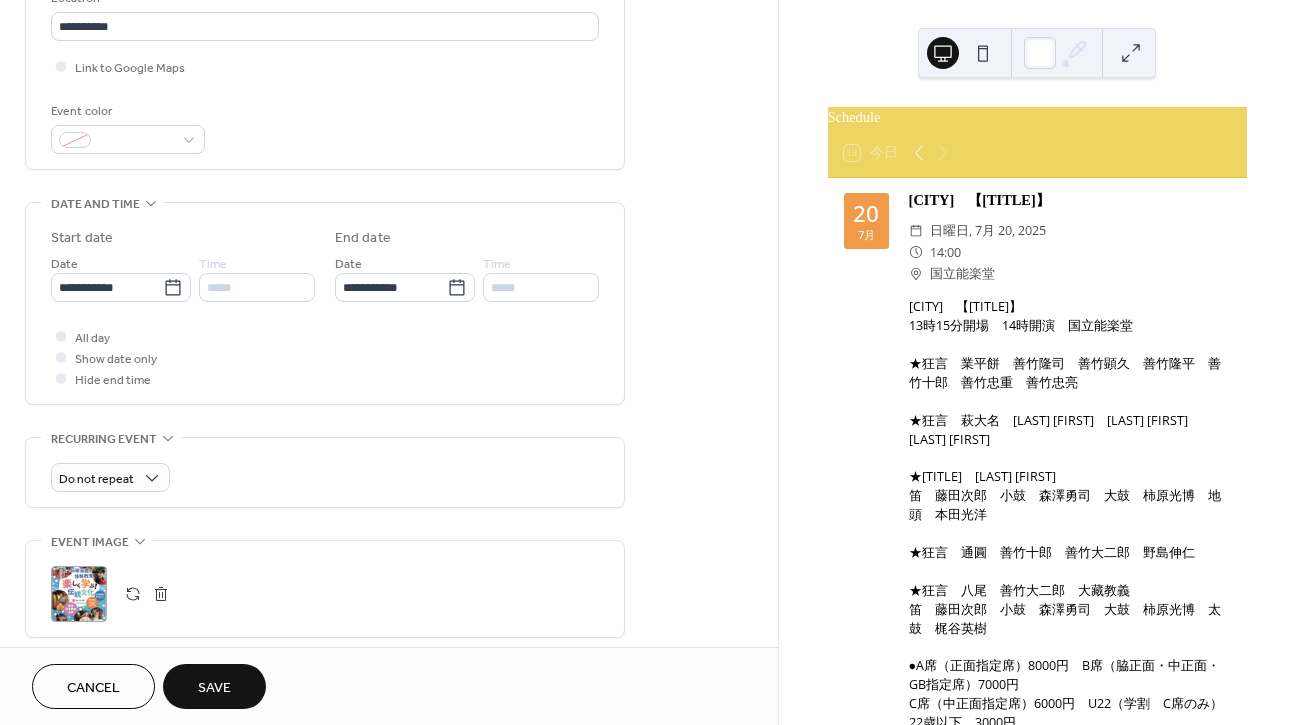 click on "Save" at bounding box center (214, 688) 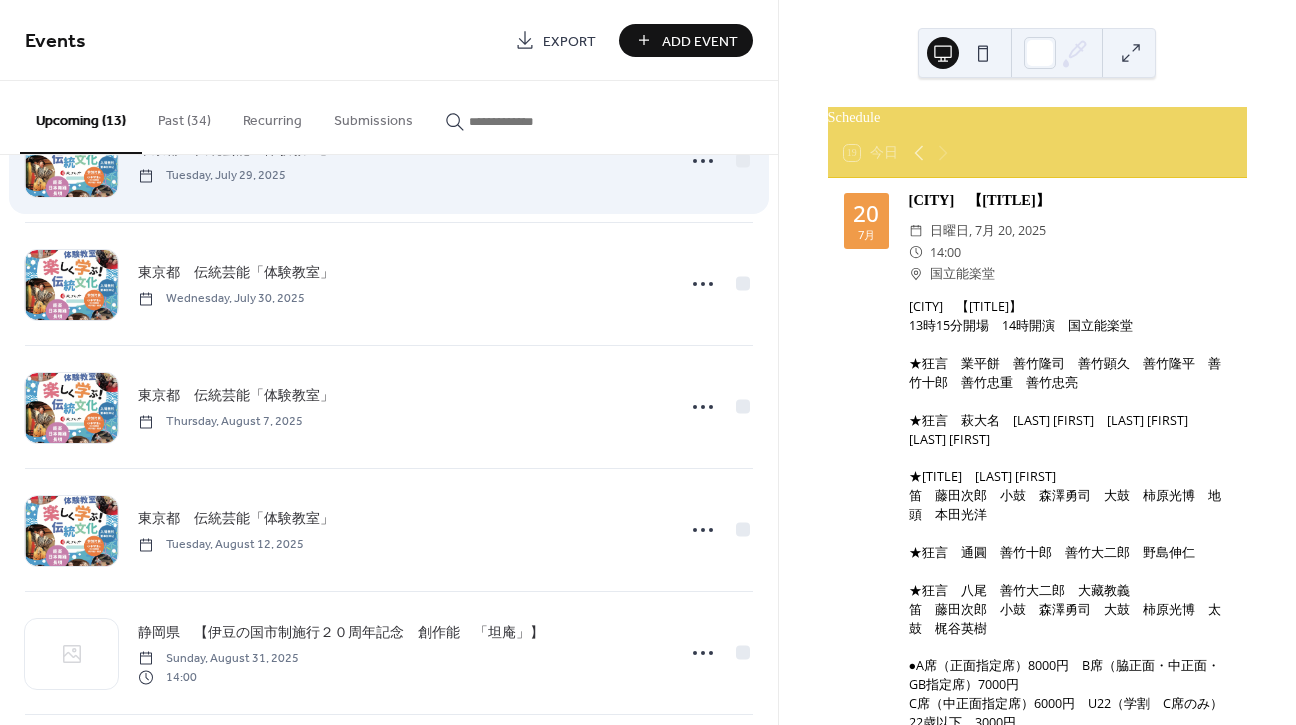 scroll, scrollTop: 414, scrollLeft: 0, axis: vertical 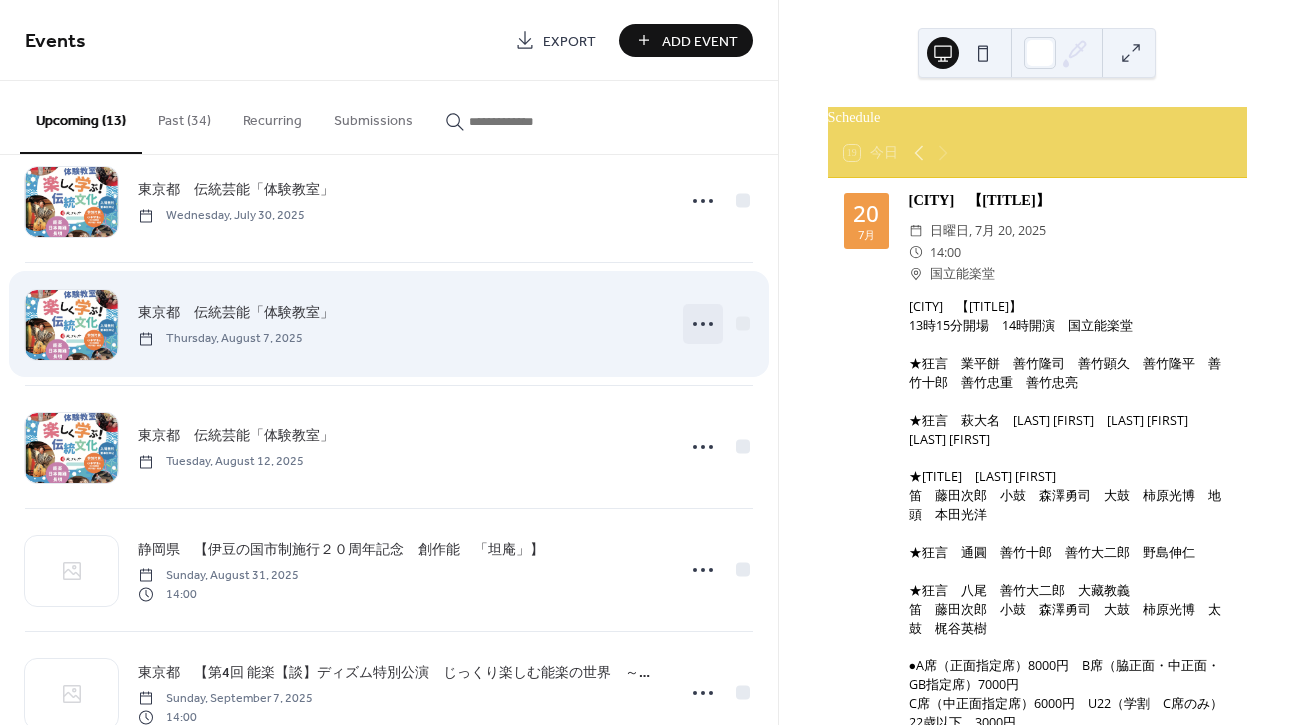 click 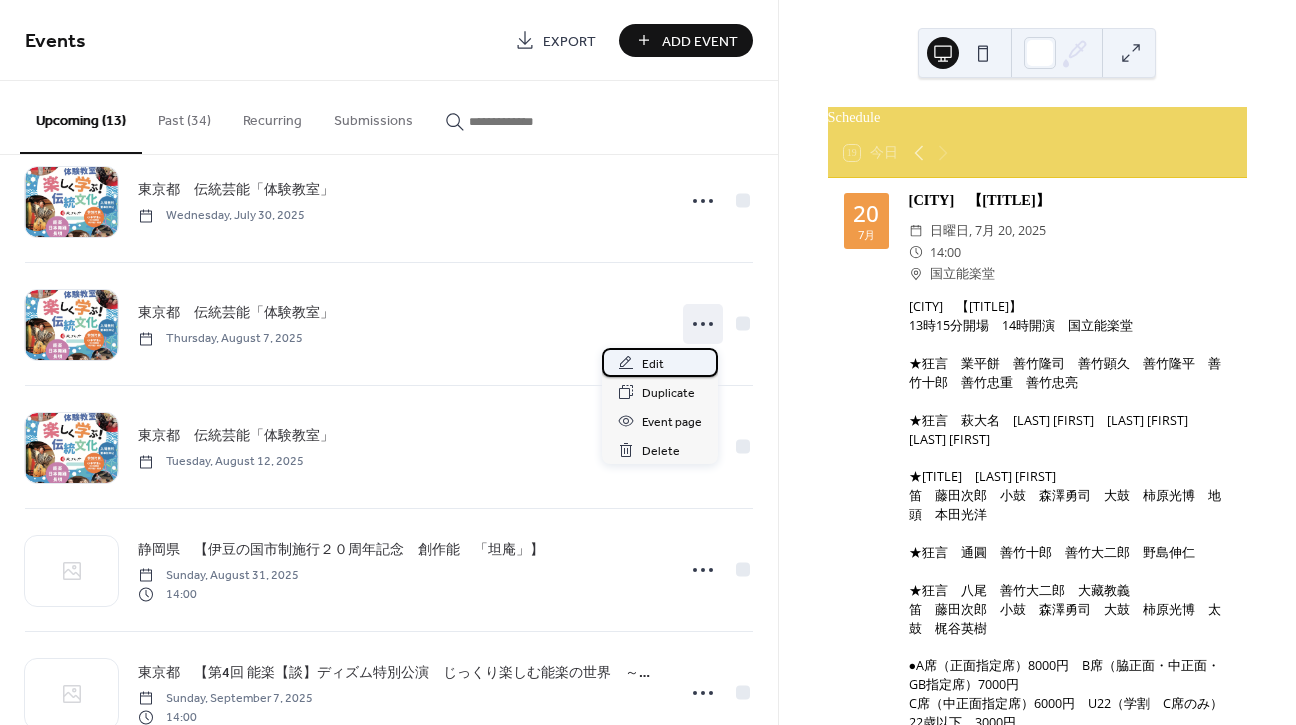 click on "Edit" at bounding box center [660, 362] 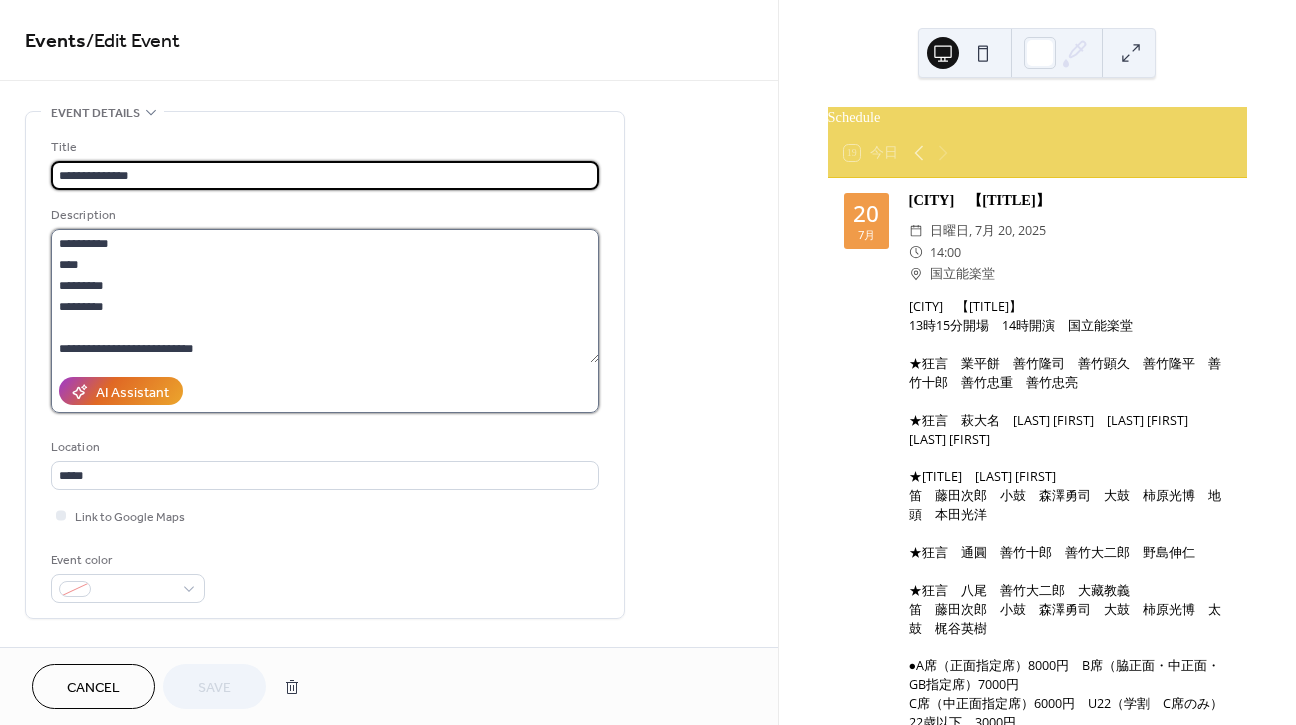 click on "**********" at bounding box center (325, 296) 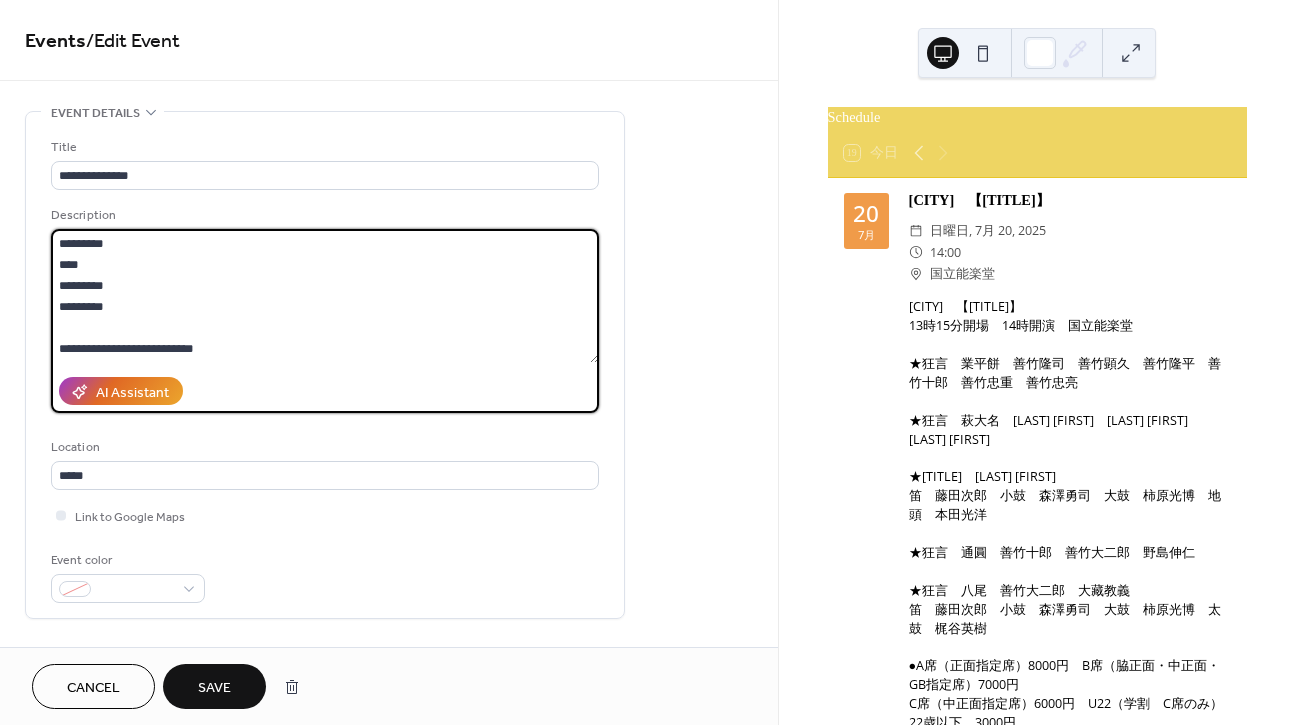 type on "**********" 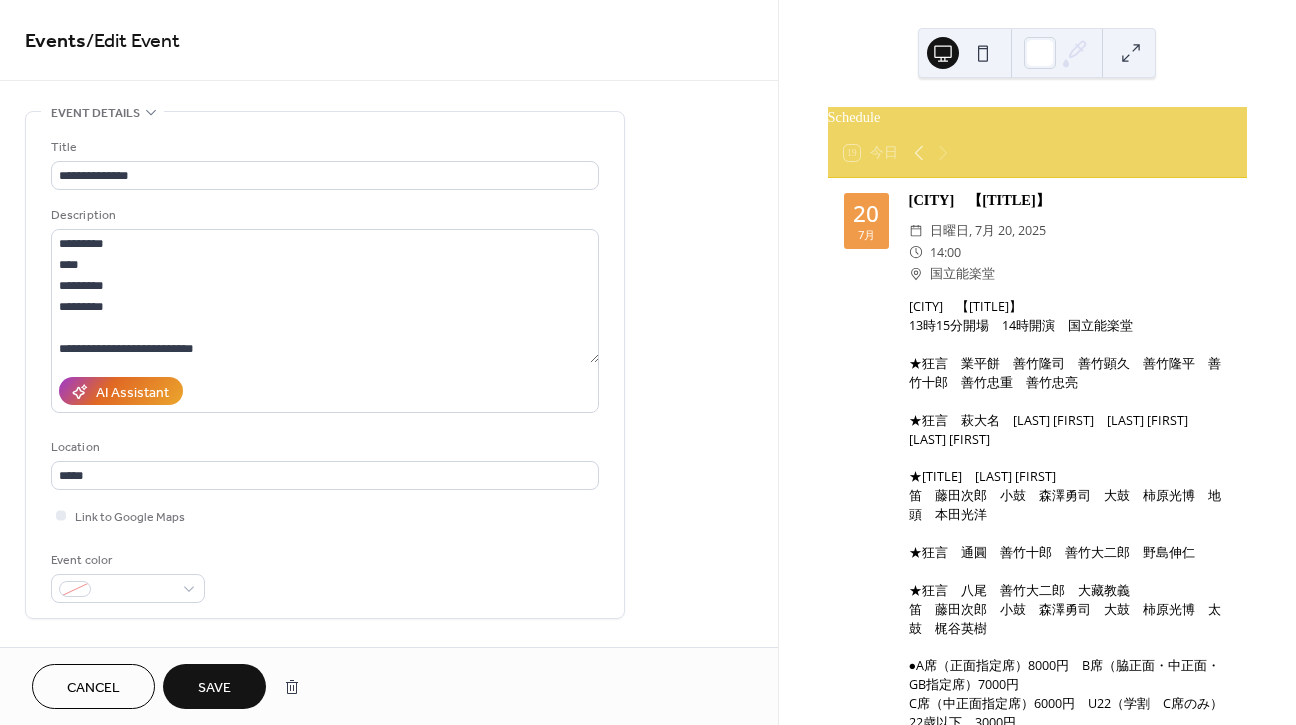 click on "Save" at bounding box center (214, 688) 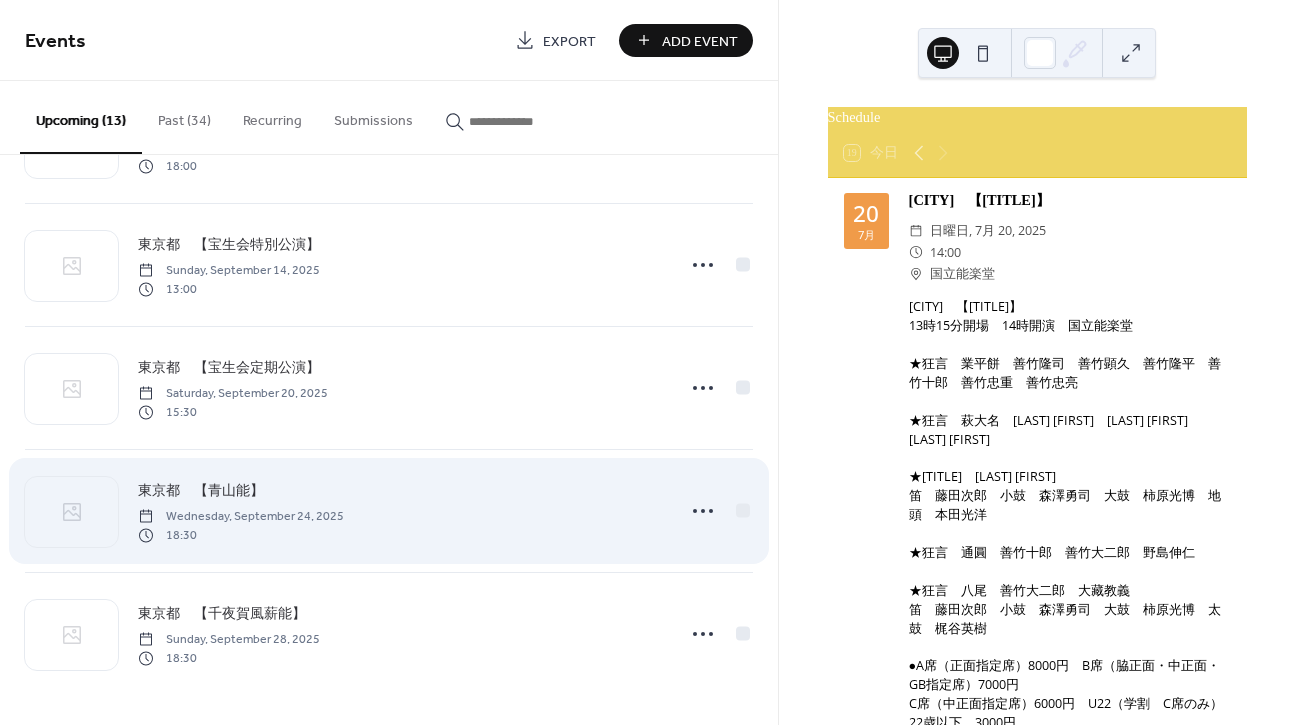 scroll, scrollTop: 1088, scrollLeft: 0, axis: vertical 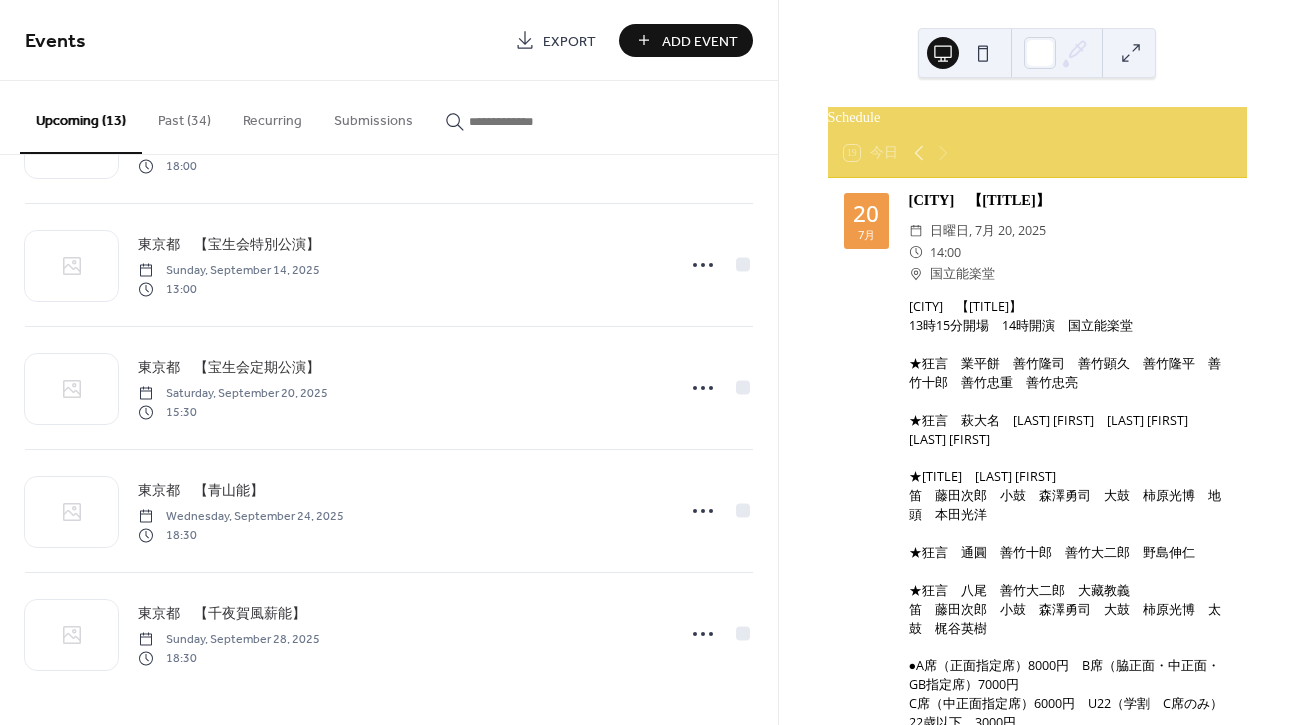 click on "Add Event" at bounding box center [700, 41] 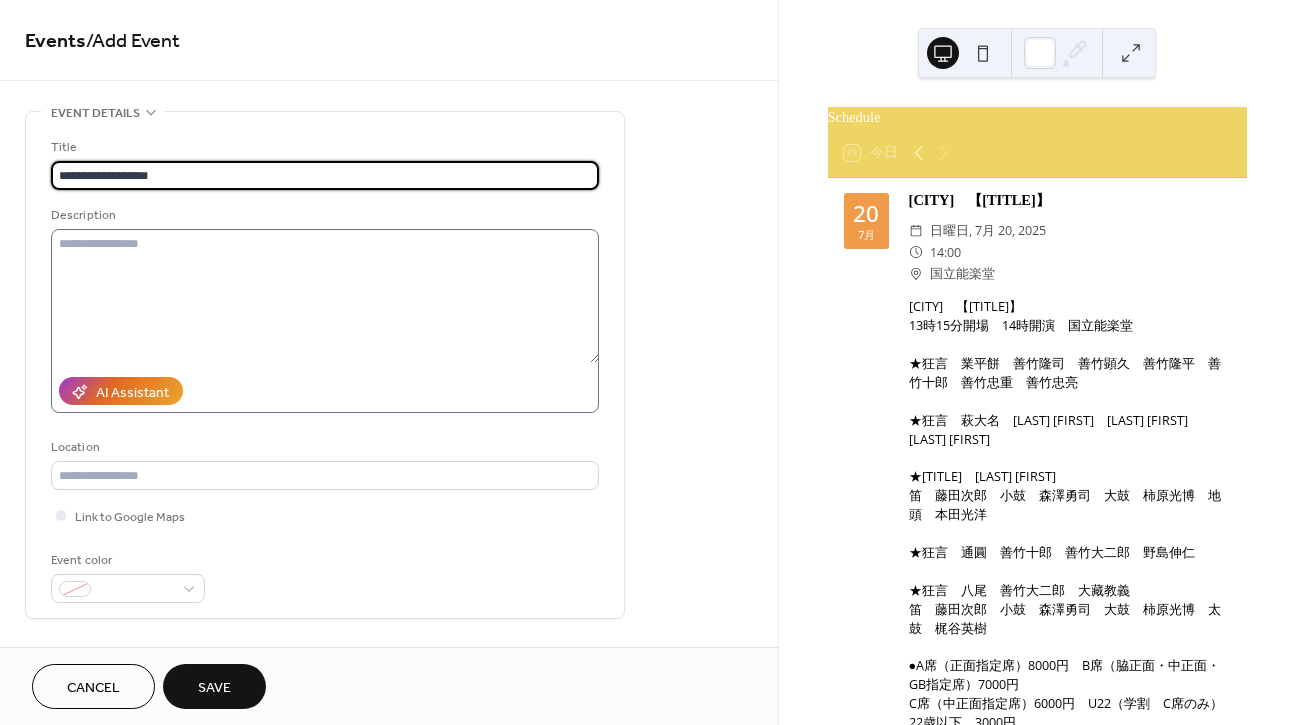 type on "**********" 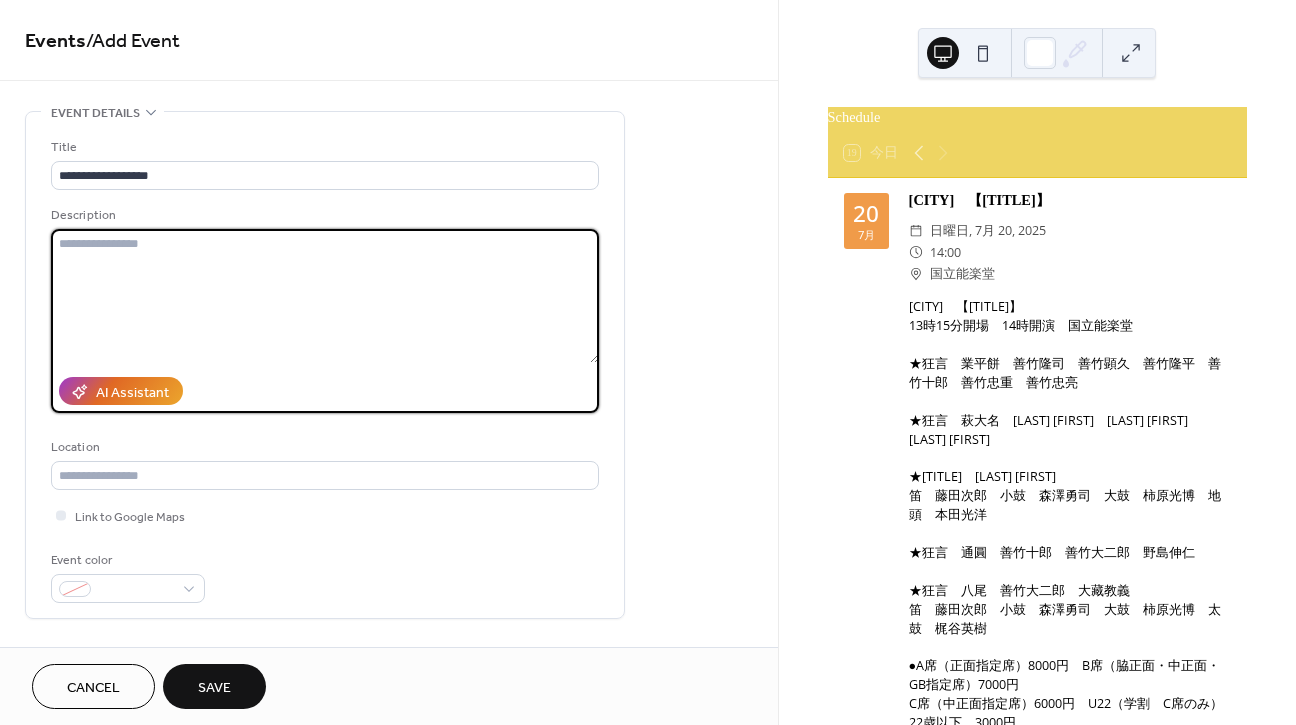 click at bounding box center [325, 296] 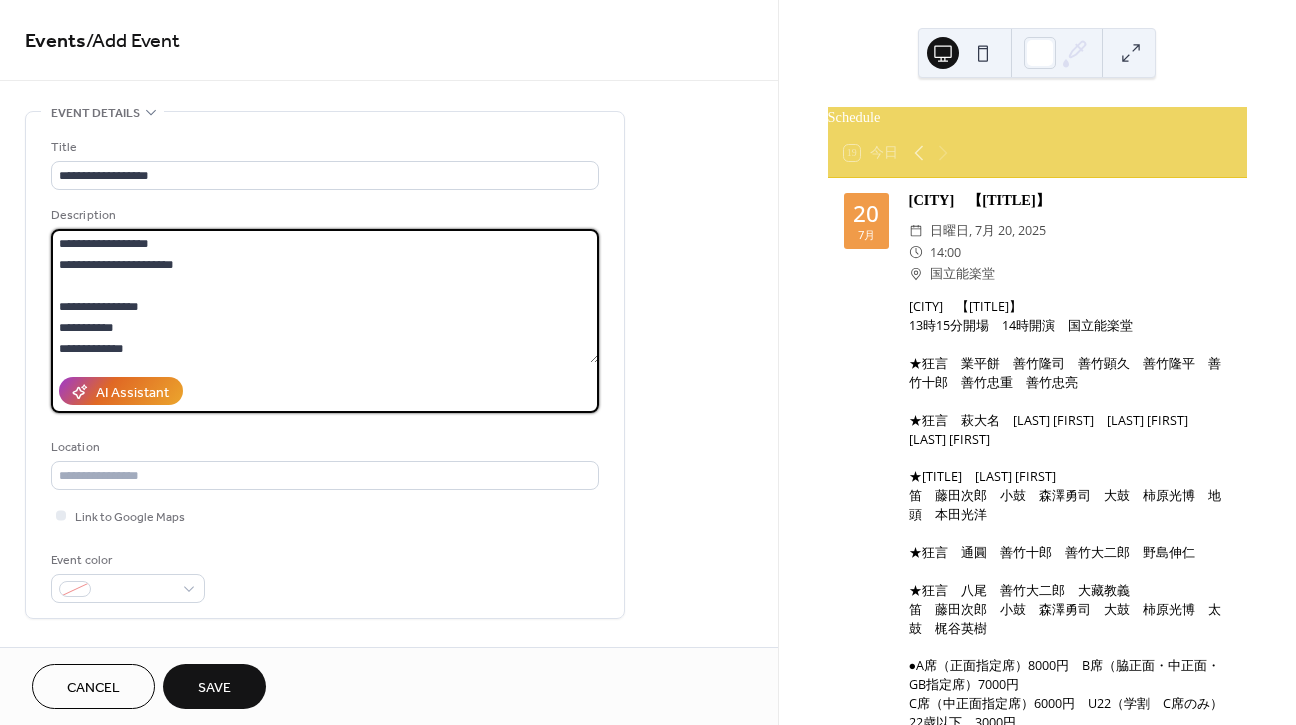 scroll, scrollTop: 315, scrollLeft: 0, axis: vertical 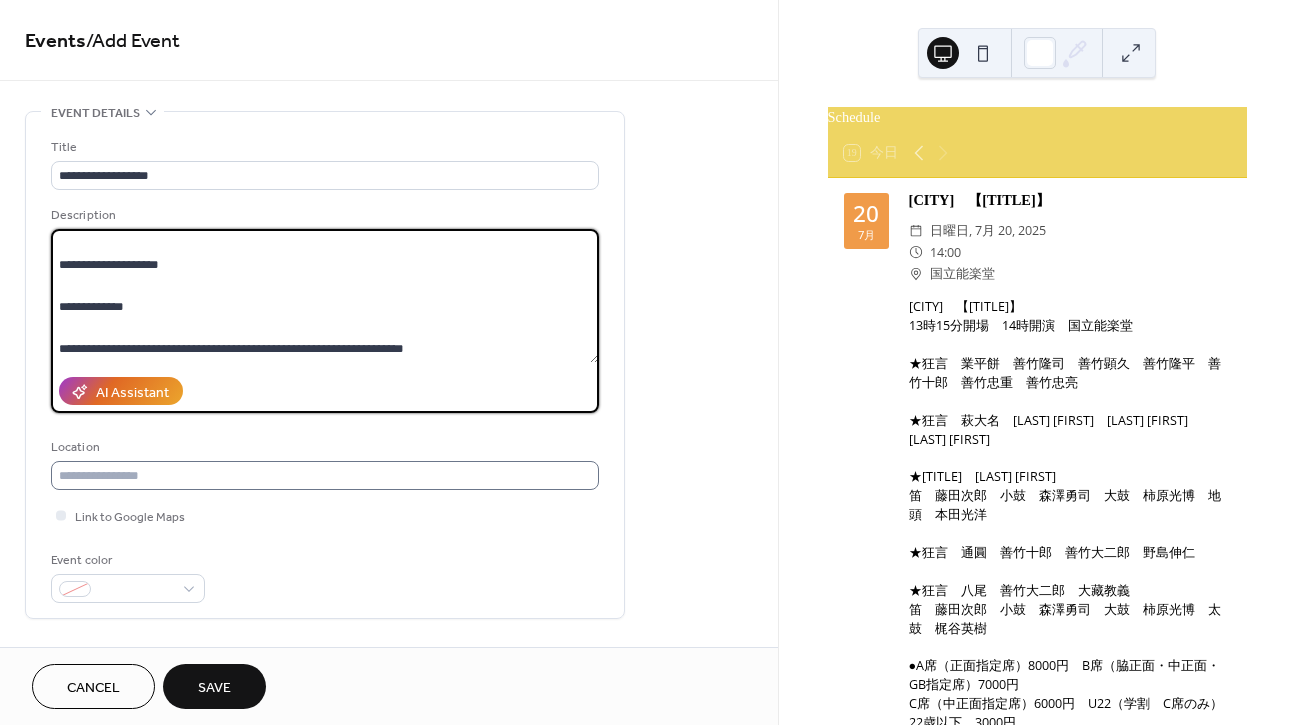type on "**********" 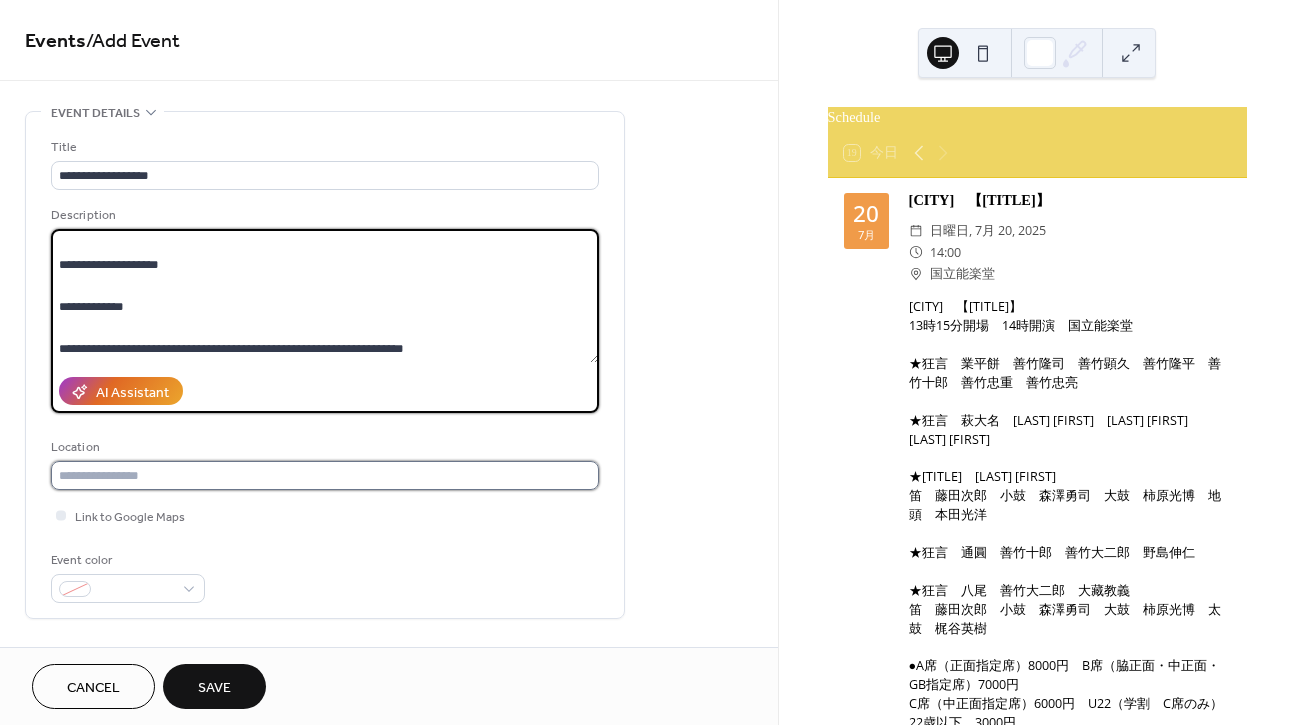 click at bounding box center [325, 475] 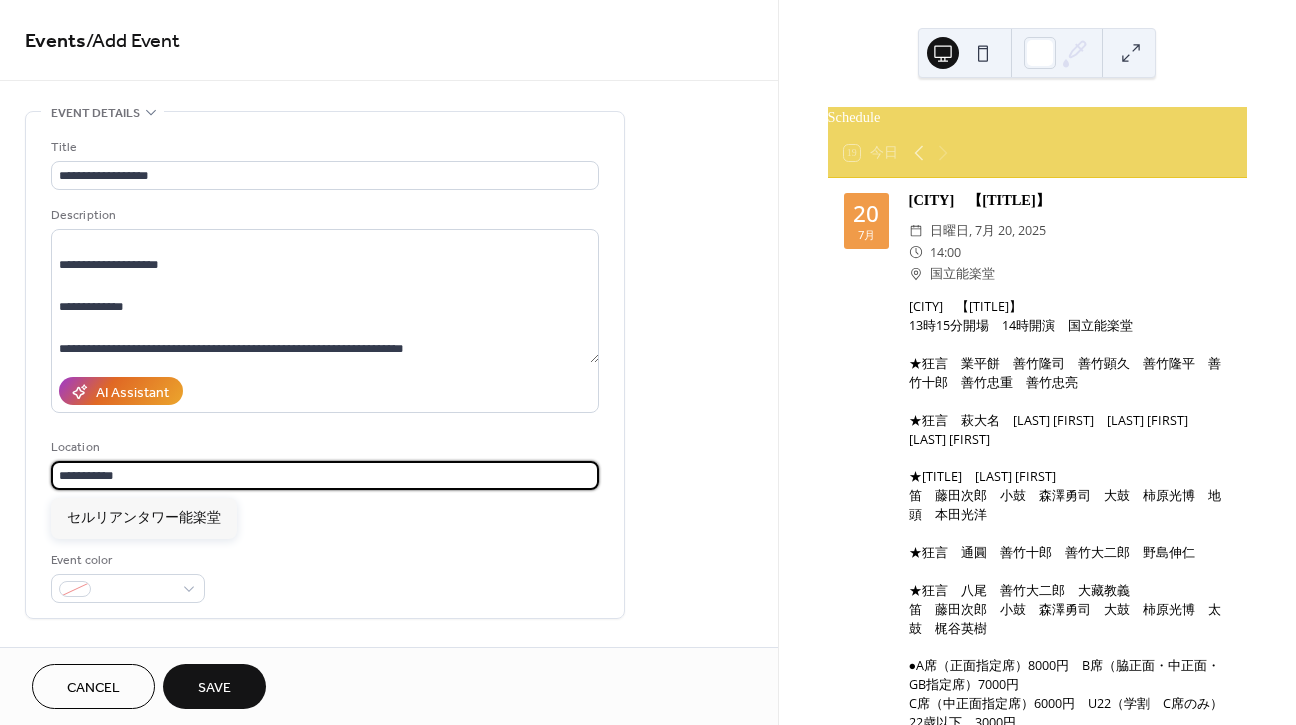 scroll, scrollTop: 178, scrollLeft: 0, axis: vertical 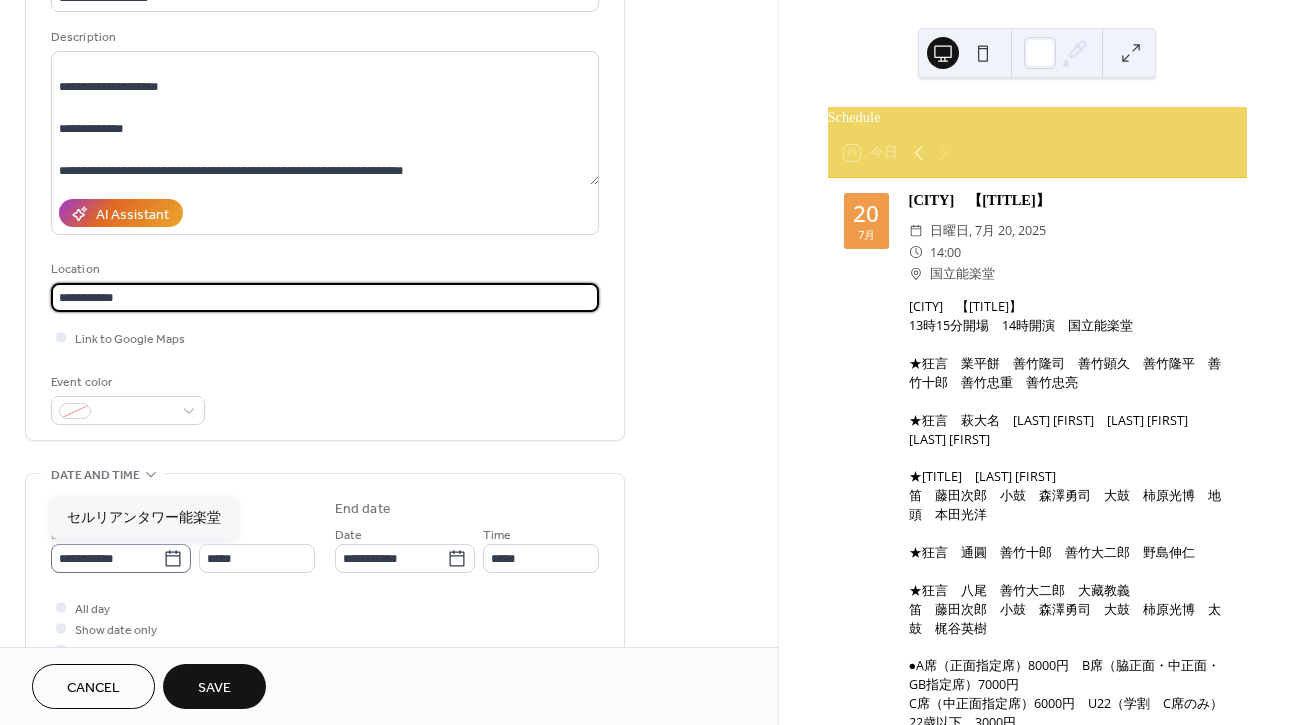 type on "**********" 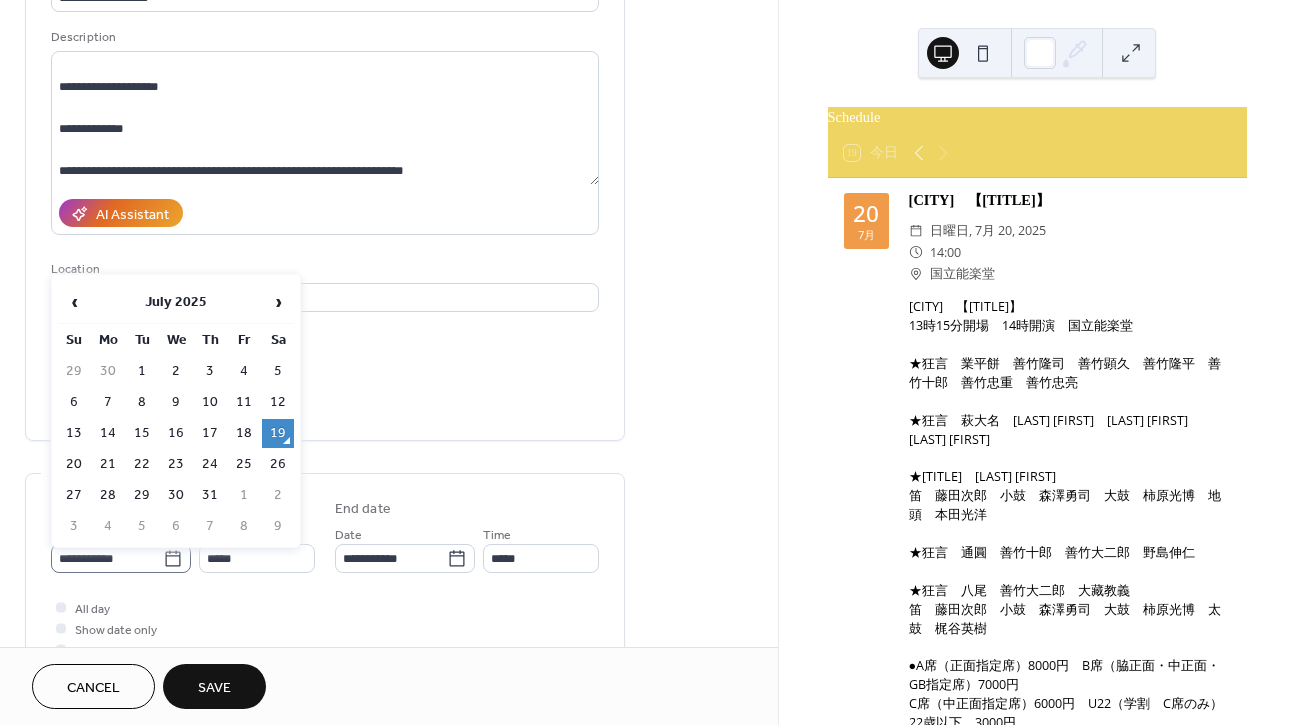 click 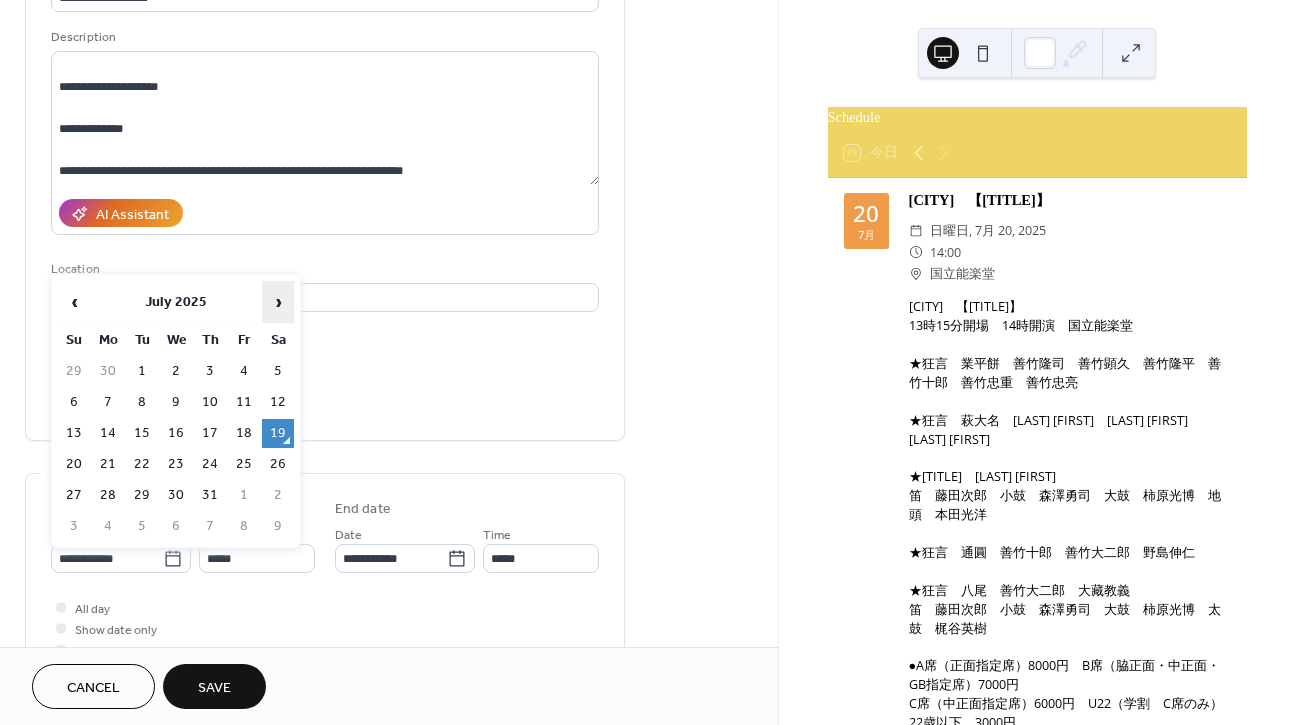 click on "›" at bounding box center [278, 302] 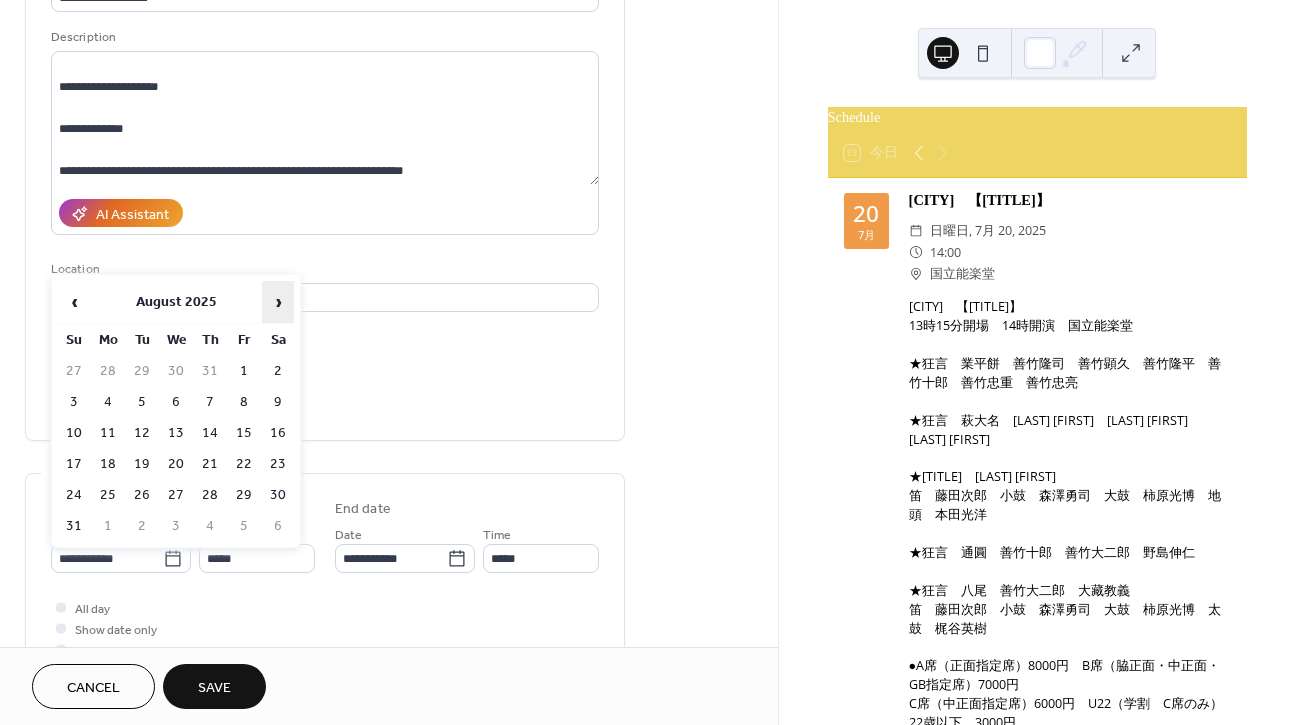 click on "›" at bounding box center (278, 302) 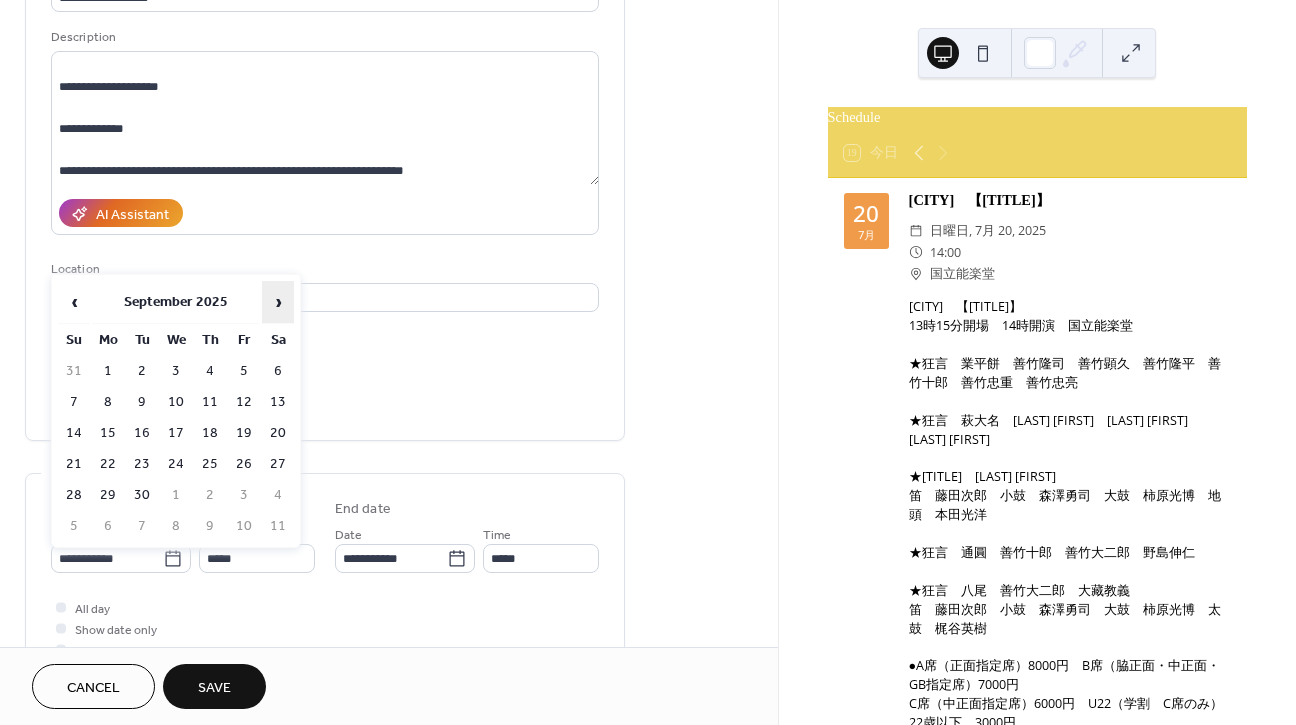 click on "›" at bounding box center [278, 302] 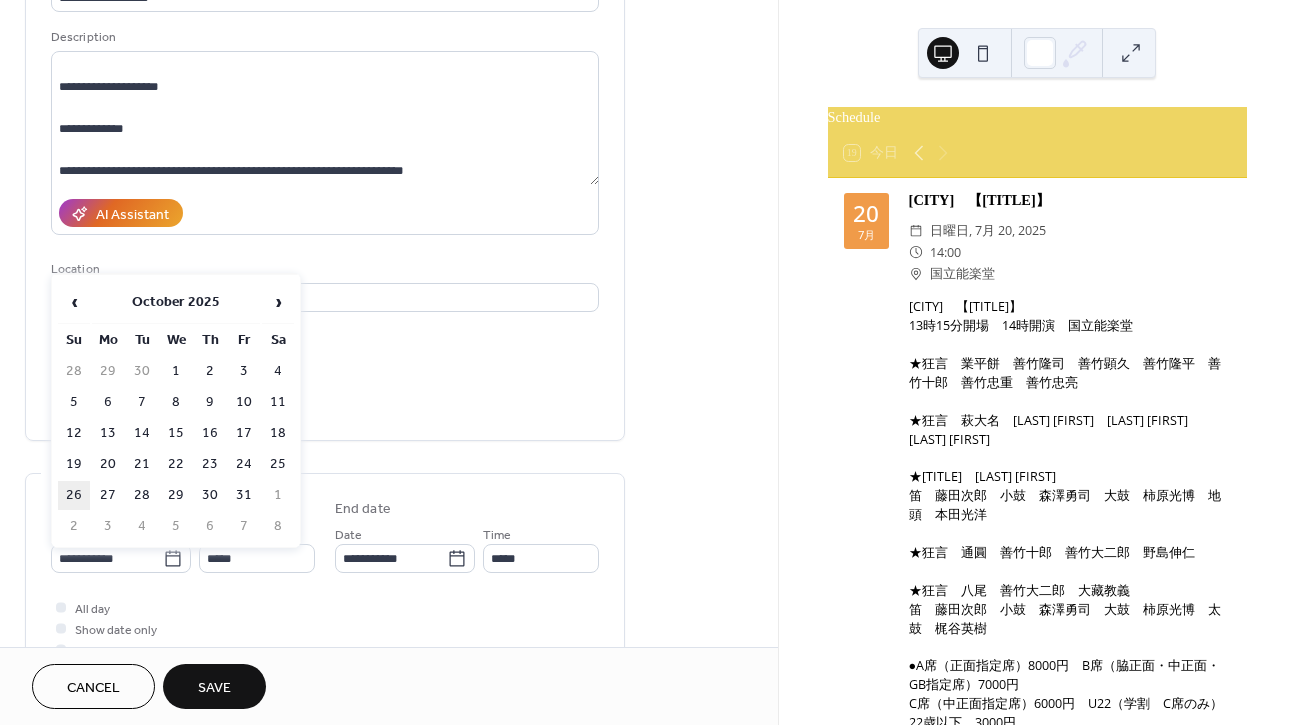 click on "26" at bounding box center (74, 495) 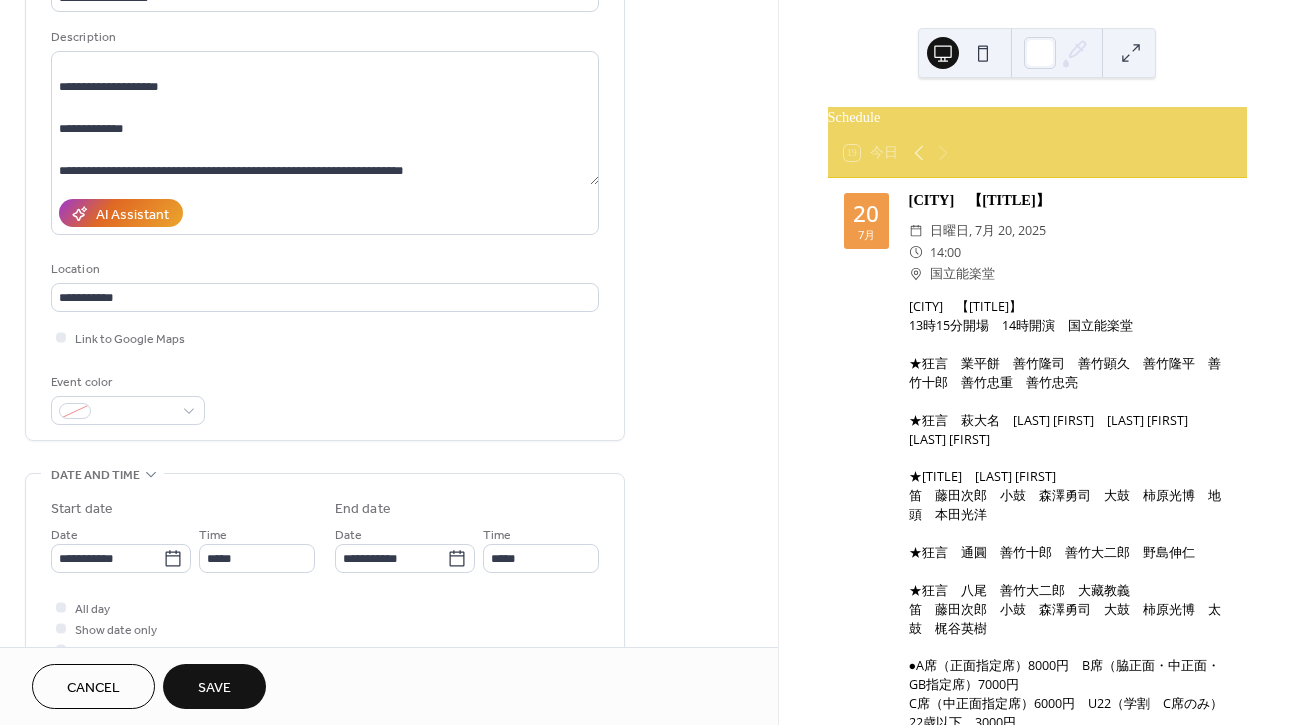 type on "**********" 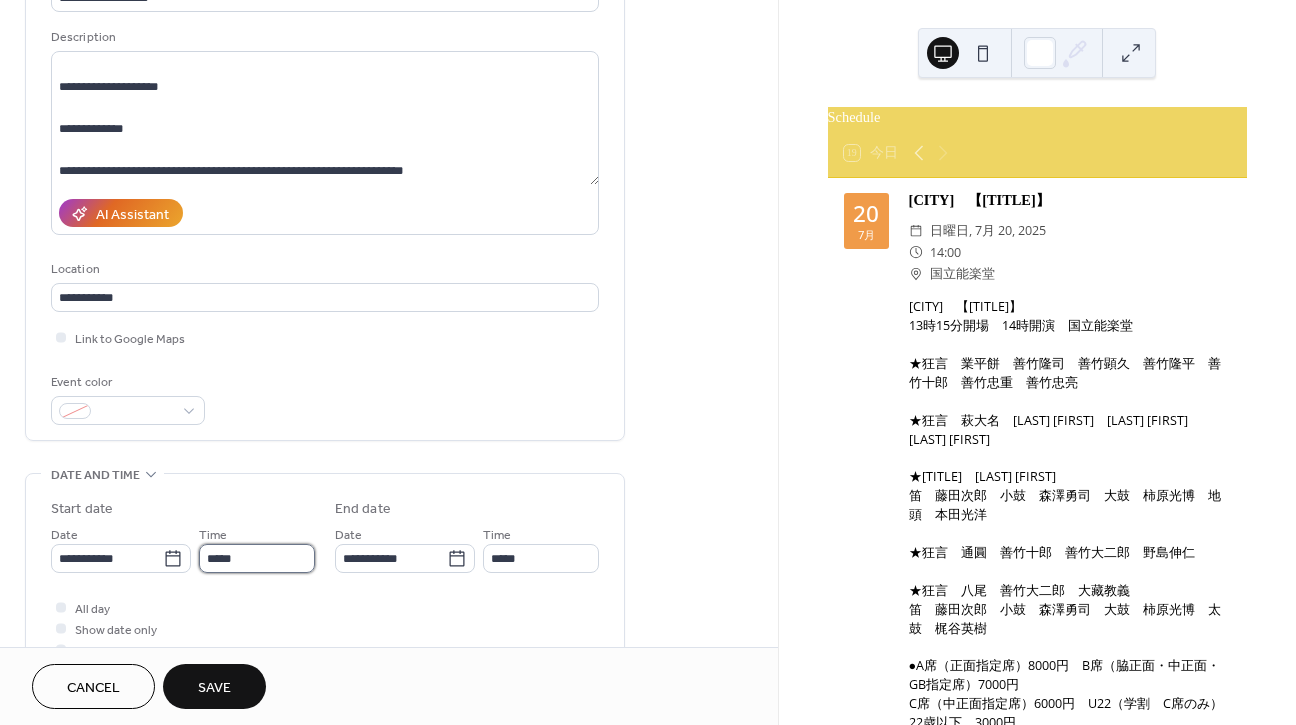click on "*****" at bounding box center (257, 558) 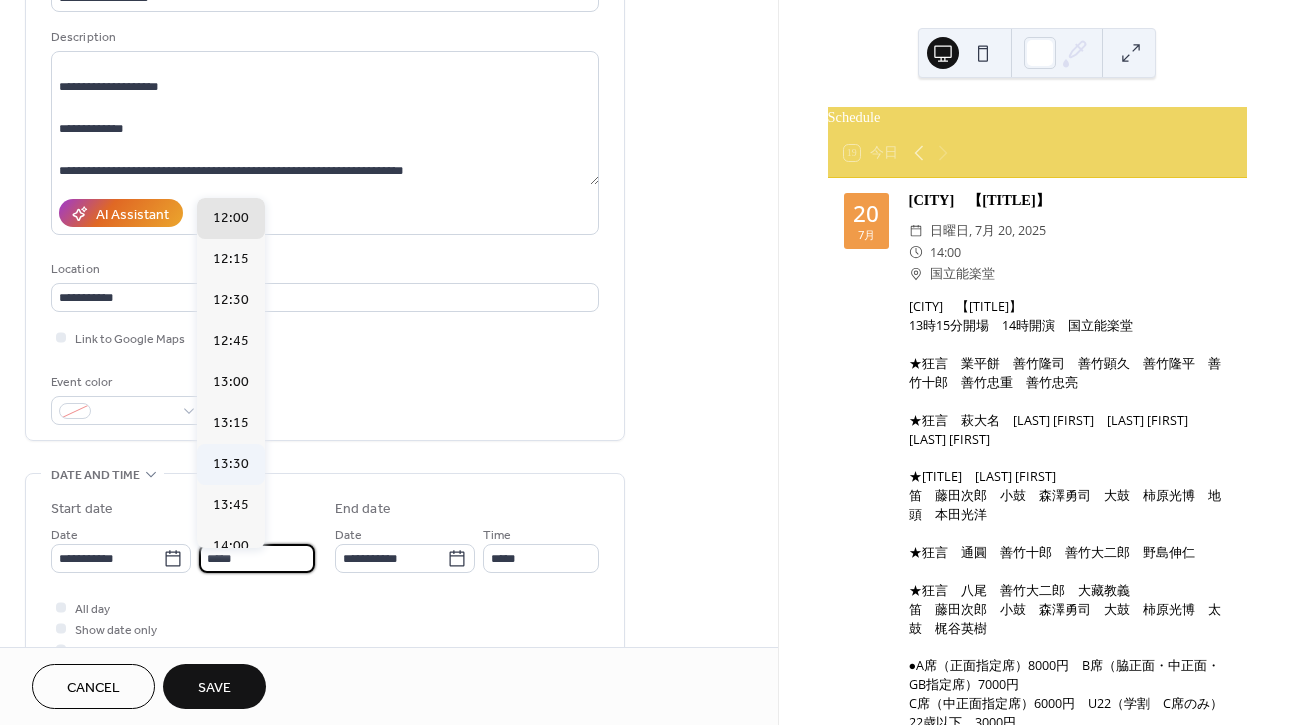 scroll, scrollTop: 1988, scrollLeft: 0, axis: vertical 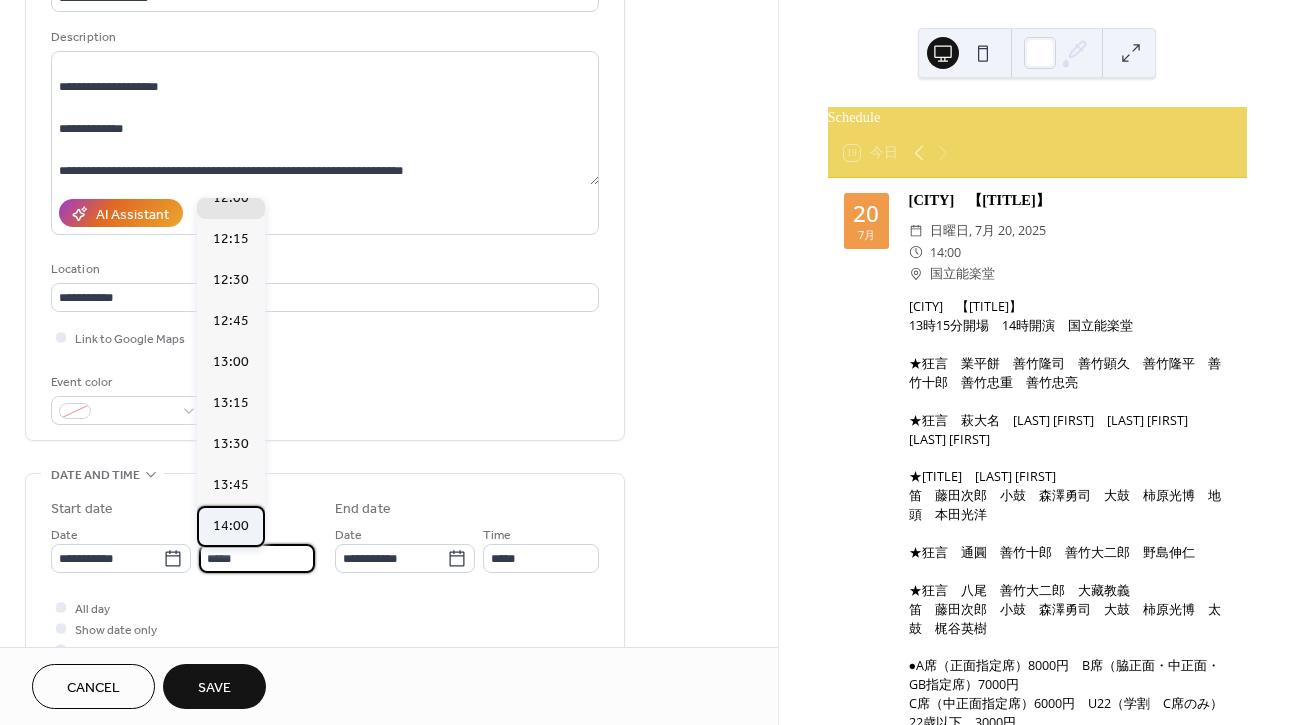 click on "14:00" at bounding box center [231, 526] 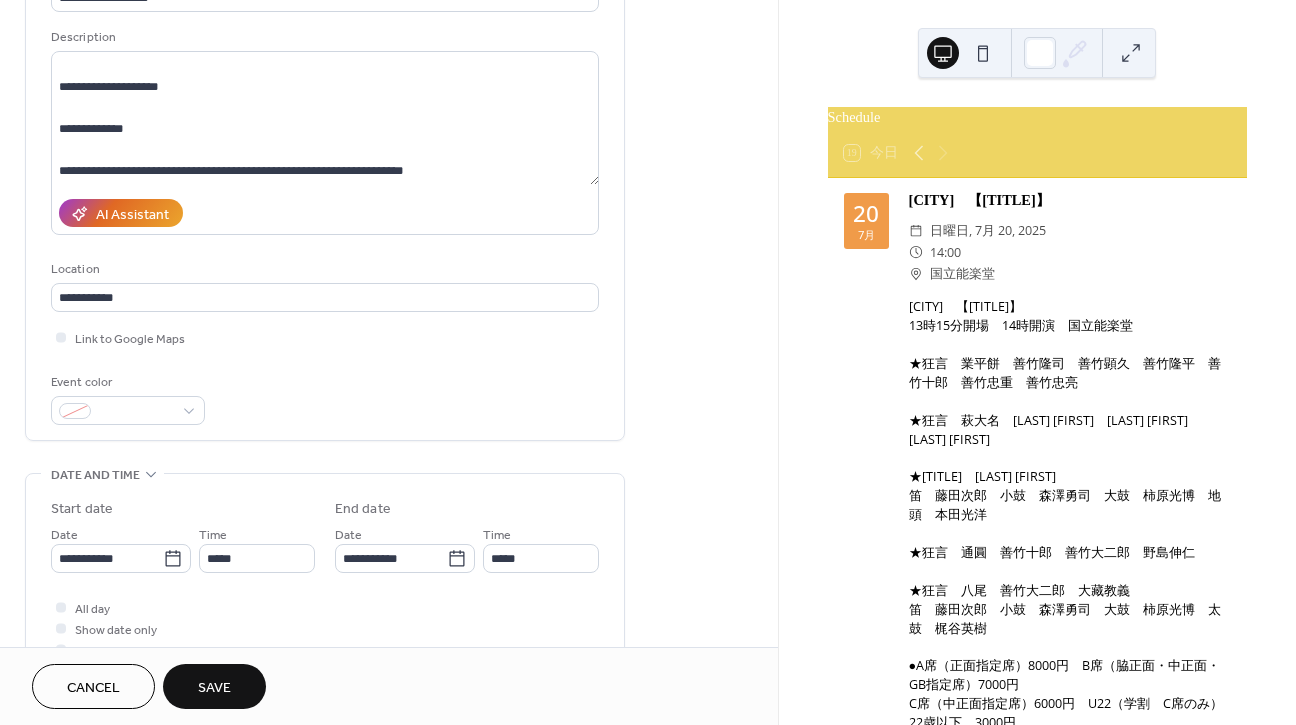 type on "*****" 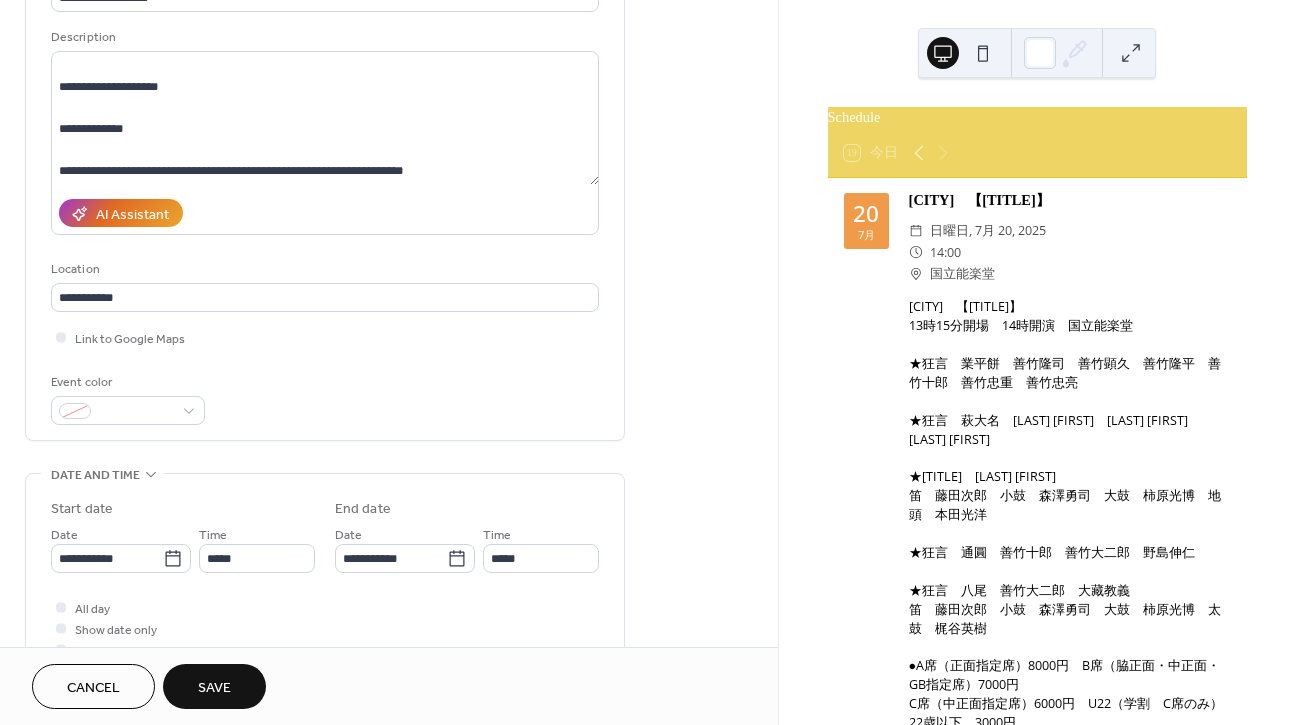 type on "*****" 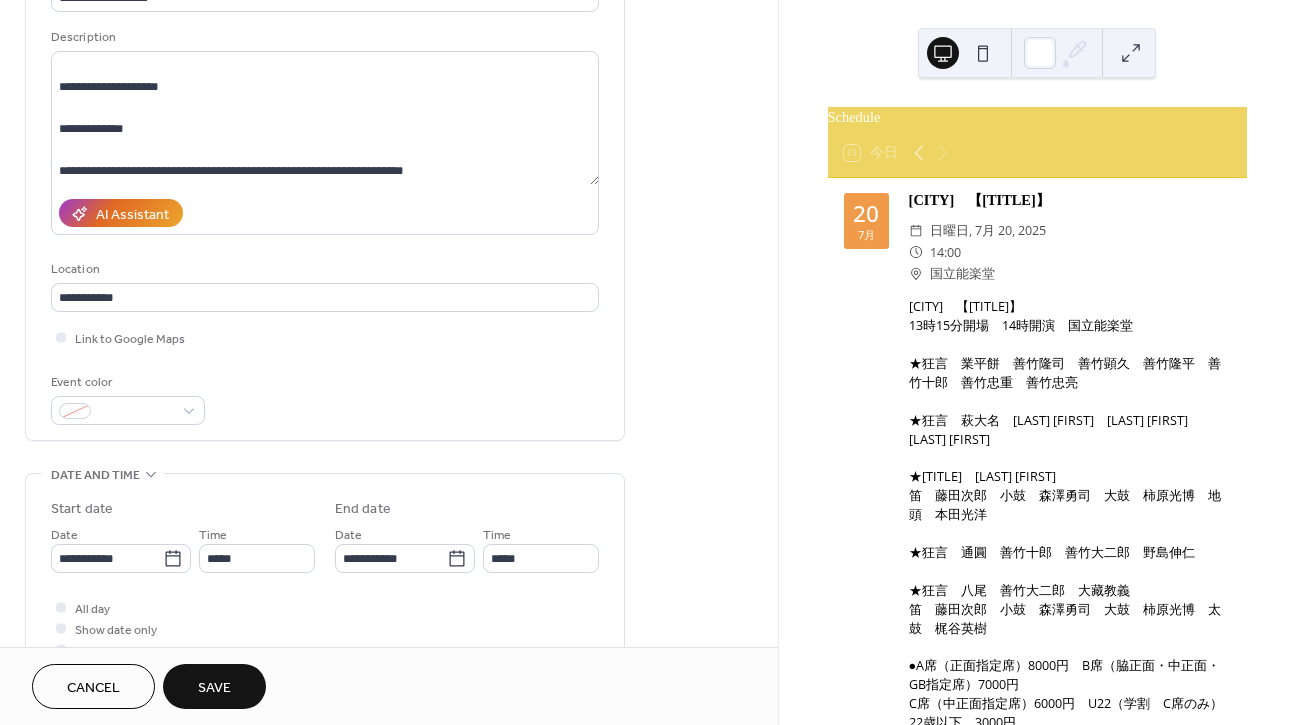 scroll, scrollTop: 229, scrollLeft: 0, axis: vertical 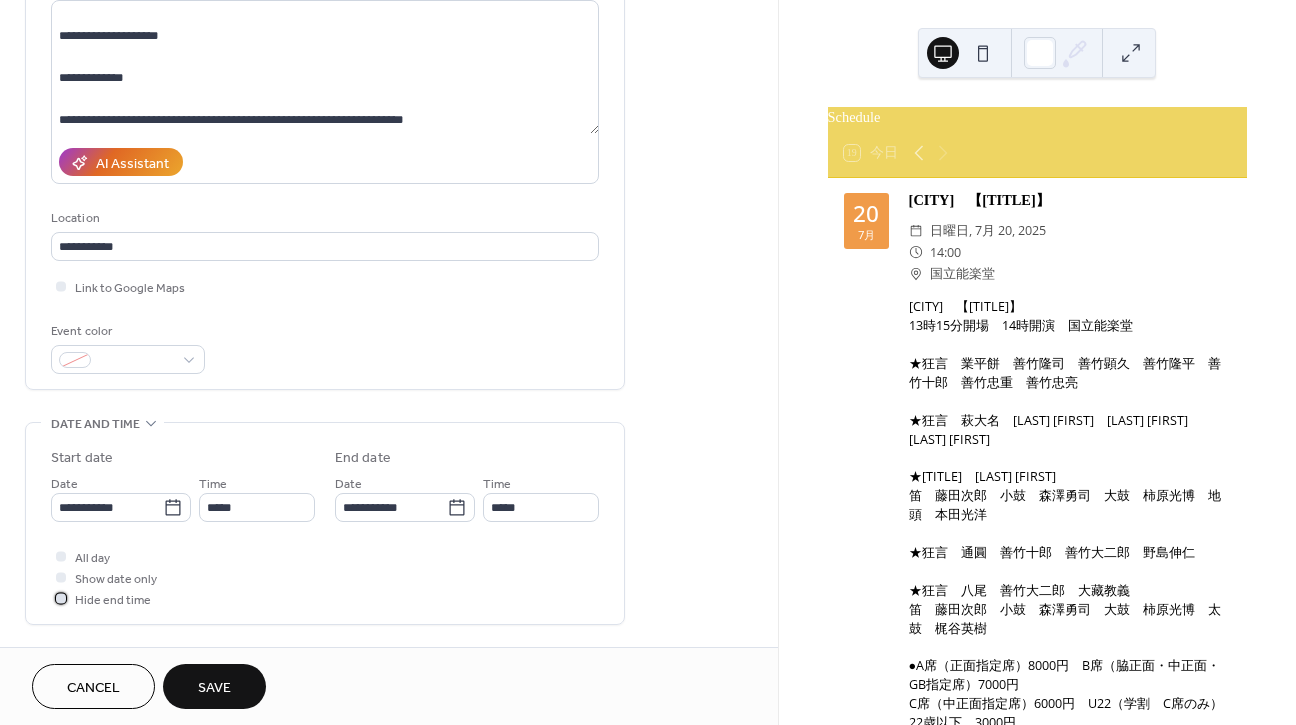 click on "Hide end time" at bounding box center (113, 600) 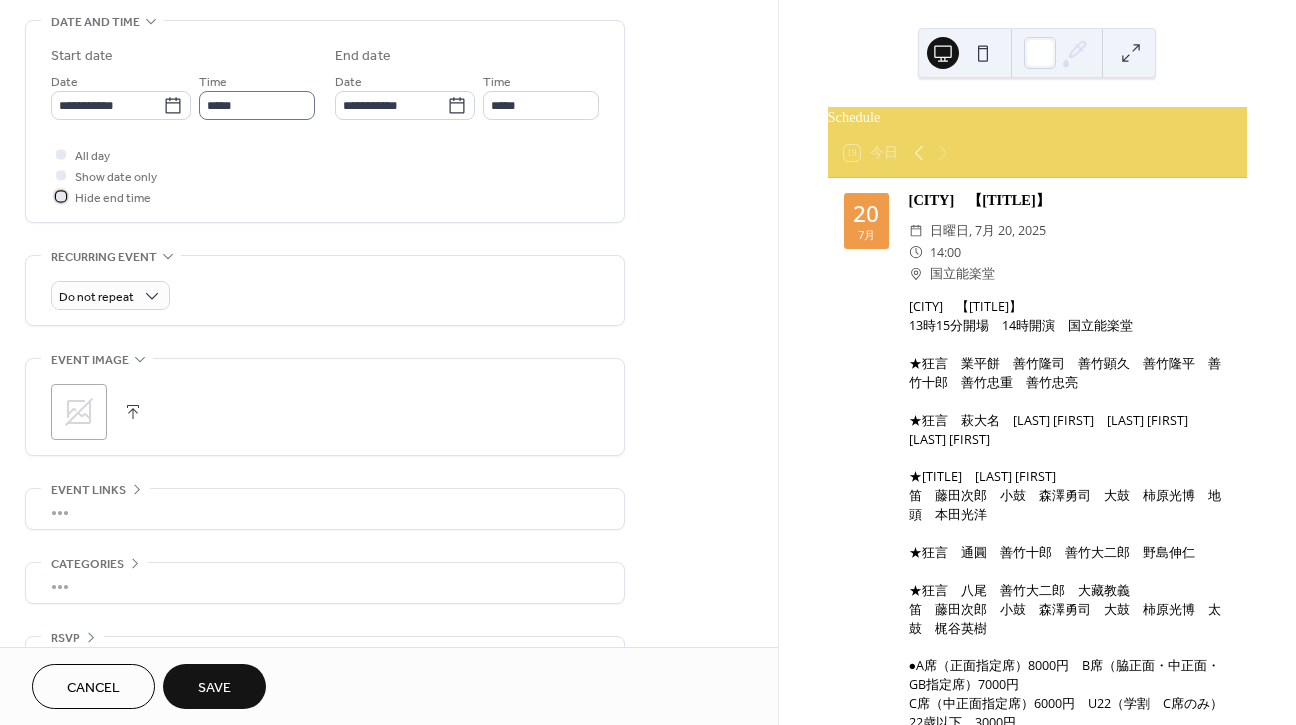 scroll, scrollTop: 667, scrollLeft: 0, axis: vertical 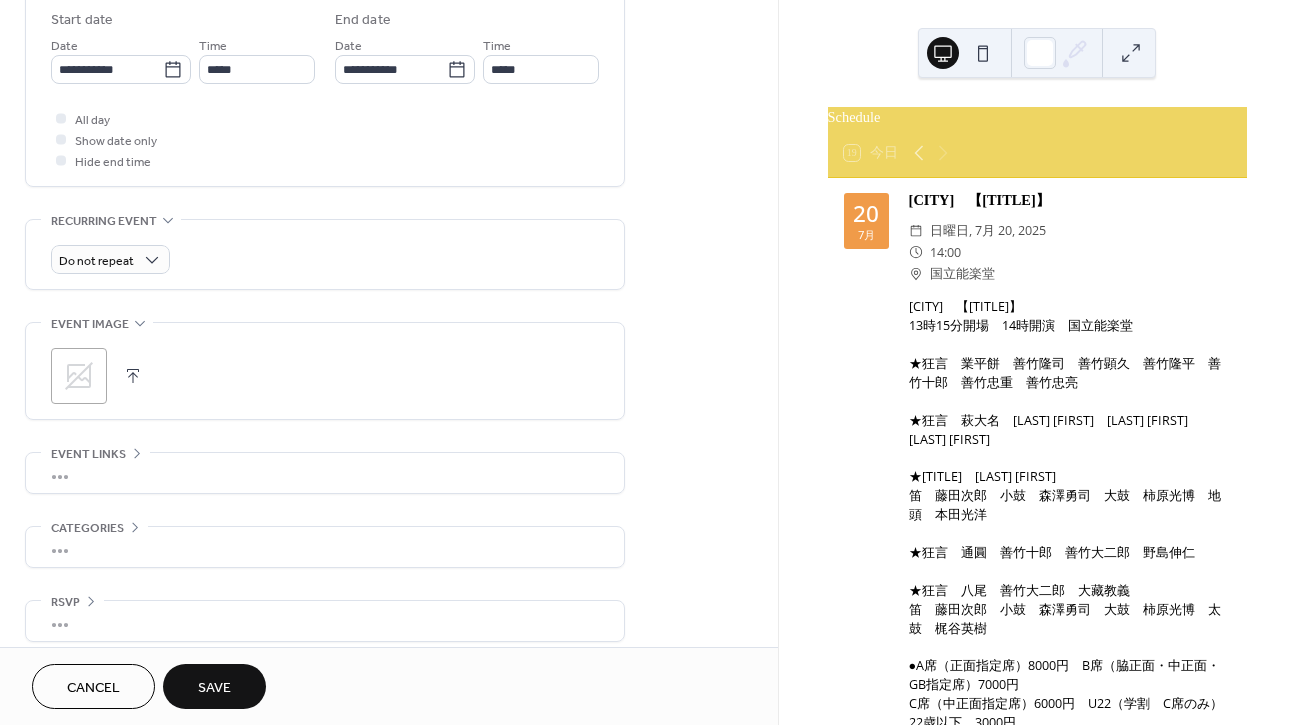 click on ";" at bounding box center (325, 376) 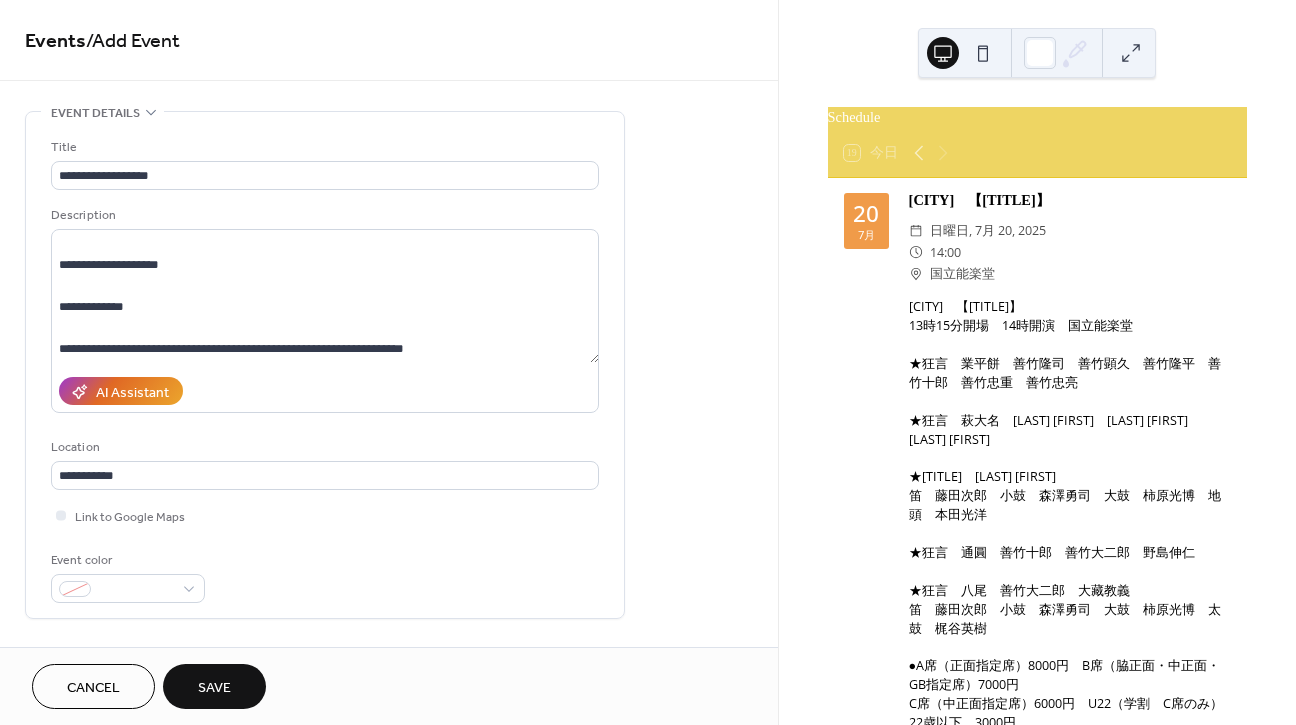 scroll, scrollTop: 0, scrollLeft: 0, axis: both 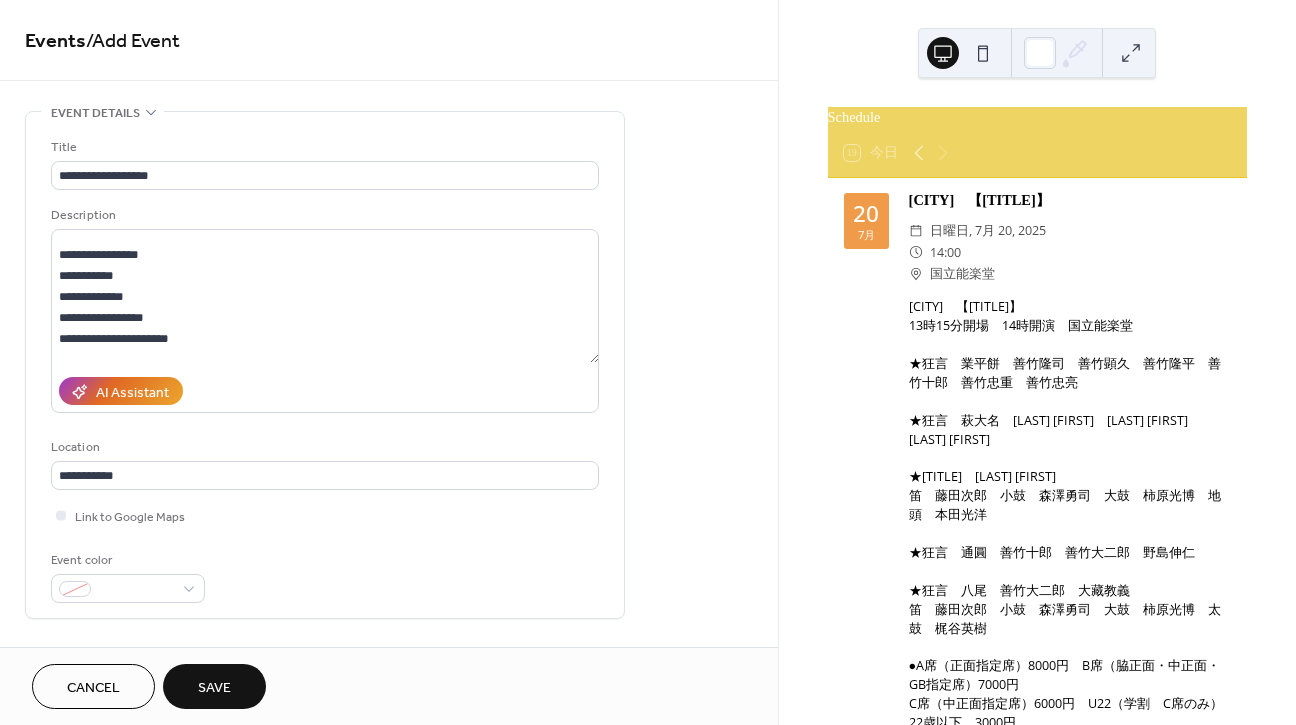 click on "Save" at bounding box center [214, 688] 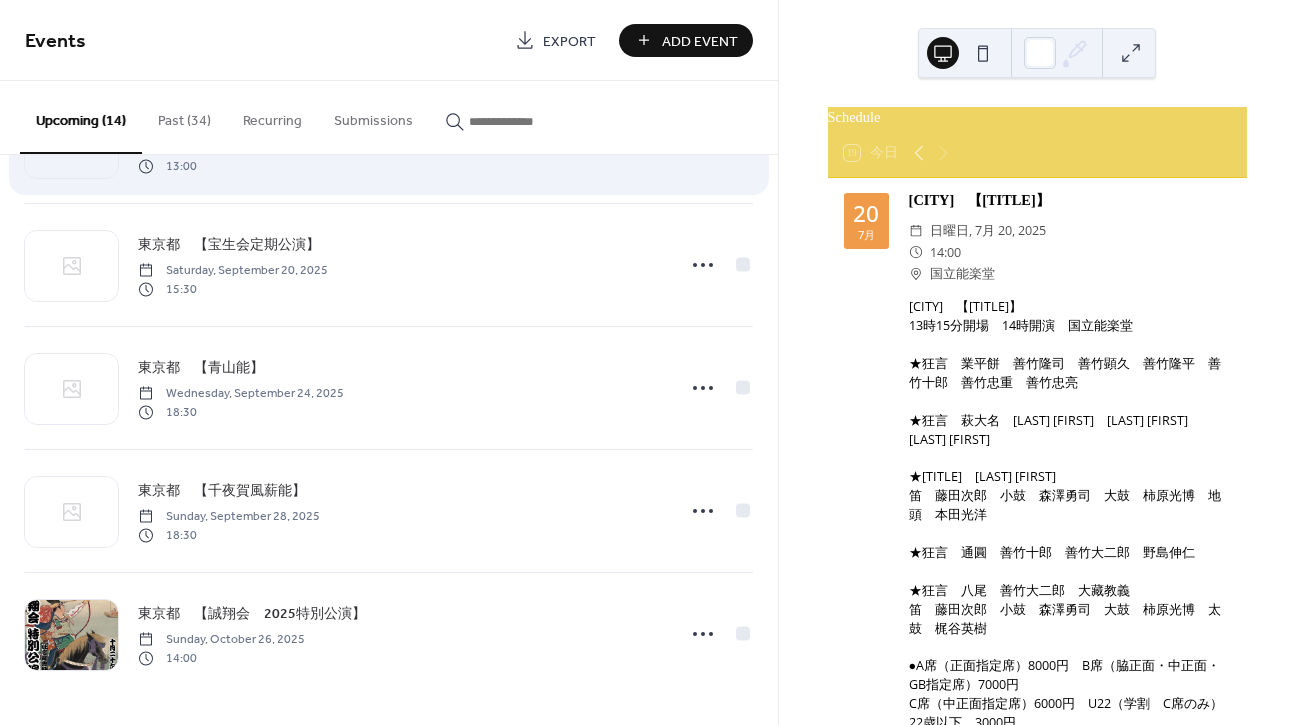 scroll, scrollTop: 1211, scrollLeft: 0, axis: vertical 